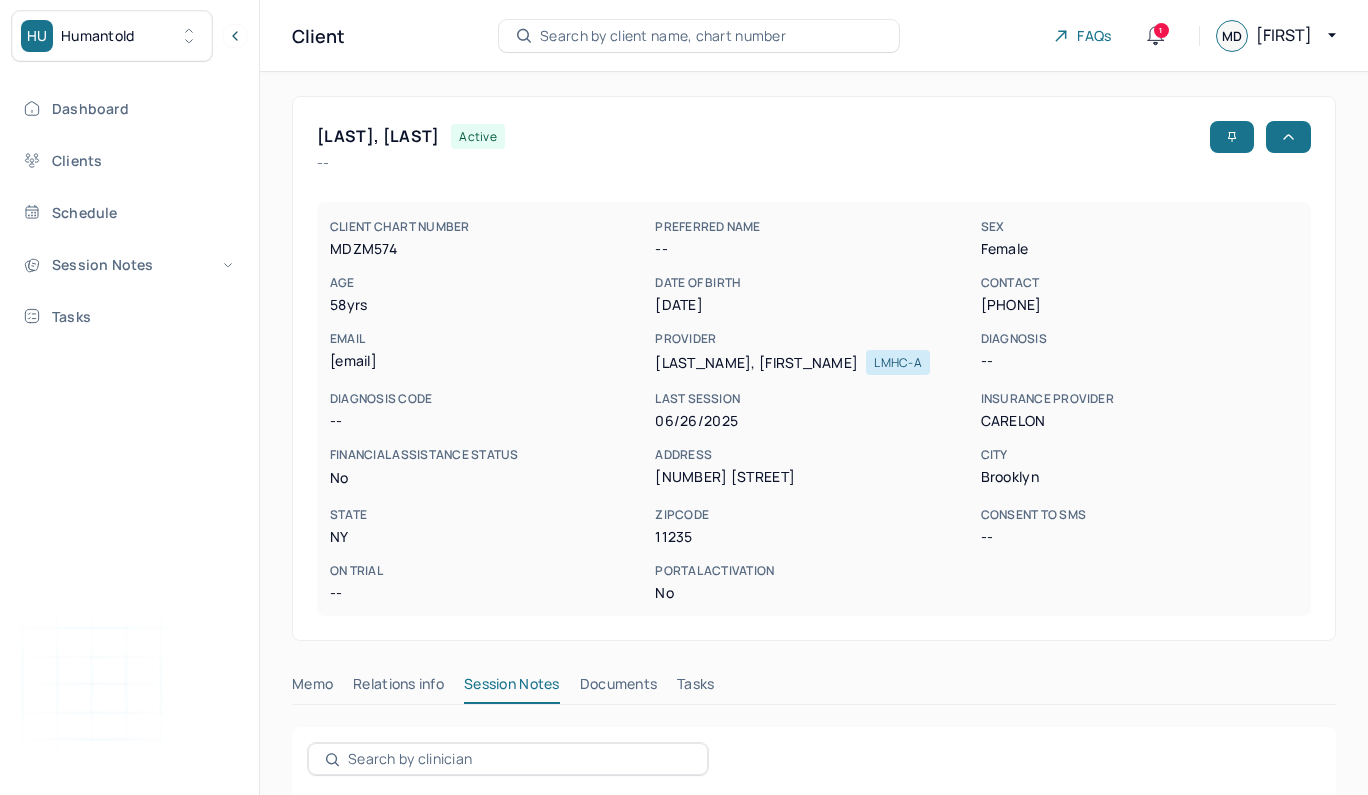 click on "Dashboard" at bounding box center [128, 108] 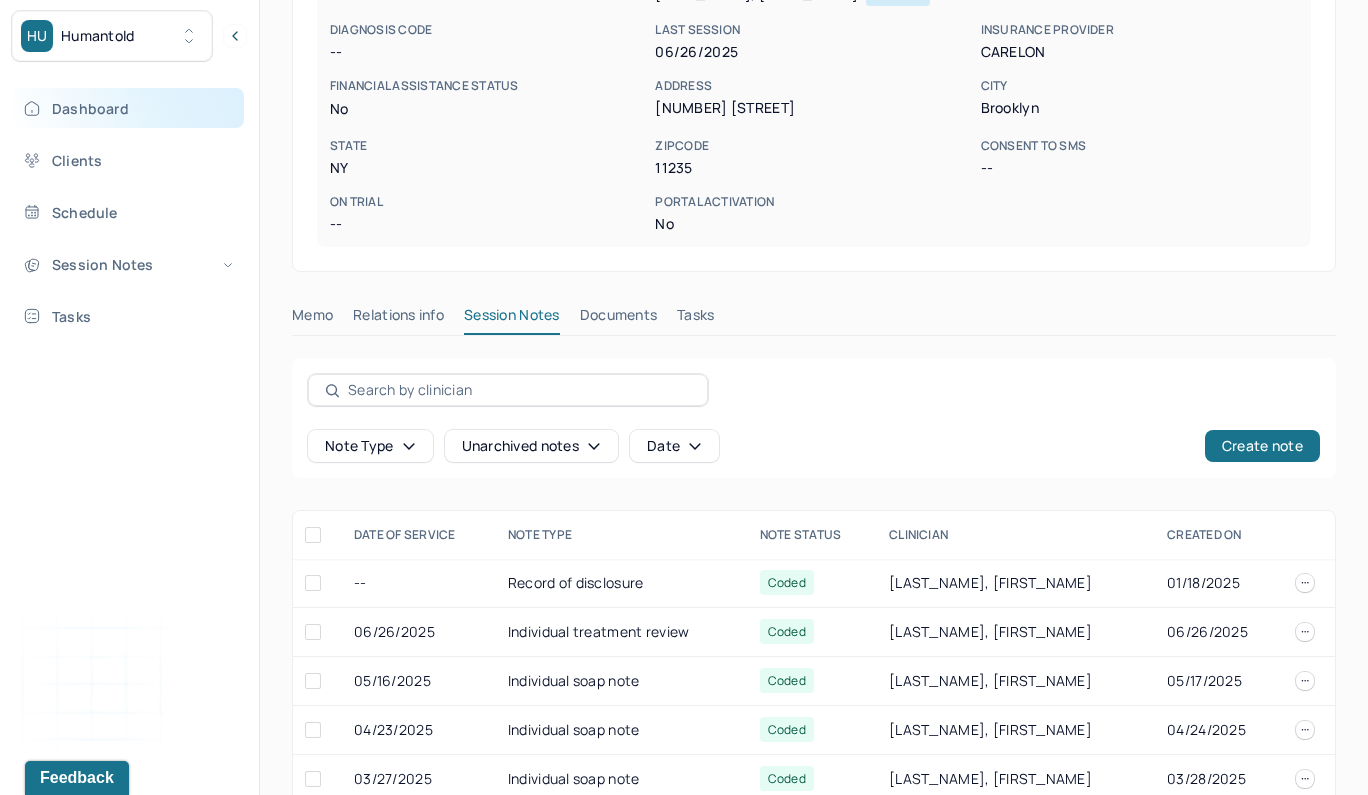 scroll, scrollTop: 0, scrollLeft: 0, axis: both 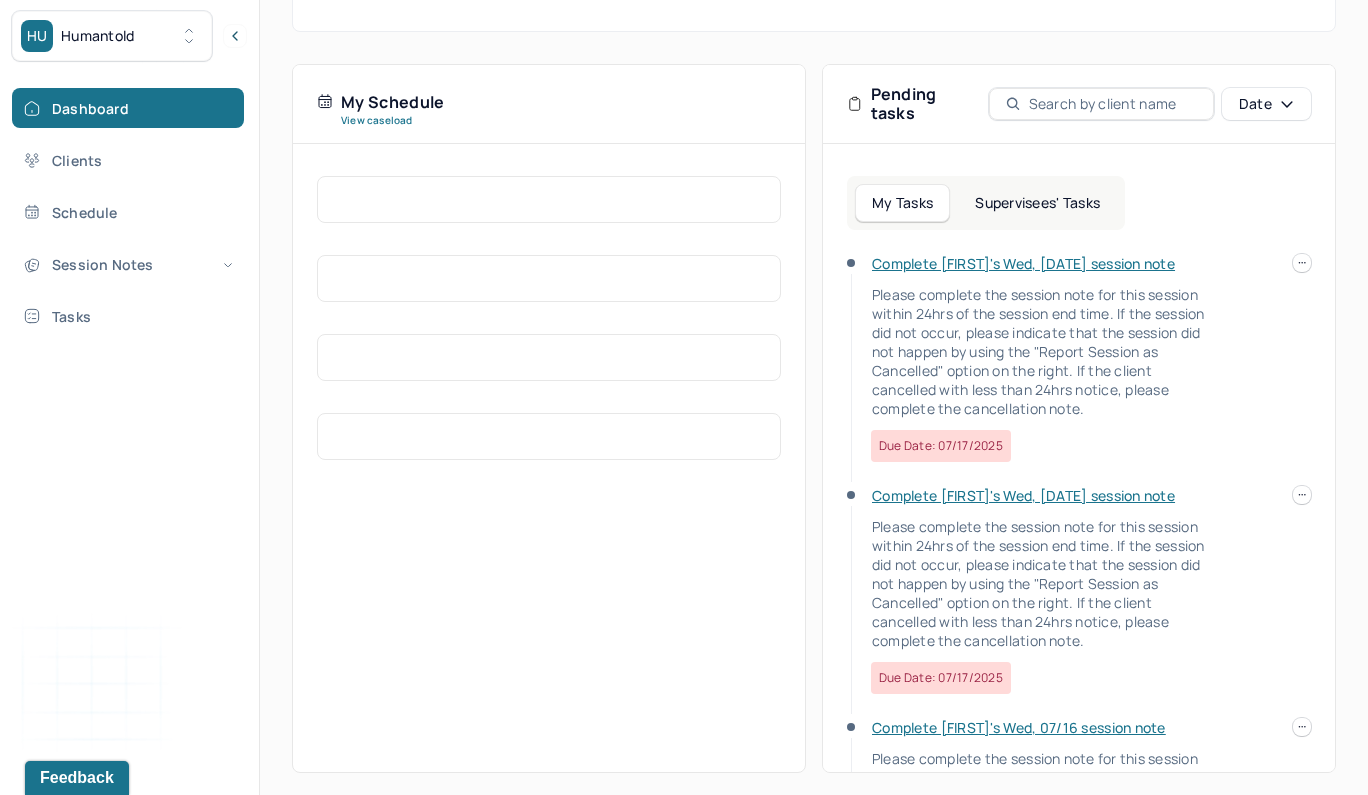 click on "Supervisees' Tasks" at bounding box center (1037, 203) 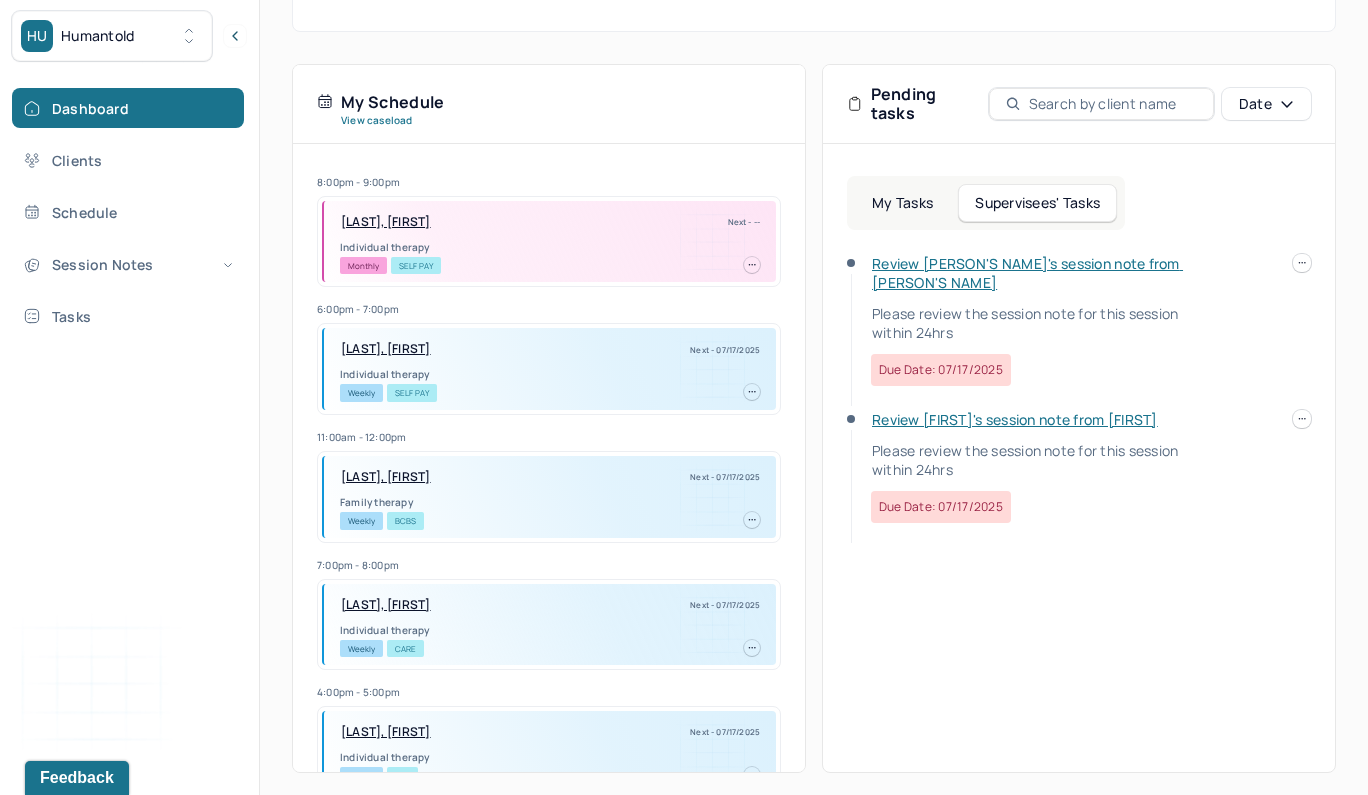 click on "Review [PERSON'S NAME]'s session note from [PERSON'S NAME]" at bounding box center [1027, 273] 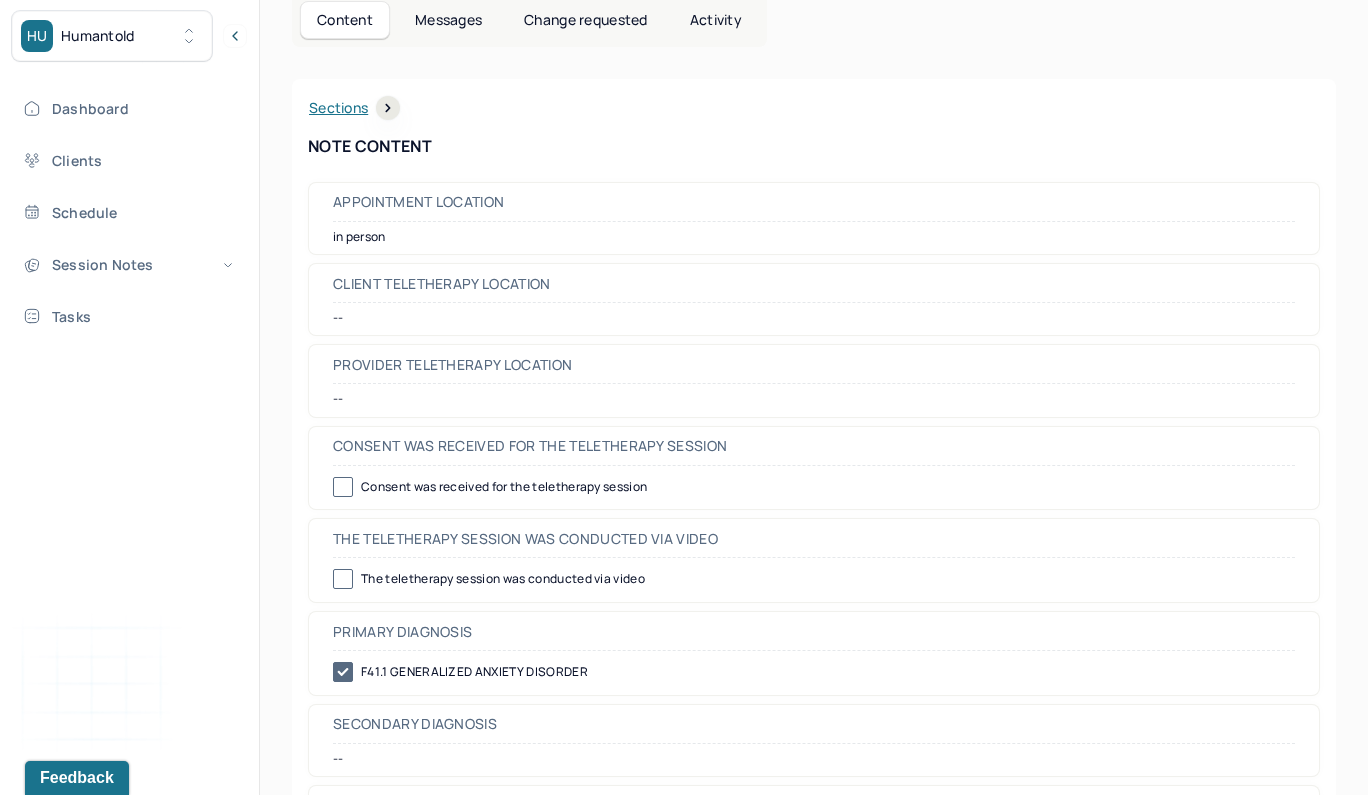 scroll, scrollTop: 0, scrollLeft: 0, axis: both 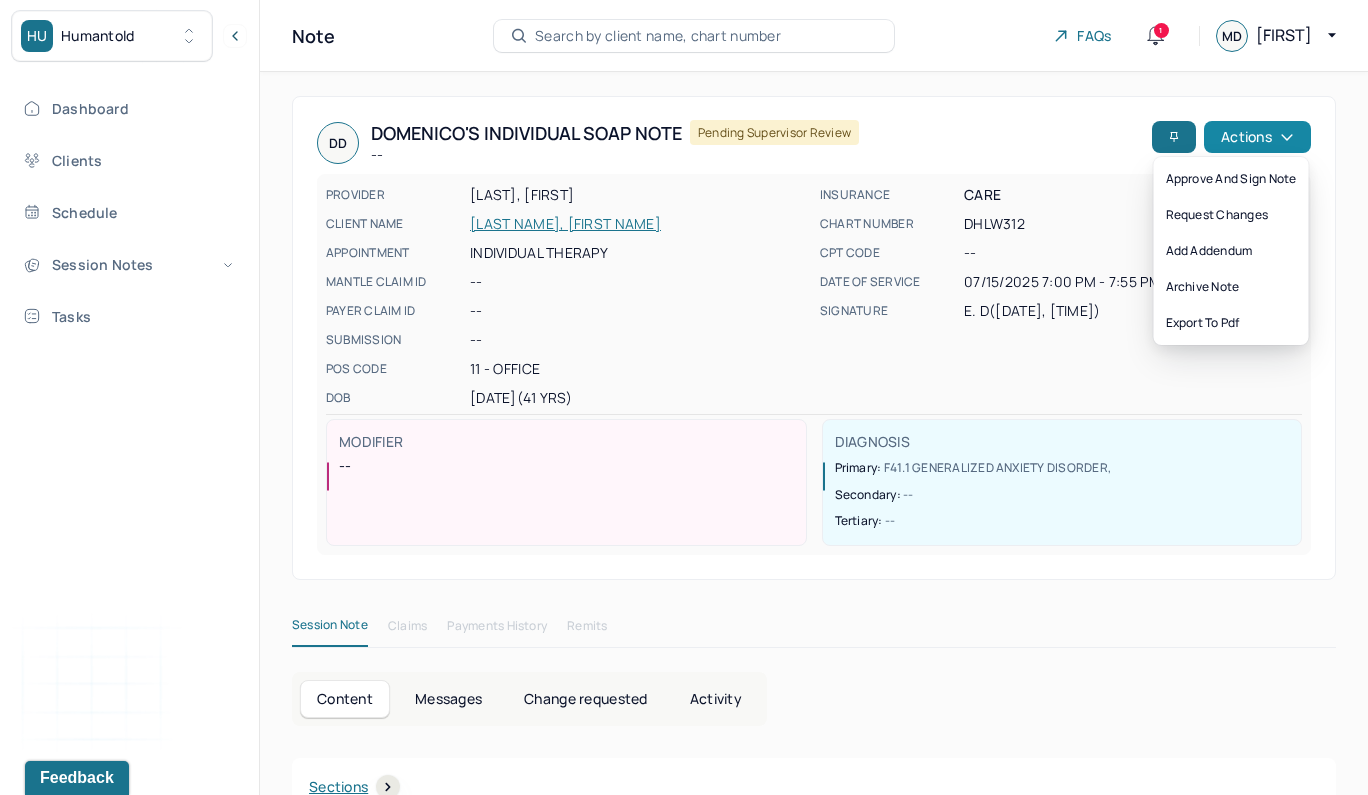 click on "Actions" at bounding box center (1257, 137) 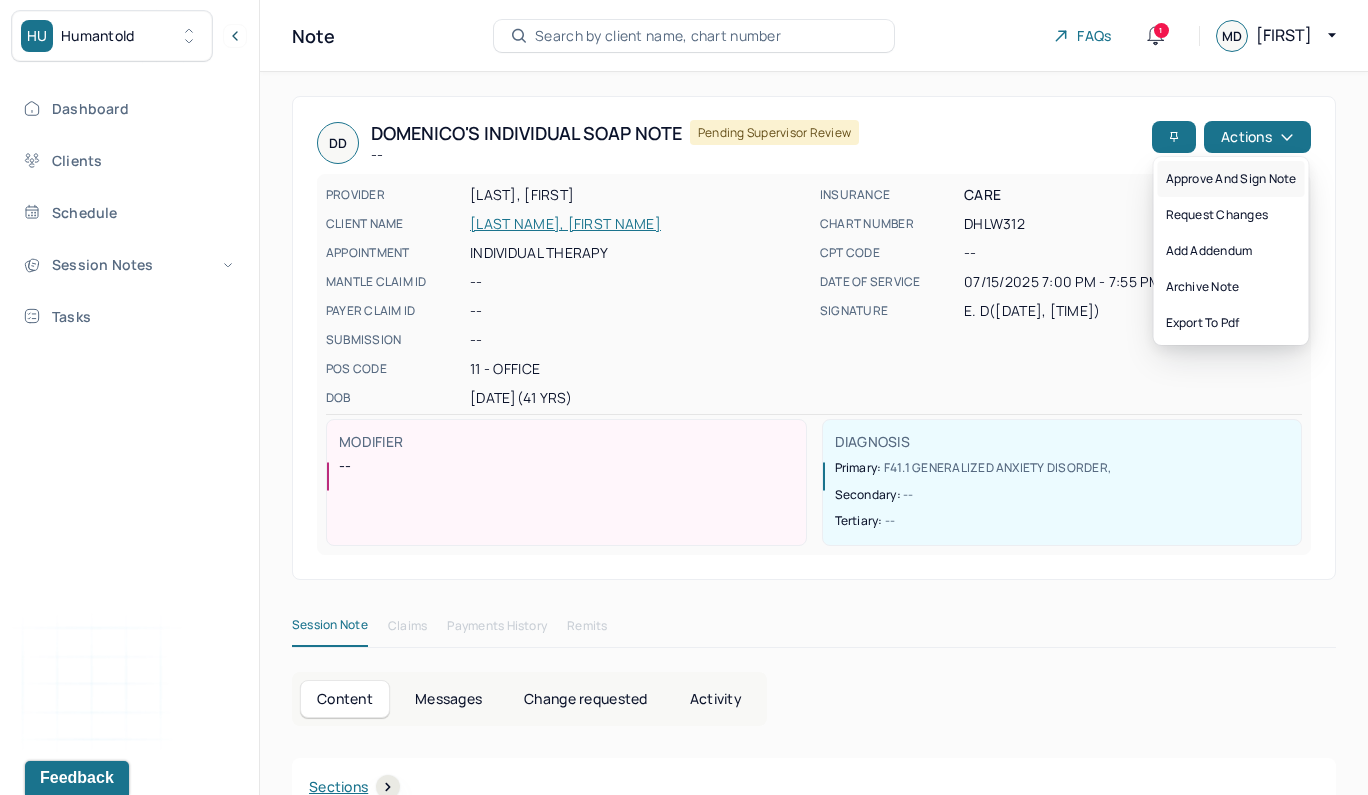 click on "Approve and sign note" at bounding box center [1231, 179] 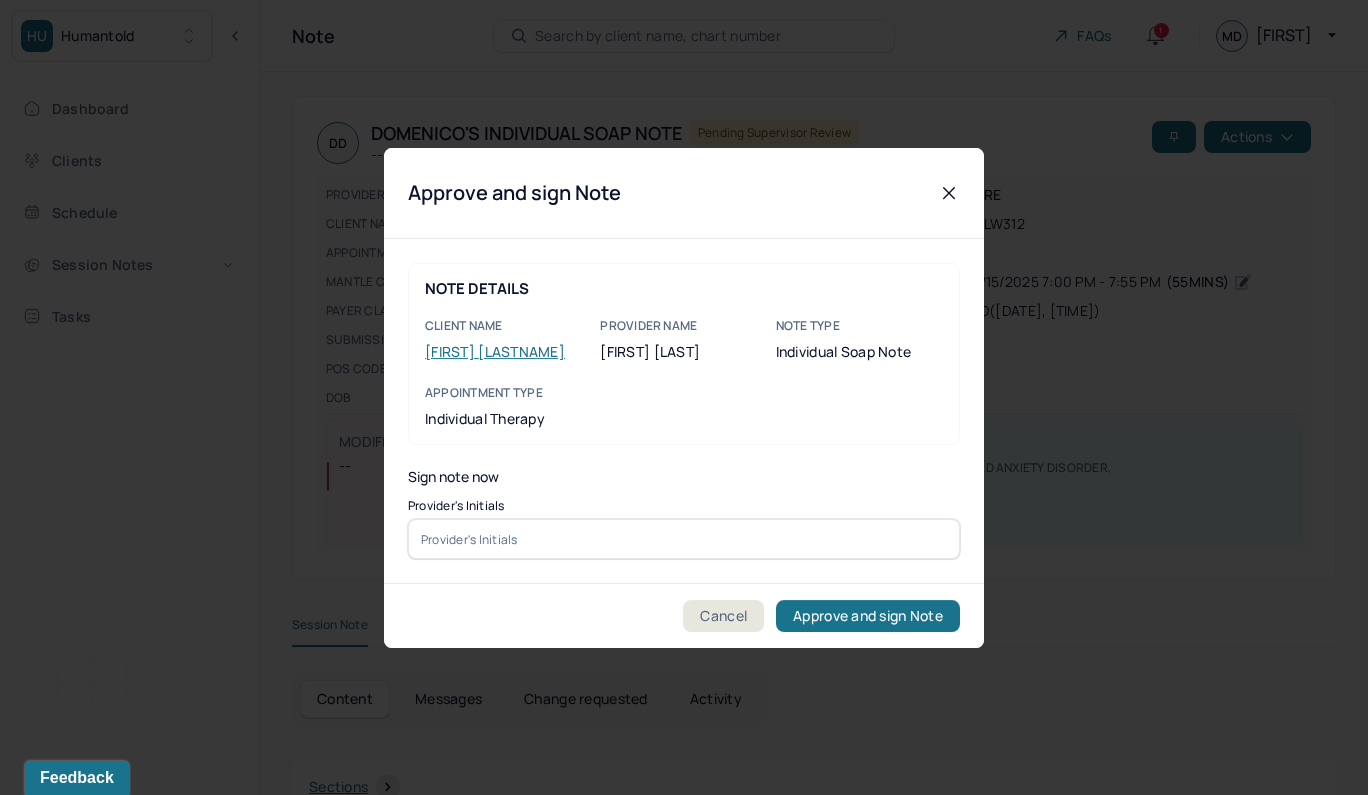 click at bounding box center (684, 539) 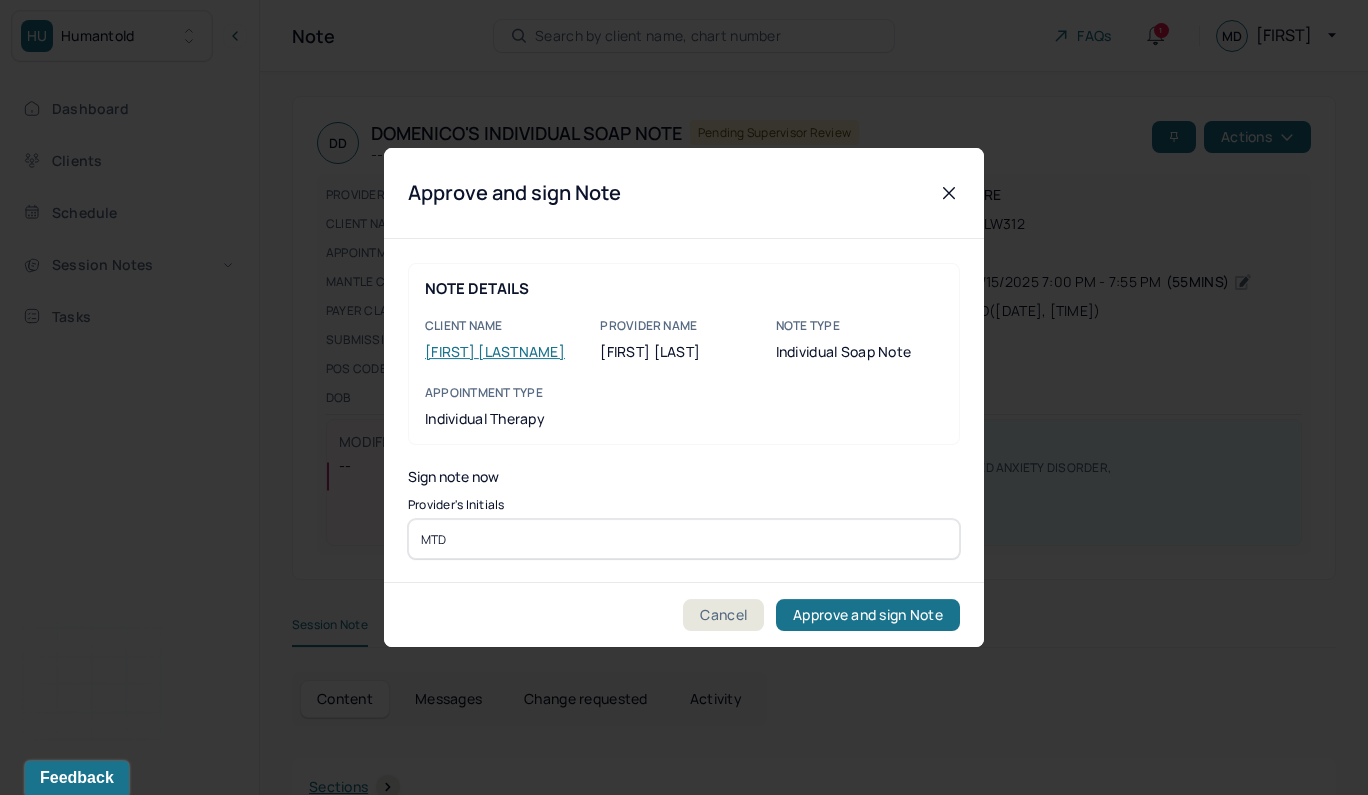 type on "MTD" 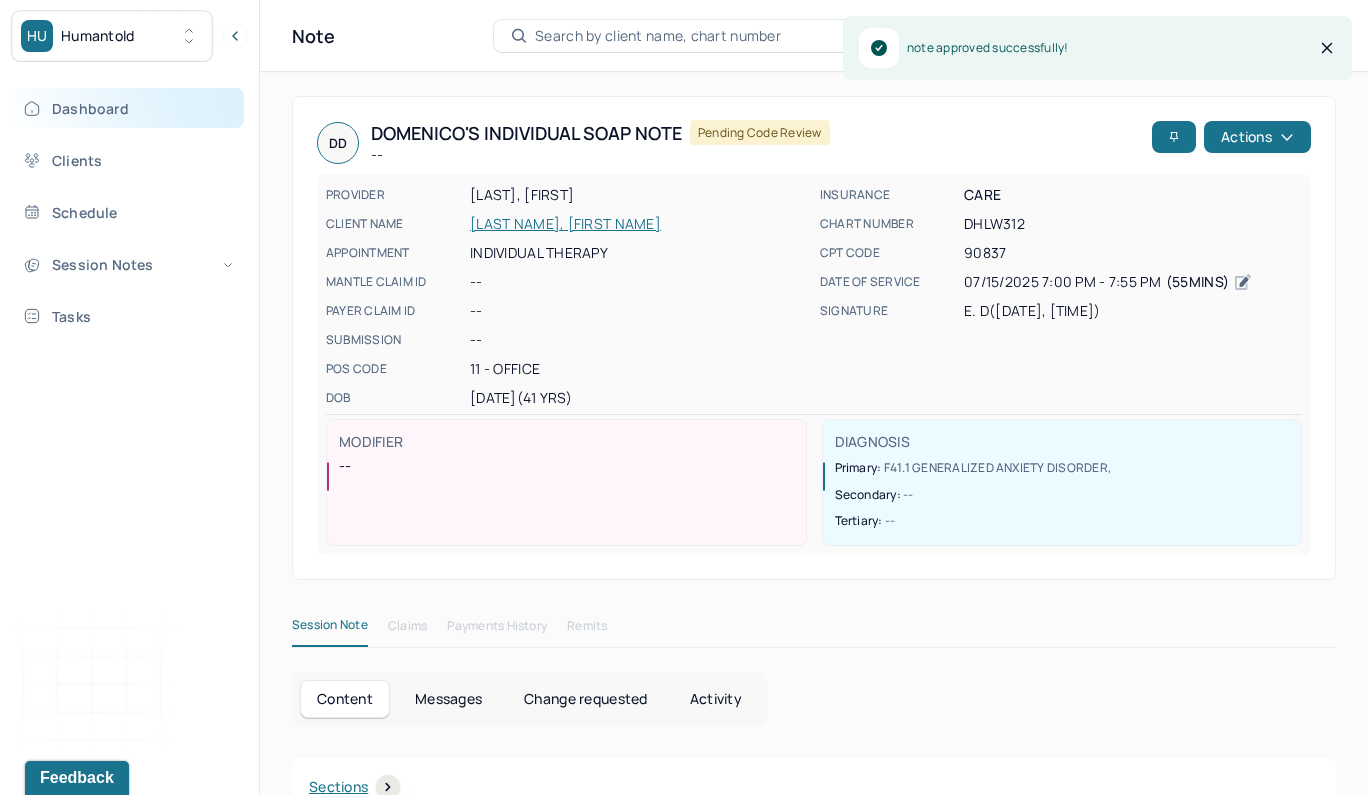 click on "Dashboard" at bounding box center [128, 108] 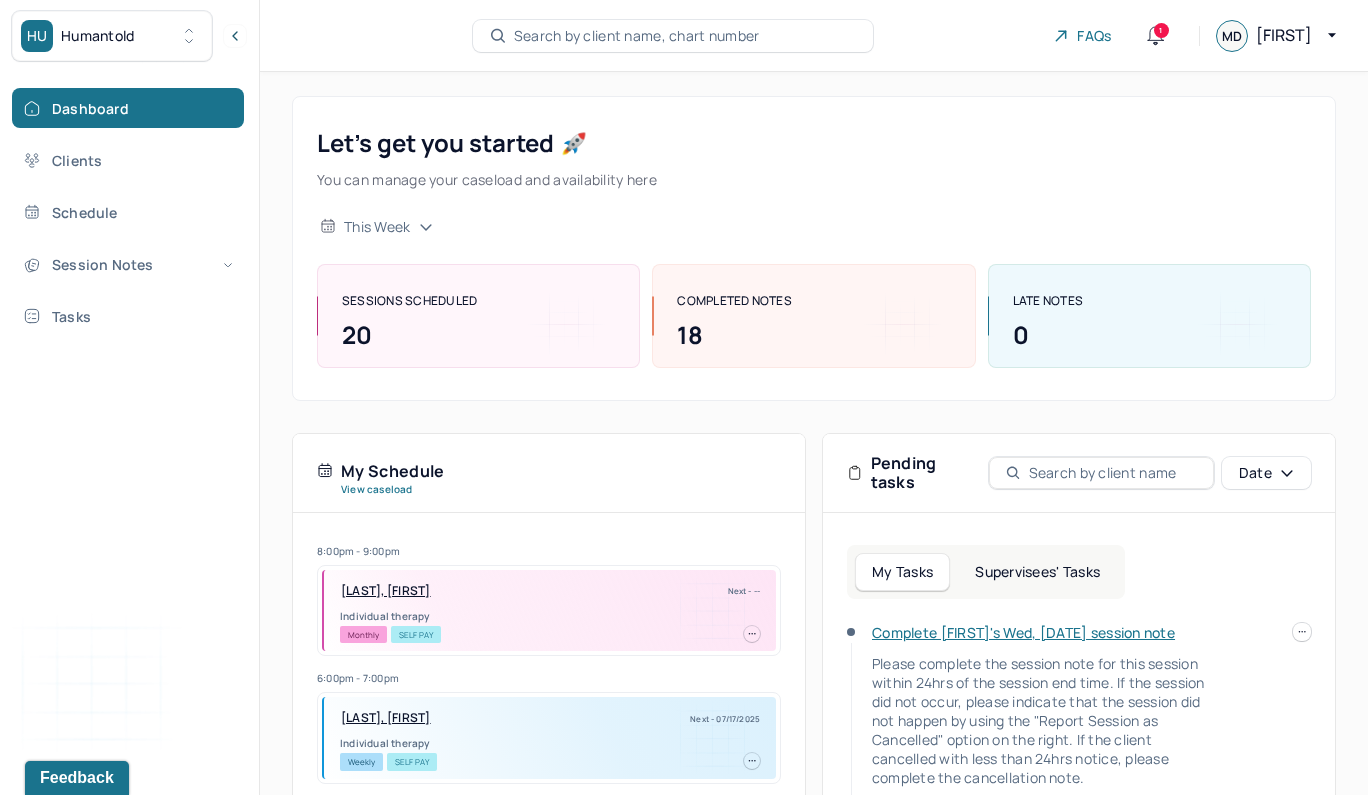 click on "Supervisees' Tasks" at bounding box center (1037, 572) 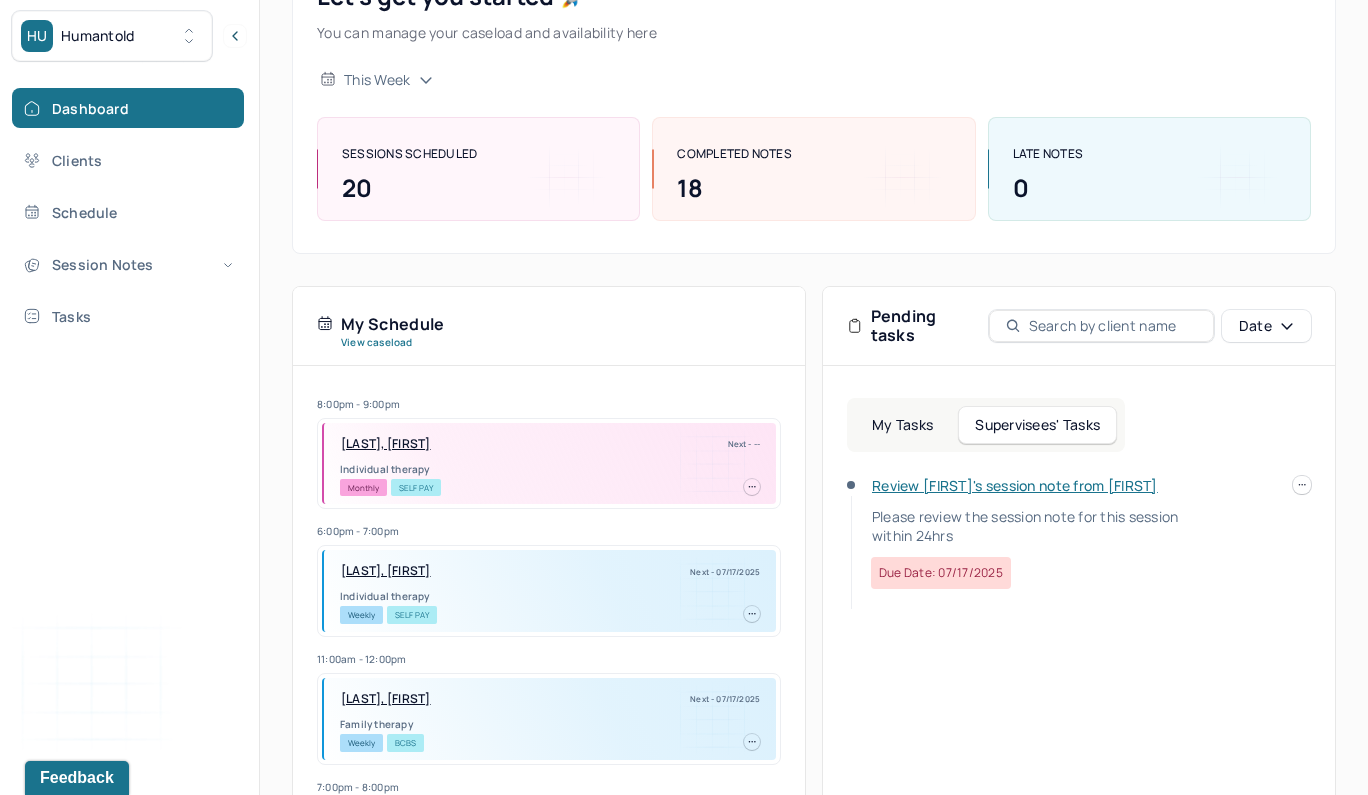scroll, scrollTop: 160, scrollLeft: 0, axis: vertical 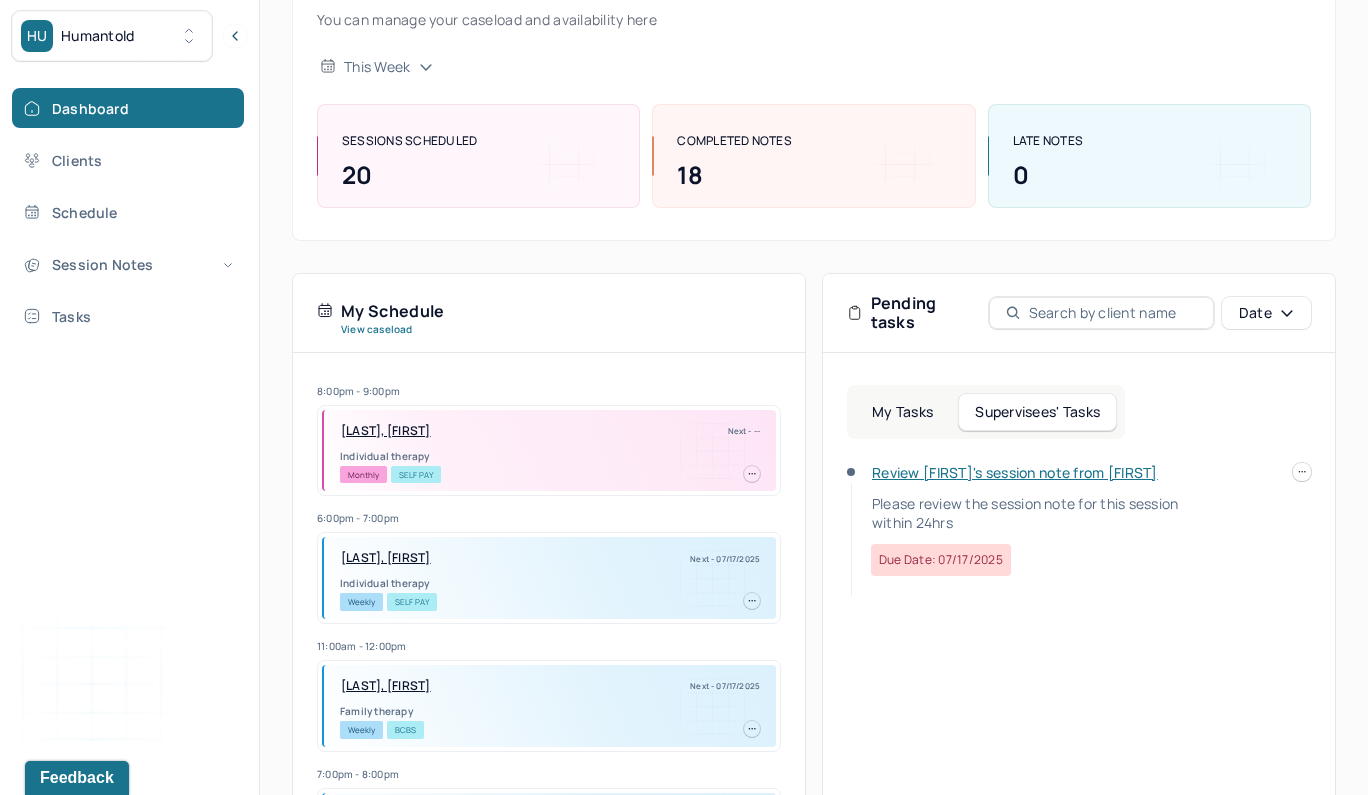 click on "Review [FIRST]'s session note from [FIRST]" at bounding box center (1015, 472) 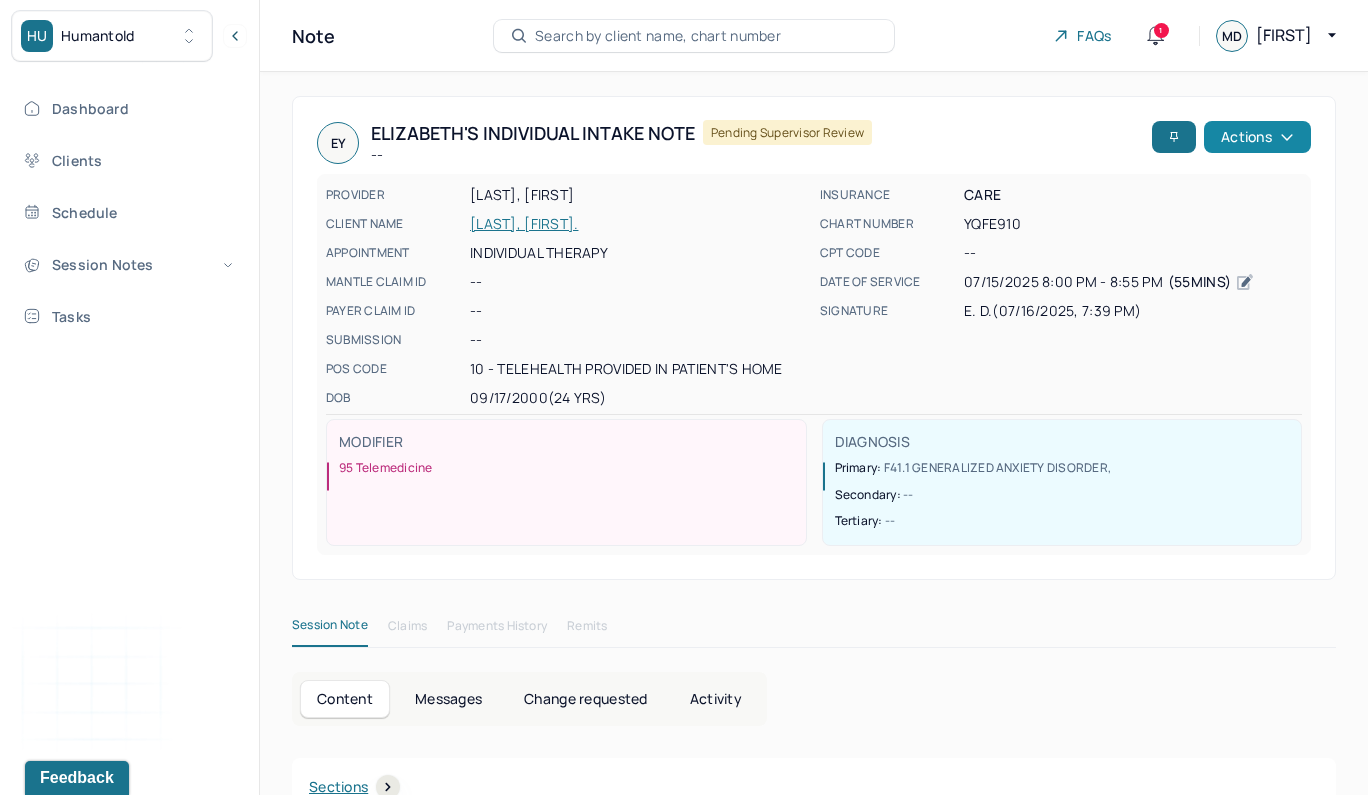scroll, scrollTop: 0, scrollLeft: 0, axis: both 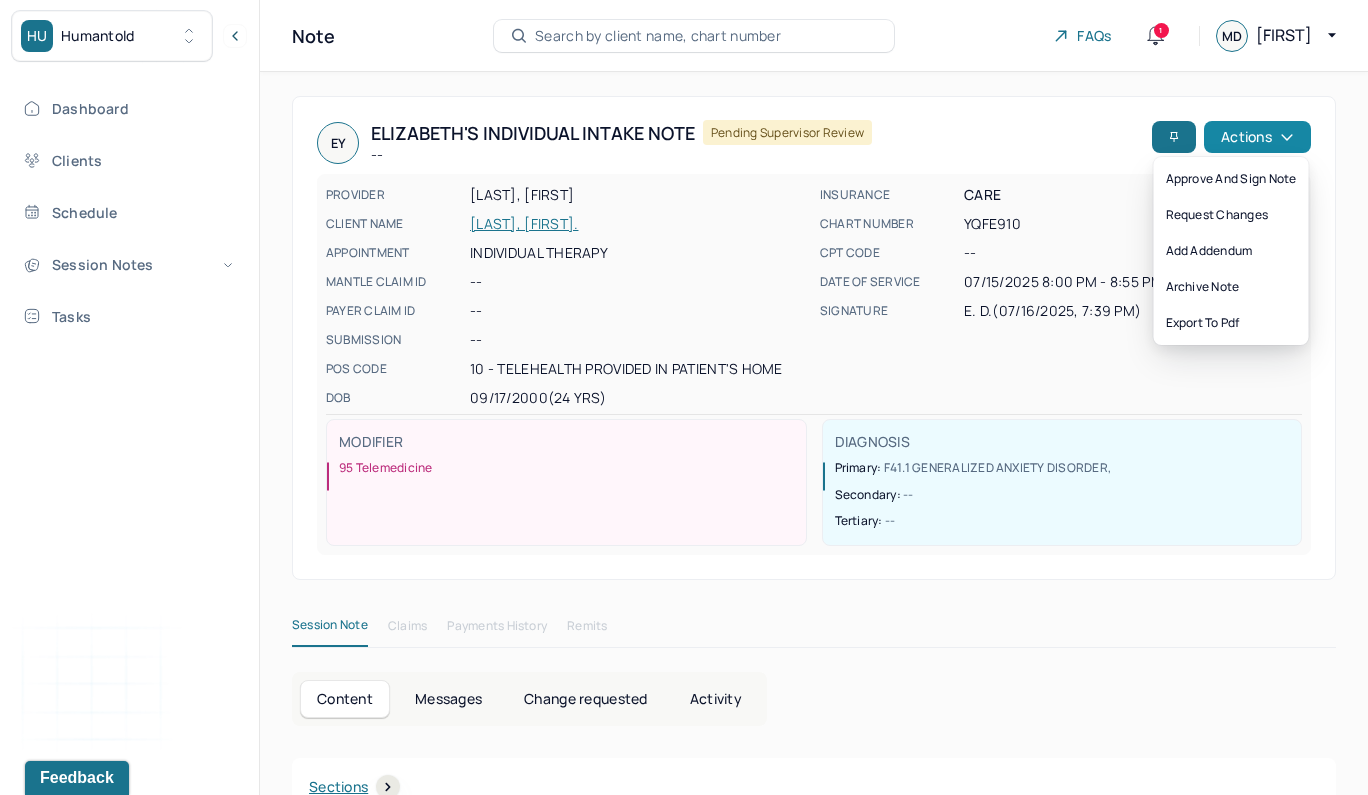 click on "Actions" at bounding box center [1257, 137] 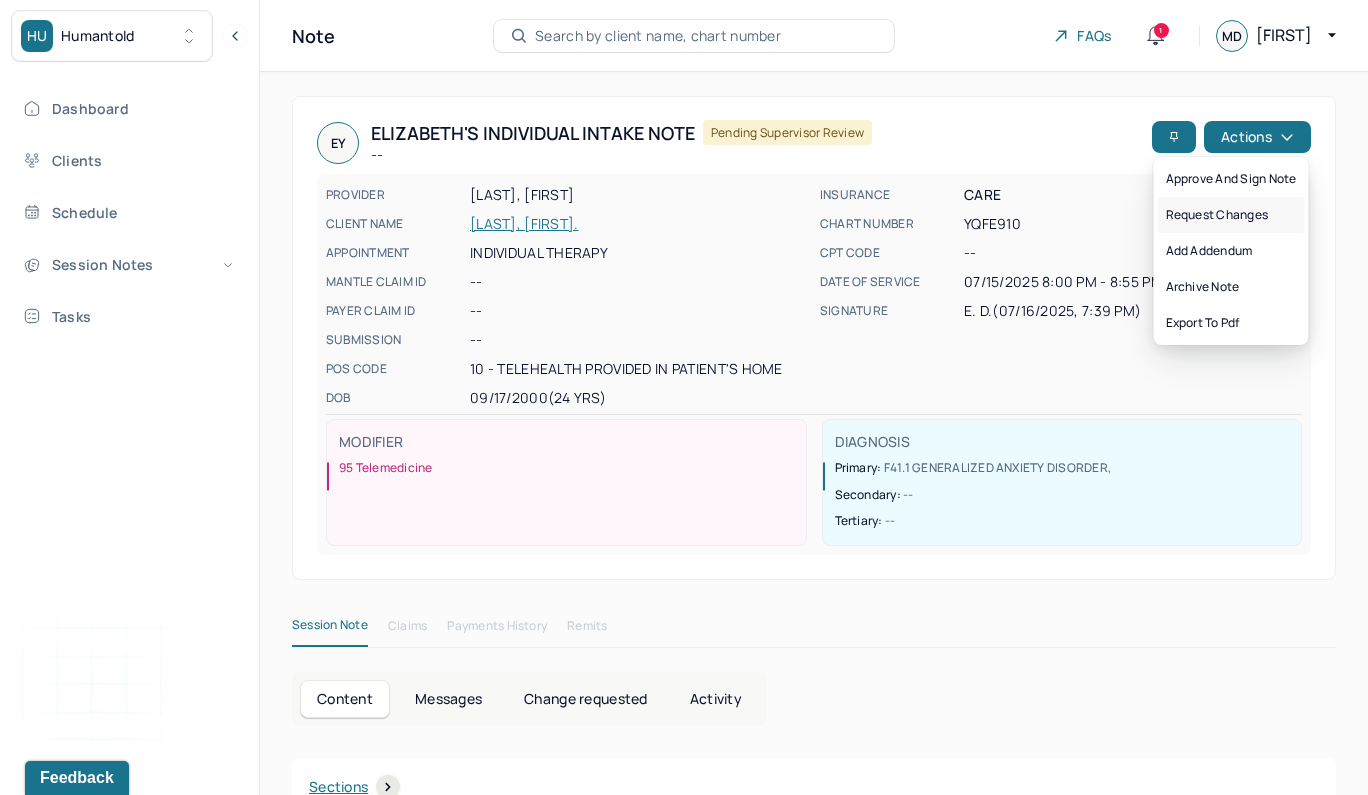 click on "Request changes" at bounding box center (1231, 215) 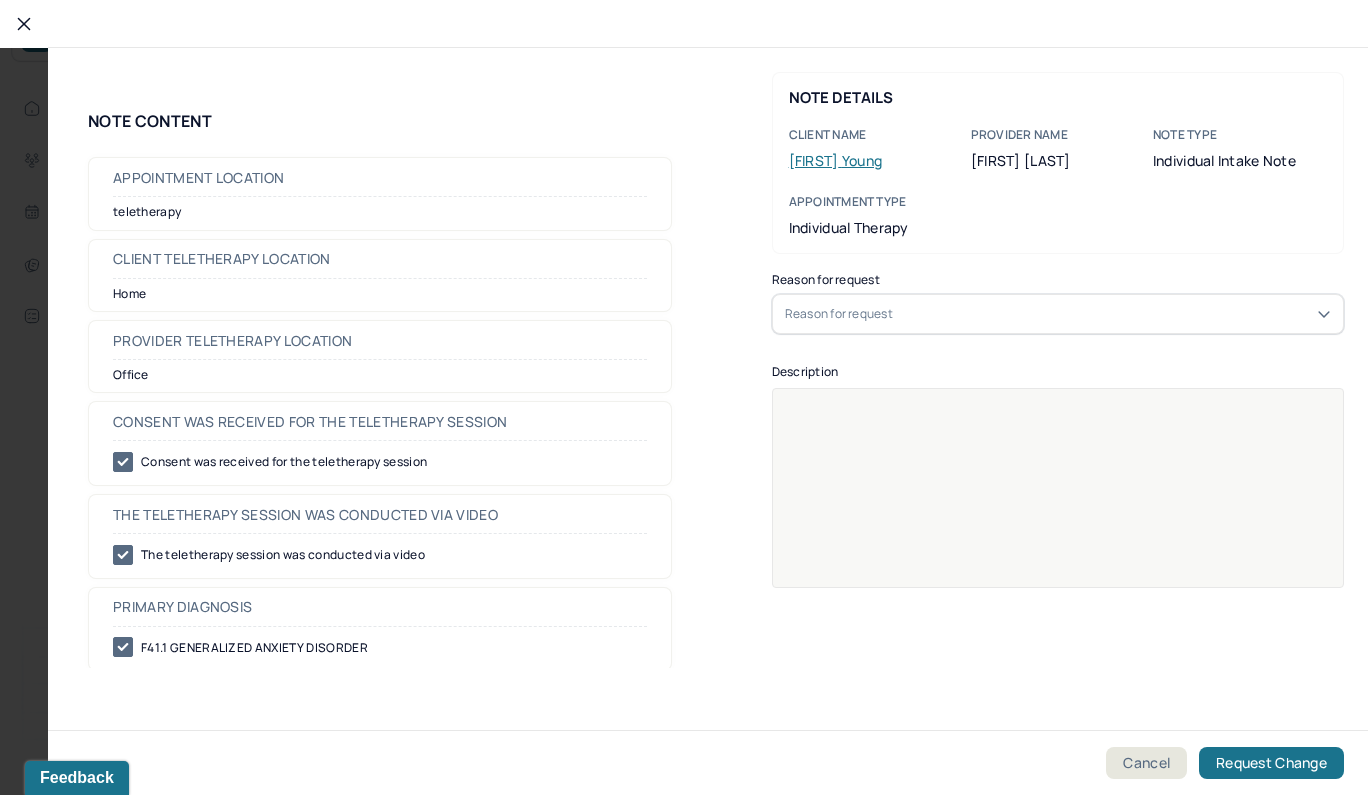 click on "Reason for request" at bounding box center (839, 314) 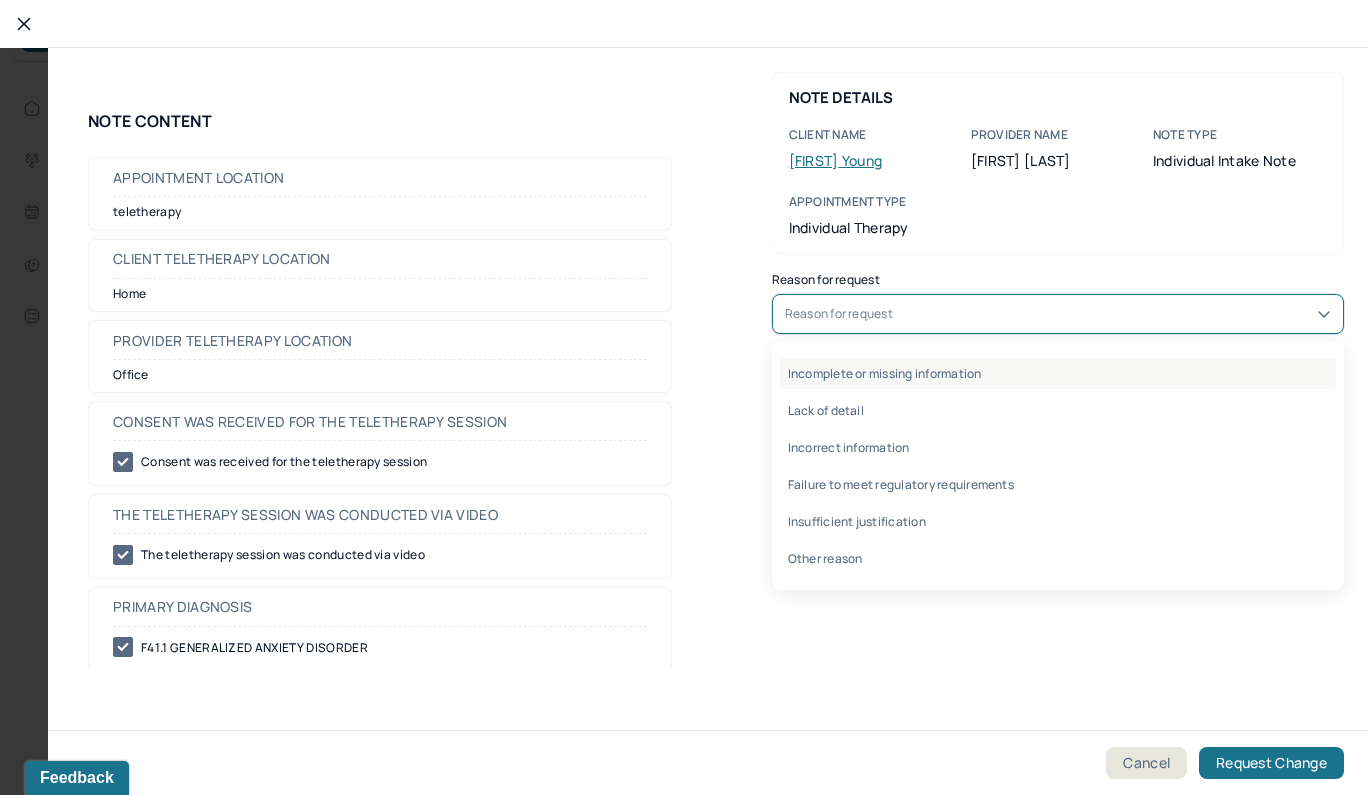 click on "Incomplete or missing information" at bounding box center [1058, 373] 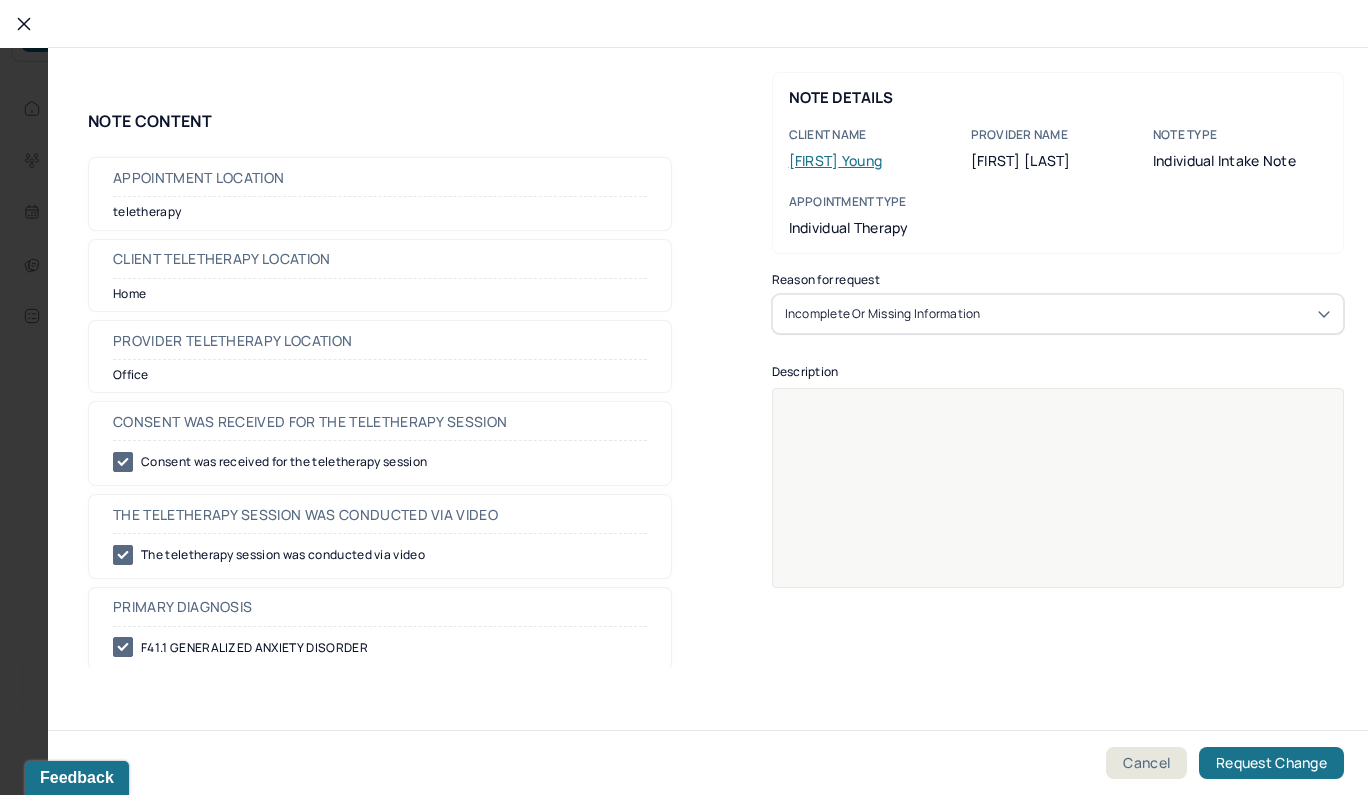 click at bounding box center [1058, 501] 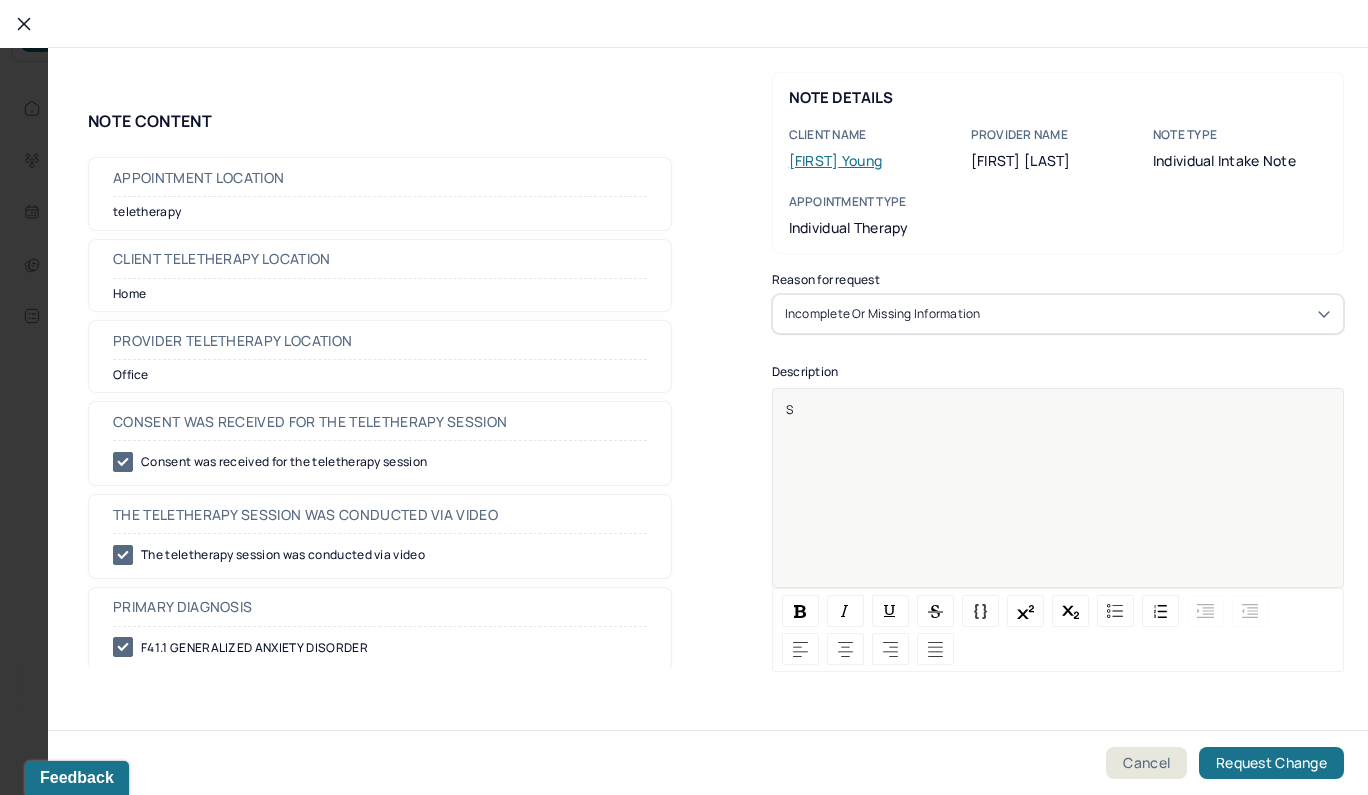 type 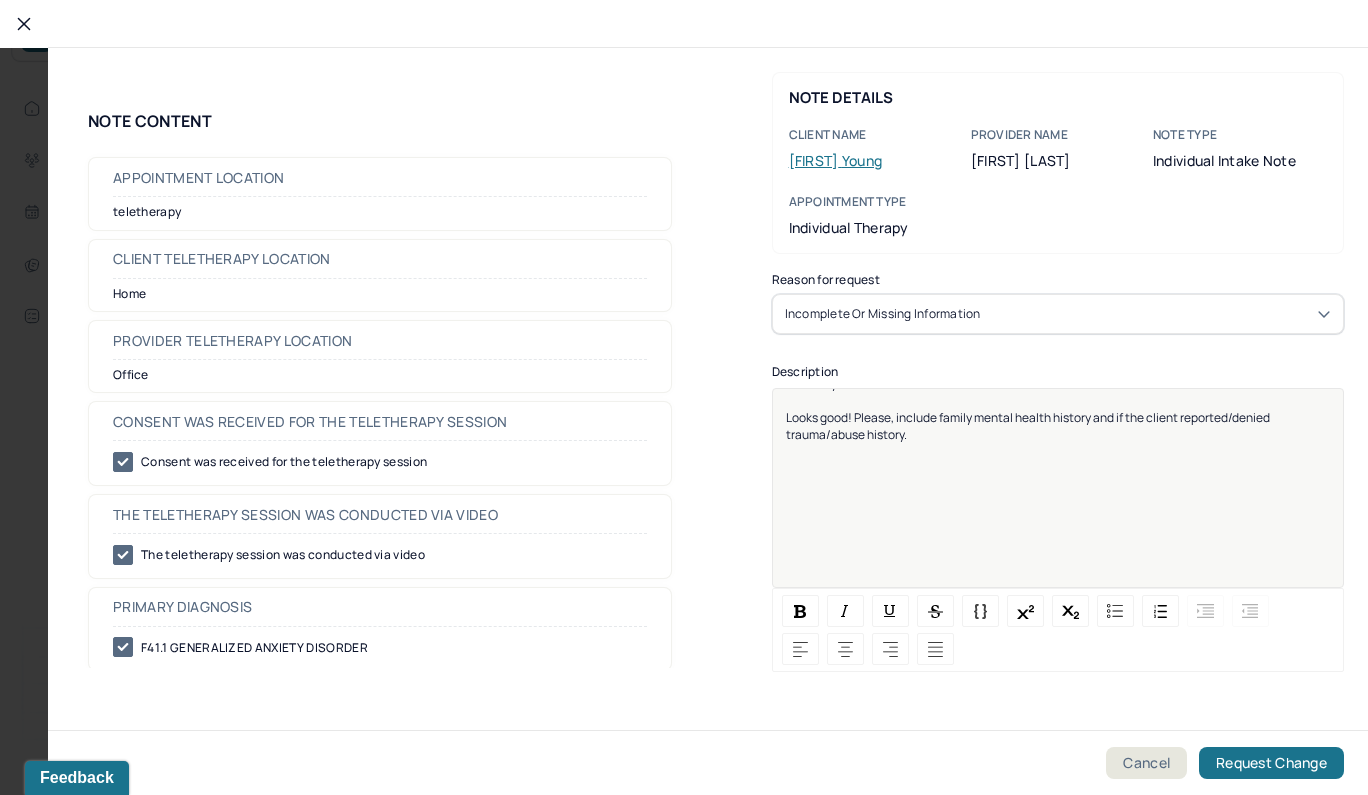 scroll, scrollTop: 25, scrollLeft: 0, axis: vertical 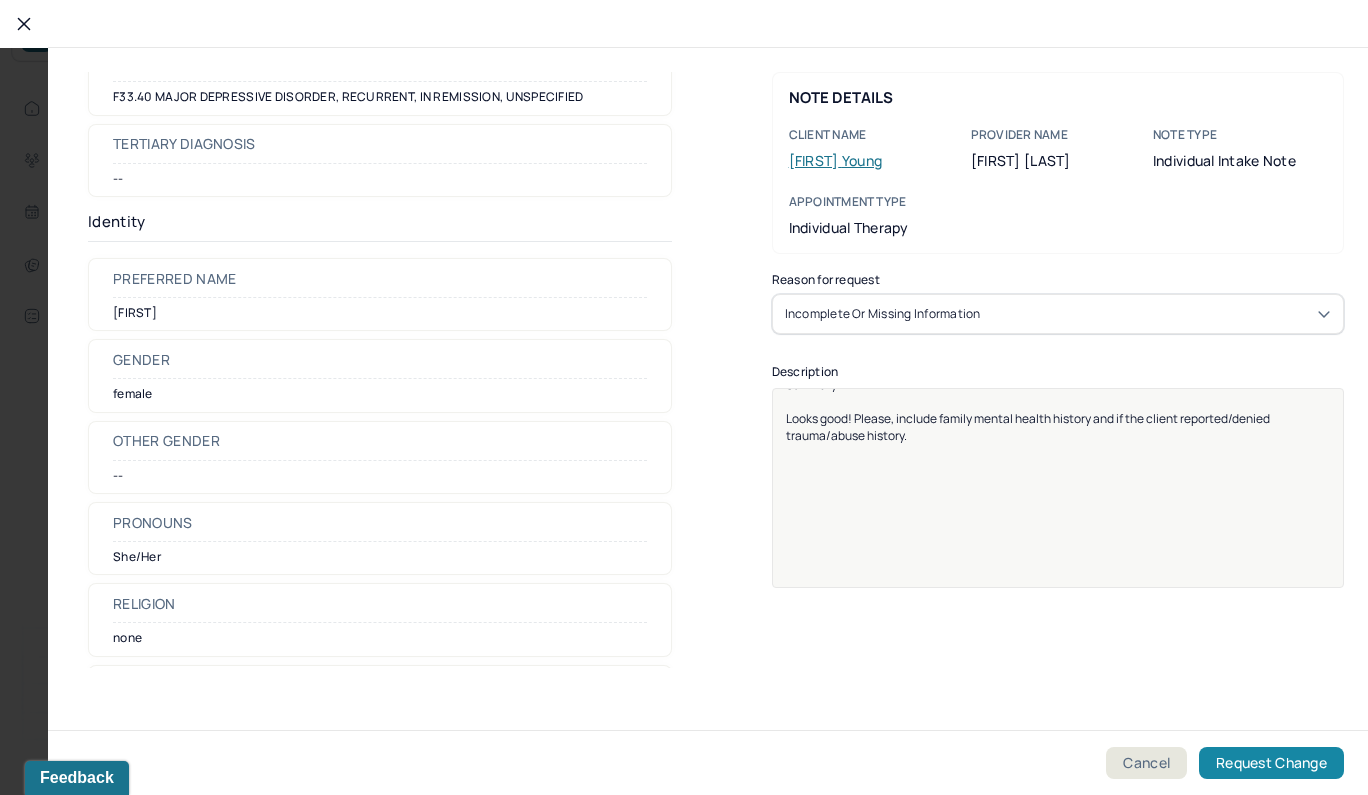 click on "Request Change" at bounding box center (1271, 763) 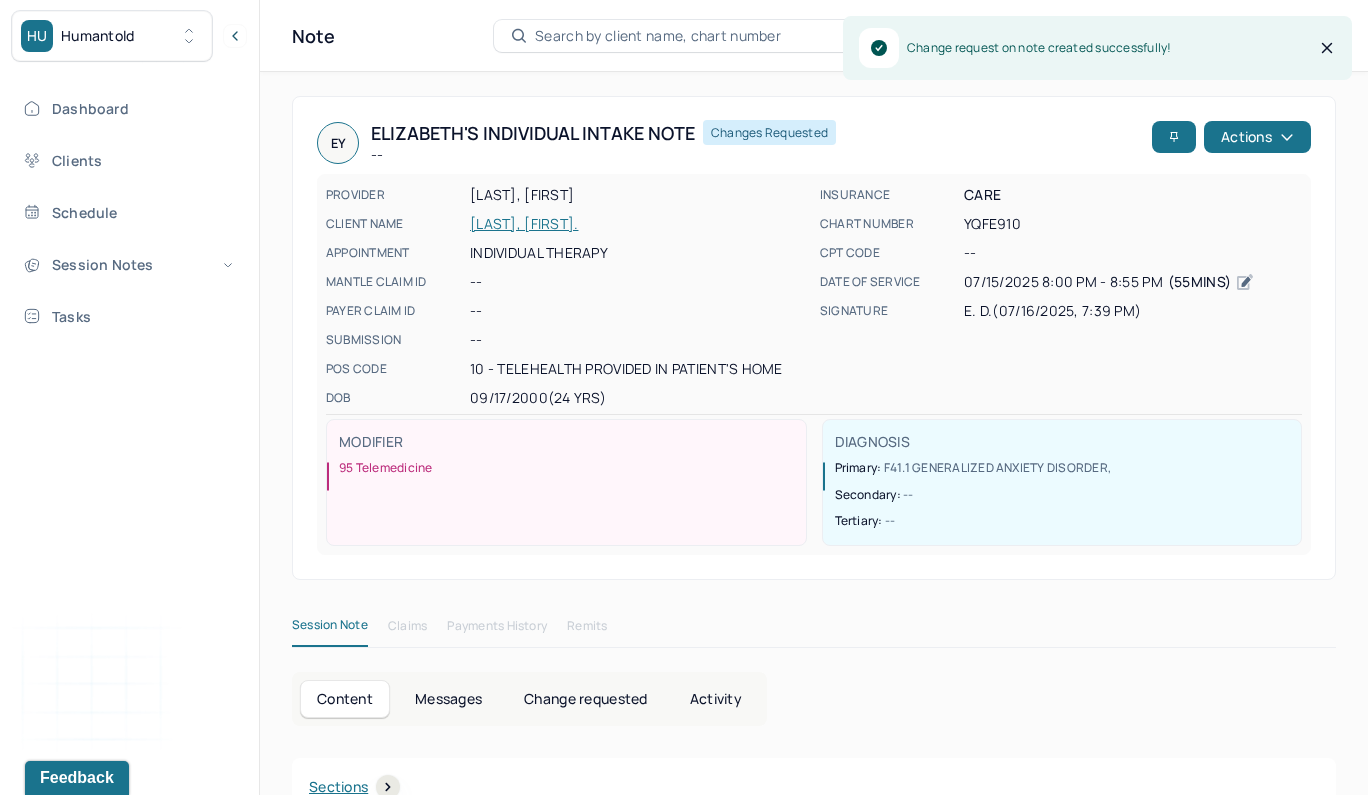 scroll, scrollTop: 0, scrollLeft: 0, axis: both 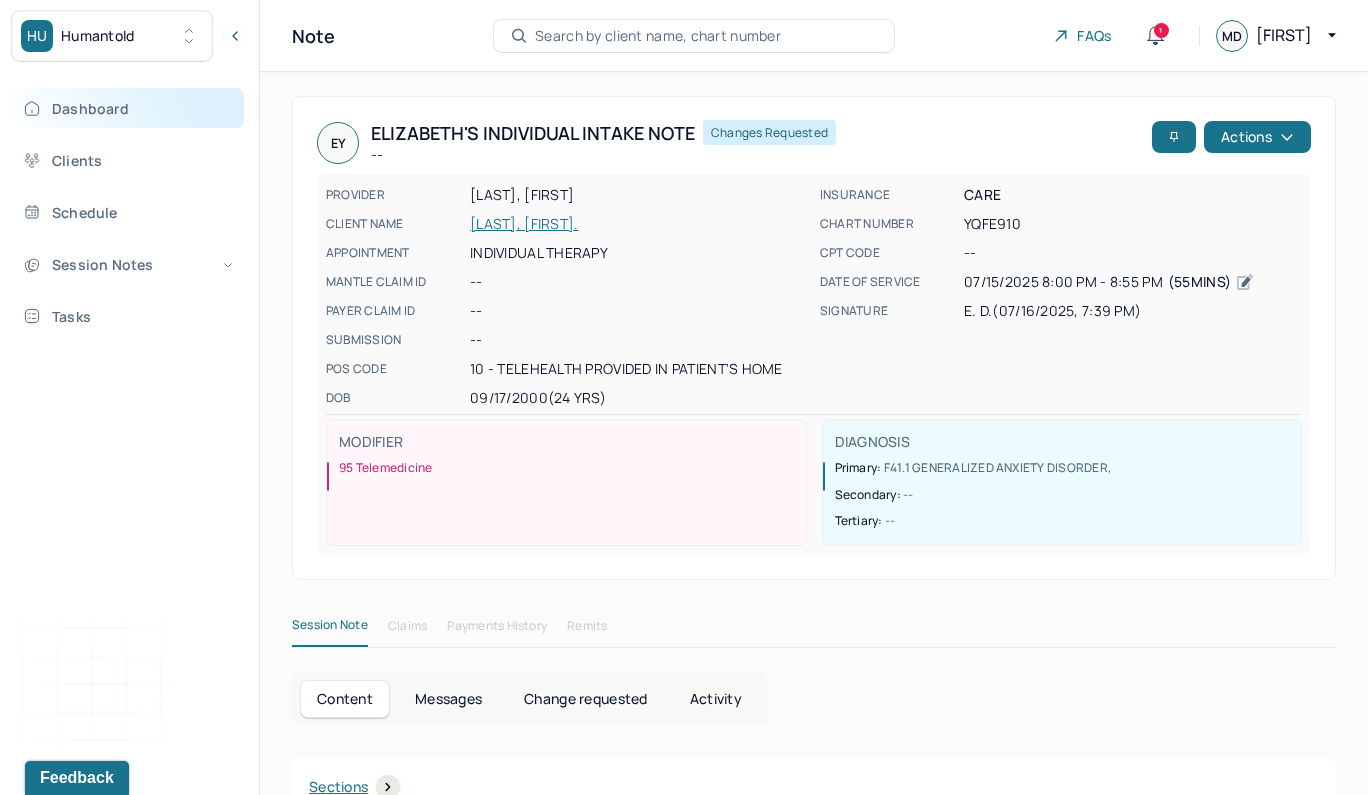 click on "Dashboard" at bounding box center [128, 108] 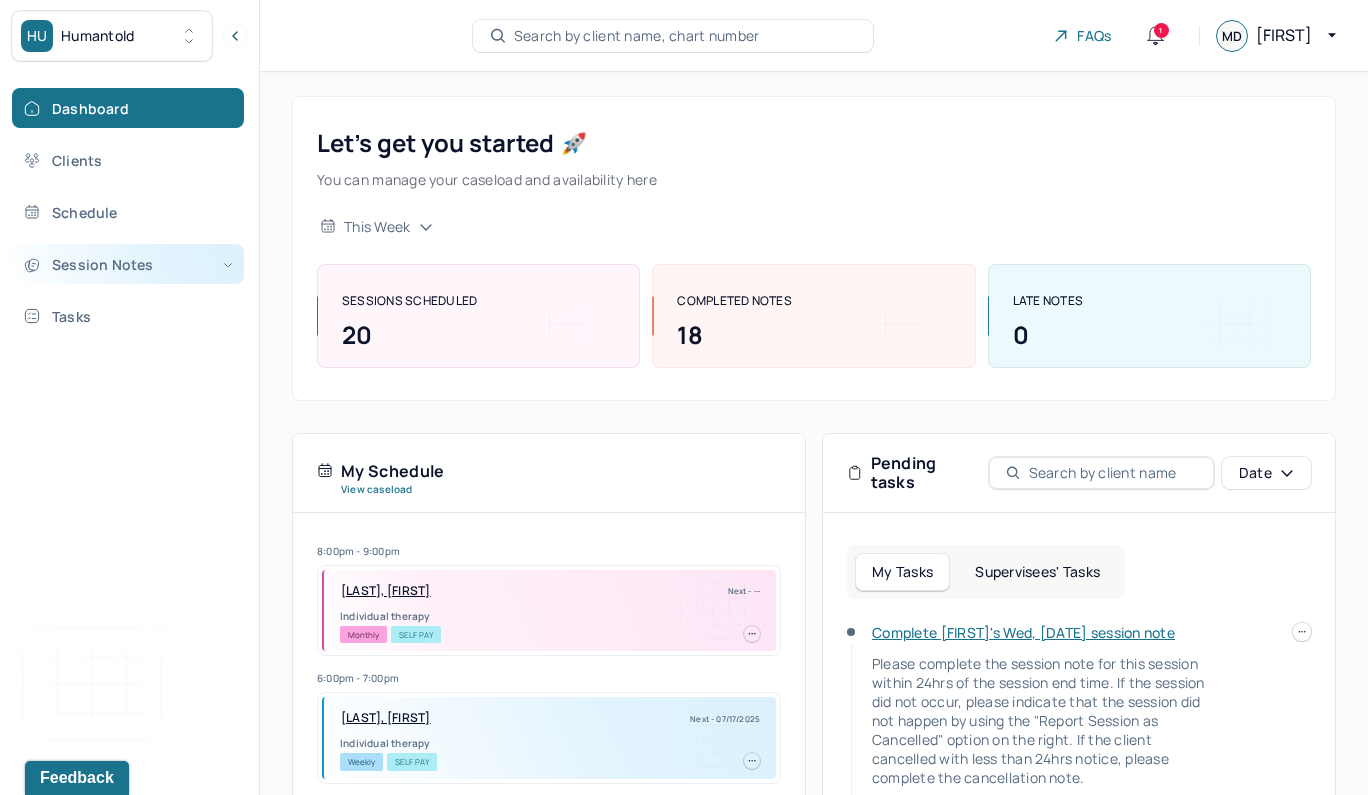 click on "Session Notes" at bounding box center [128, 264] 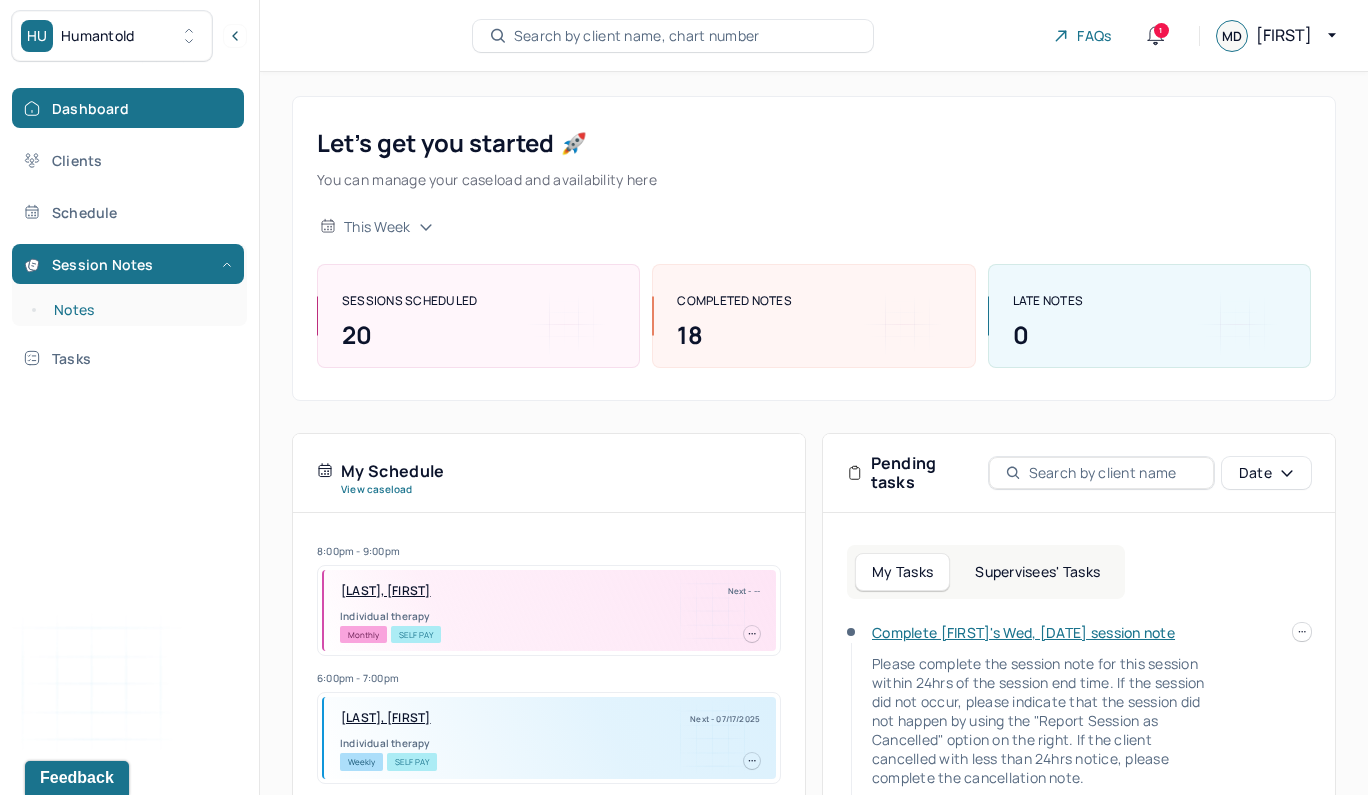 click on "Notes" at bounding box center [139, 310] 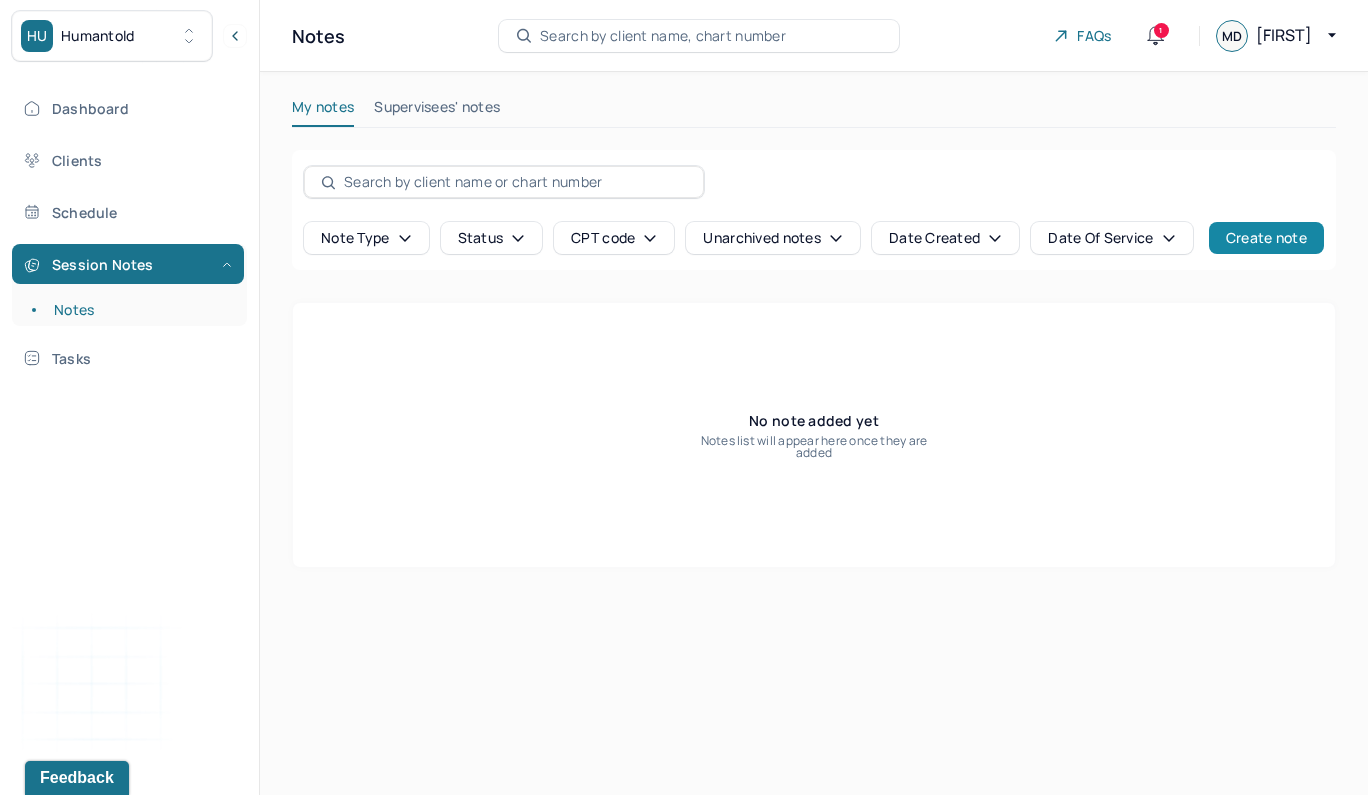 click on "Create note" at bounding box center [1266, 238] 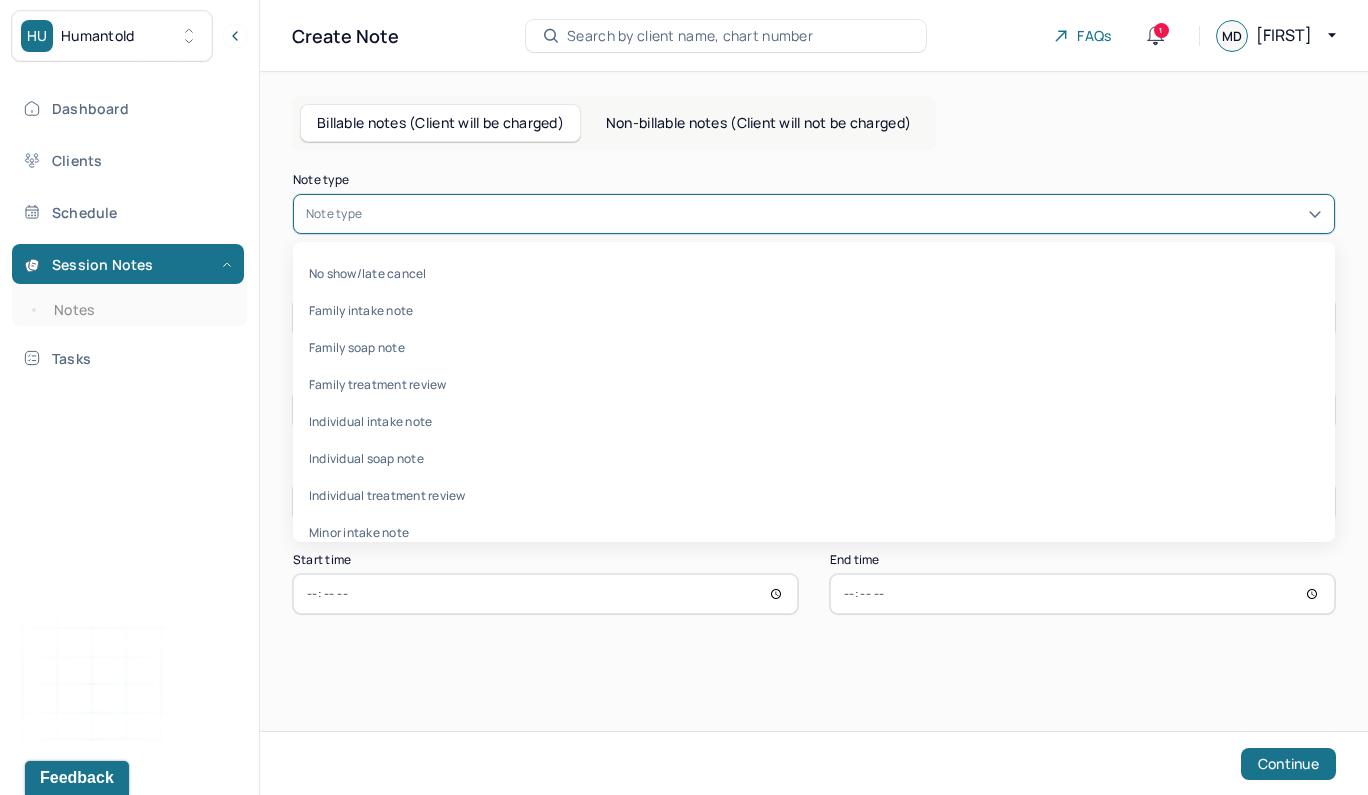 click at bounding box center [844, 214] 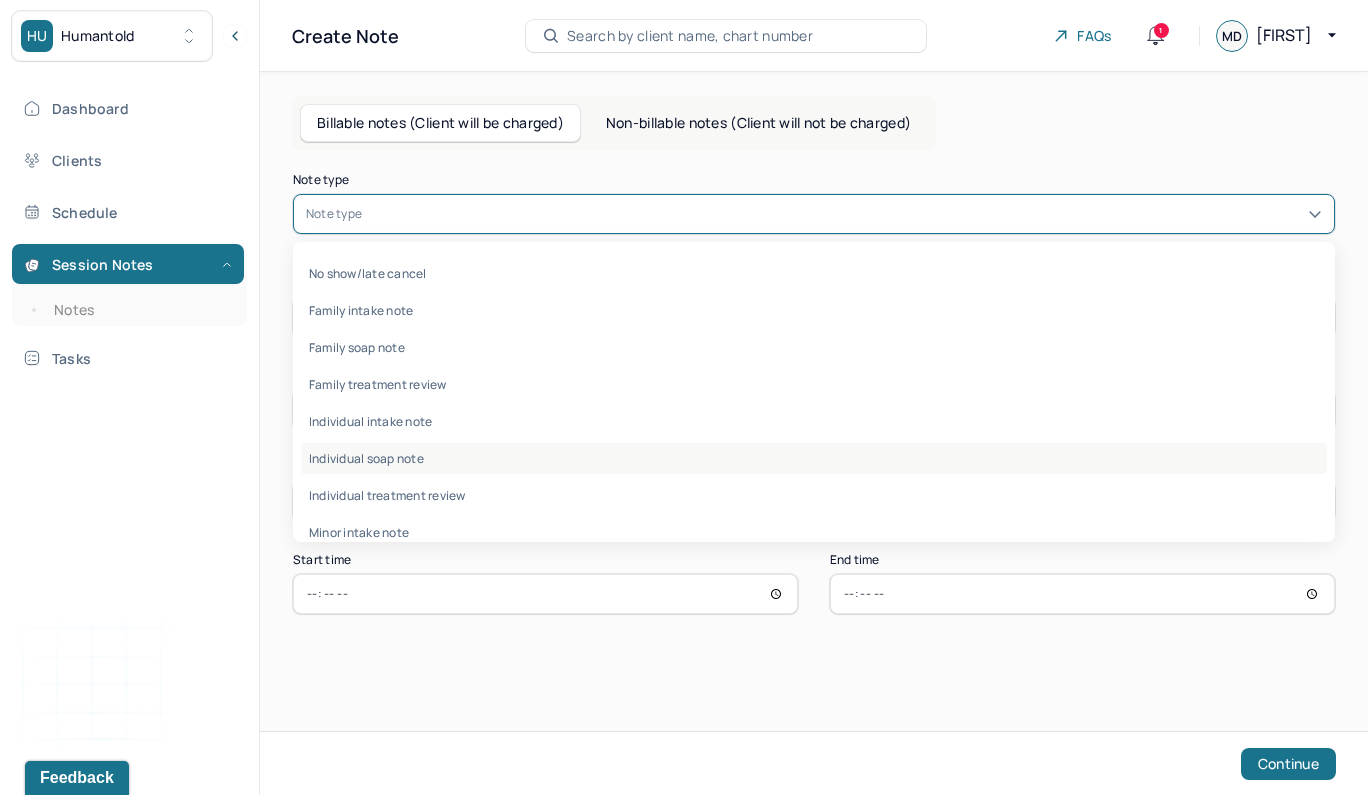 click on "Individual soap note" at bounding box center [814, 458] 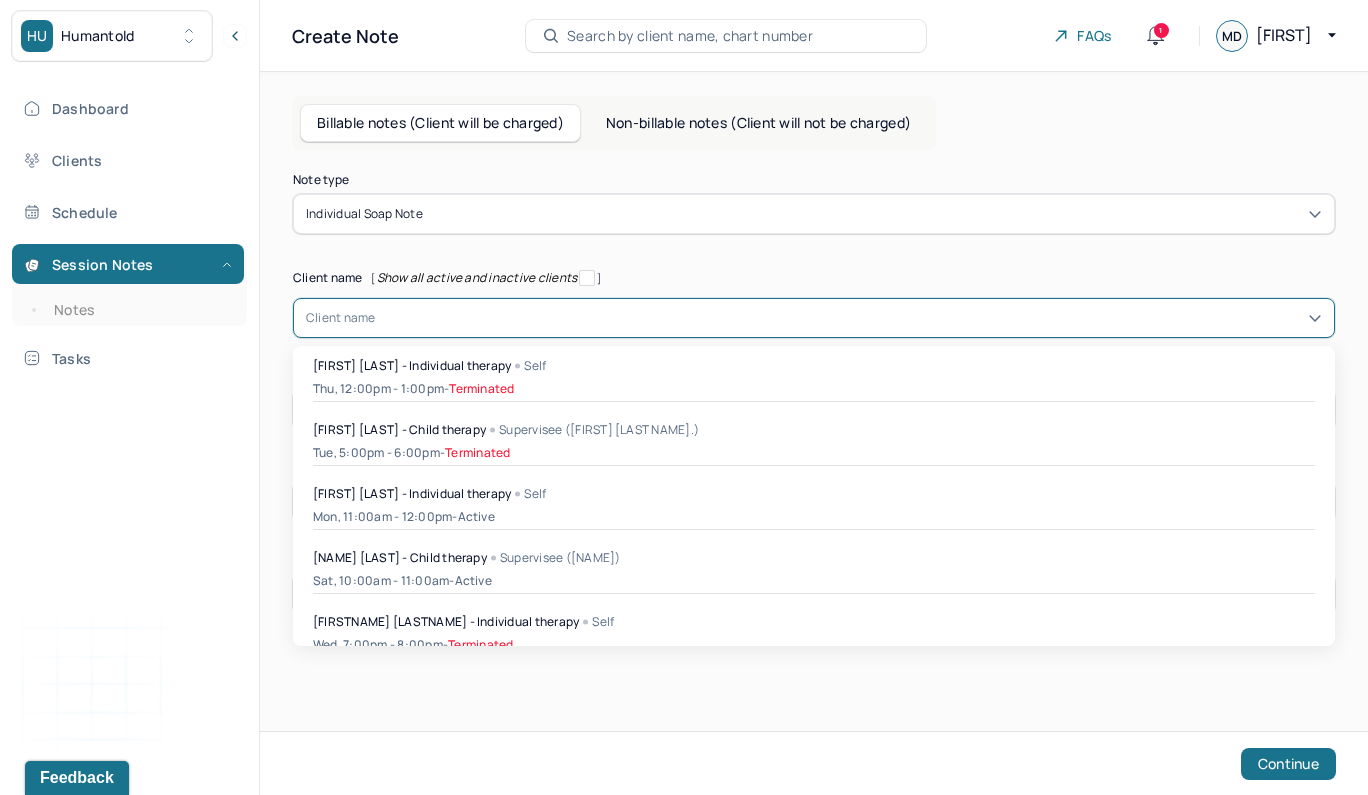 click at bounding box center [849, 318] 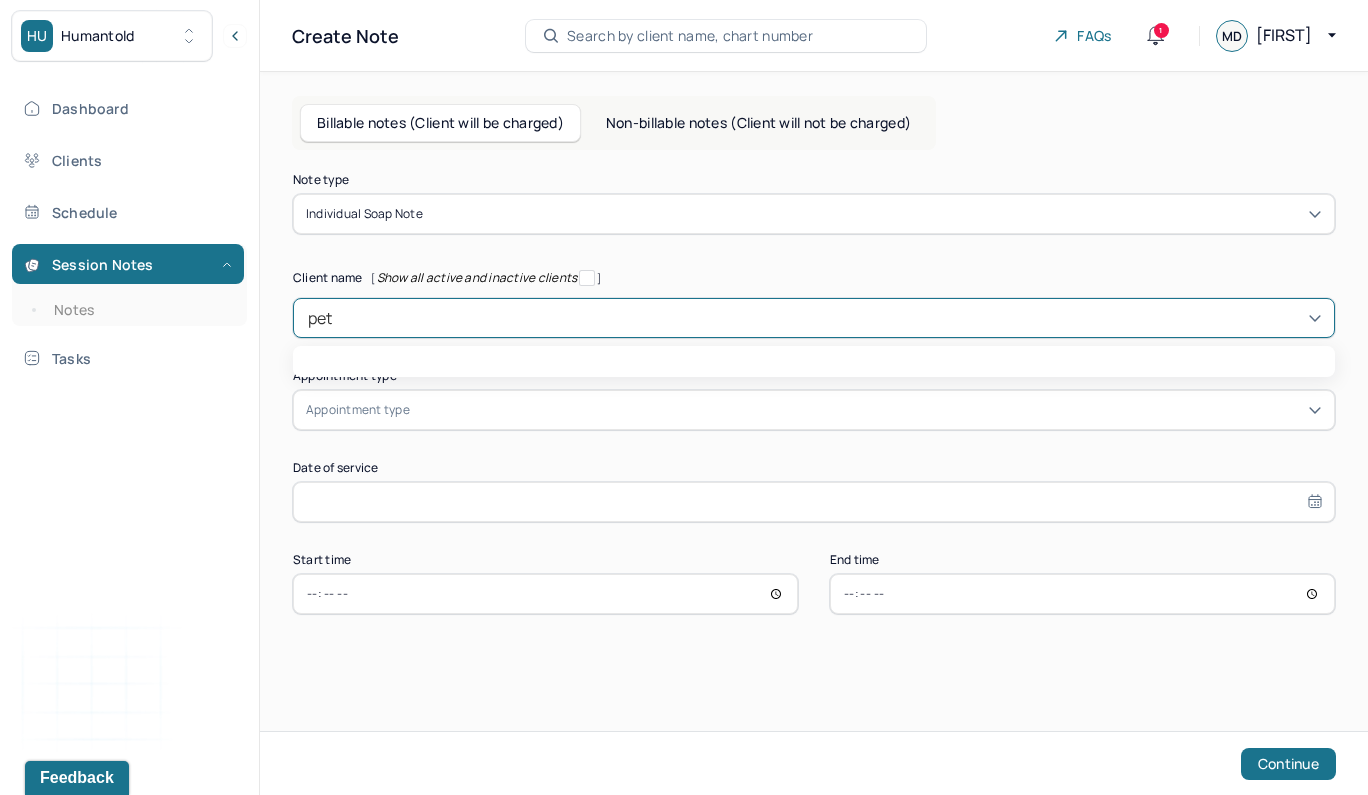 type on "pete" 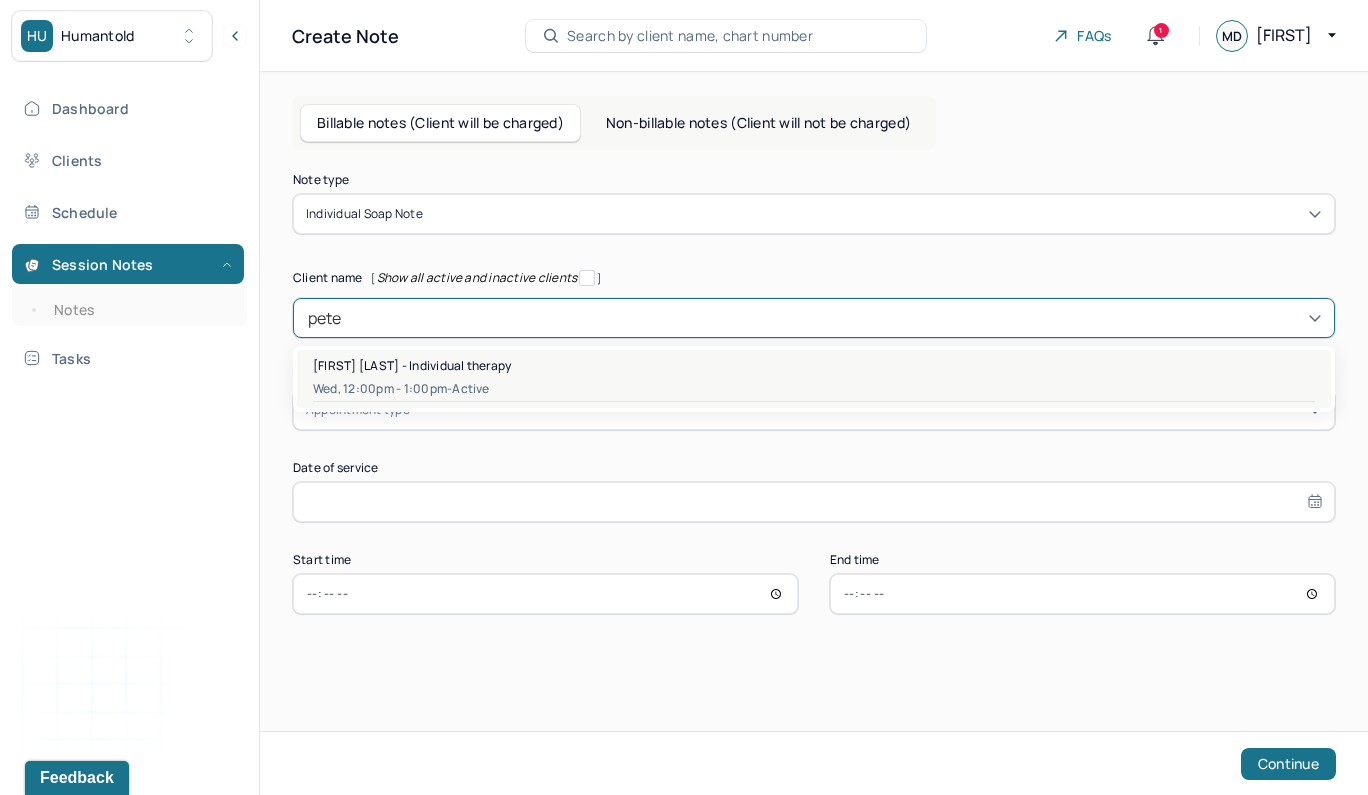 click on "[FIRST] [LAST] - Individual therapy" at bounding box center [412, 365] 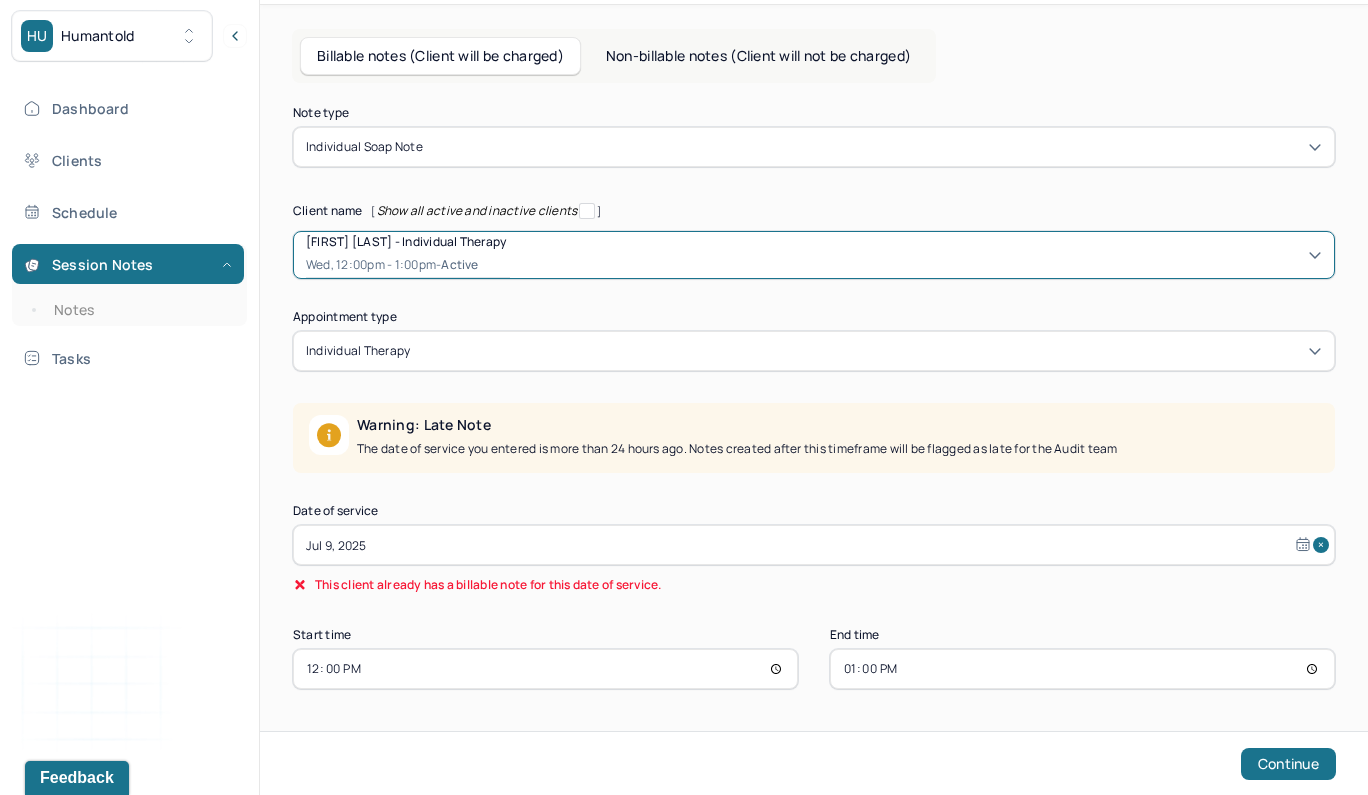 select on "6" 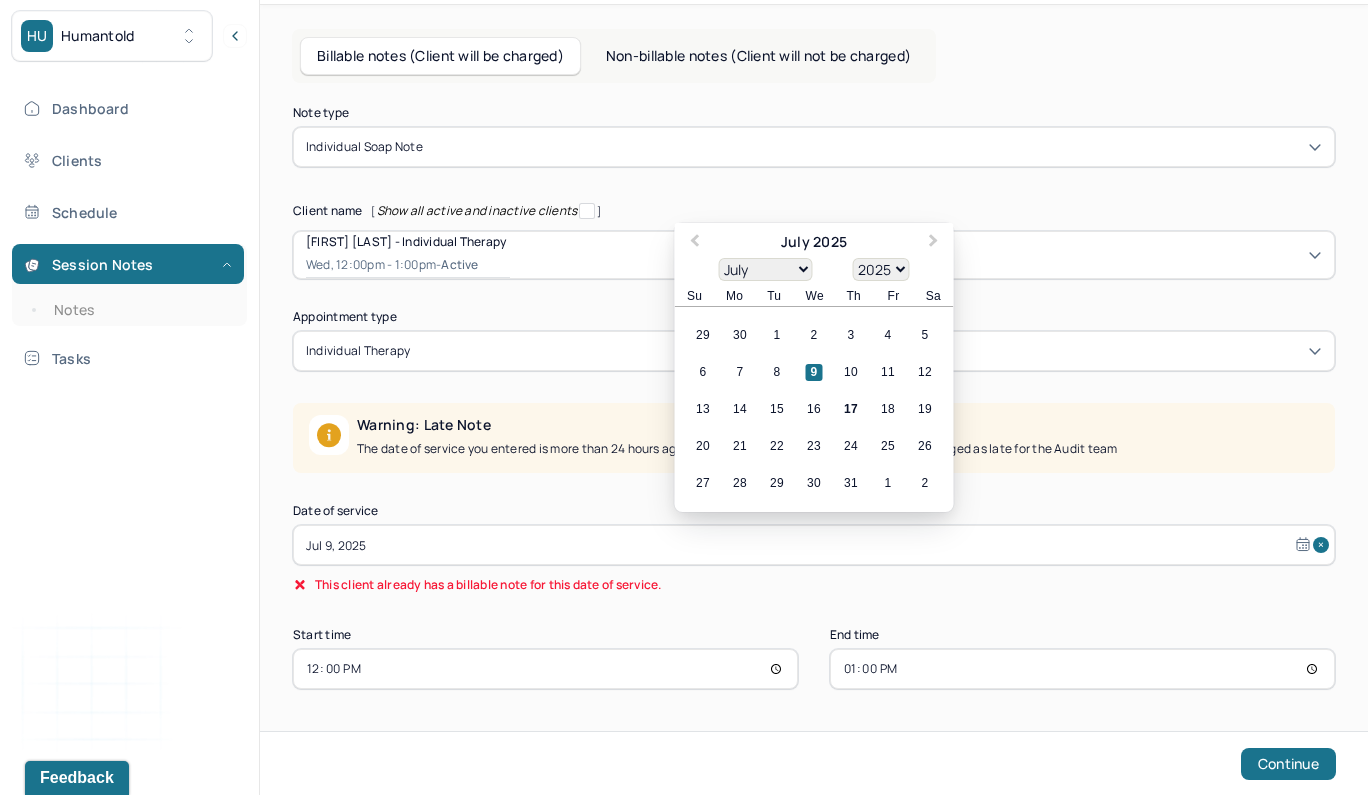 click on "Jul 9, 2025" at bounding box center [814, 545] 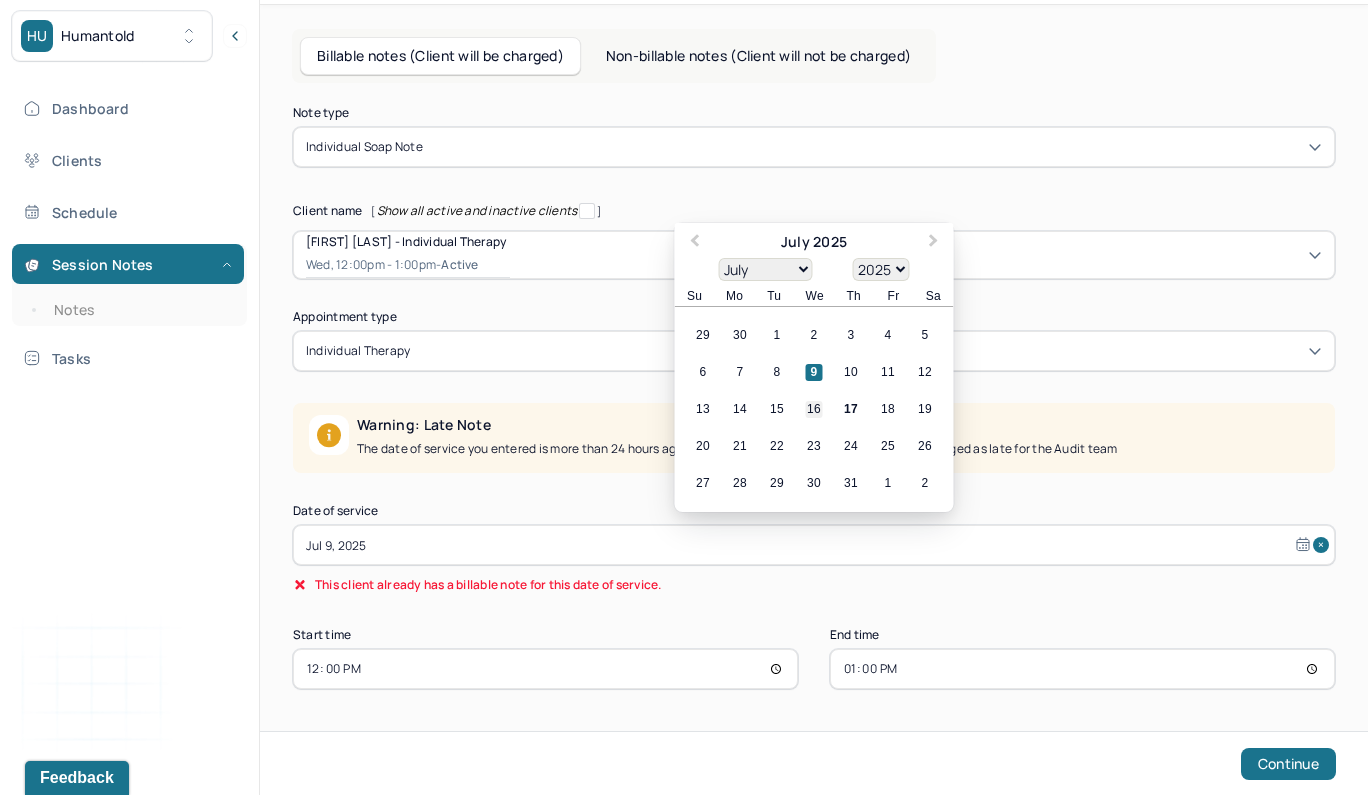 click on "16" at bounding box center (814, 409) 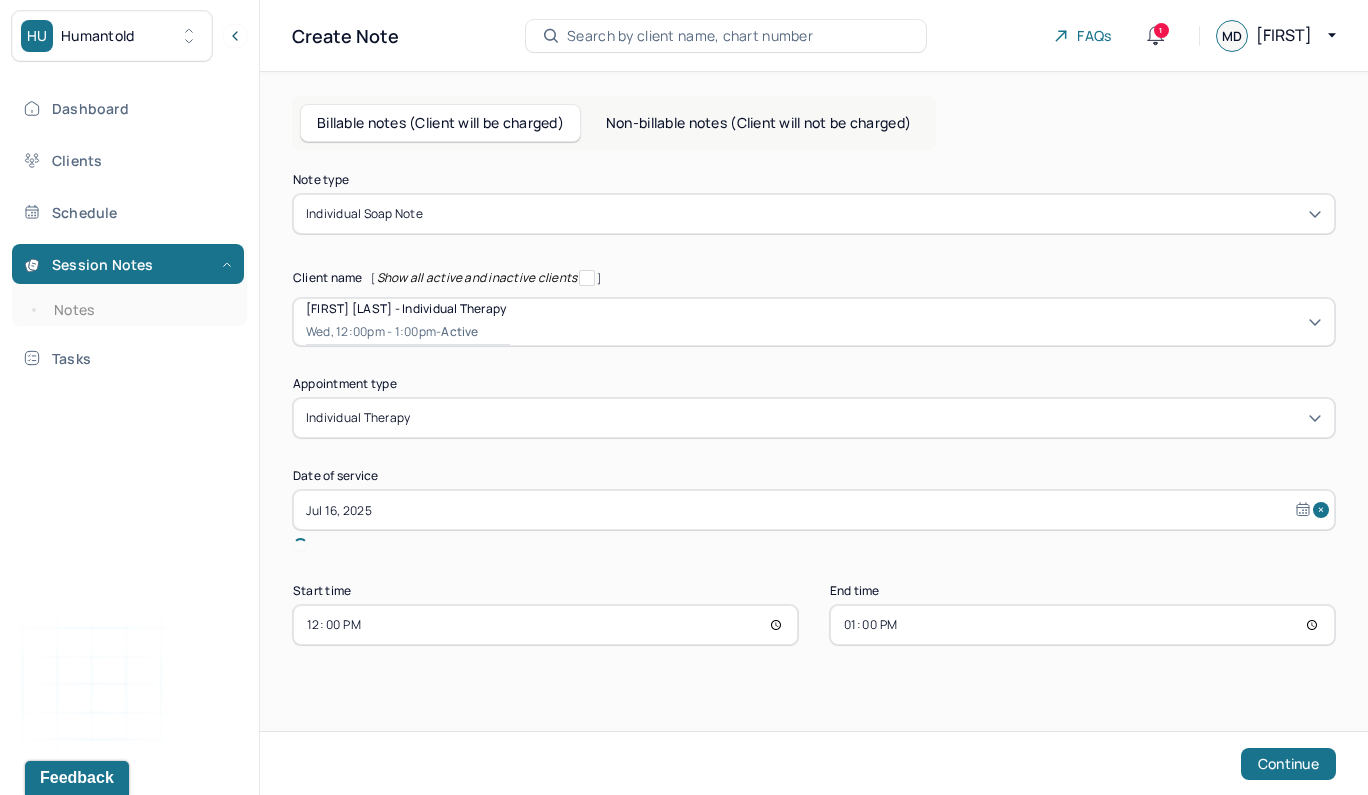 scroll, scrollTop: 0, scrollLeft: 0, axis: both 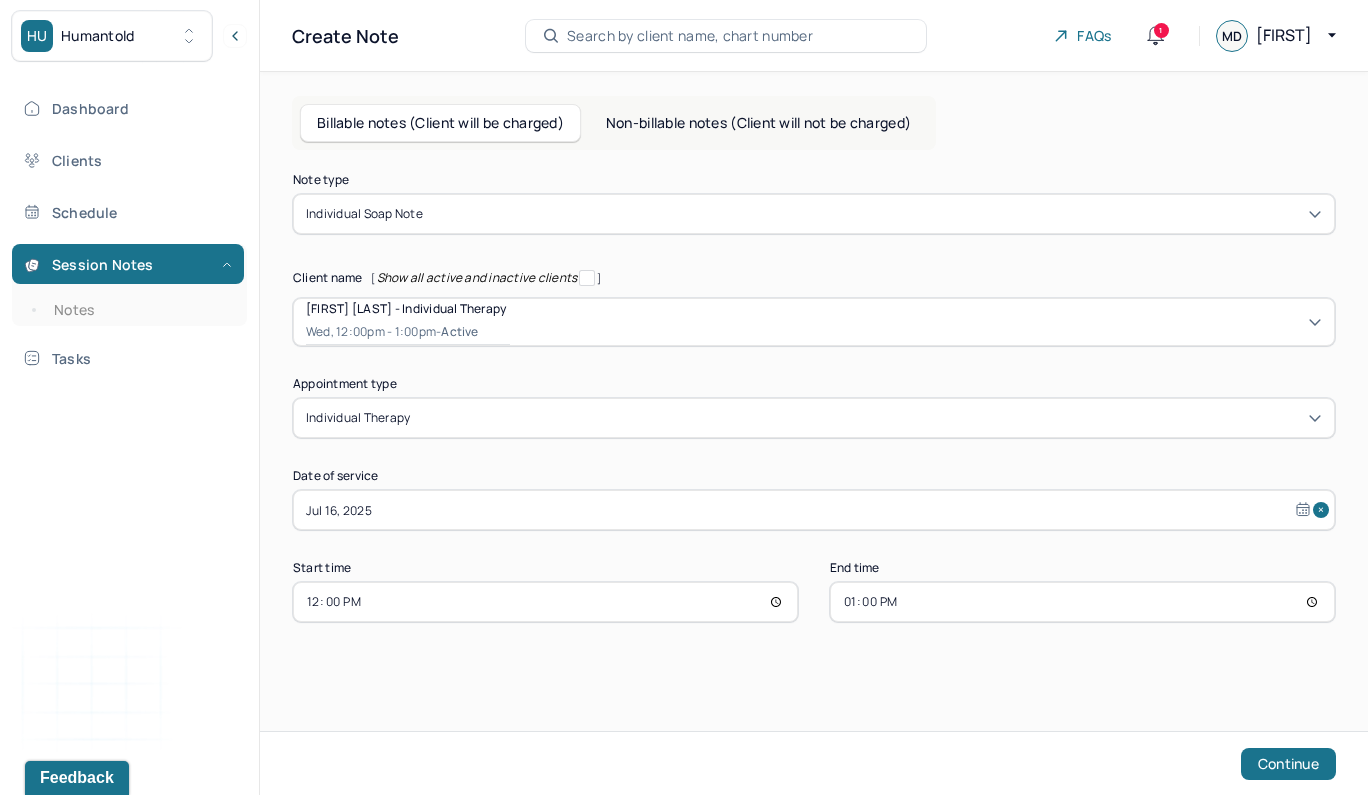 click on "12:00" at bounding box center (545, 602) 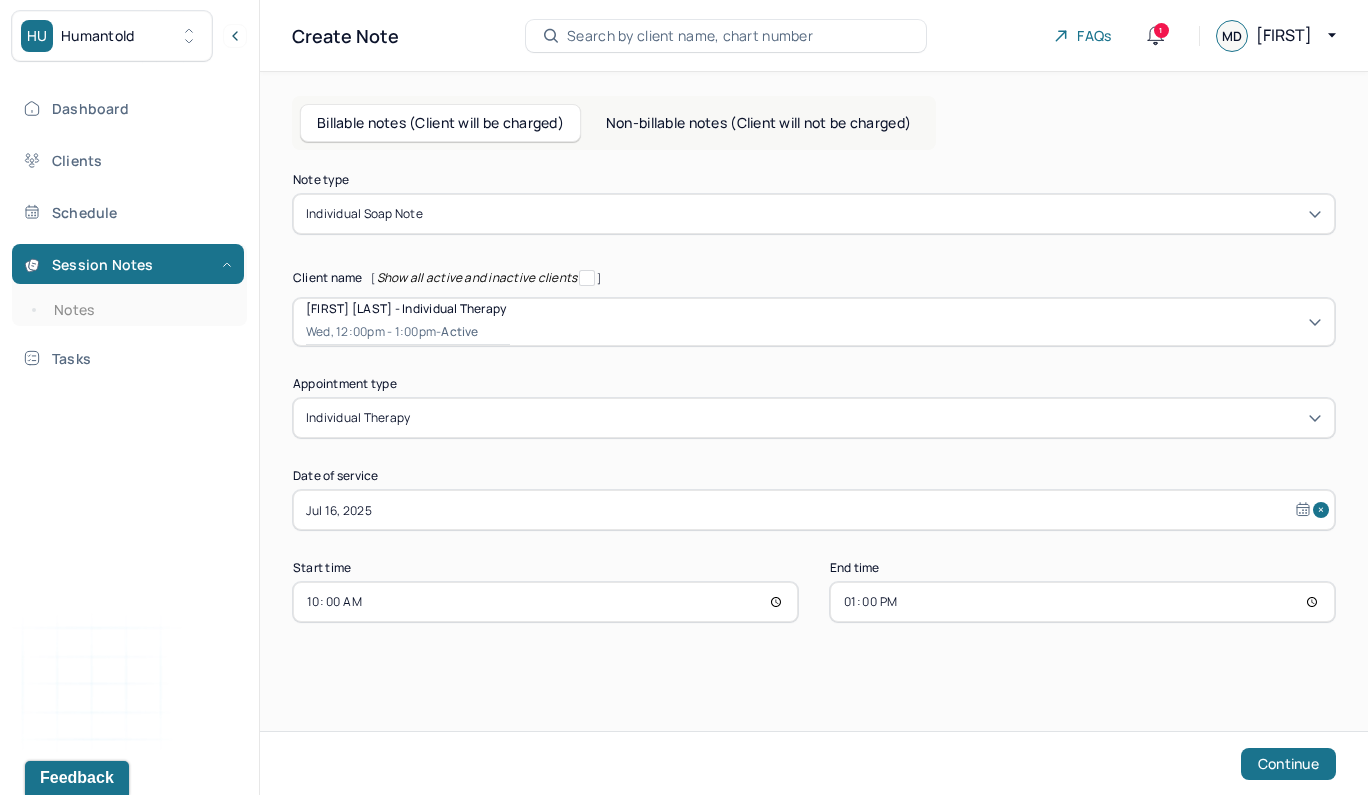 type on "10:00" 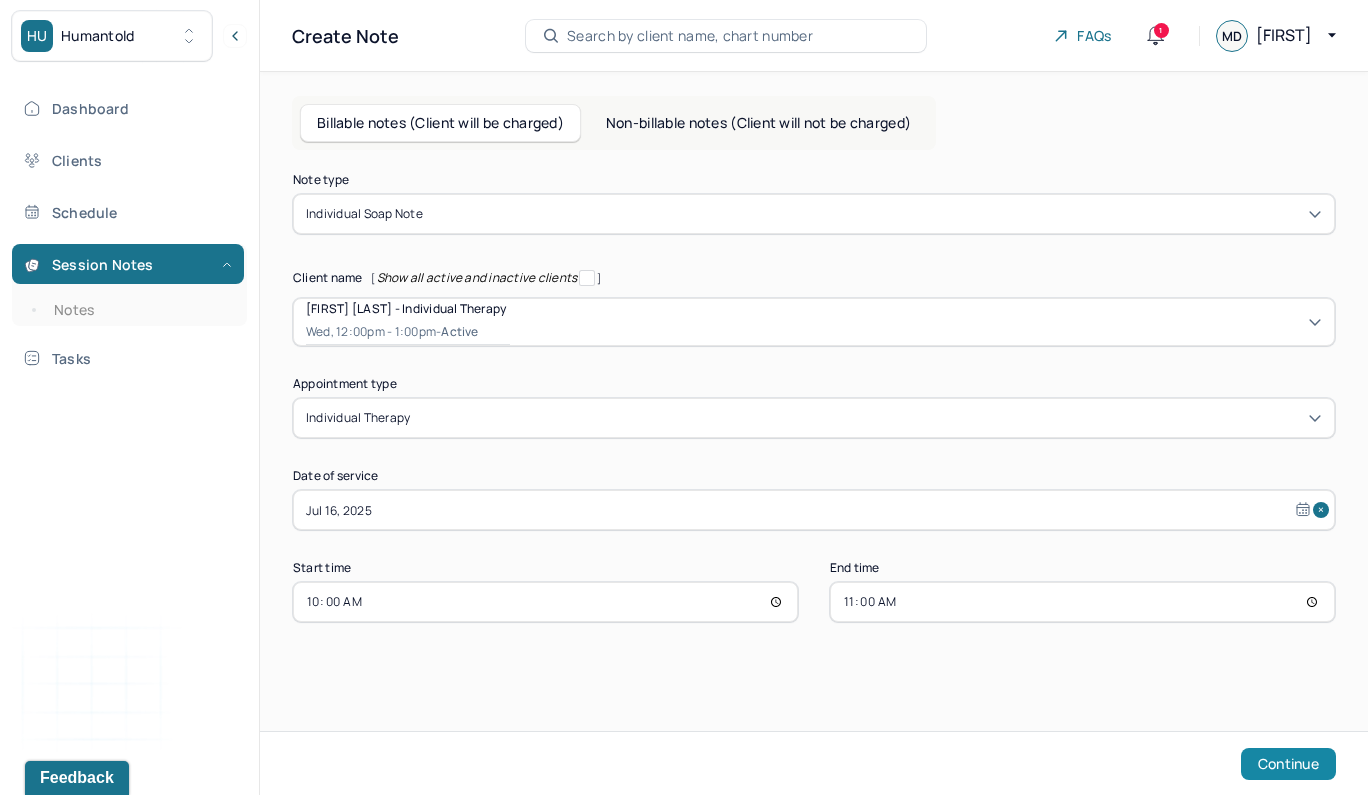 type on "11:00" 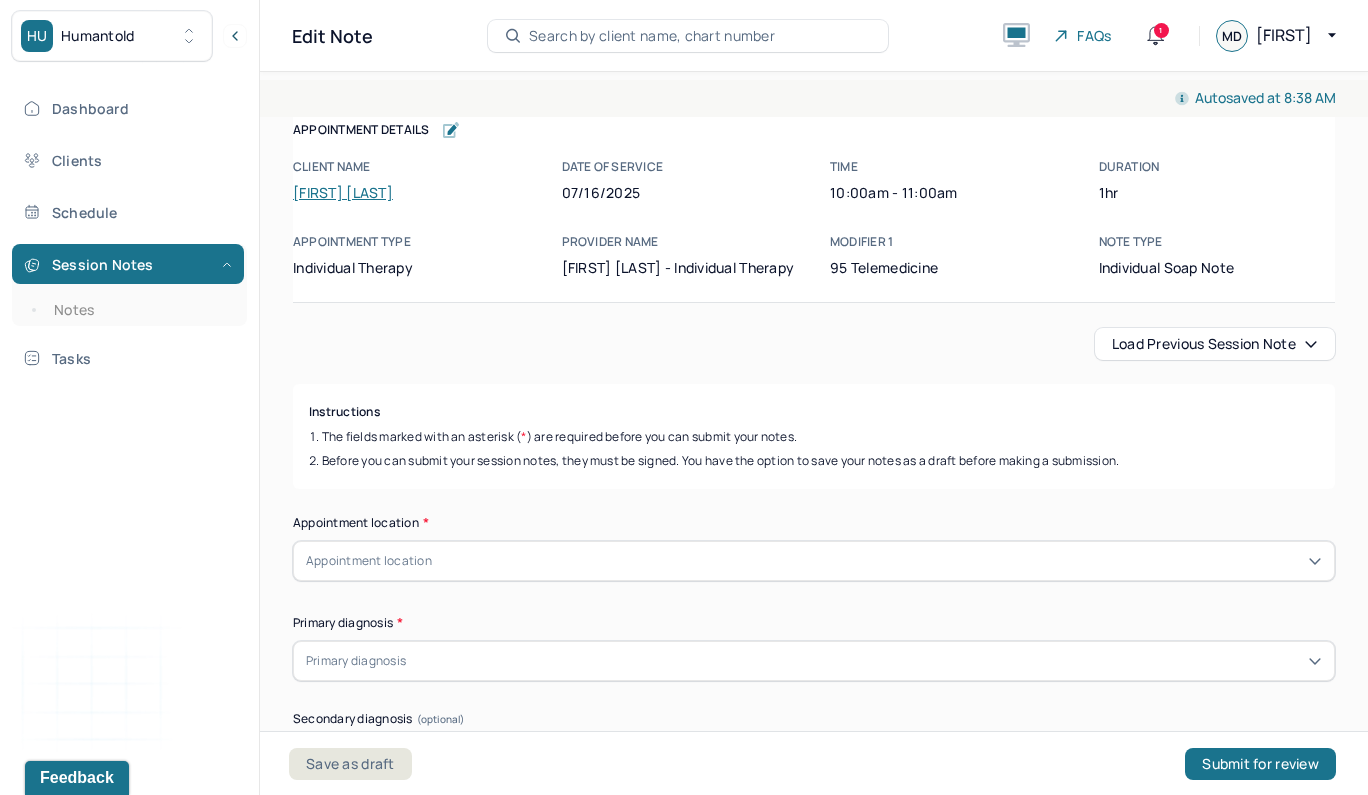 click on "Load previous session note" at bounding box center (1215, 344) 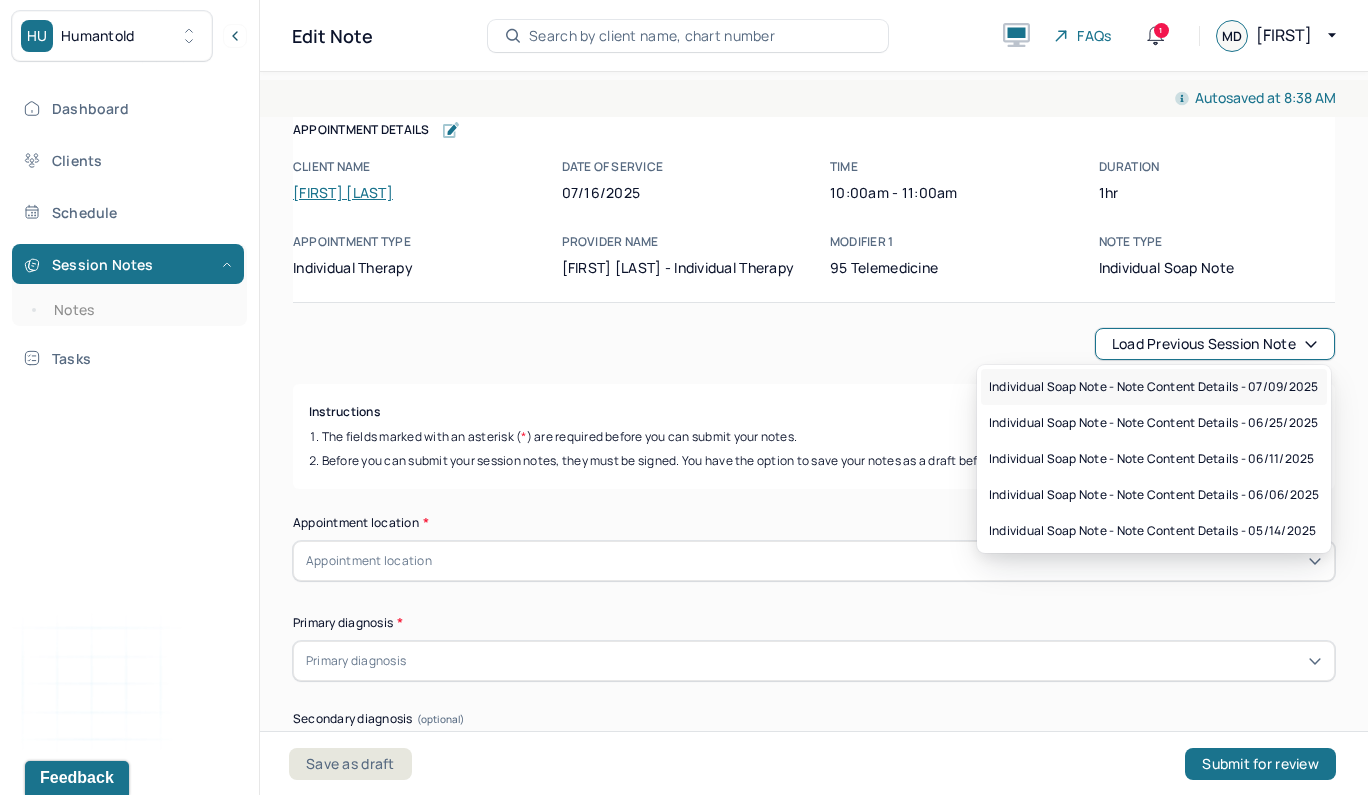 click on "Individual soap note   - Note content Details -   07/09/2025" at bounding box center (1153, 387) 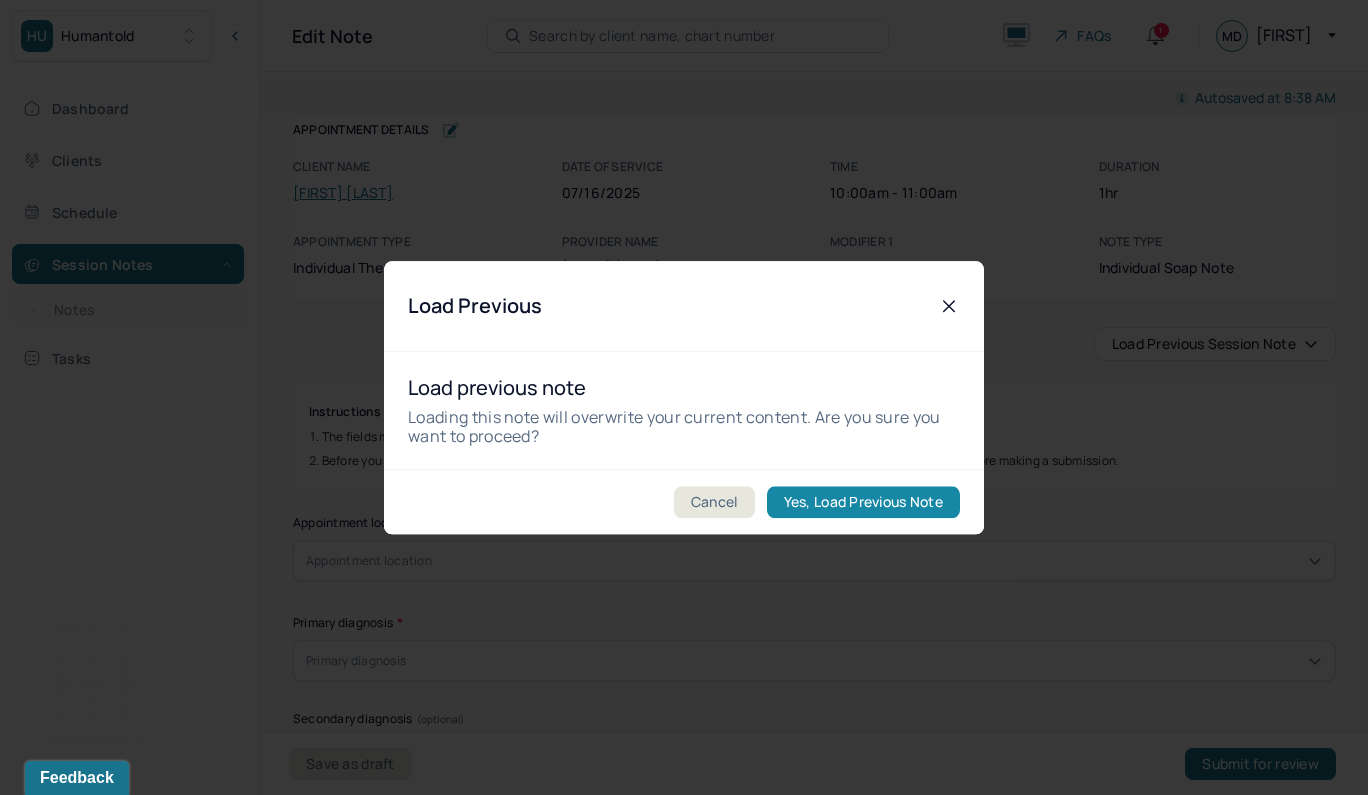 click on "Yes, Load Previous Note" at bounding box center [863, 502] 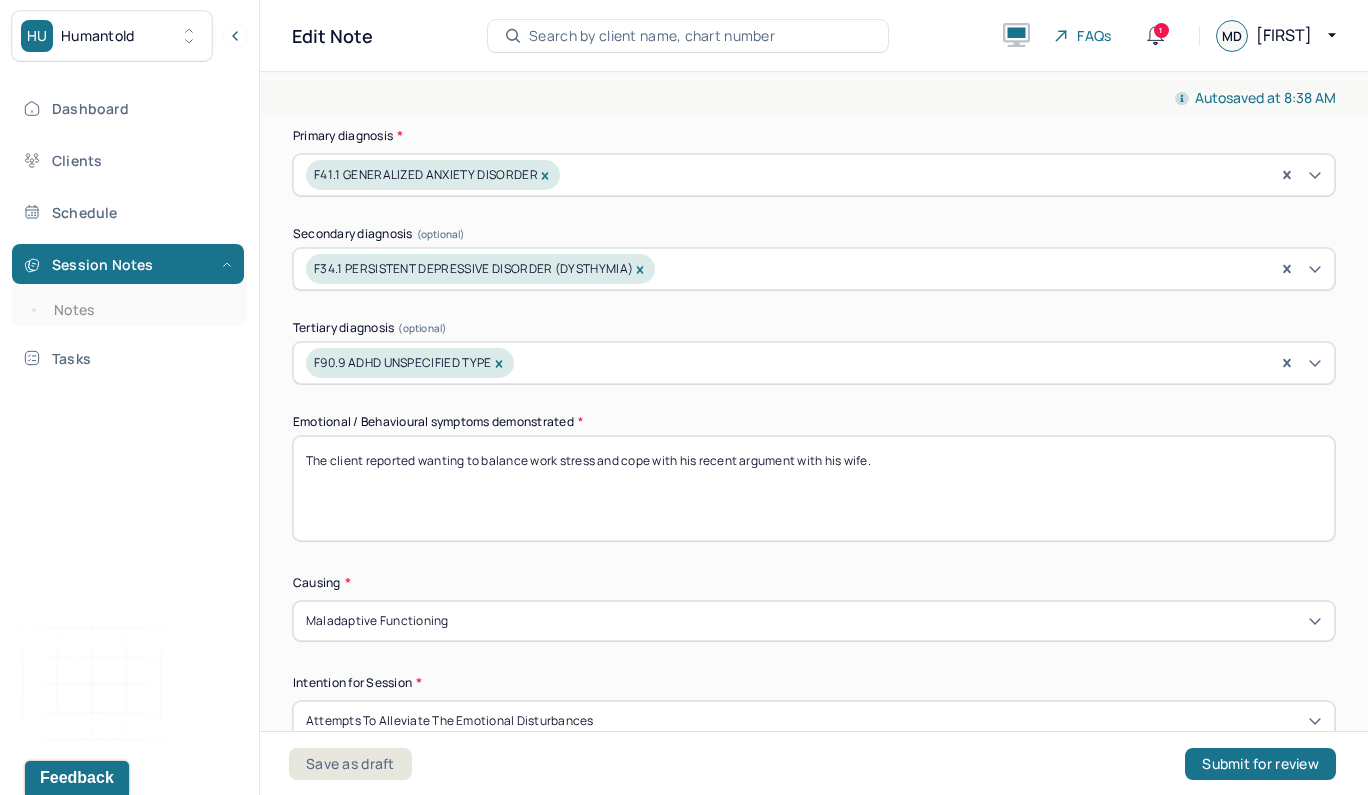 scroll, scrollTop: 746, scrollLeft: 0, axis: vertical 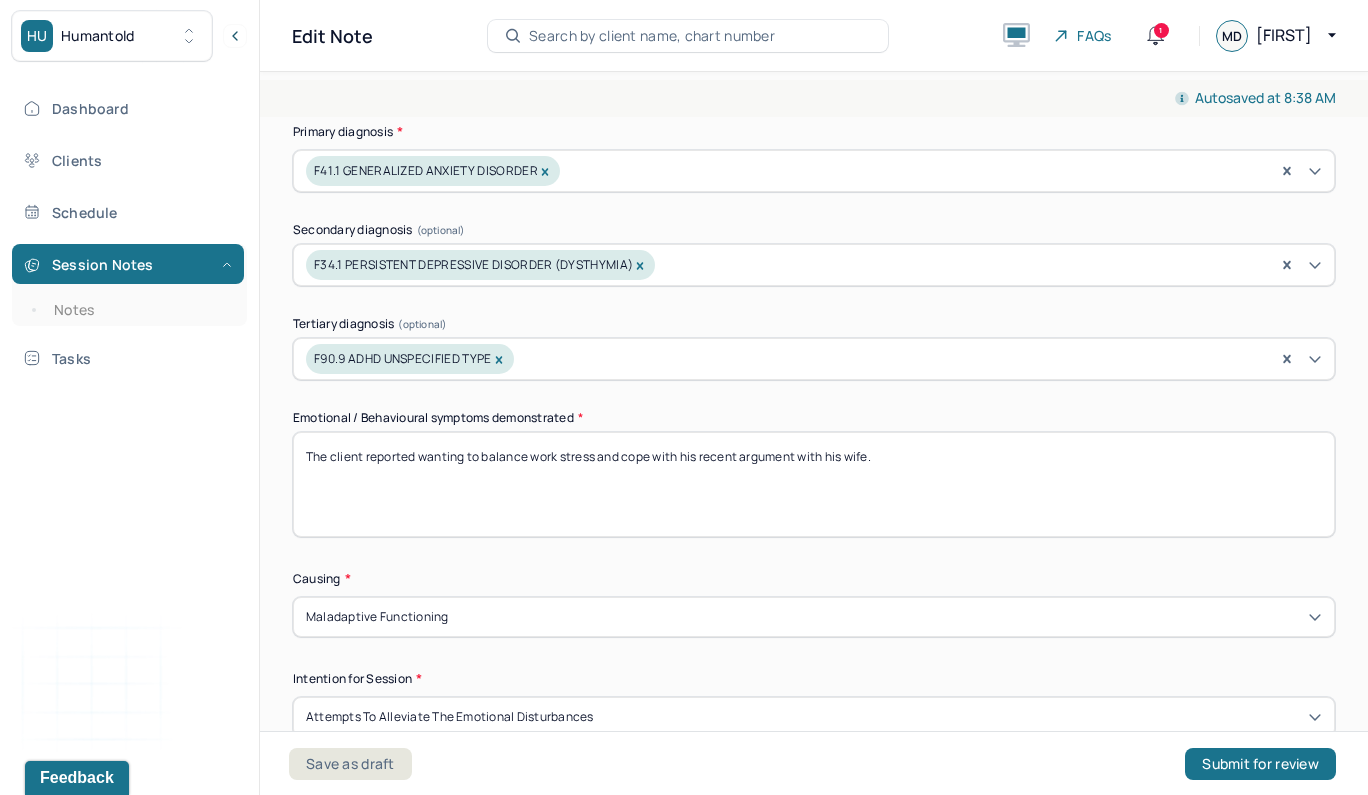 click on "The client reported wanting to balance work stress and cope with his recent argument with his wife." at bounding box center [814, 484] 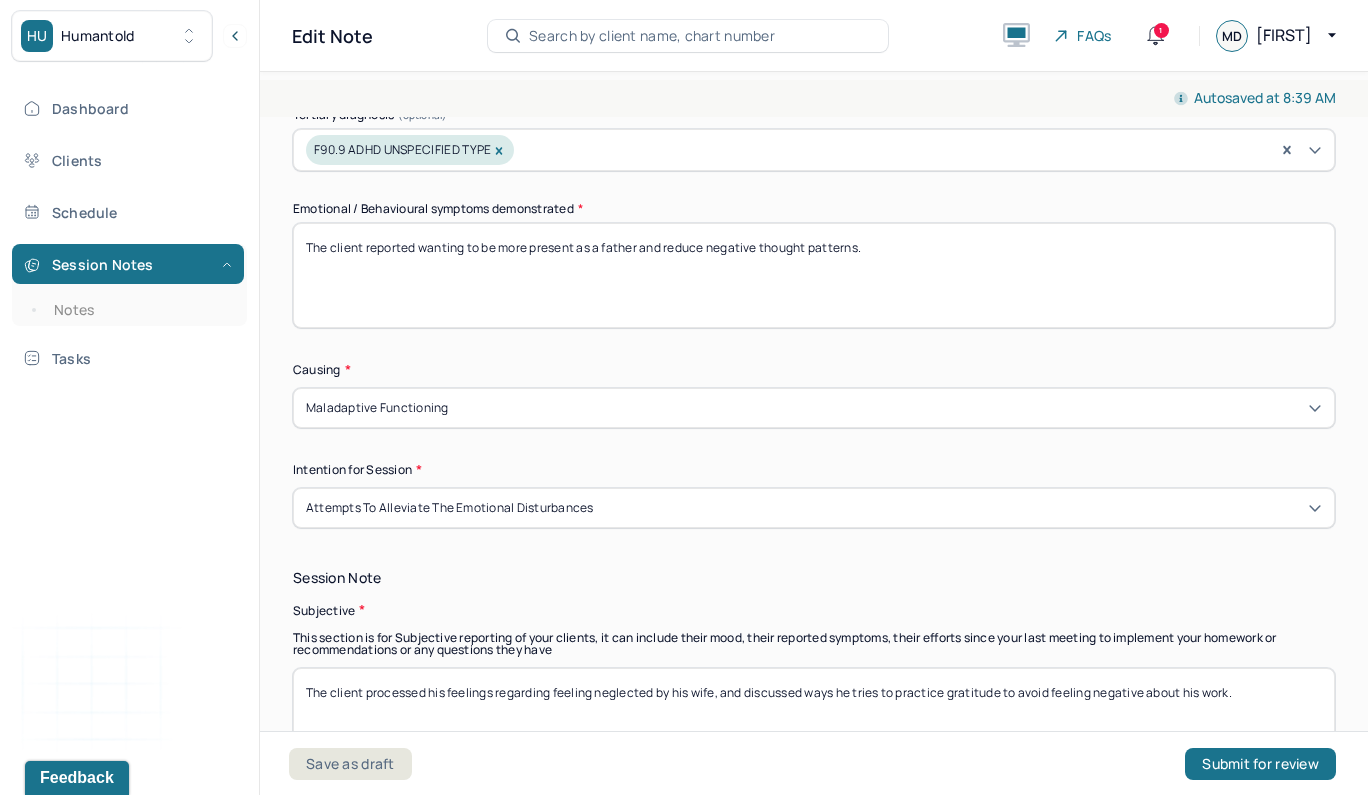scroll, scrollTop: 1060, scrollLeft: 0, axis: vertical 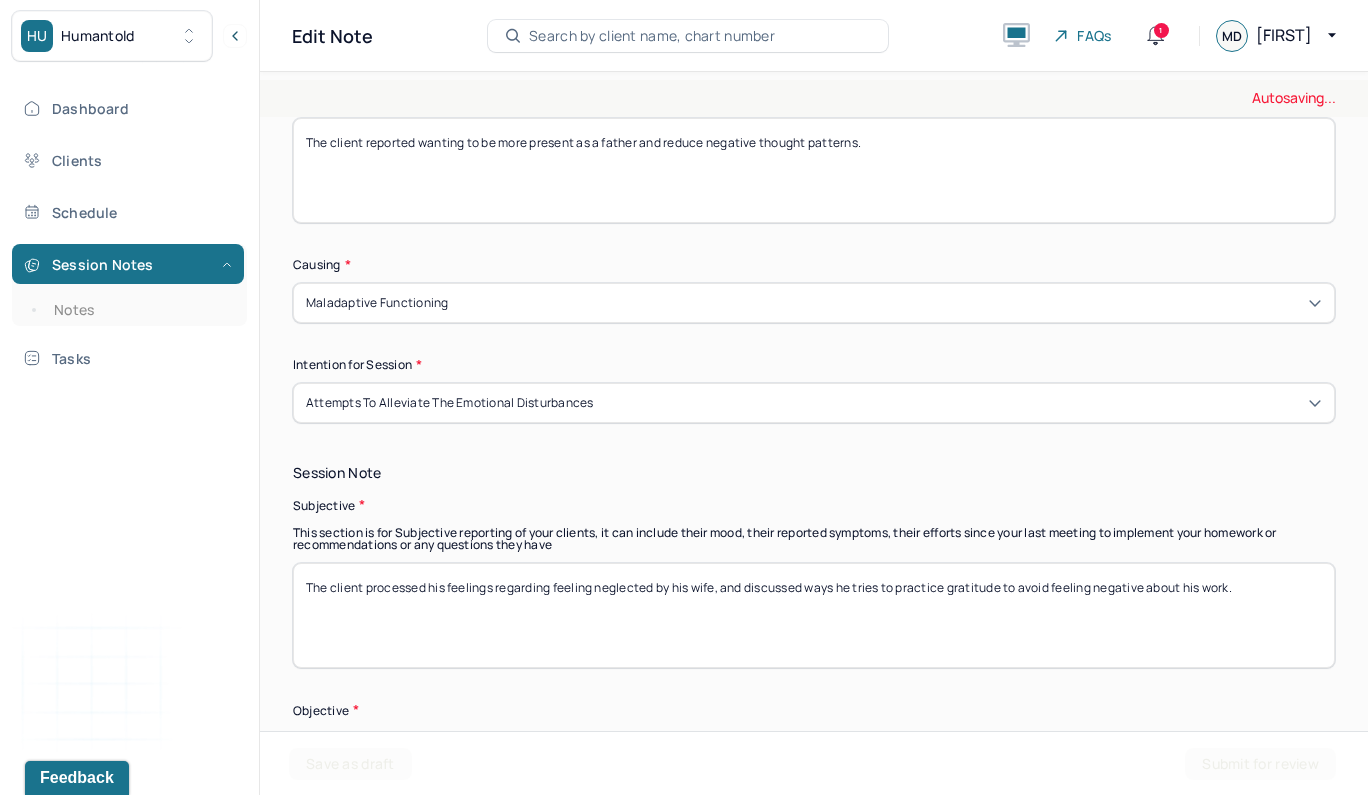 type on "The client reported wanting to be more present as a father and reduce negative thought patterns." 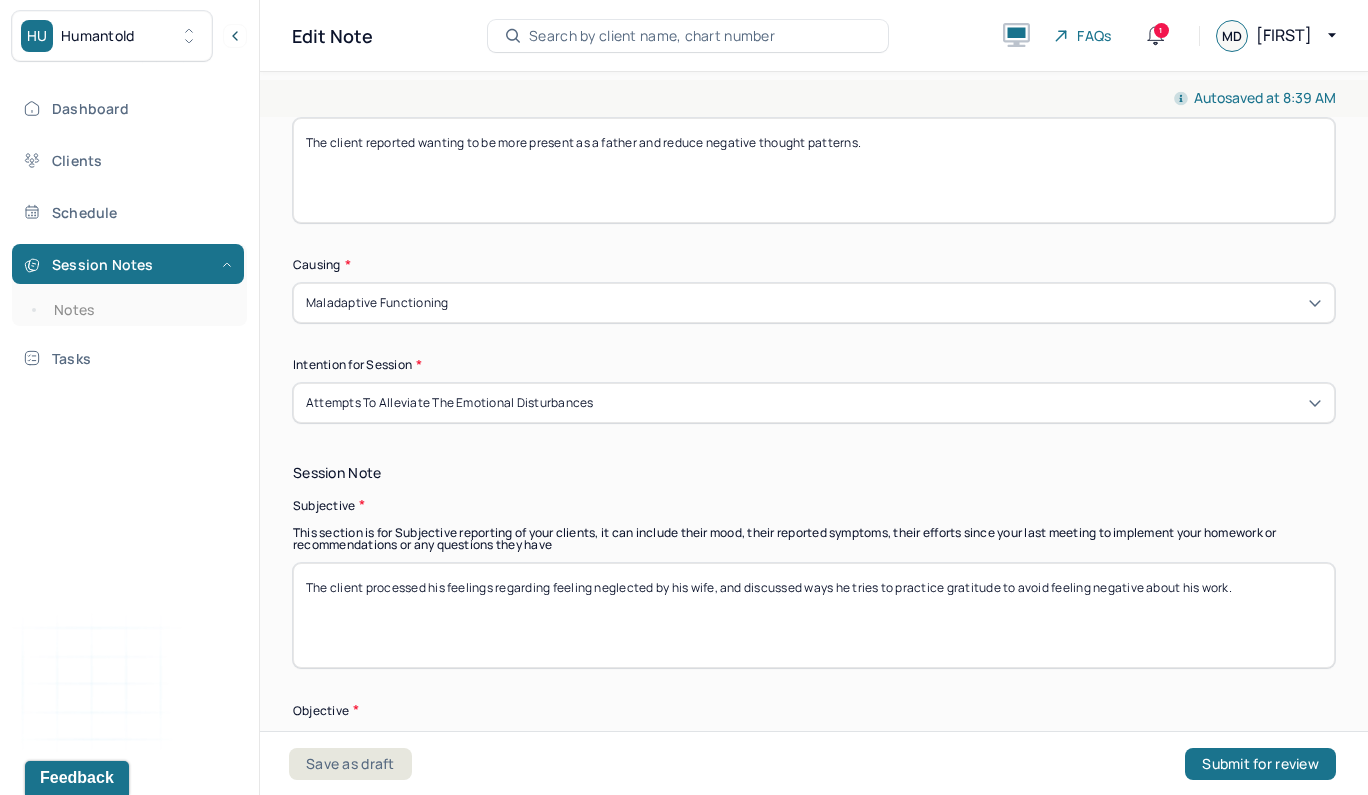 click on "The client processed his feelings regarding feeling neglected by his wife, and discussed ways he tries to practice gratitude to avoid feeling negative about his work." at bounding box center (814, 615) 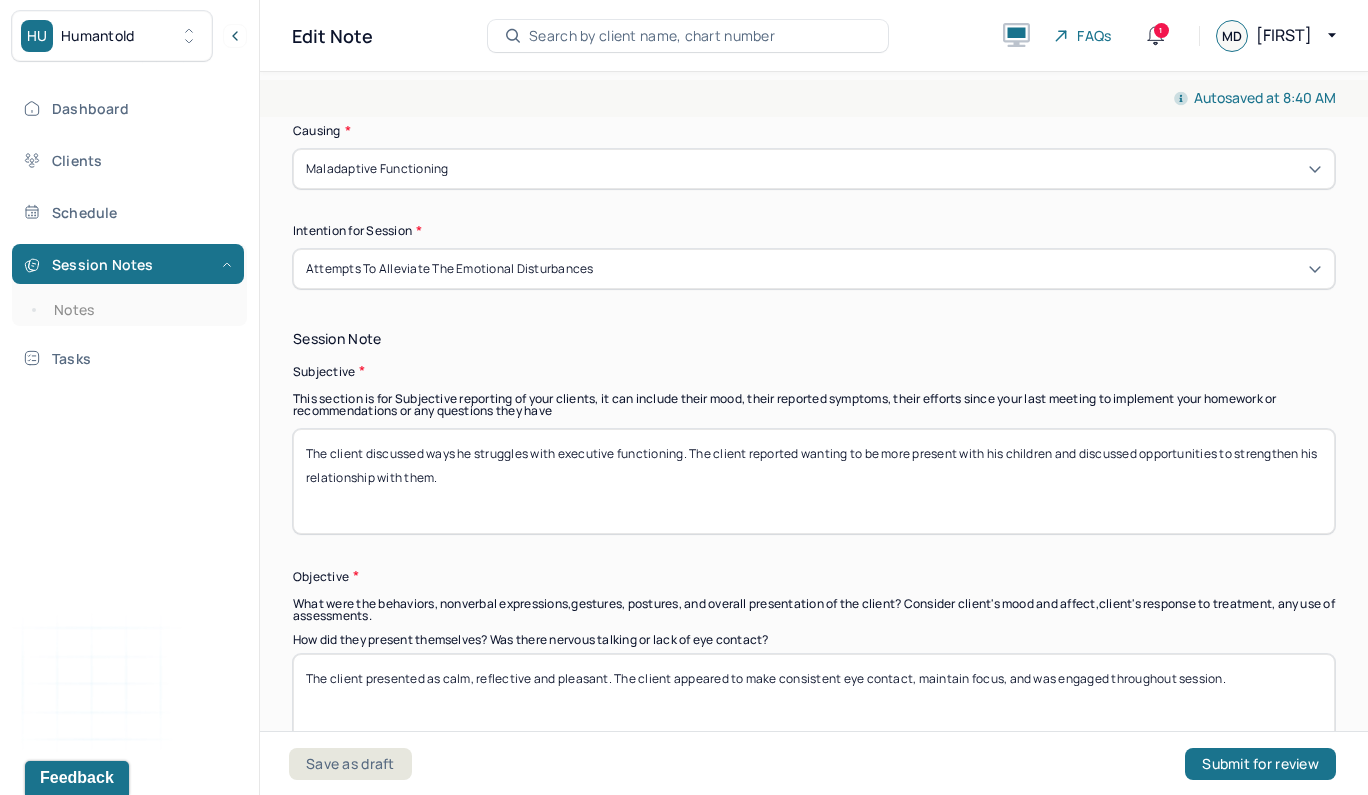 scroll, scrollTop: 1269, scrollLeft: 0, axis: vertical 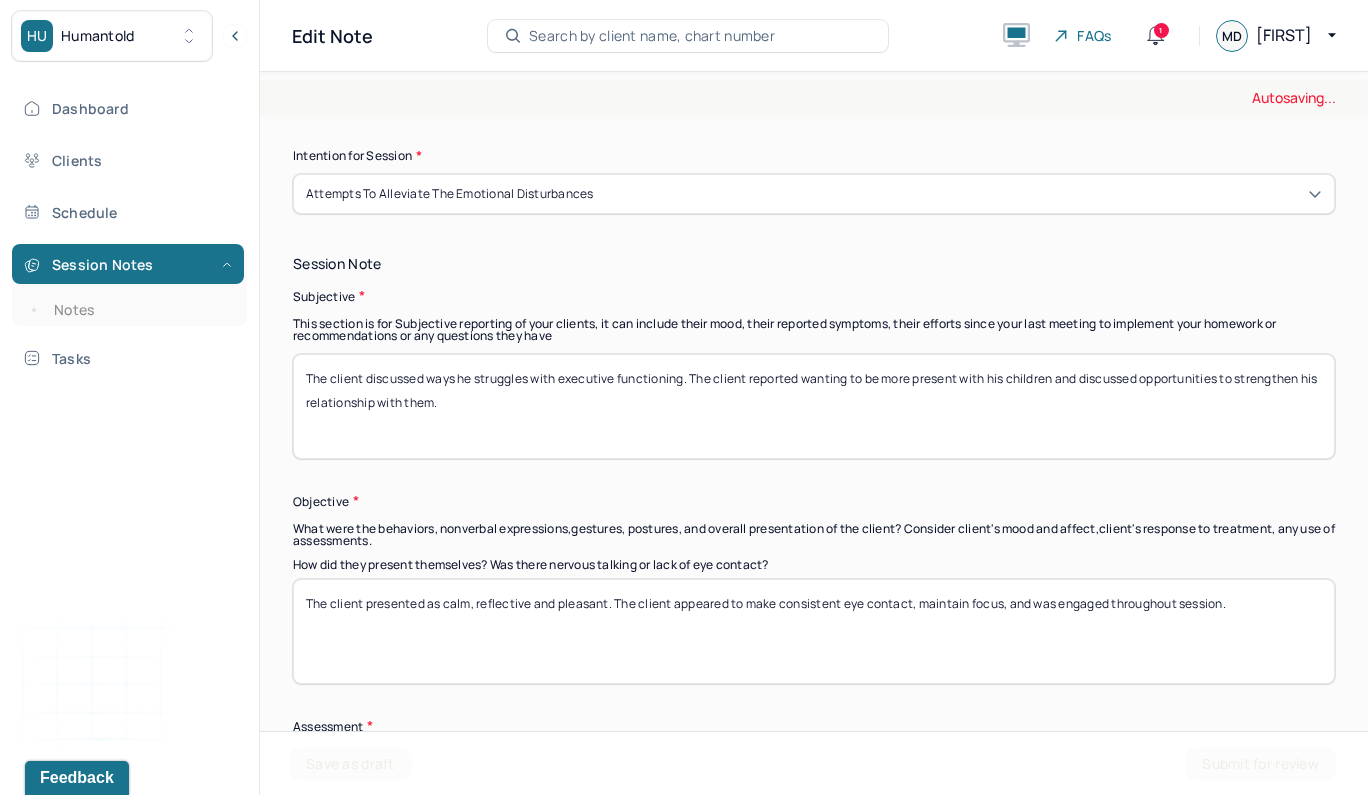 type on "The client discussed ways he struggles with executive functioning. The client reported wanting to be more present with his children and discussed opportunities to strengthen his relationship with them." 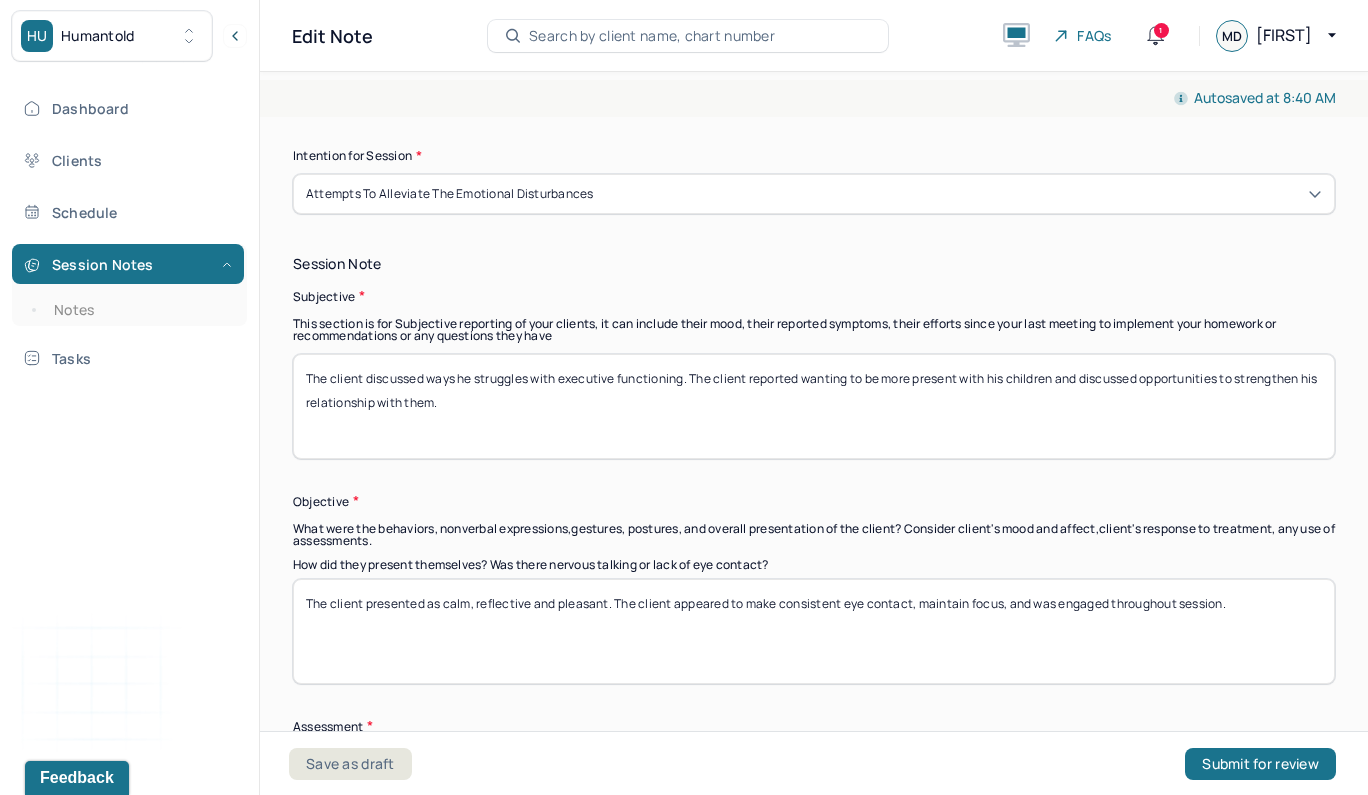 click on "The client presented as calm, reflective and pleasant. The client appeared to make consistent eye contact, maintain focus, and was engaged throughout session." at bounding box center (814, 631) 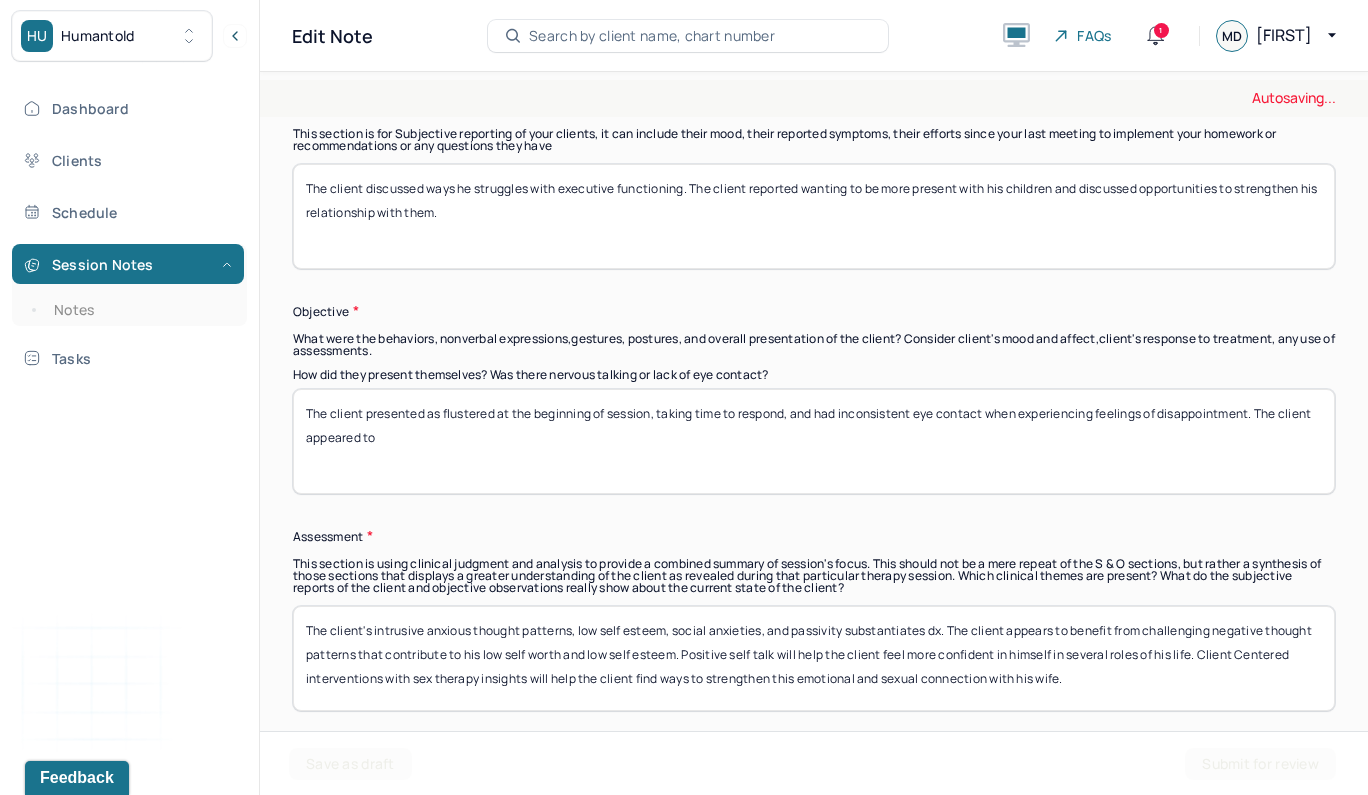 scroll, scrollTop: 1460, scrollLeft: 0, axis: vertical 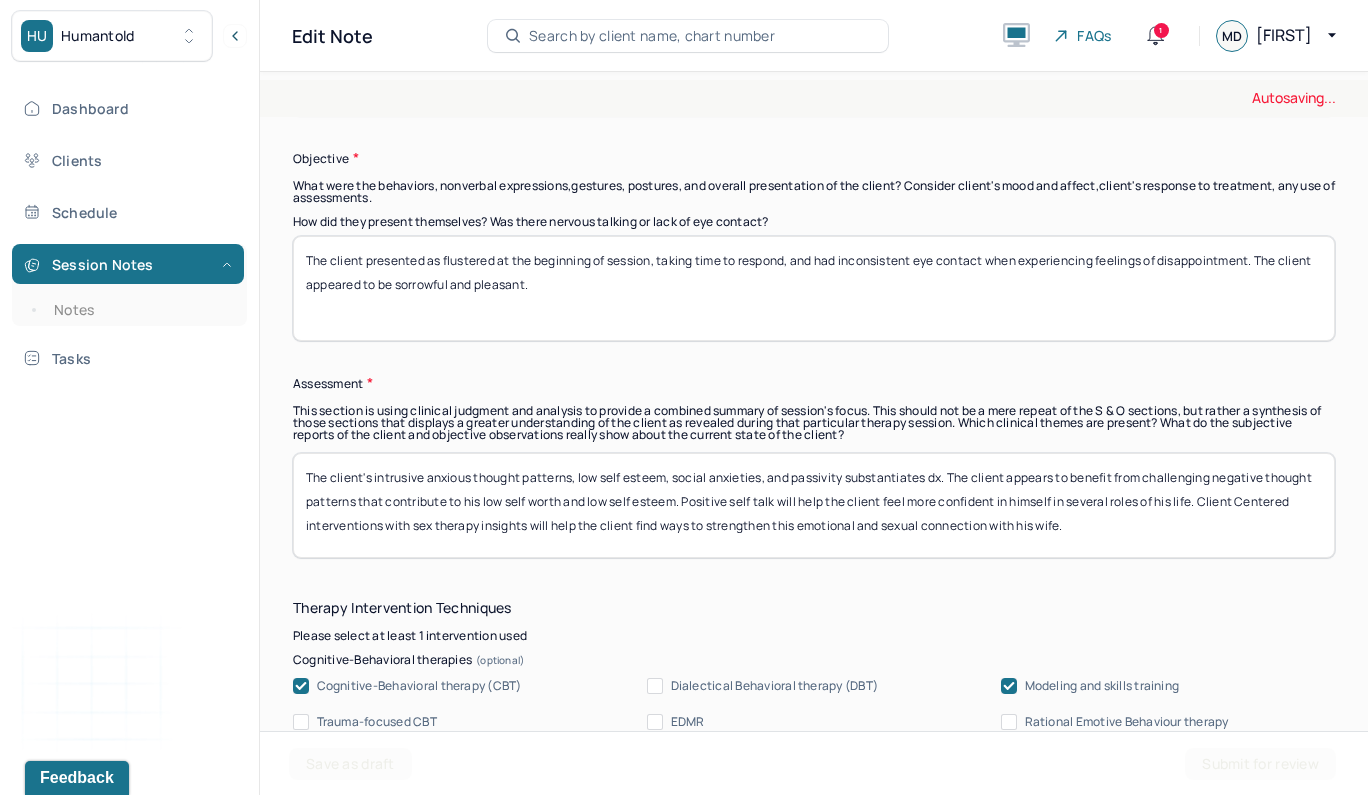 type on "The client presented as flustered at the beginning of session, taking time to respond, and had inconsistent eye contact when experiencing feelings of disappointment. The client appeared to be sorrowful and pleasant." 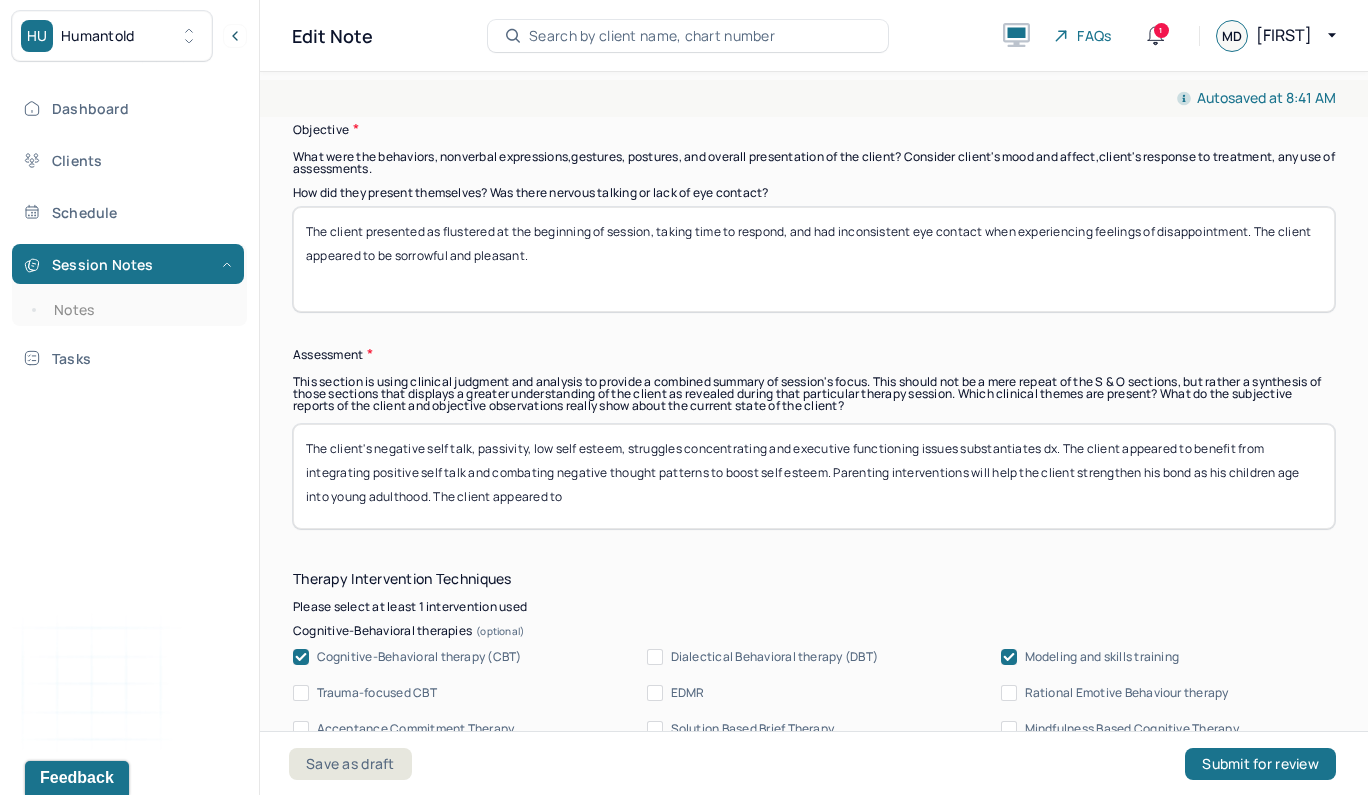 scroll, scrollTop: 1678, scrollLeft: 0, axis: vertical 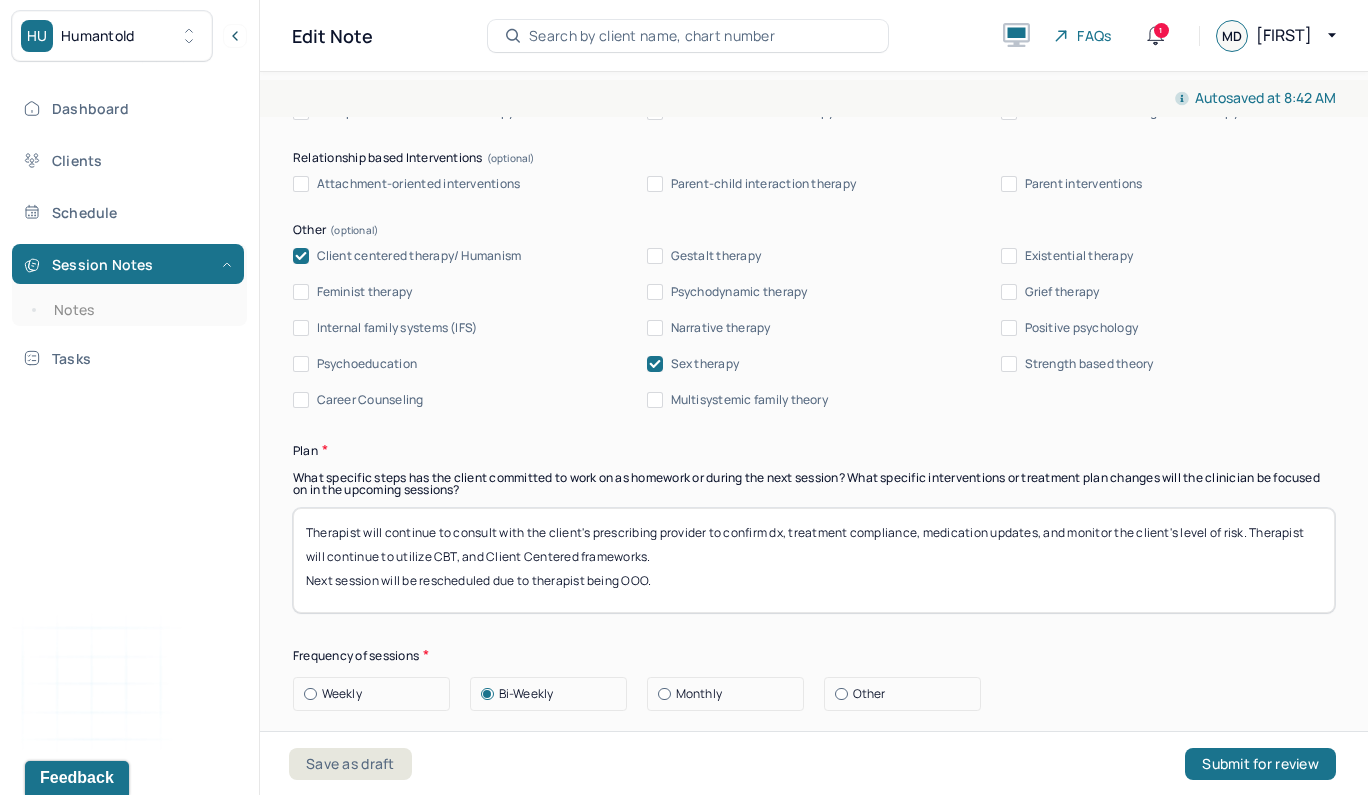 type on "The client's negative self talk, passivity, low self esteem, struggles concentrating and executive functioning issues substantiates dx. The client appeared to benefit from integrating positive self talk and combating negative thought patterns to boost self esteem. Parenting interventions will help the client strengthen his bond as his children age into young adulthood. The client appeared to benefit from therapist empowering the client through client centered interventions" 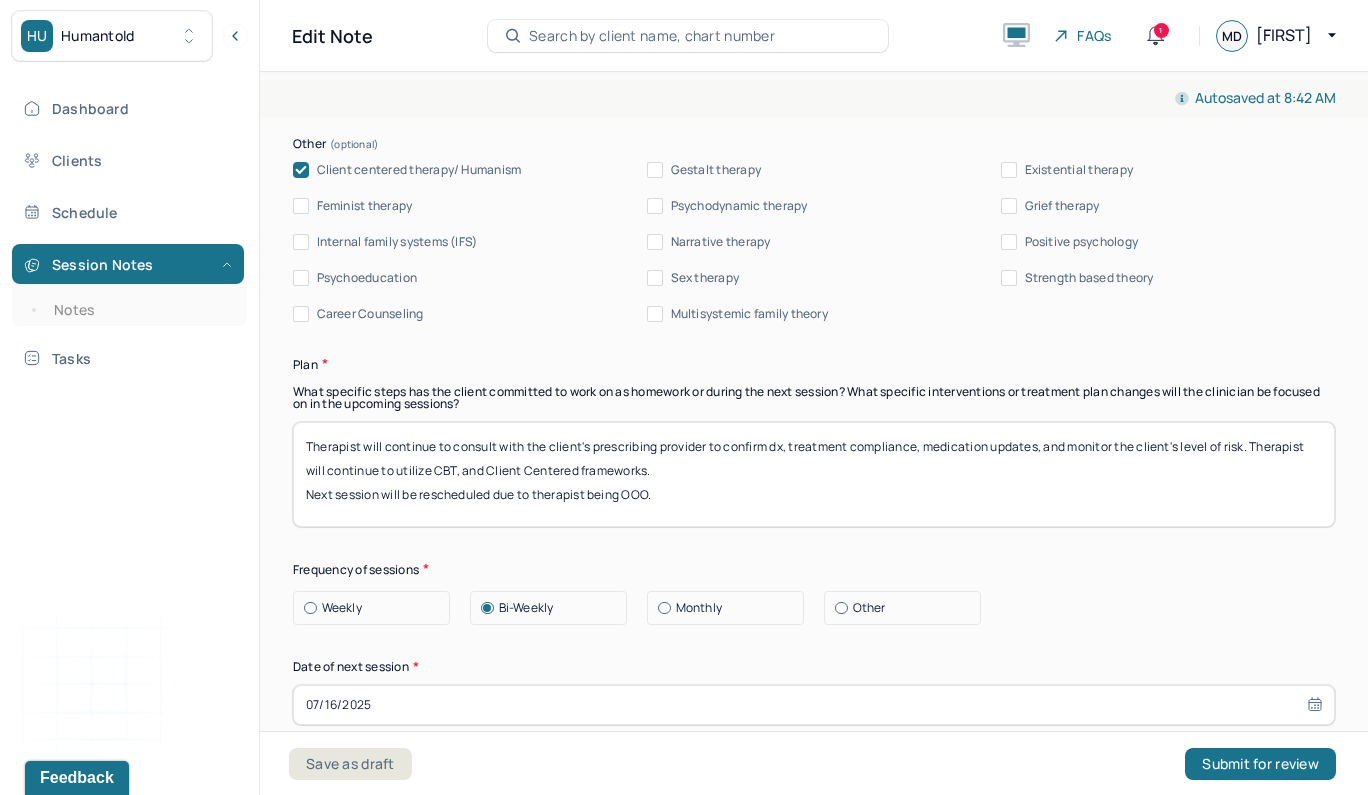 scroll, scrollTop: 2383, scrollLeft: 0, axis: vertical 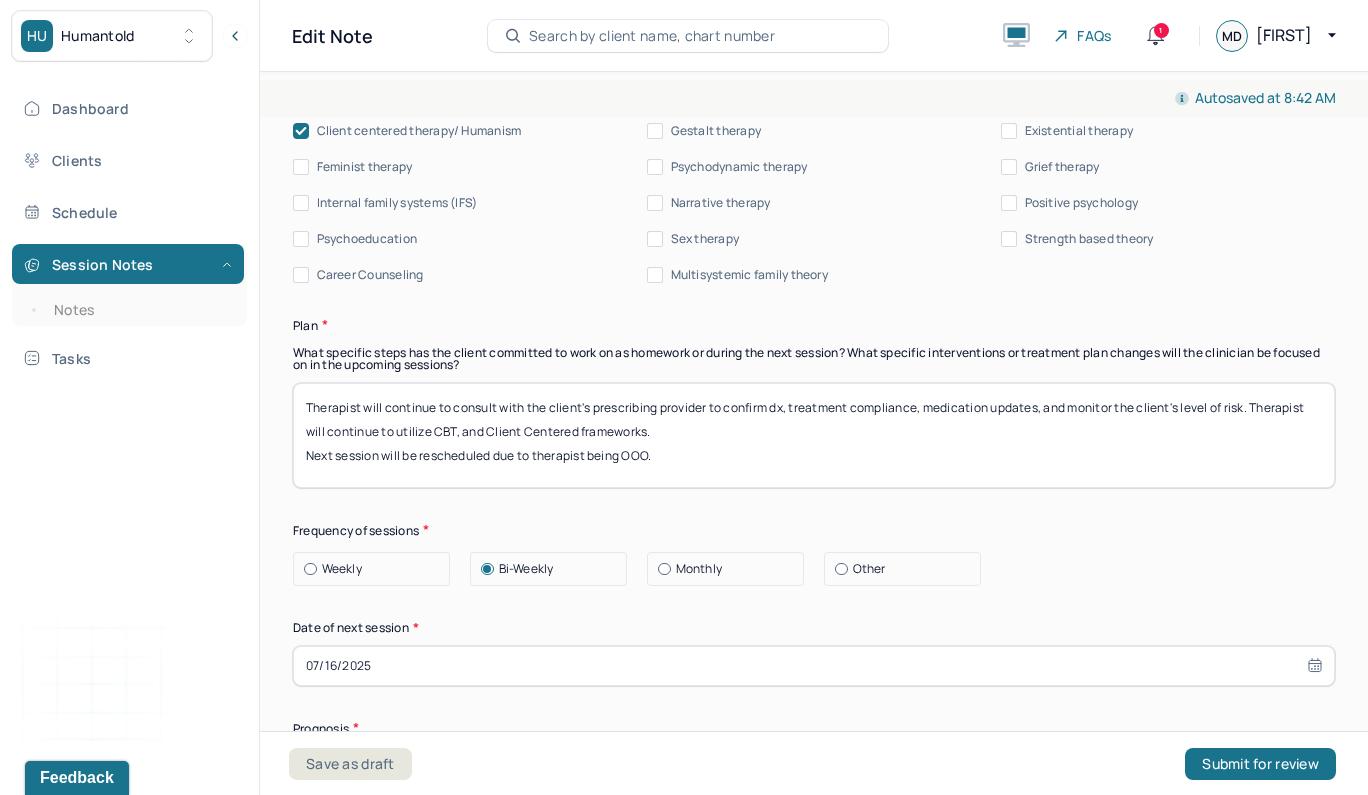 drag, startPoint x: 670, startPoint y: 449, endPoint x: 274, endPoint y: 448, distance: 396.00125 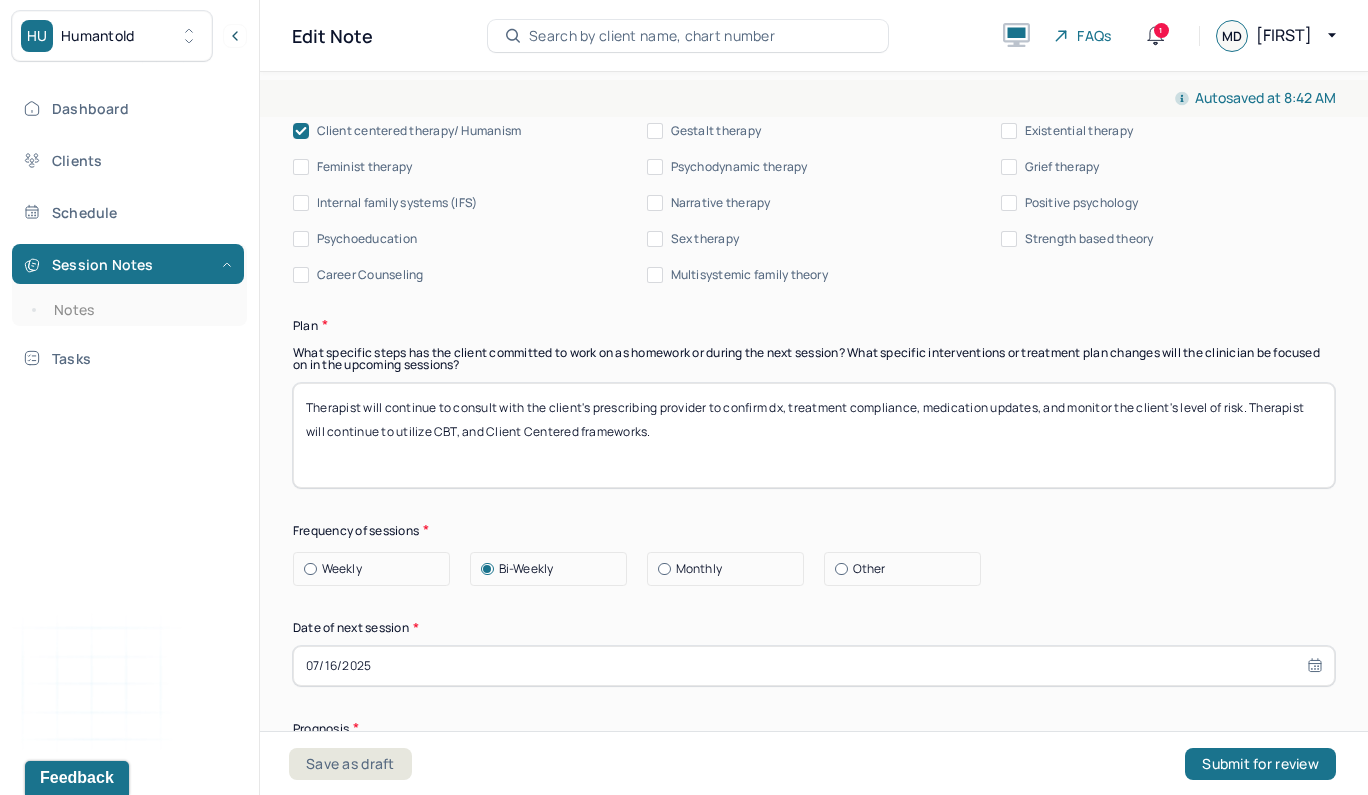 scroll, scrollTop: 0, scrollLeft: 0, axis: both 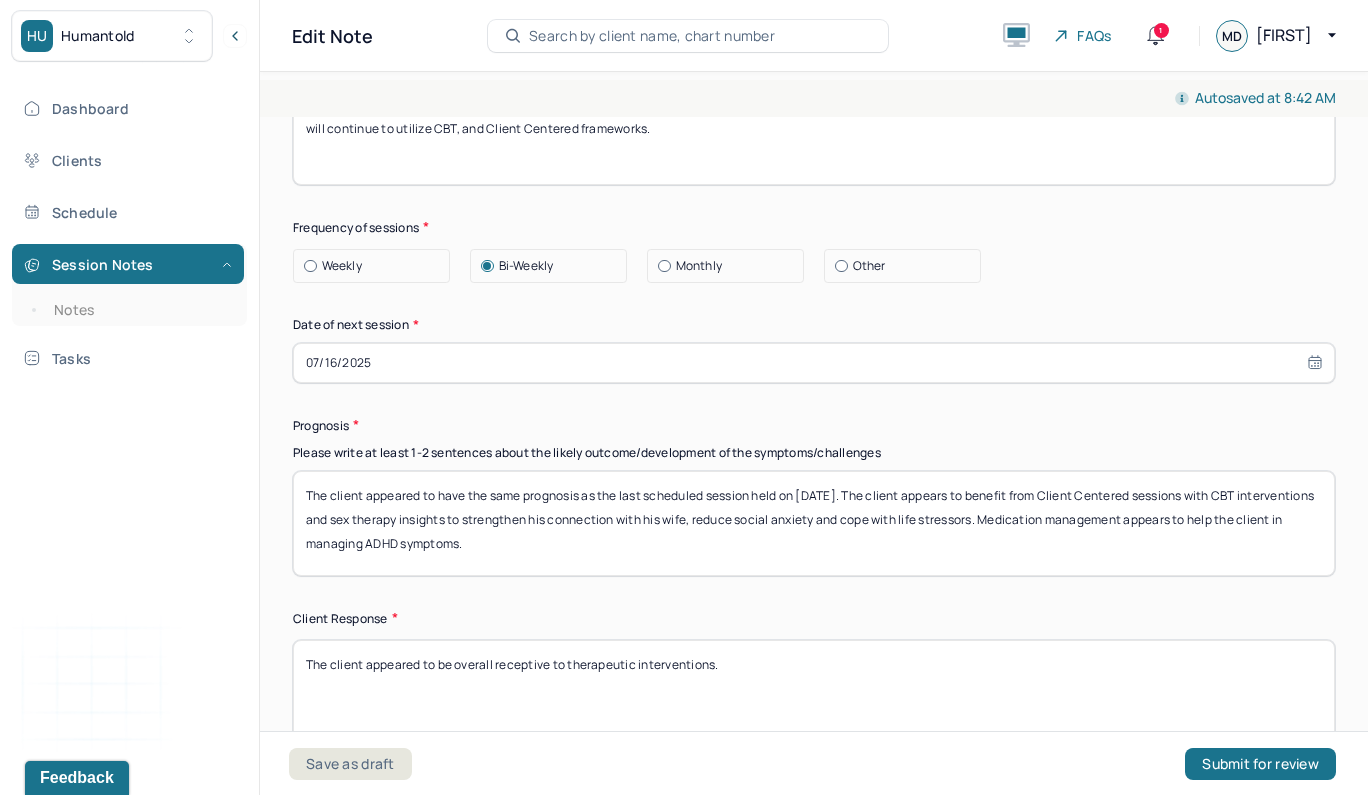 type on "Therapist will continue to consult with the client's prescribing provider to confirm dx, treatment compliance, medication updates, and monitor the client's level of risk. Therapist will continue to utilize CBT, and Client Centered frameworks." 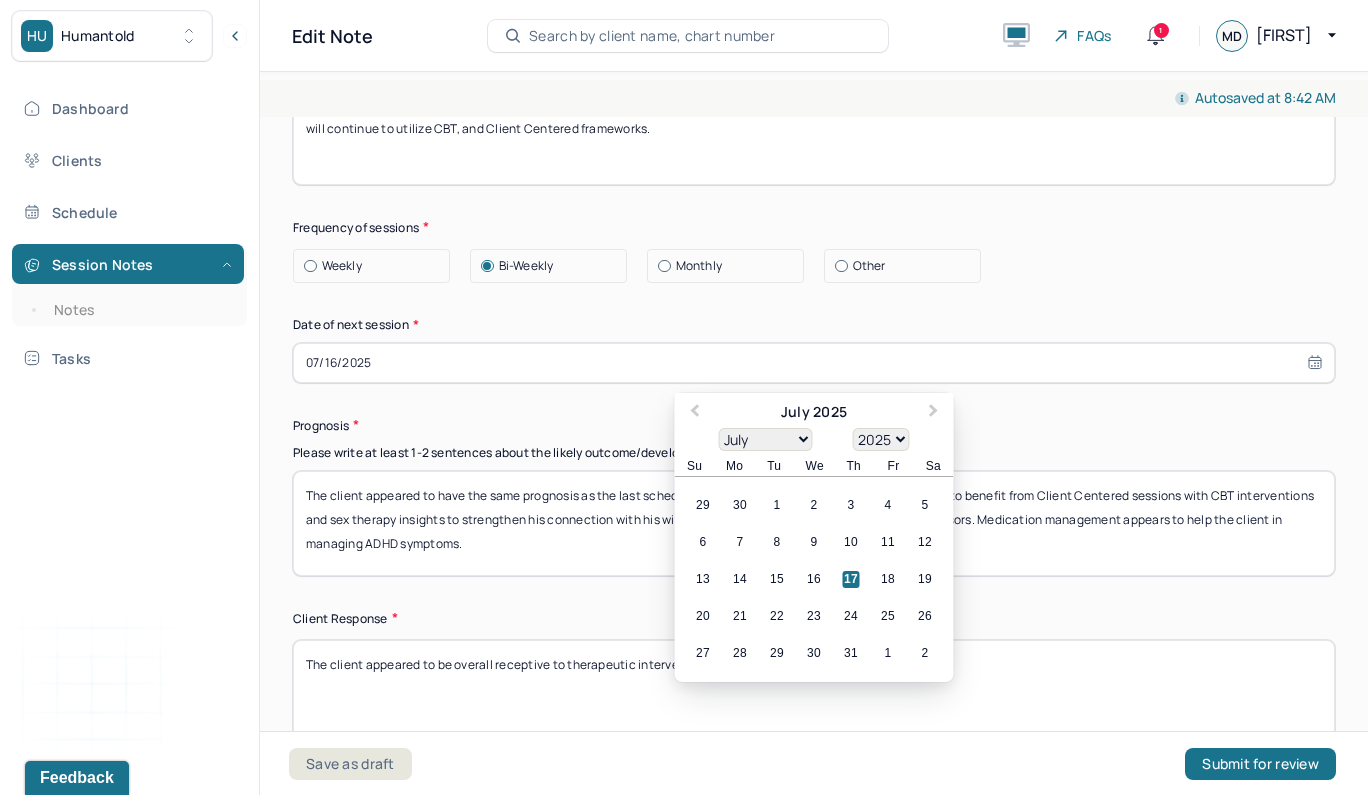 click on "07/16/2025" at bounding box center [814, 363] 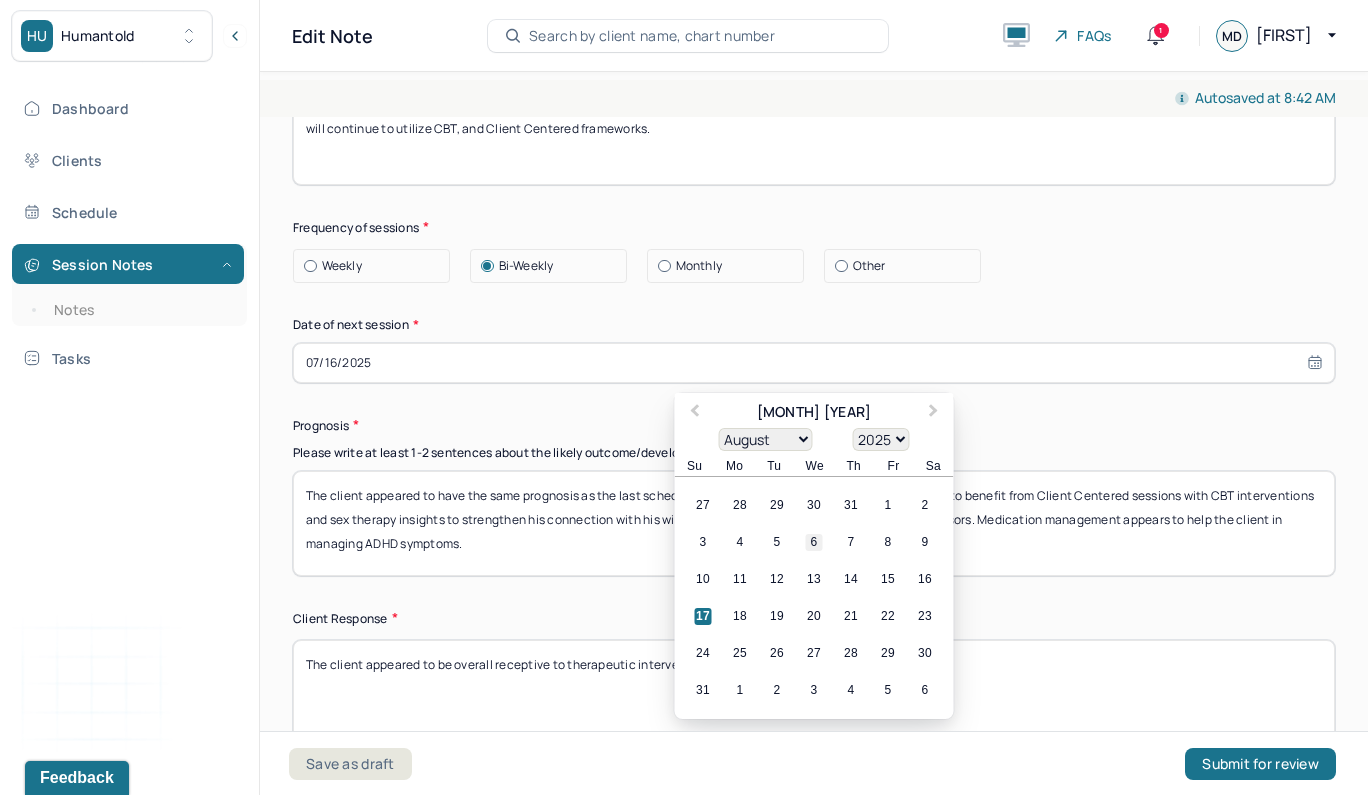 click on "6" at bounding box center (814, 542) 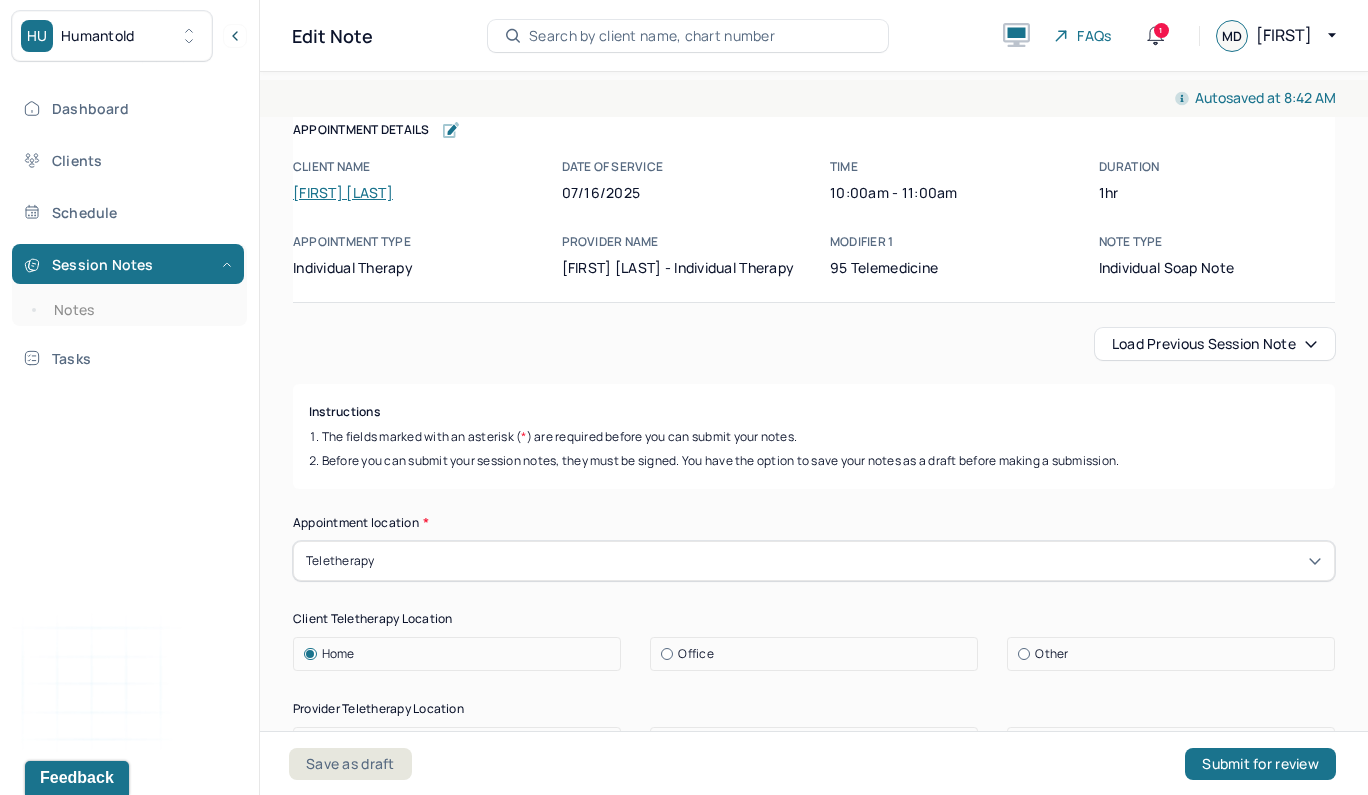 scroll, scrollTop: 0, scrollLeft: 0, axis: both 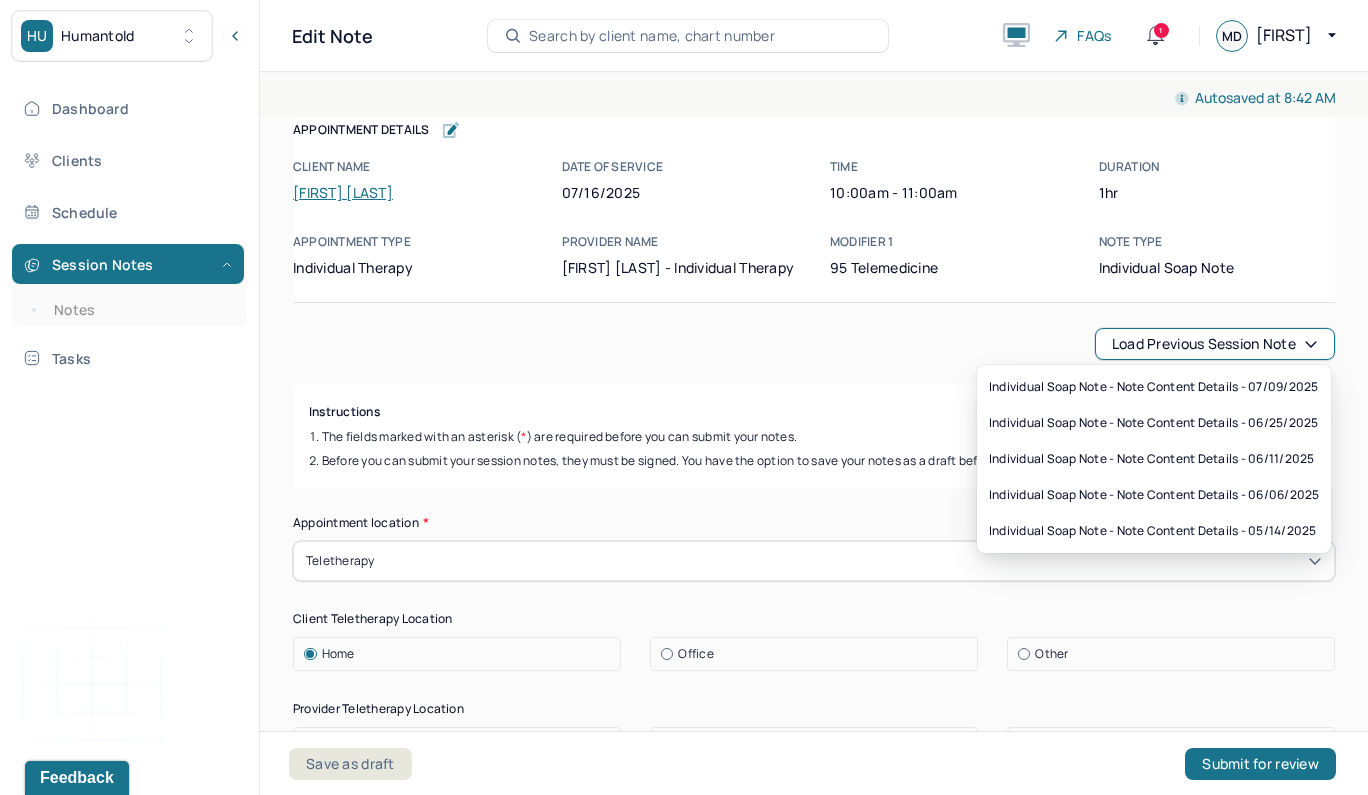 click on "Load previous session note   Instructions The fields marked with an asterisk ( * ) are required before you can submit your notes. Before you can submit your session notes, they must be signed. You have the option to save your notes as a draft before making a submission. Appointment location * Teletherapy Client Teletherapy Location Home Office Other Provider Teletherapy Location Home Office Other Consent was received for the teletherapy session The teletherapy session was conducted via video Primary diagnosis * F41.1 GENERALIZED ANXIETY DISORDER Secondary diagnosis (optional) F34.1 PERSISTENT DEPRESSIVE DISORDER (DYSTHYMIA) Tertiary diagnosis (optional) F90.9 ADHD UNSPECIFIED TYPE Emotional / Behavioural symptoms demonstrated * The client reported wanting to be more present as a father and reduce negative thought patterns.  Causing * Maladaptive Functioning Intention for Session * Attempts to alleviate the emotional disturbances Session Note Subjective Objective Assessment Therapy Intervention Techniques *" at bounding box center [814, 2480] 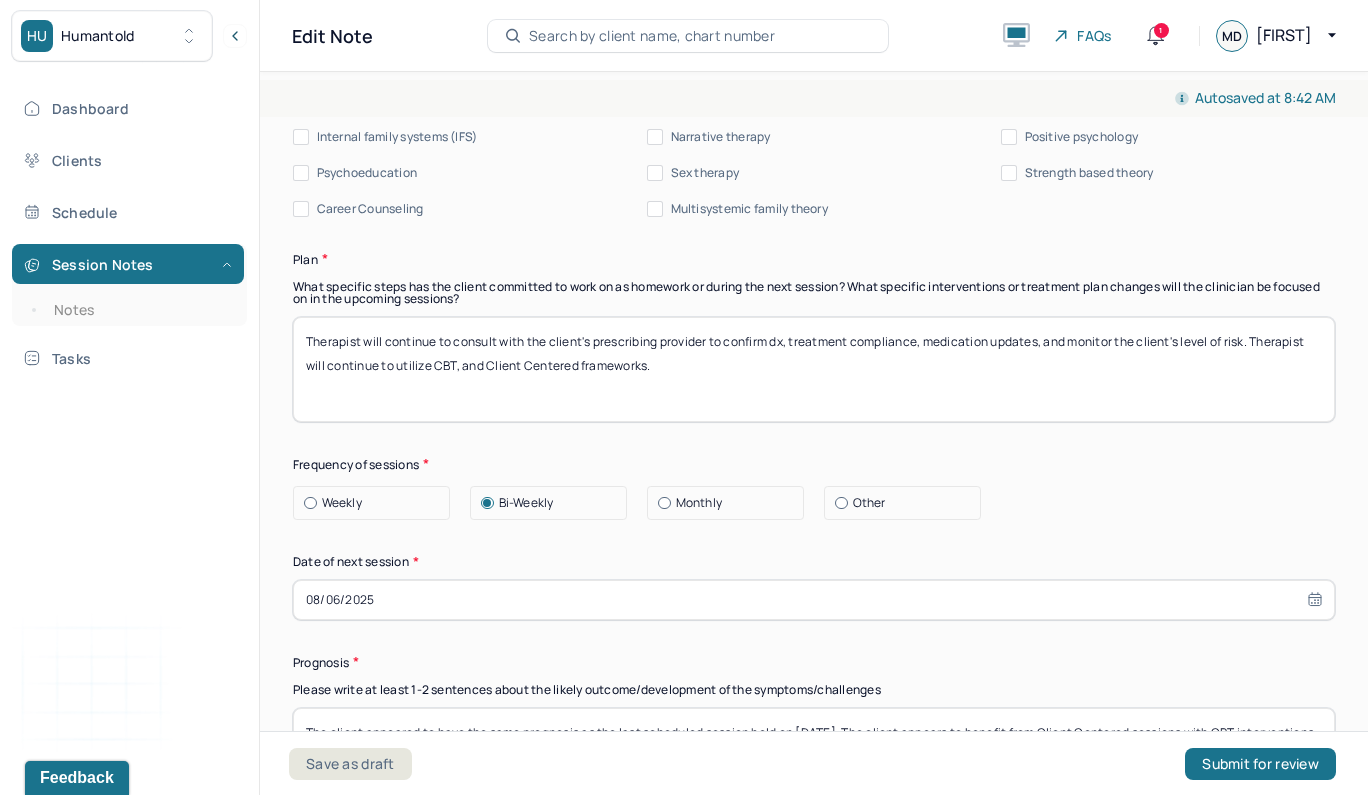 scroll, scrollTop: 2450, scrollLeft: 0, axis: vertical 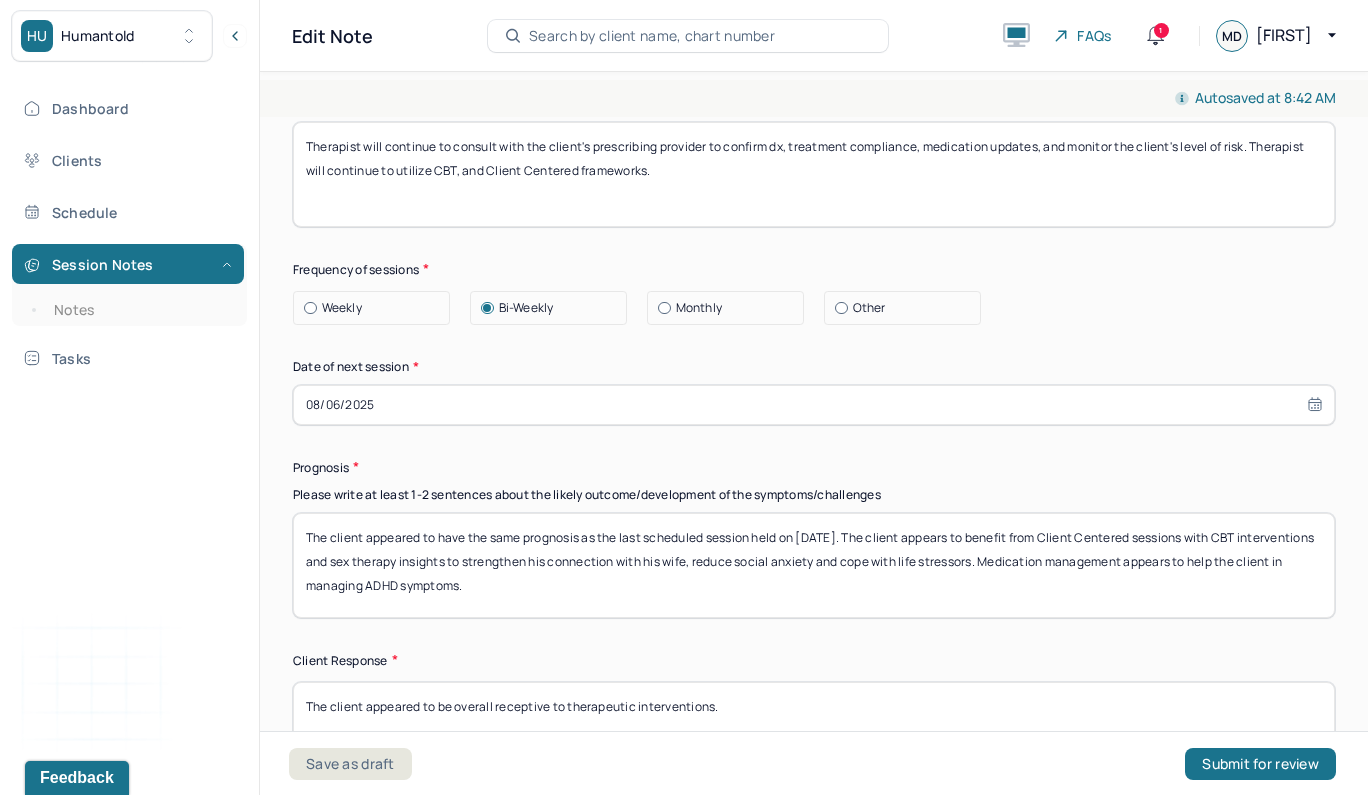 click on "The client appeared to have the same prognosis as the last scheduled session held on [DATE]. The client appears to benefit from Client Centered sessions with CBT interventions and sex therapy insights to strengthen his connection with his wife, reduce social anxiety and cope with life stressors. Medication management appears to help the client in managing ADHD symptoms." at bounding box center [814, 565] 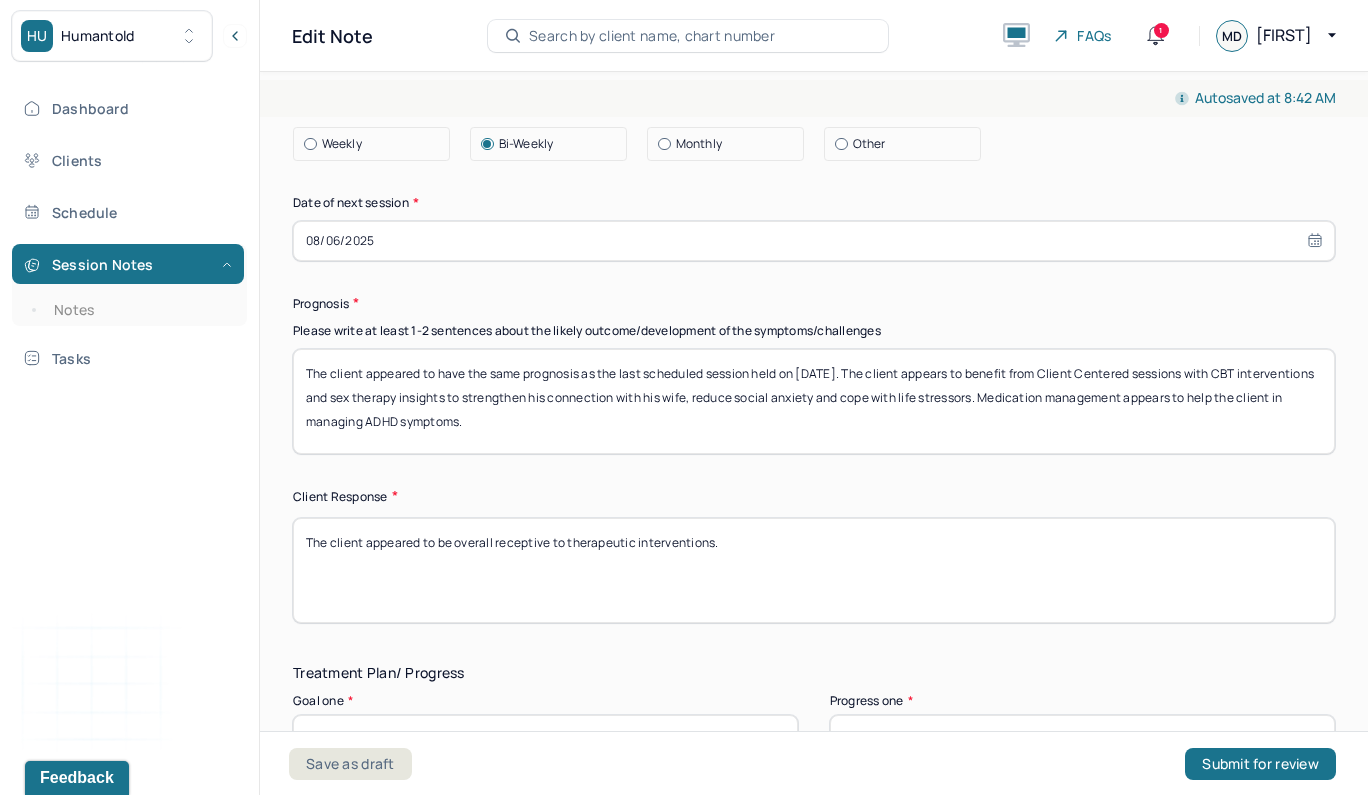 scroll, scrollTop: 2809, scrollLeft: 0, axis: vertical 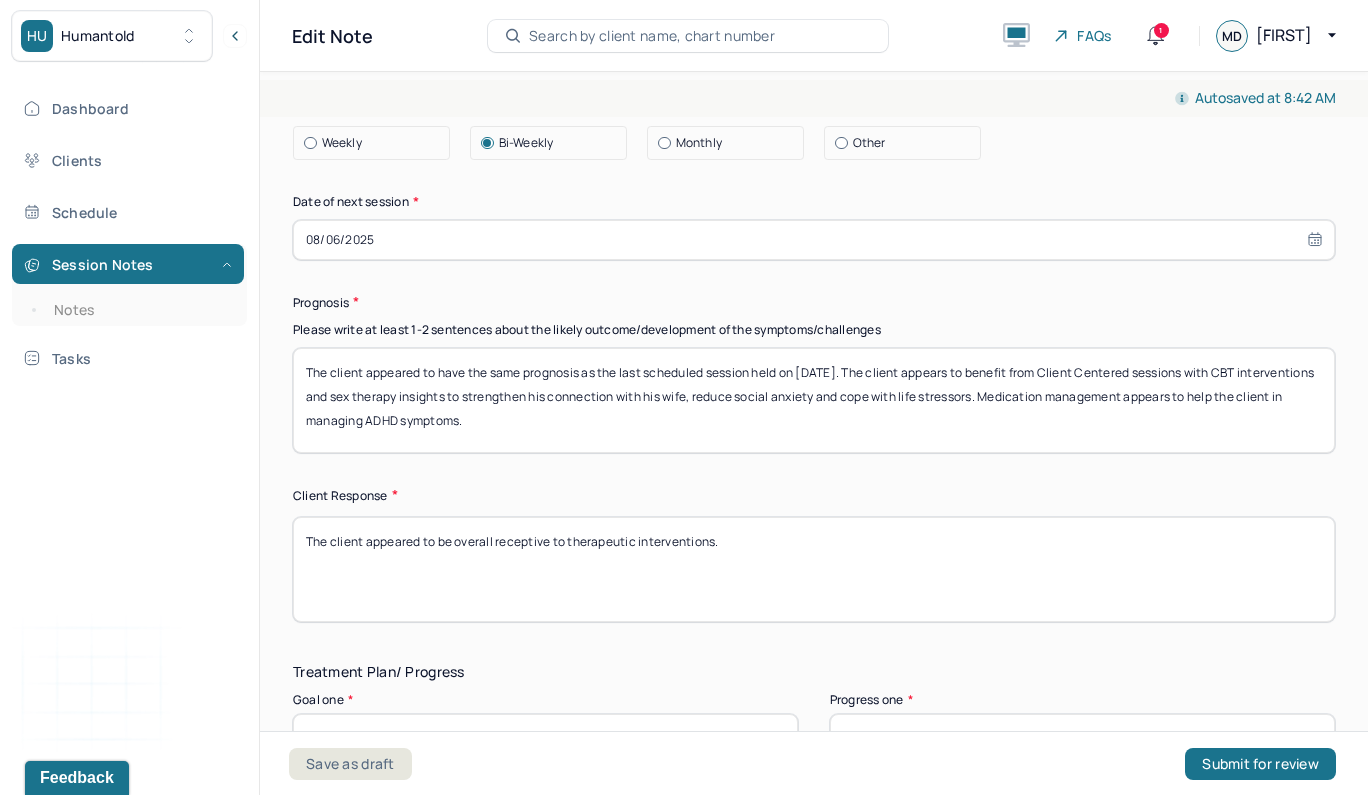 drag, startPoint x: 1060, startPoint y: 387, endPoint x: 382, endPoint y: 396, distance: 678.05975 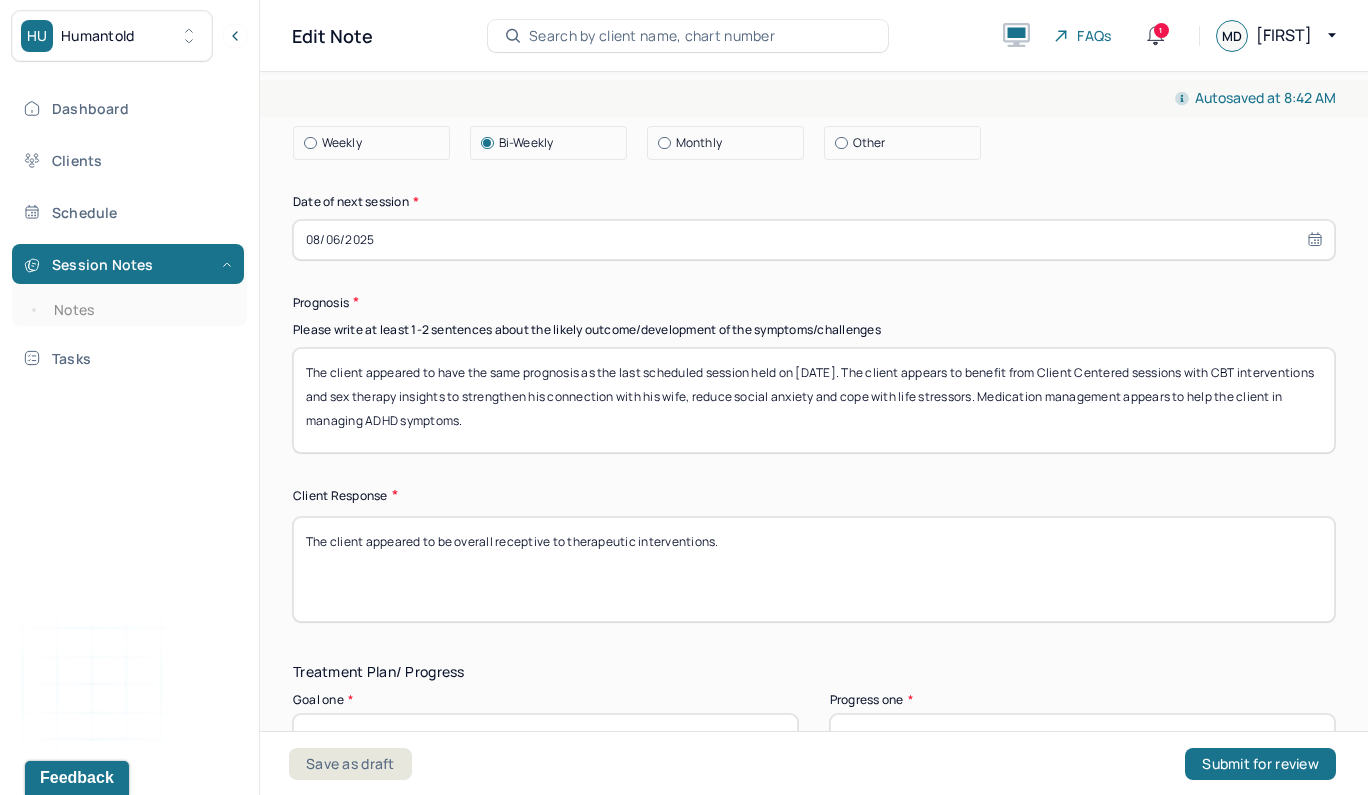 click on "The client appeared to have the same prognosis as the last scheduled session held on 7/25/2025. The client appears to benefit from Client Centered sessions with CBT interventions and sex therapy insights to strengthen his connection with his wife, reduce social anxiety and cope with life stressors. Medication management appears to help the client in managing ADHD symptoms." at bounding box center (814, 400) 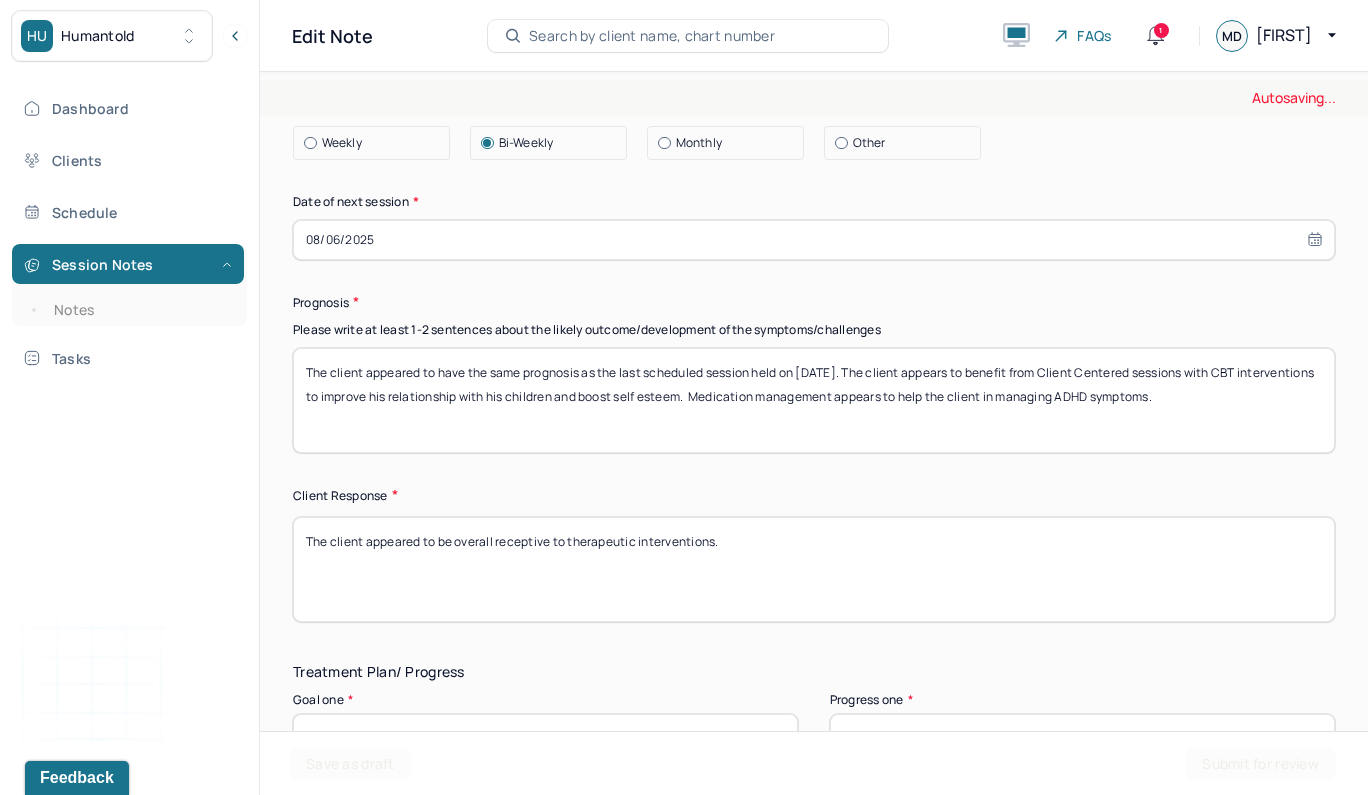 type on "The client appeared to have the same prognosis as the last scheduled session held on [DATE]. The client appears to benefit from Client Centered sessions with CBT interventions to improve his relationship with his children and boost self esteem.  Medication management appears to help the client in managing ADHD symptoms." 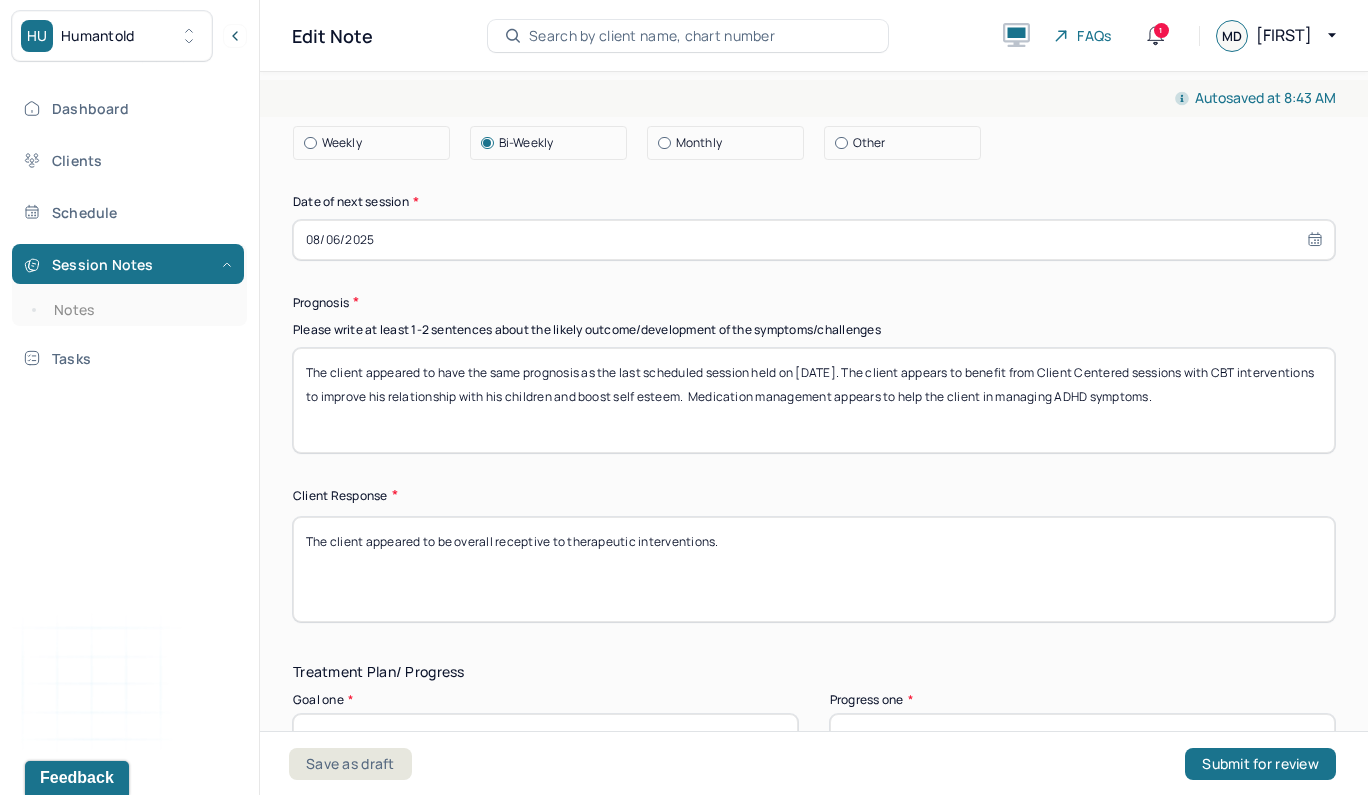 drag, startPoint x: 738, startPoint y: 541, endPoint x: 455, endPoint y: 532, distance: 283.14307 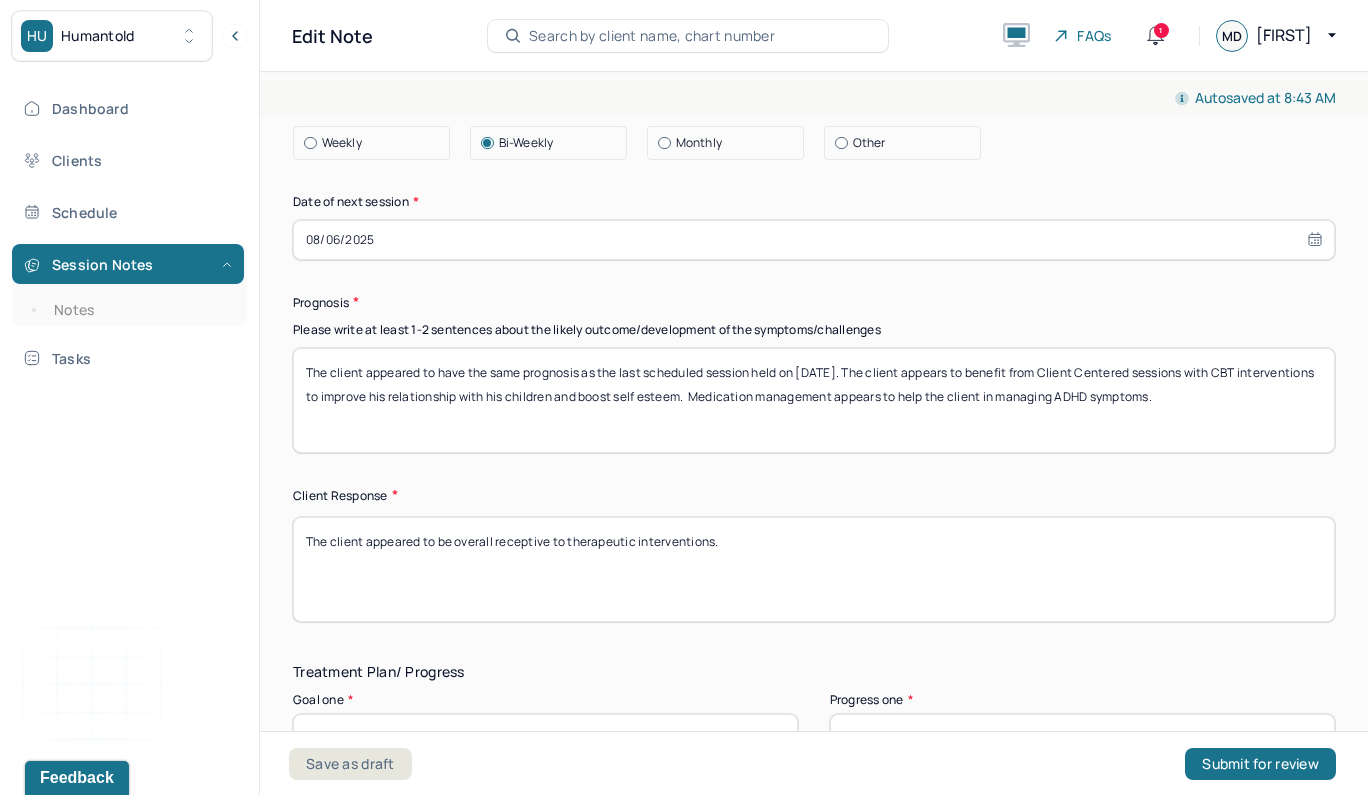 click on "The client appeared to be overall receptive to therapeutic interventions." at bounding box center (814, 569) 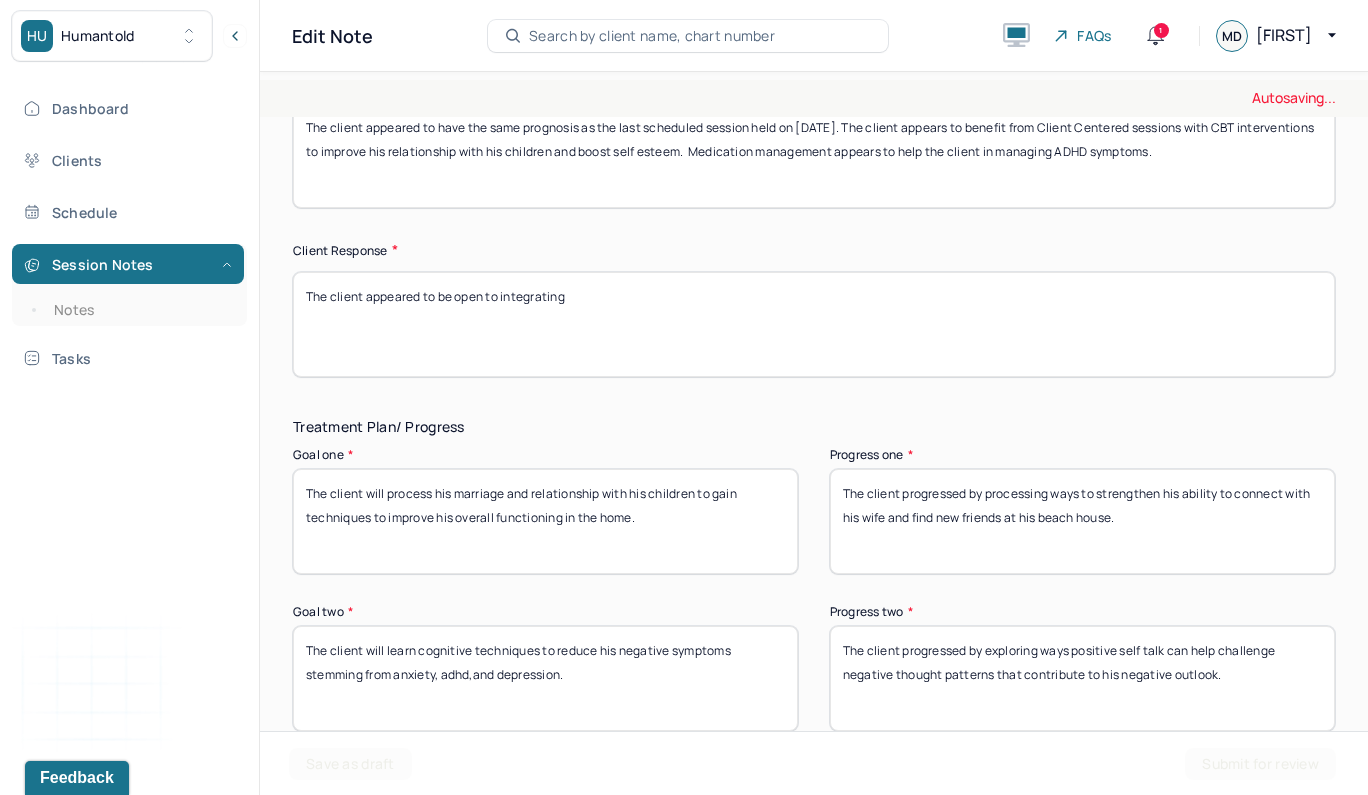 scroll, scrollTop: 3057, scrollLeft: 0, axis: vertical 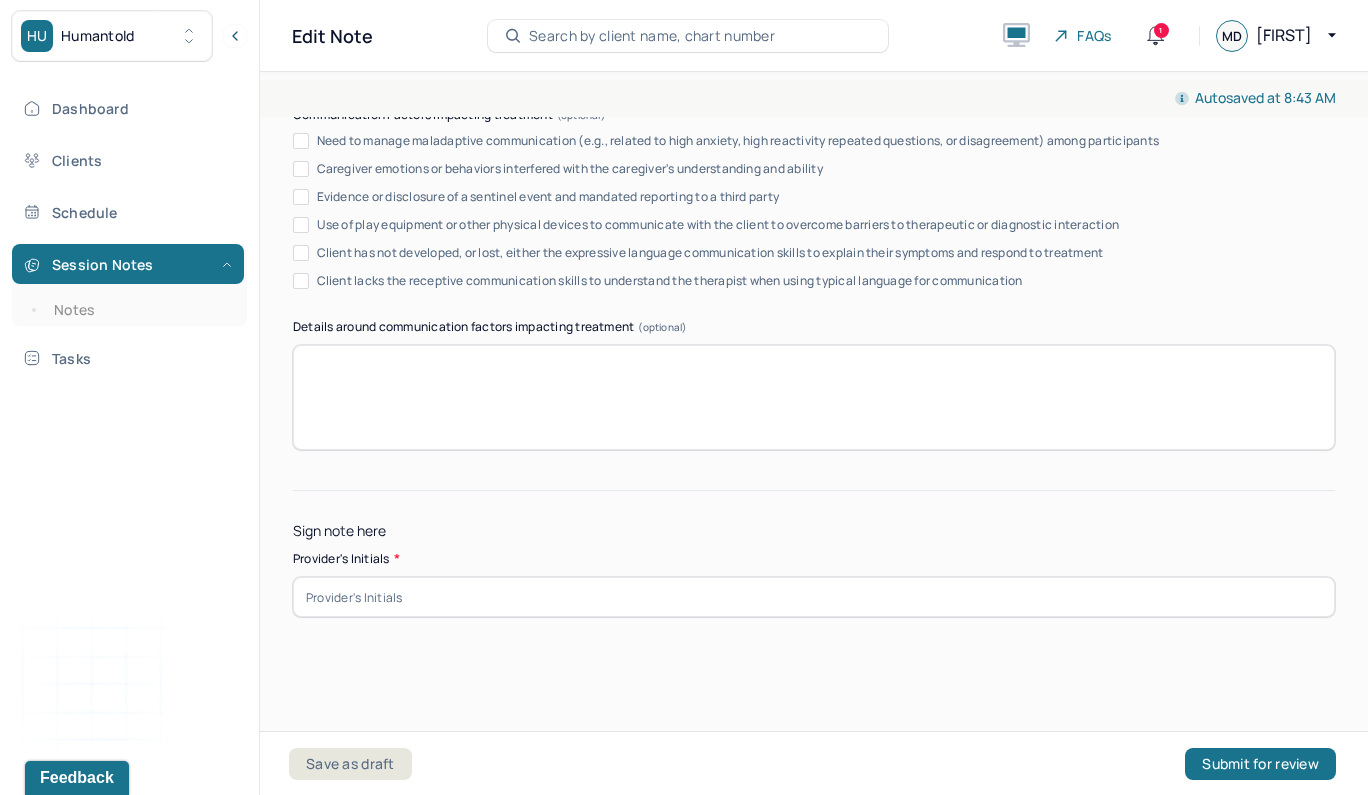 type on "The client appeared to be open to integrating CBT techniques and therapist utilizing client centered interventions." 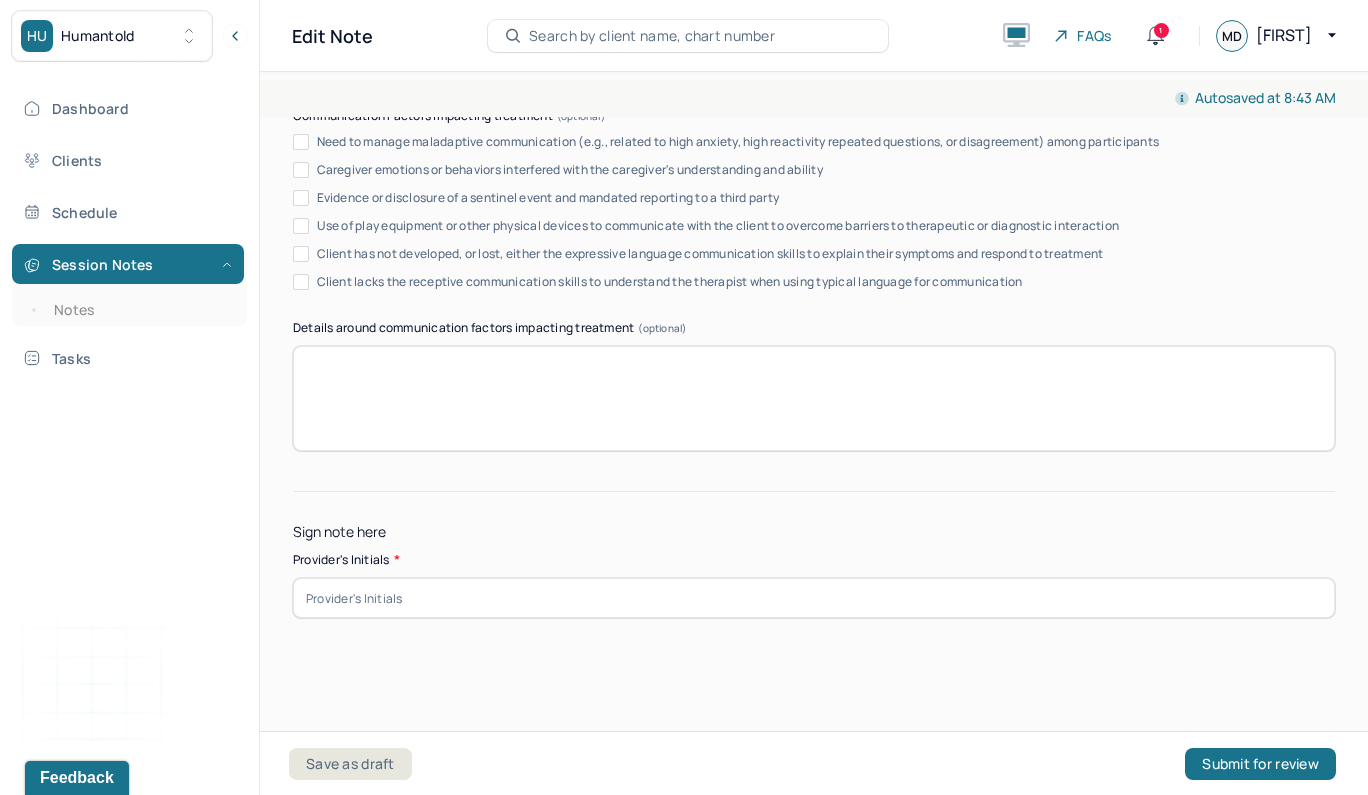 click at bounding box center [814, 598] 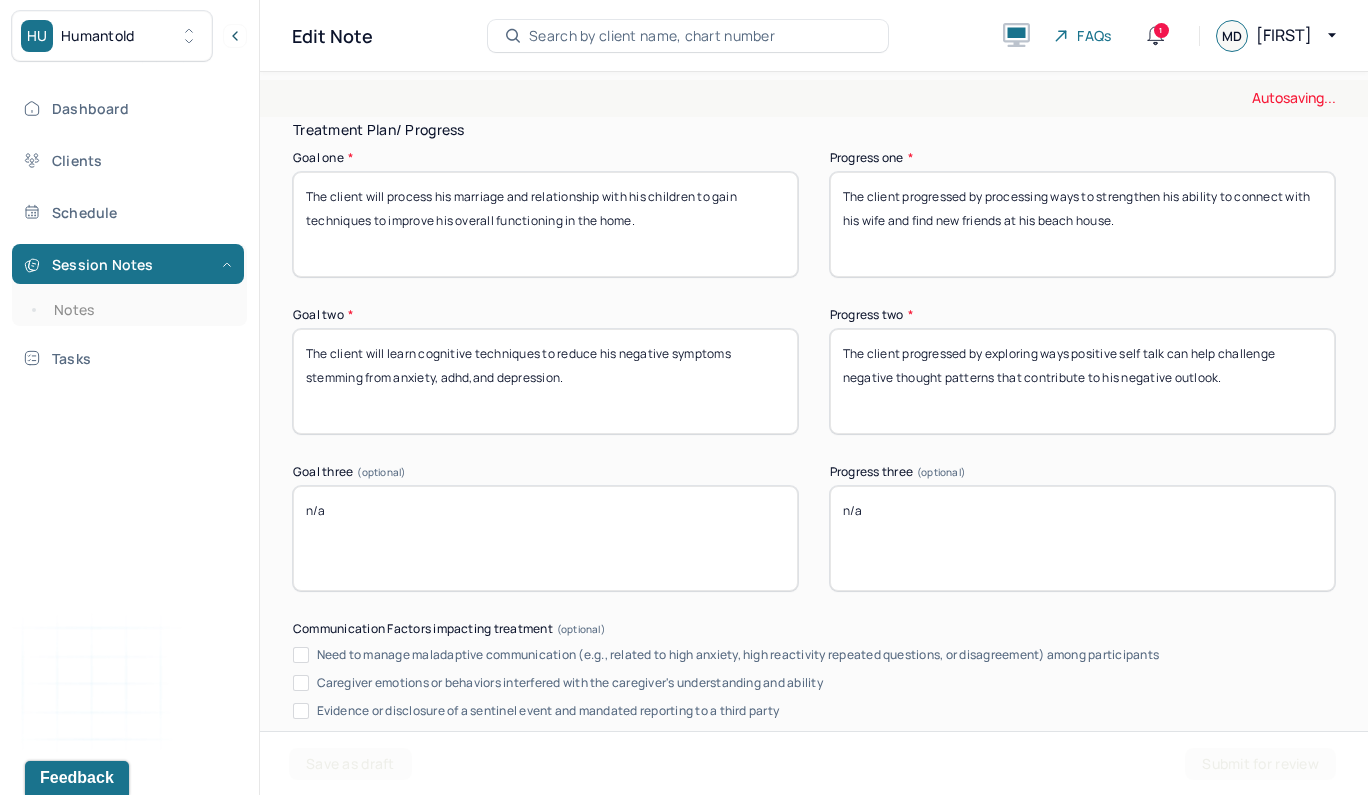scroll, scrollTop: 3335, scrollLeft: 0, axis: vertical 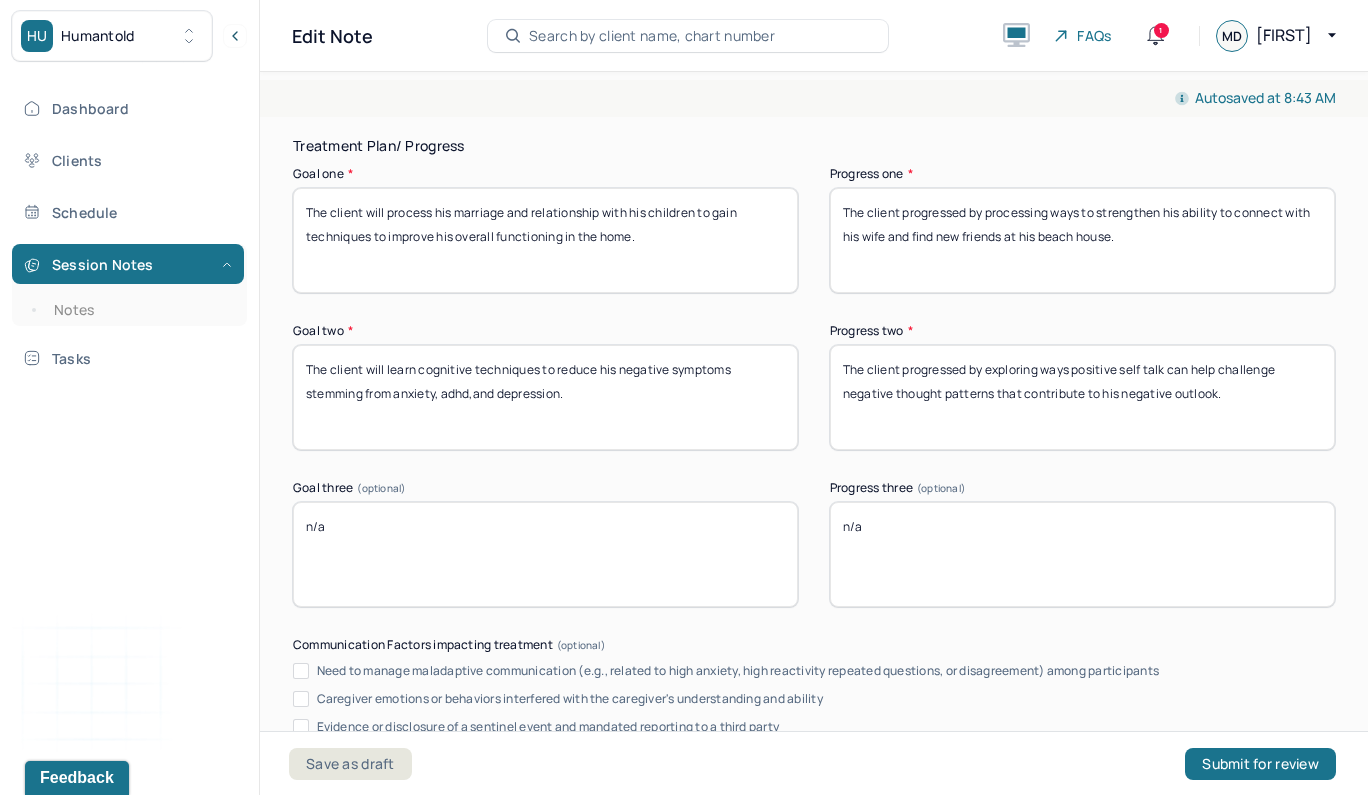 type on "MTD" 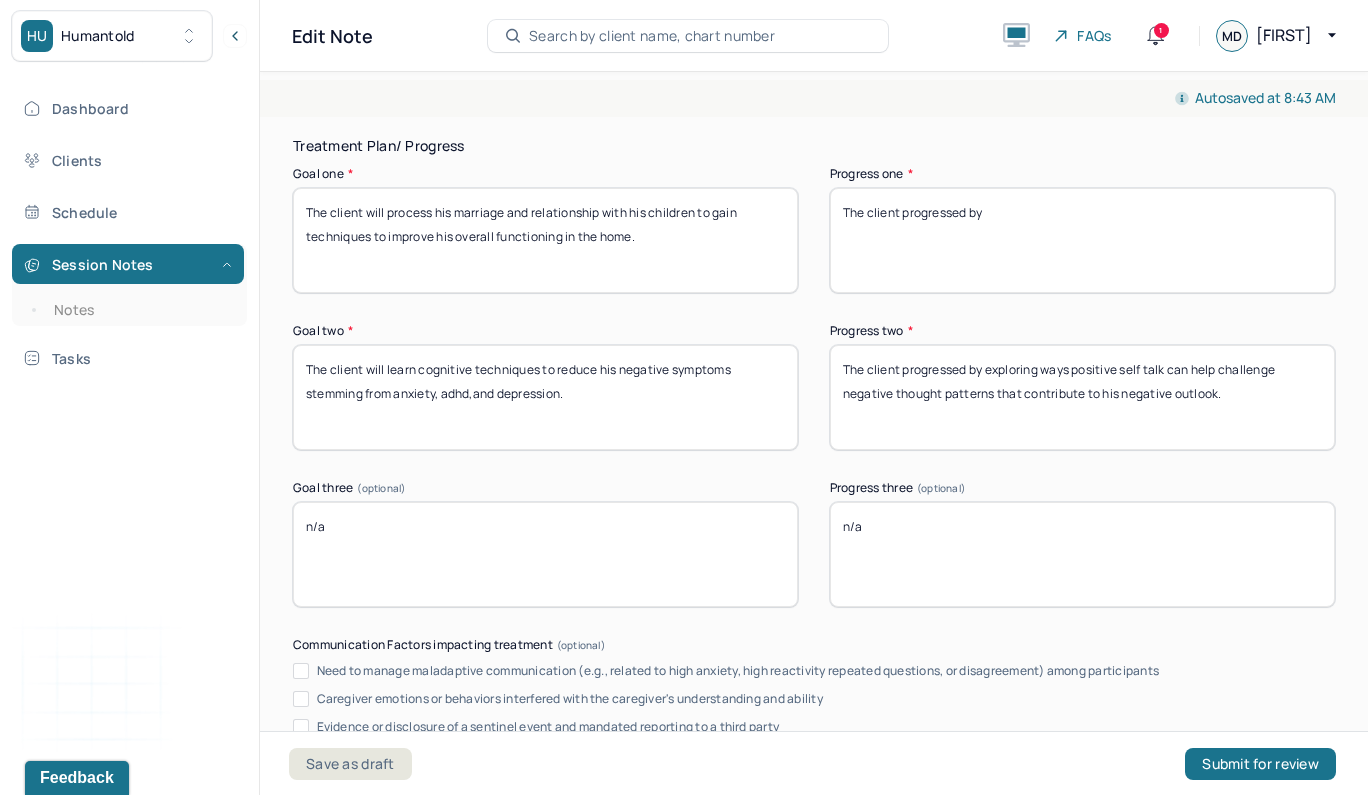 type on "The client progressed by" 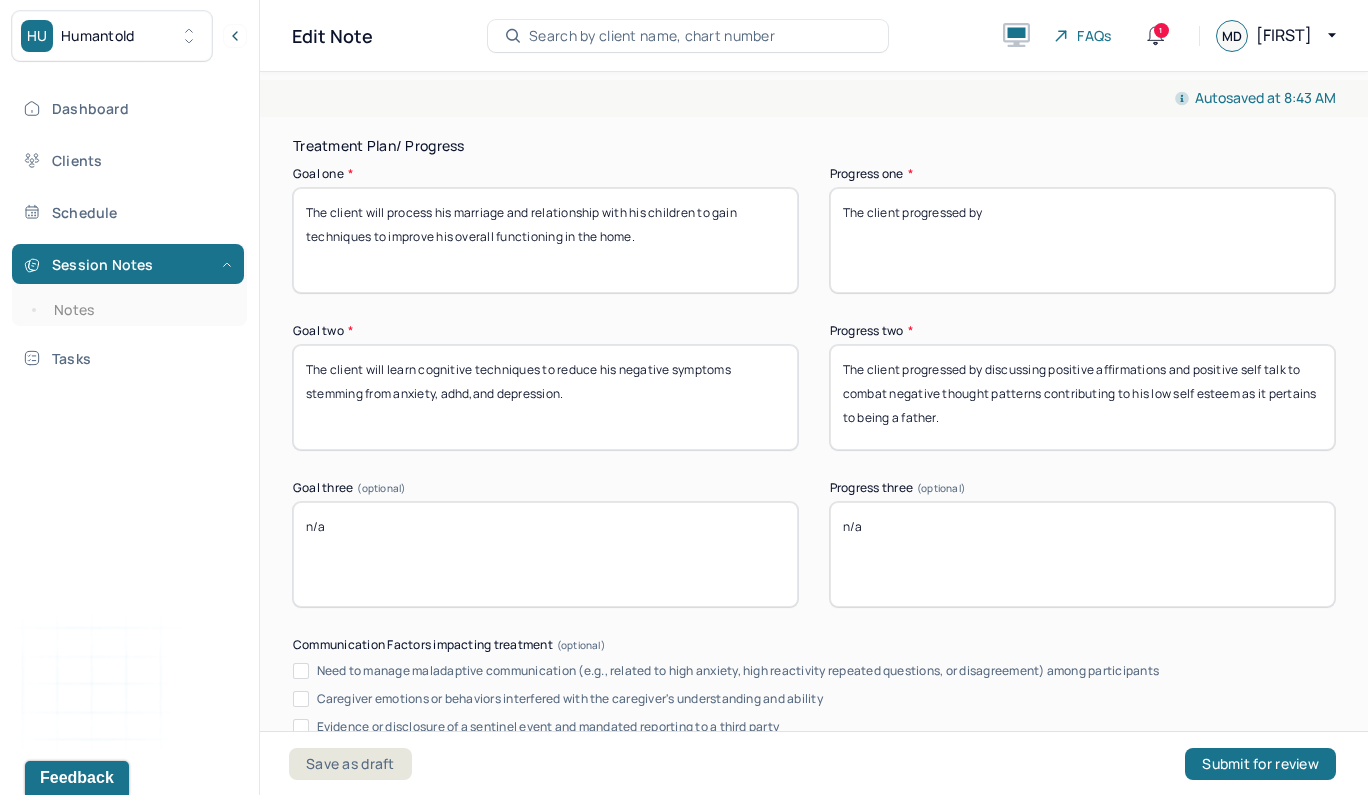type on "The client progressed by discussing positive affirmations and positive self talk to combat negative thought patterns contributing to his low self esteem as it pertains to being a father." 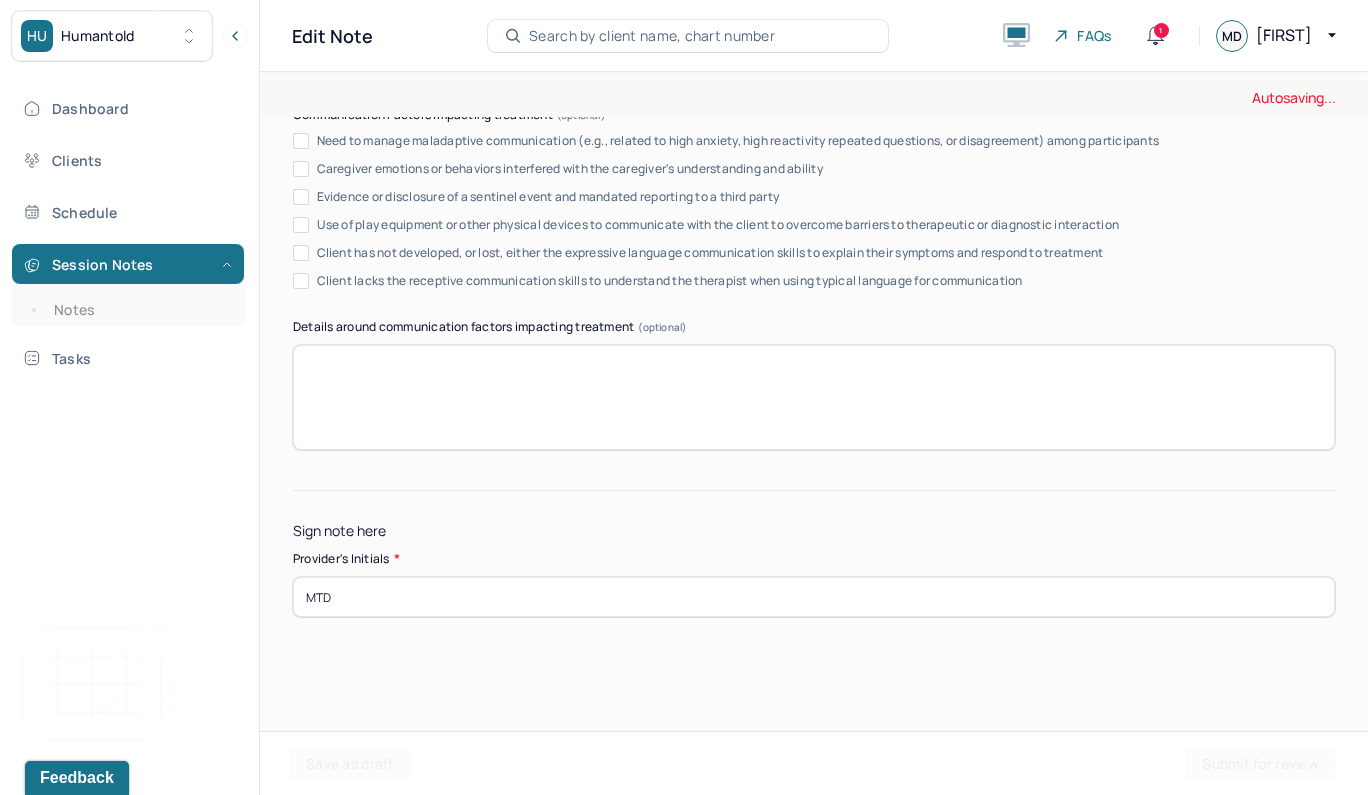 scroll, scrollTop: 3864, scrollLeft: 0, axis: vertical 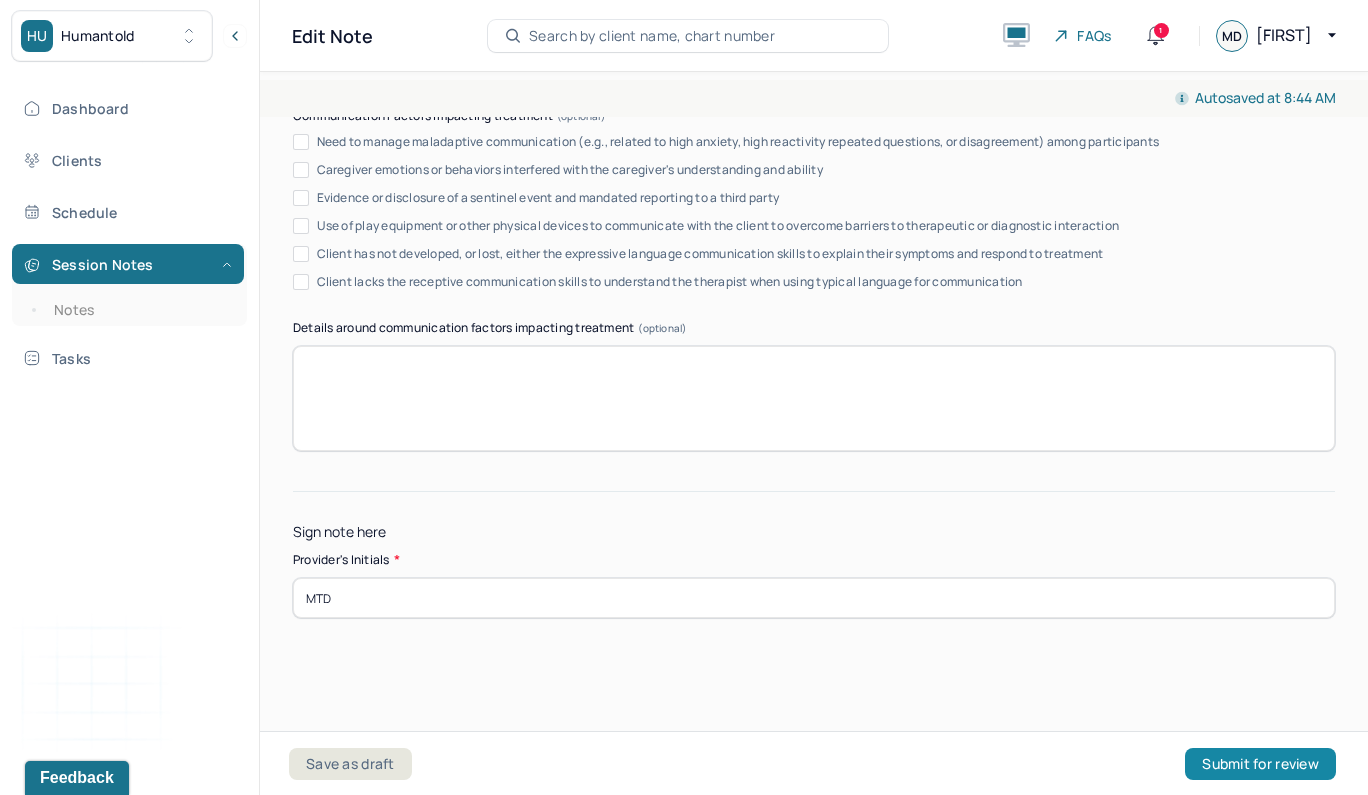type on "The client progressed by discussing opportunities to bond with his children during his youngest son's birthday." 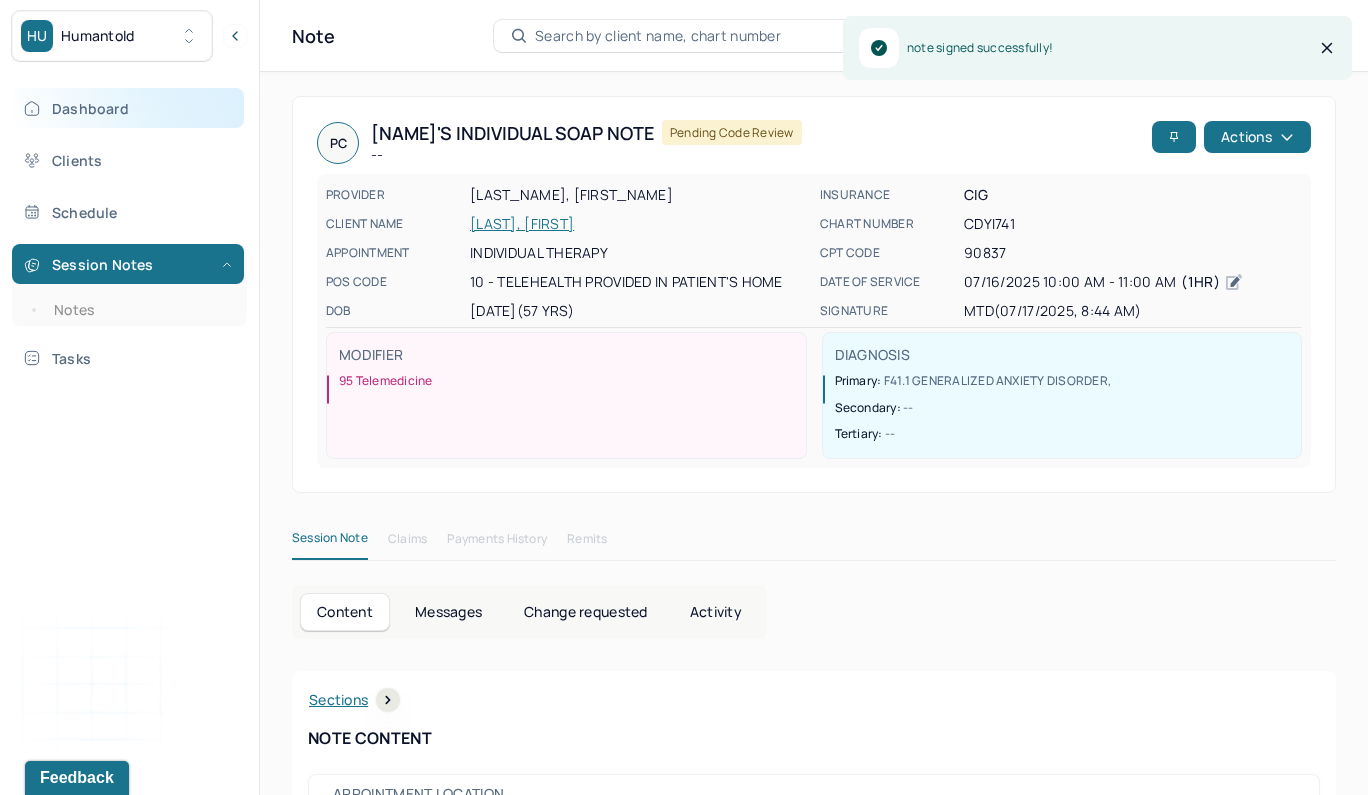 click on "Dashboard" at bounding box center (128, 108) 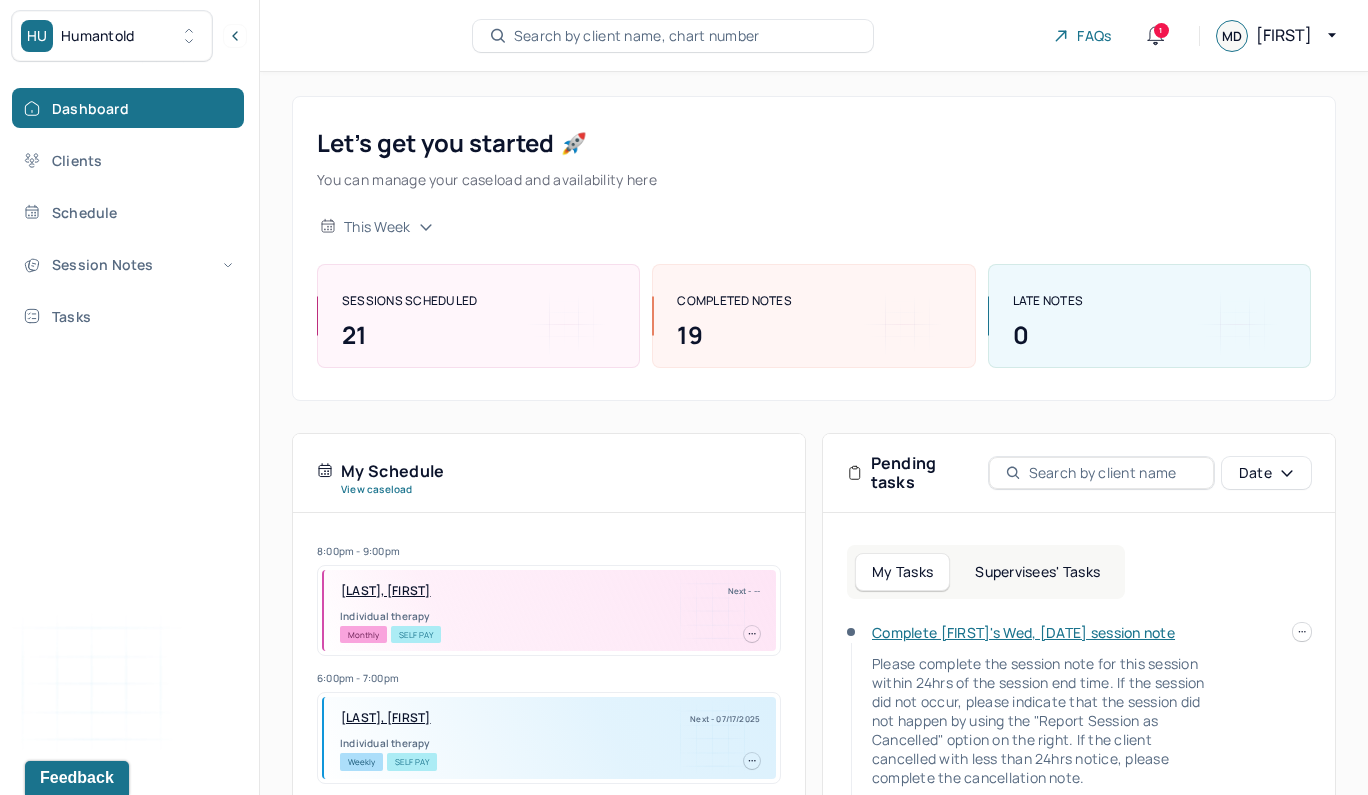 click on "Complete [FIRST]'s Wed, [DATE] session note" at bounding box center [1023, 632] 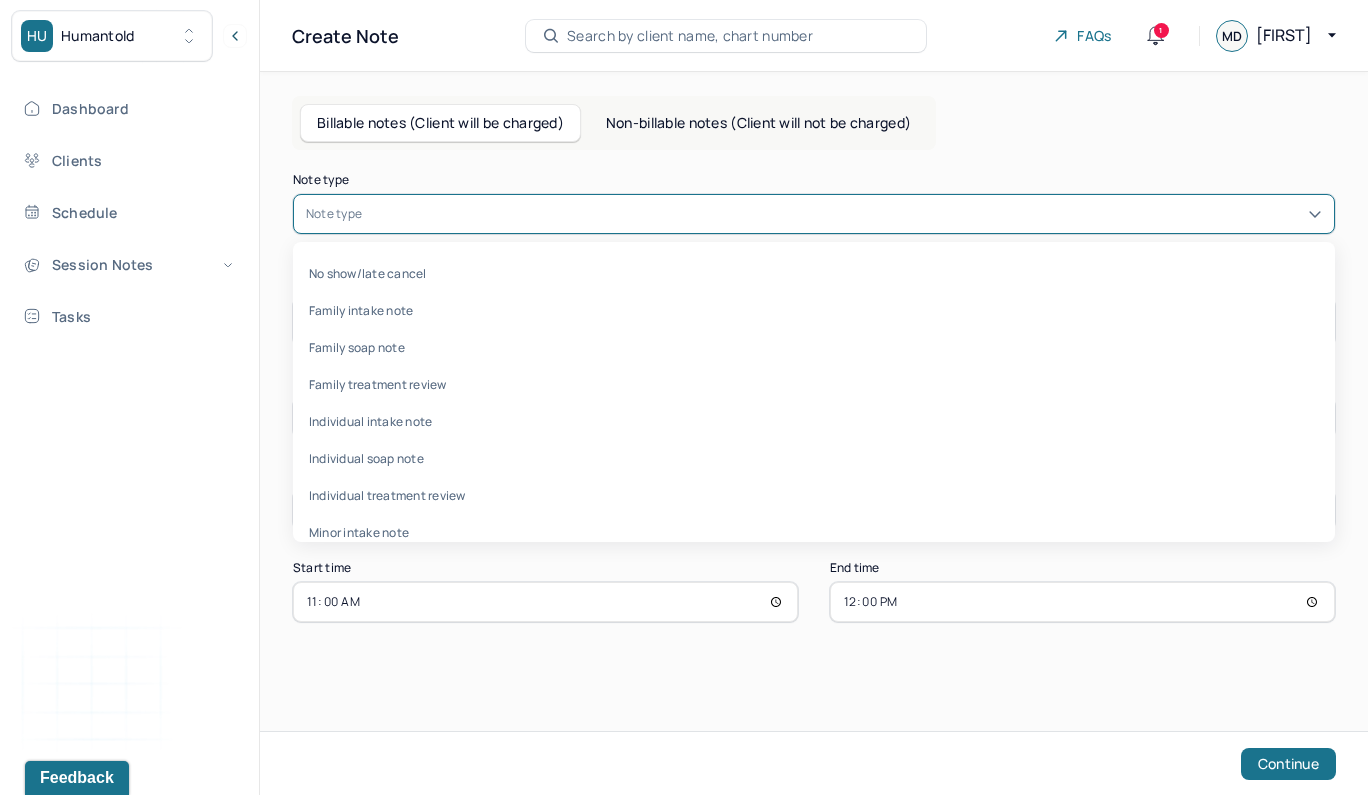 click at bounding box center [844, 214] 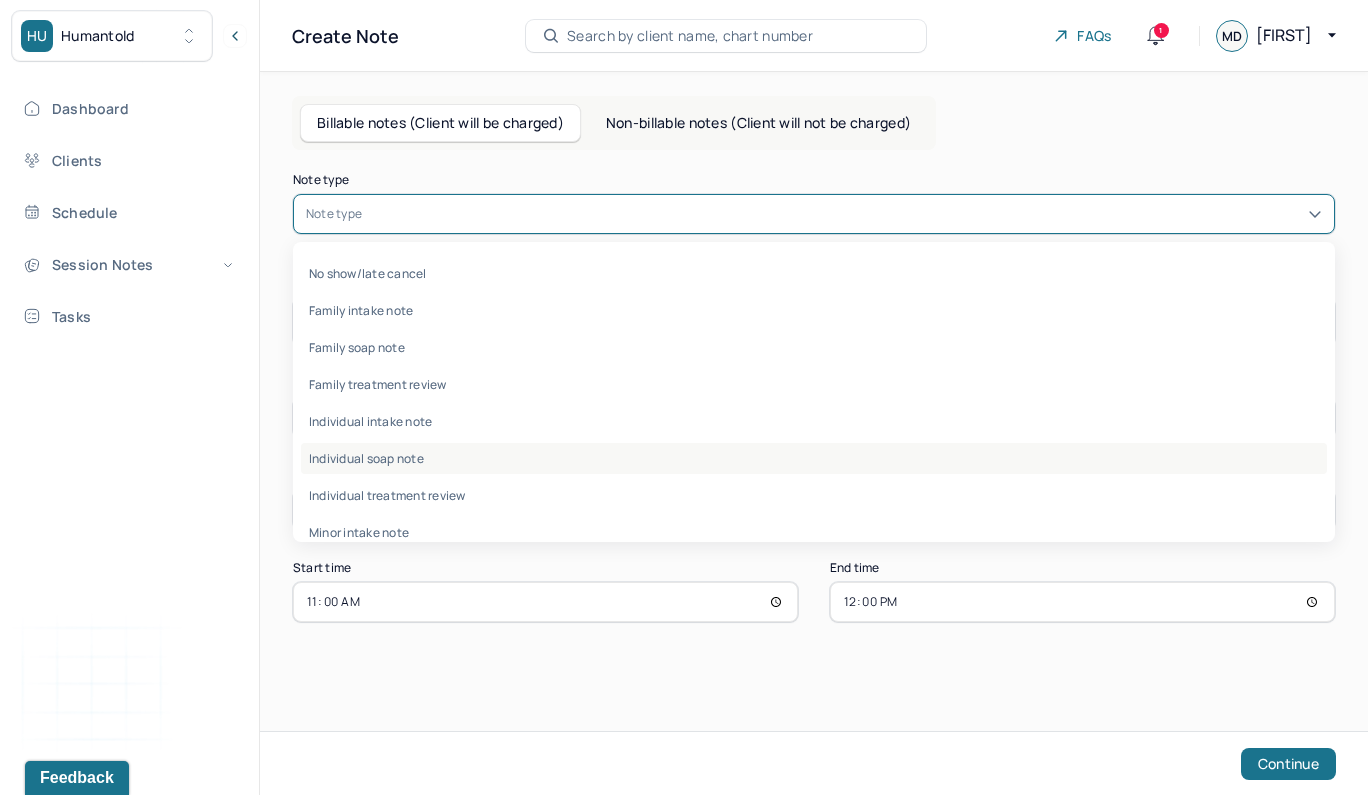 click on "Individual soap note" at bounding box center [814, 458] 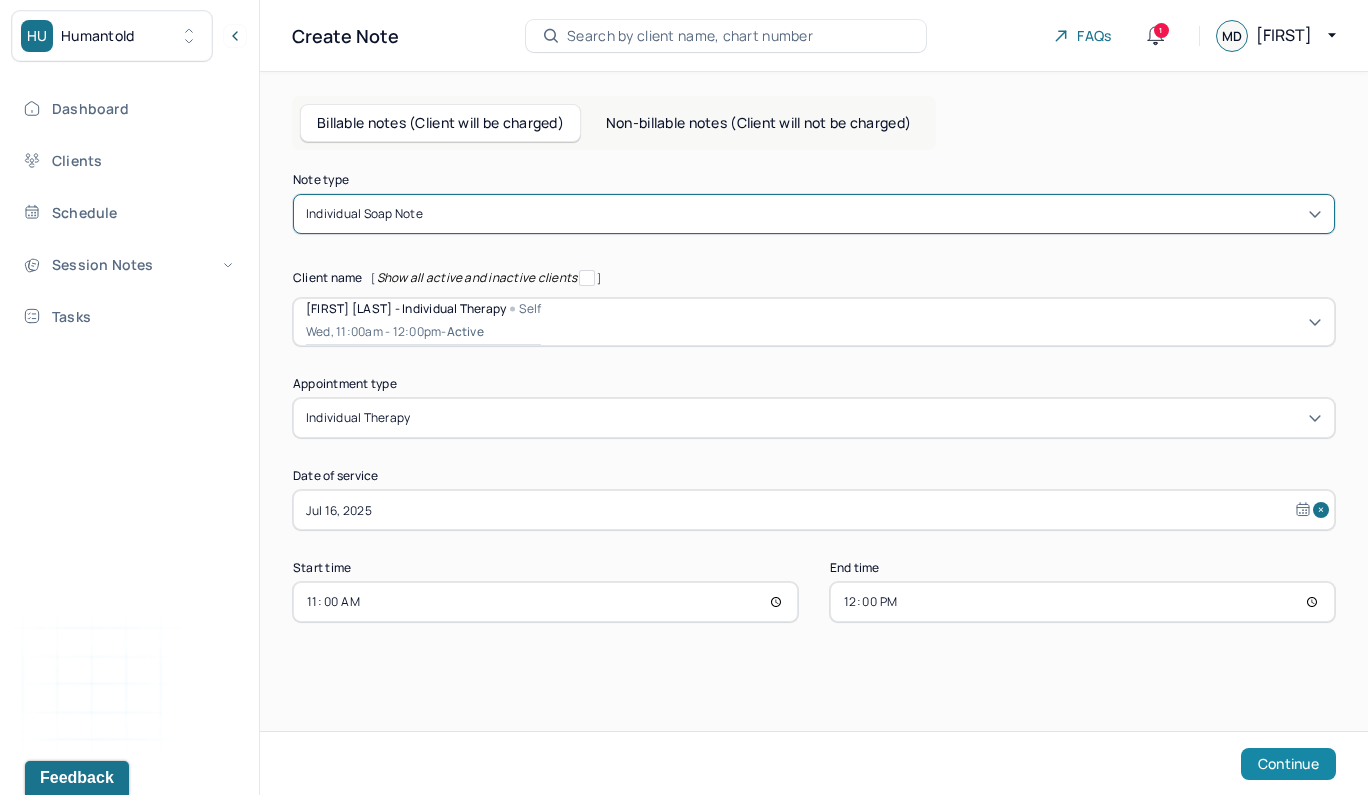 click on "Continue" at bounding box center [1288, 764] 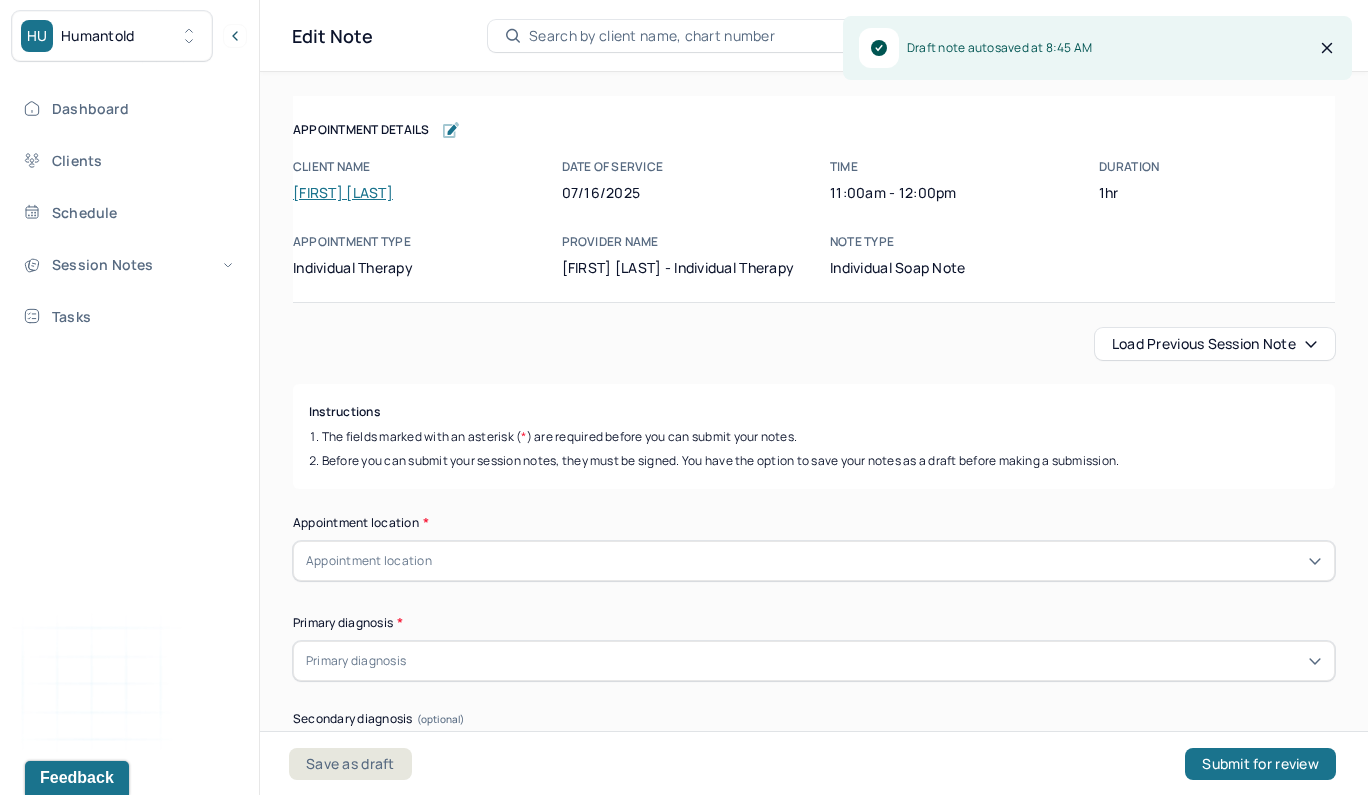 click on "Load previous session note" at bounding box center [1215, 344] 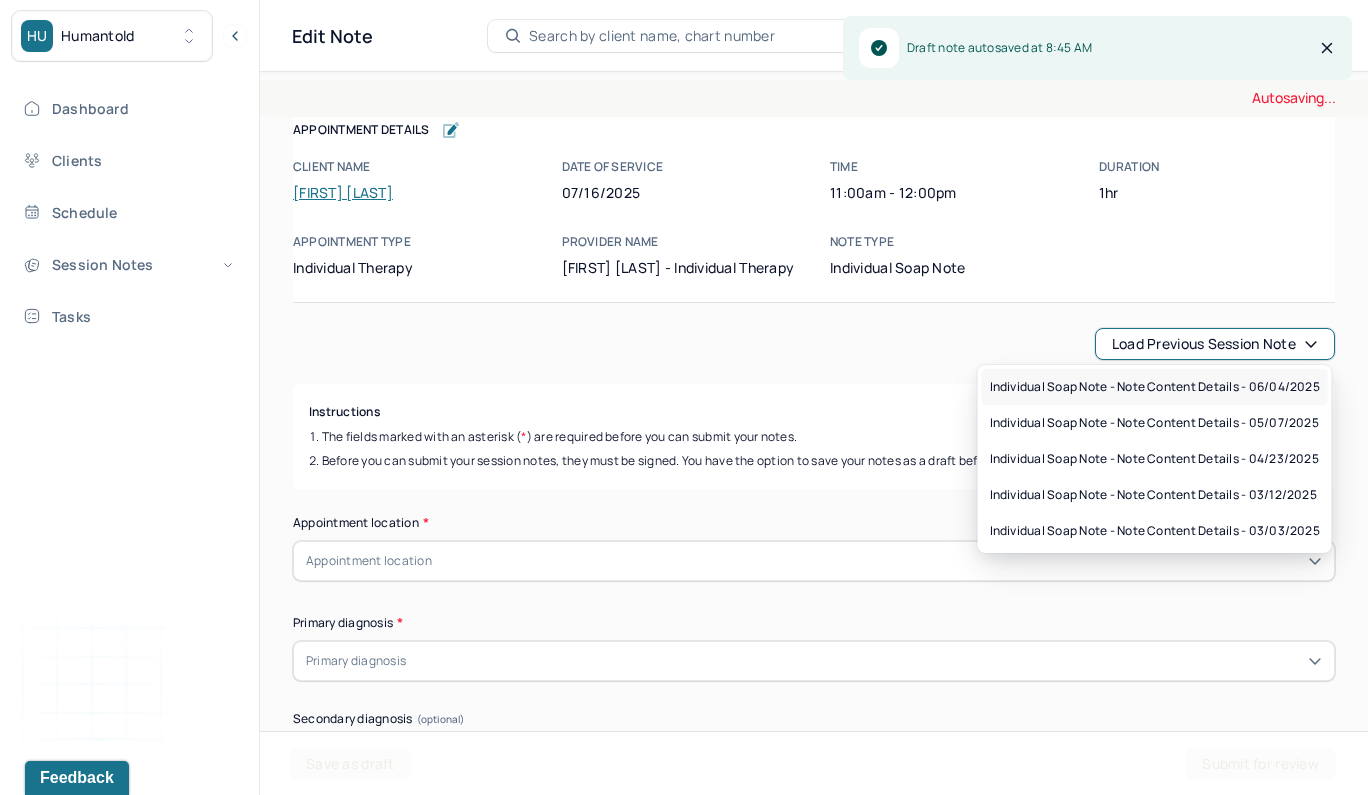 click on "Individual soap note   - Note content Details -   06/04/2025" at bounding box center [1155, 387] 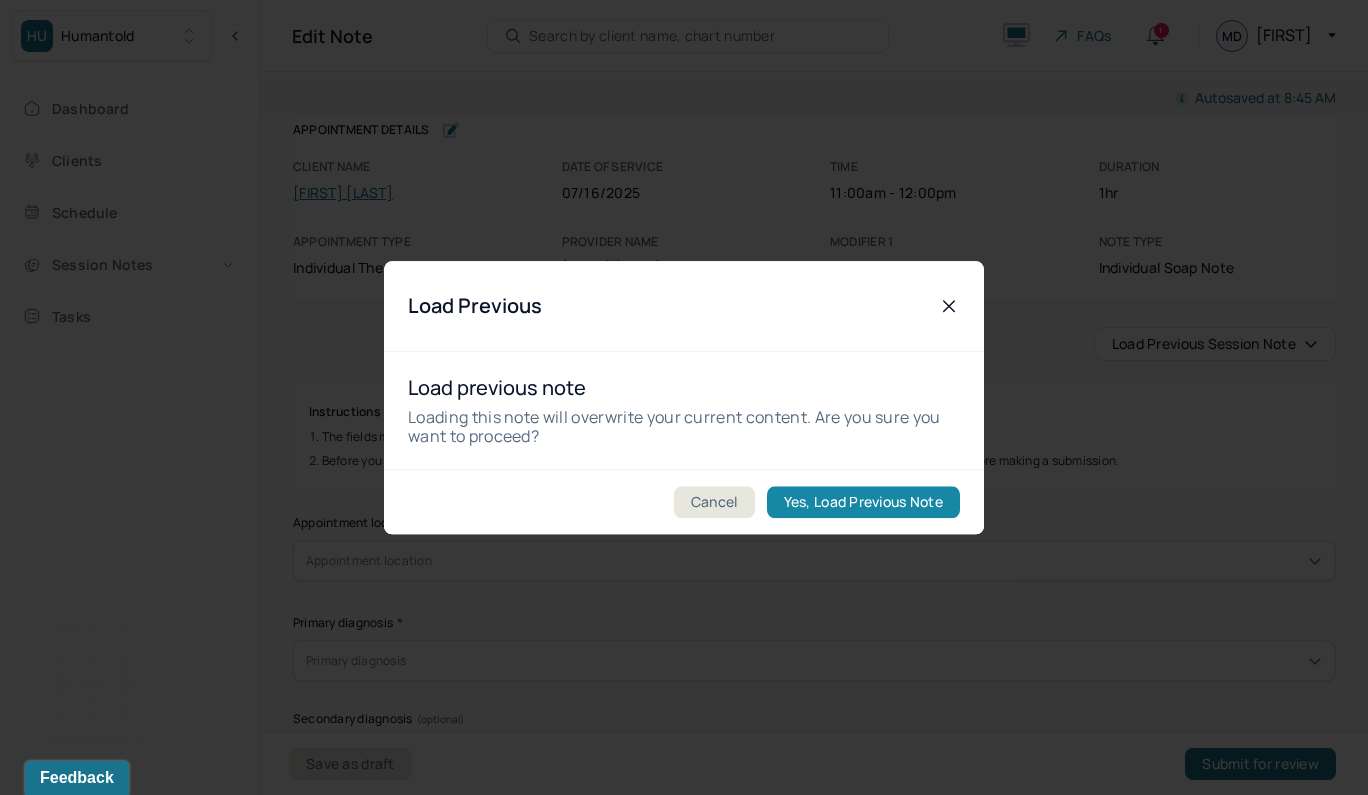 click on "Yes, Load Previous Note" at bounding box center (863, 502) 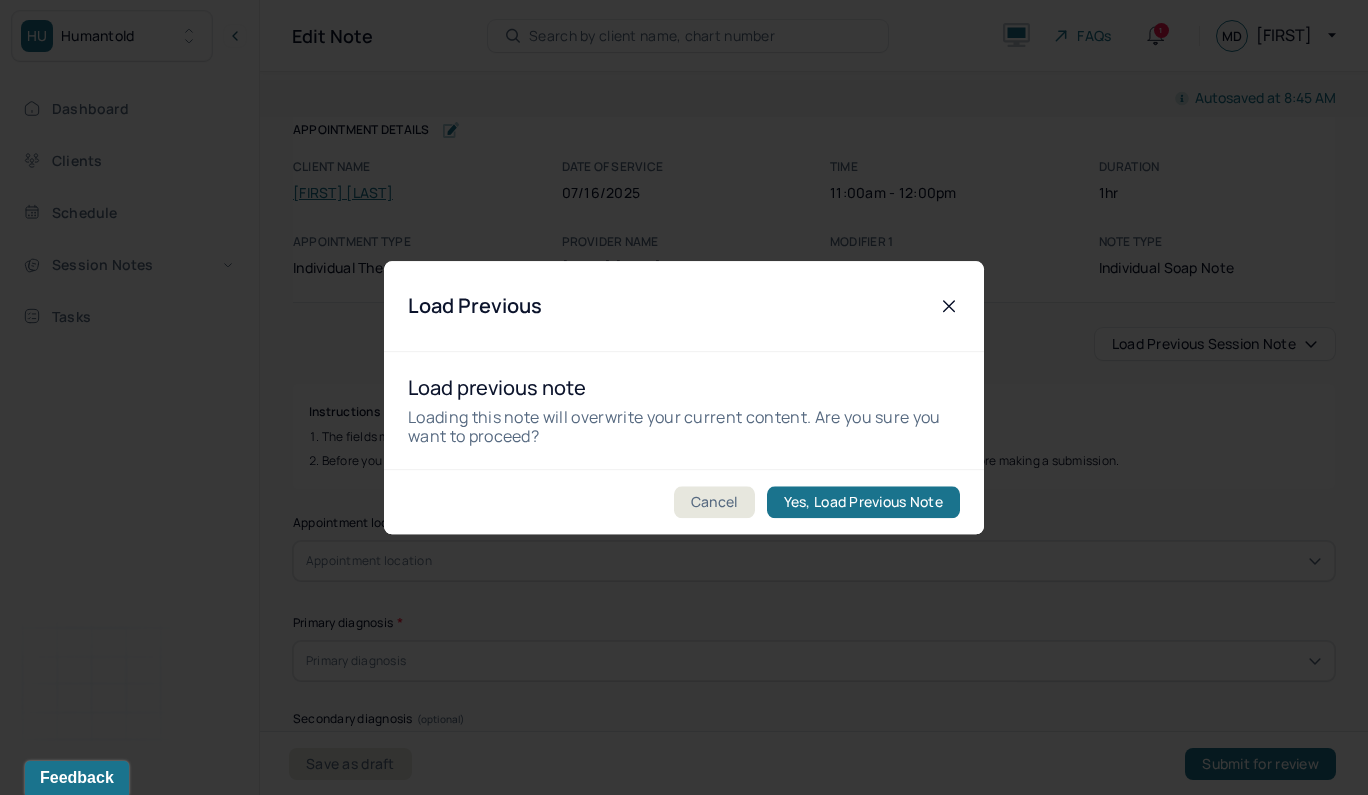 type on "The client reported wanting to cope with his death anxiety and reduce irritability due to his life stressors." 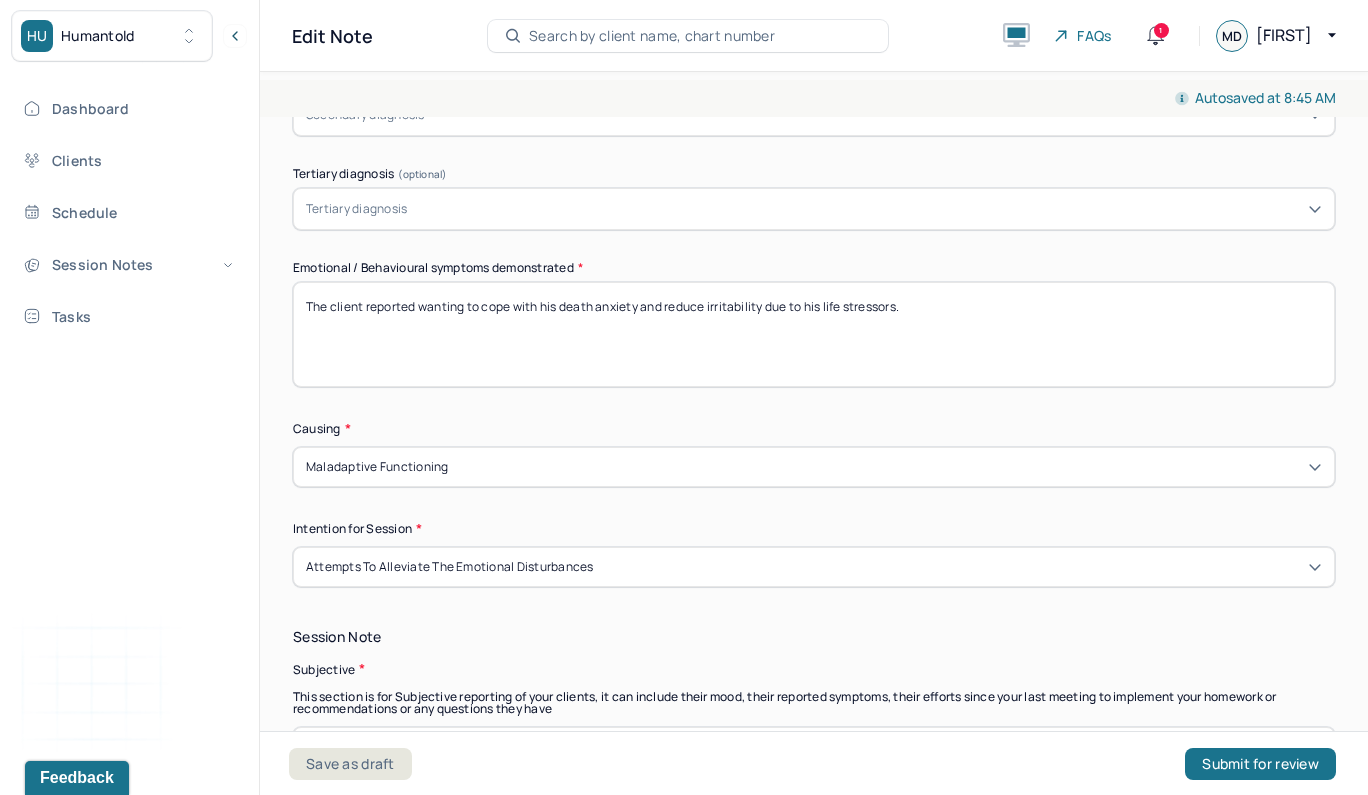 scroll, scrollTop: 910, scrollLeft: 0, axis: vertical 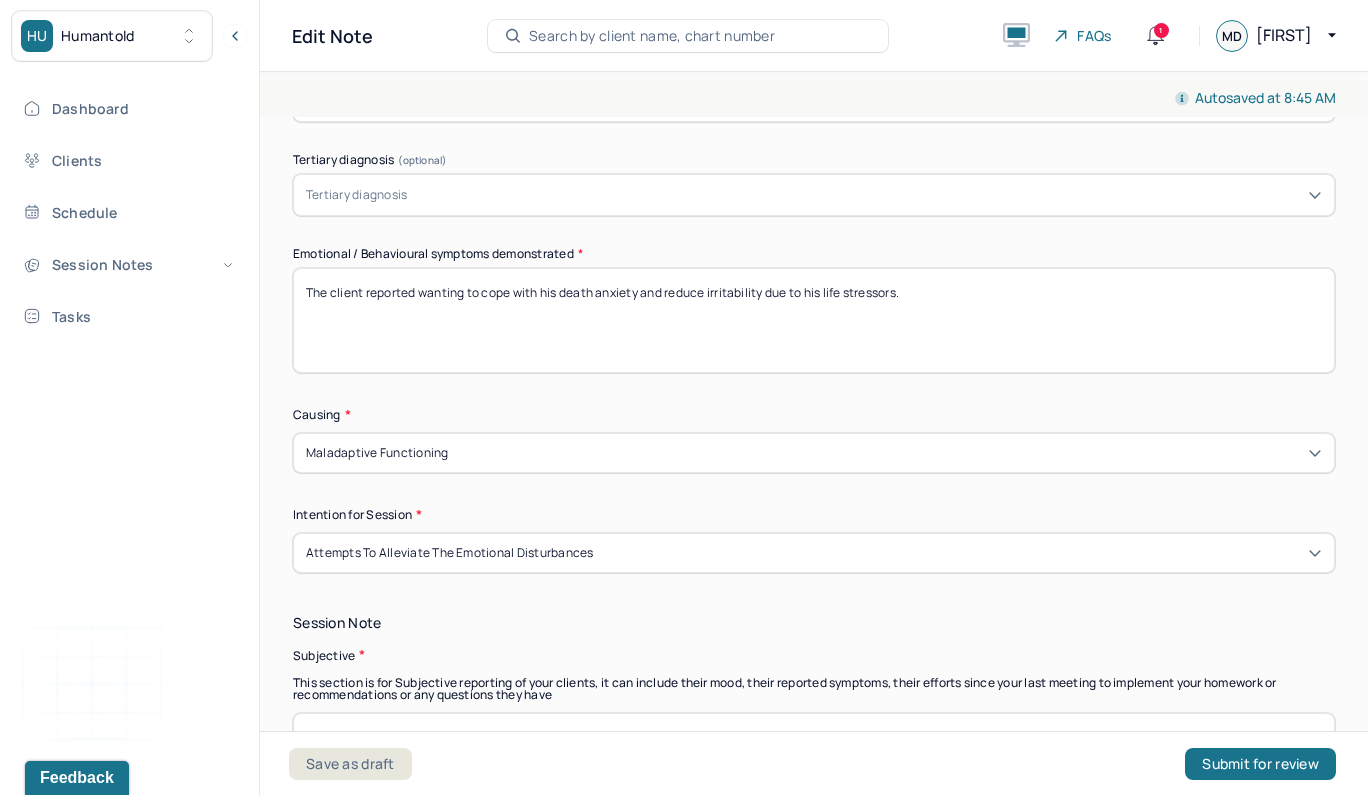 drag, startPoint x: 918, startPoint y: 285, endPoint x: 547, endPoint y: 278, distance: 371.06604 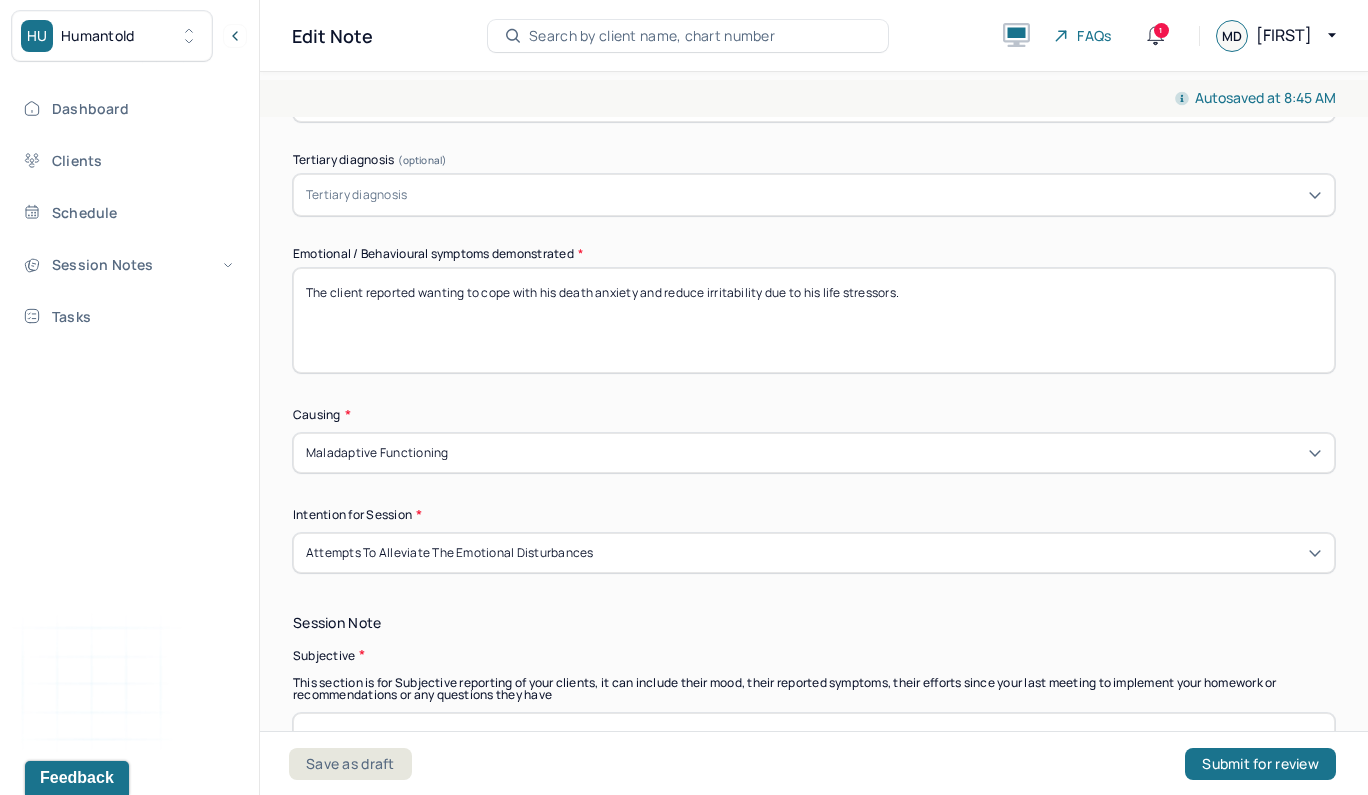 click on "The client reported wanting to cope with his death anxiety and reduce irritability due to his life stressors." at bounding box center (814, 320) 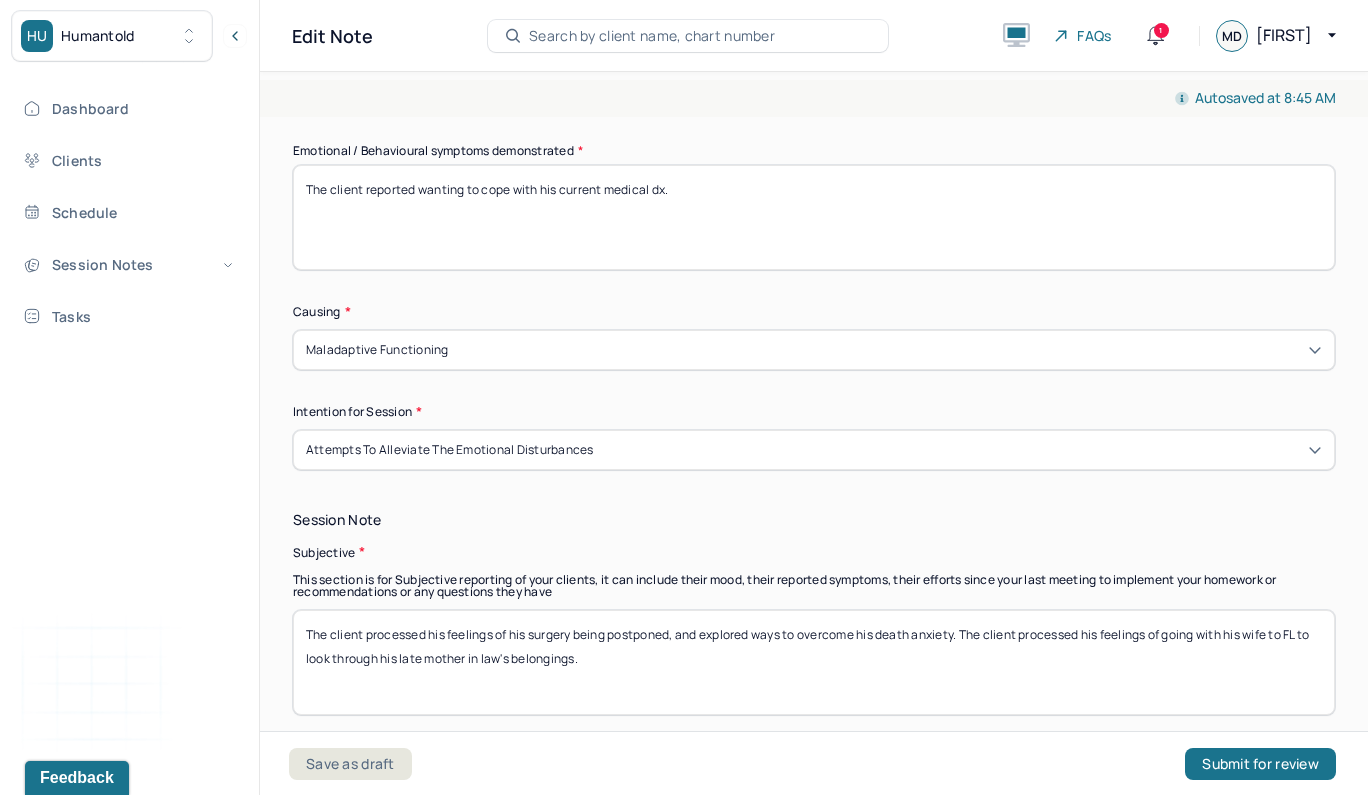 scroll, scrollTop: 1028, scrollLeft: 0, axis: vertical 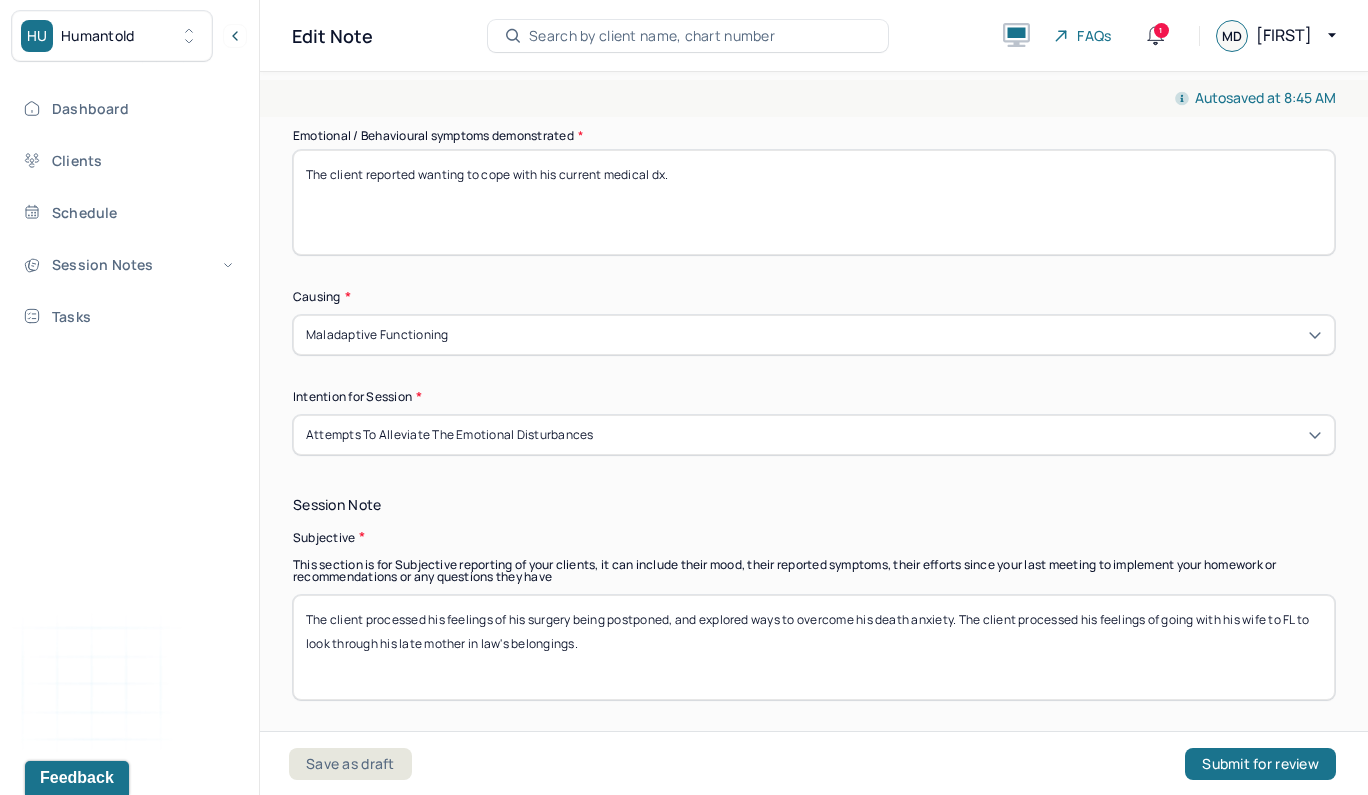 type on "The client reported wanting to cope with his current medical dx." 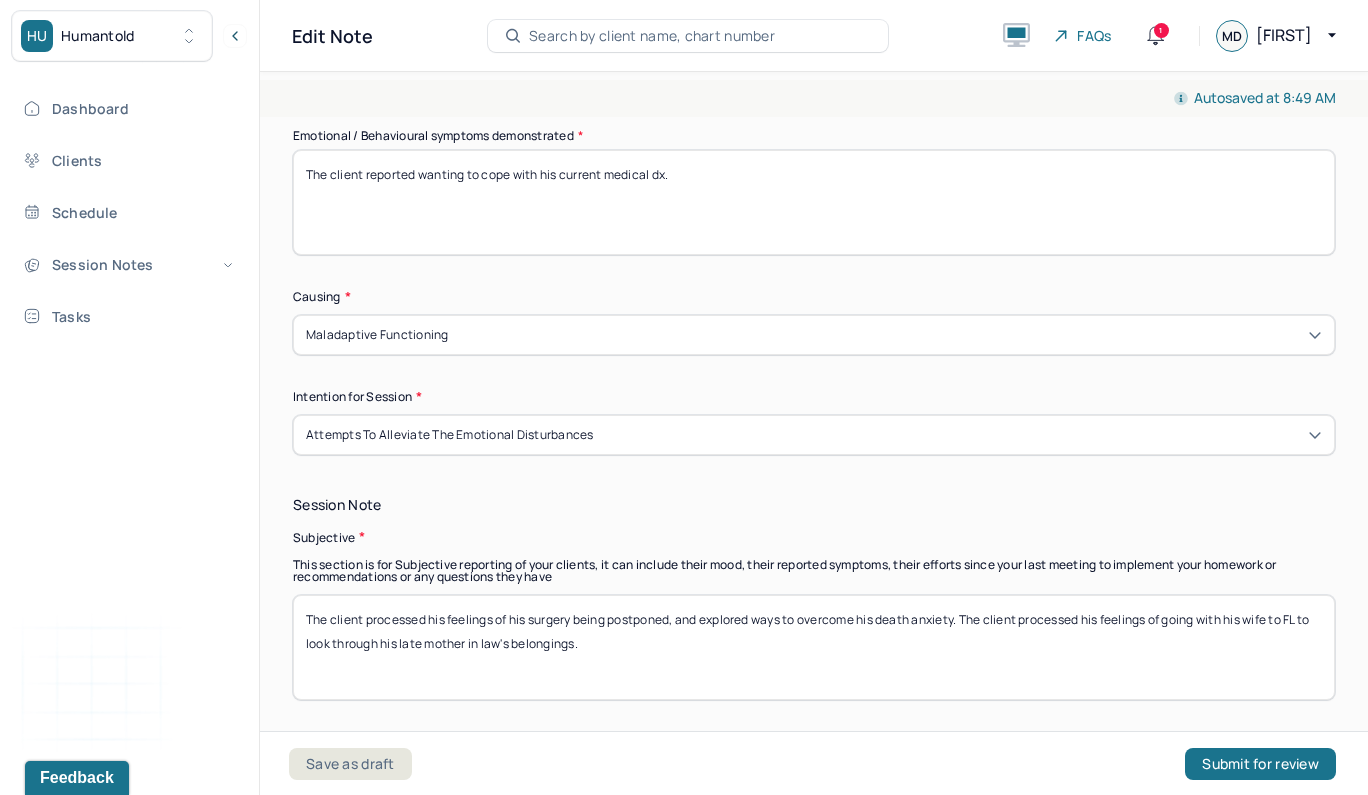 drag, startPoint x: 622, startPoint y: 629, endPoint x: 446, endPoint y: 612, distance: 176.81912 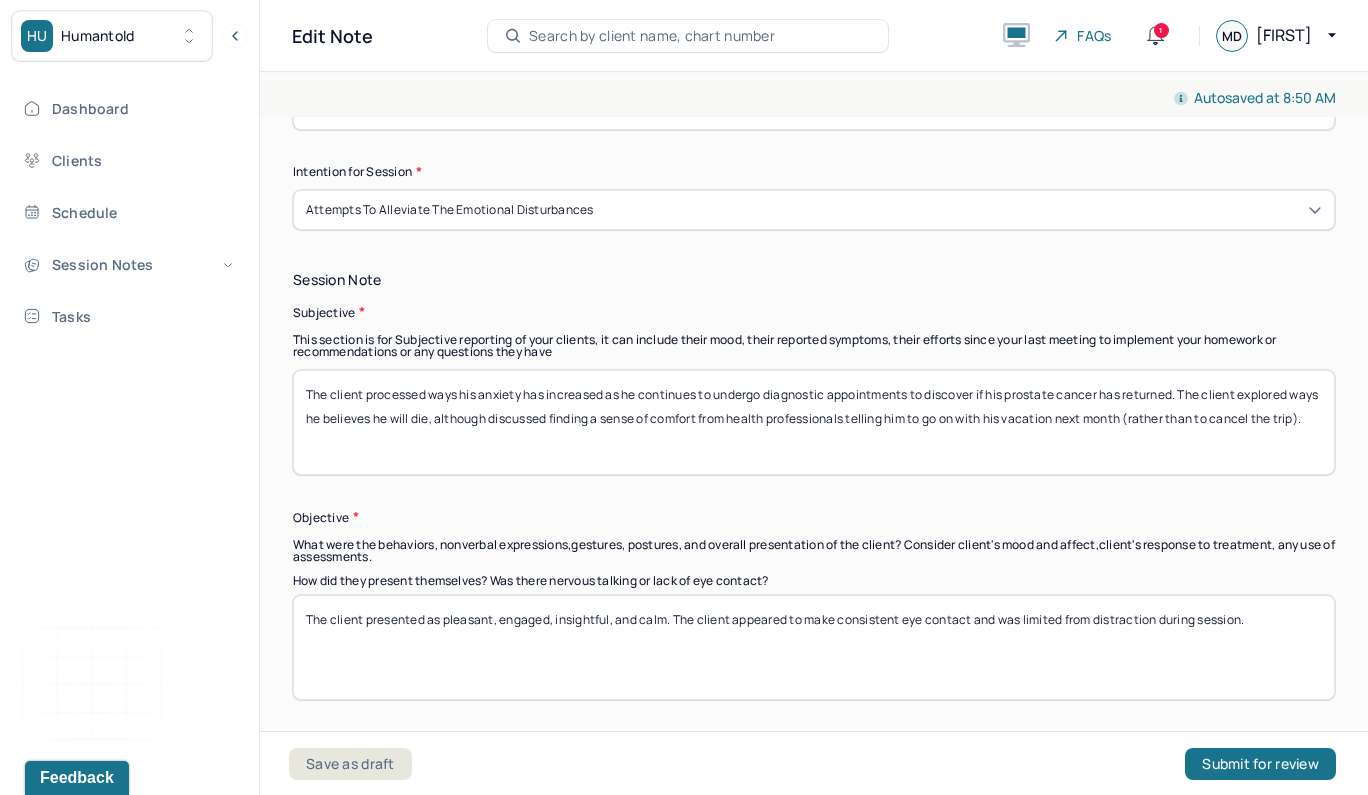 scroll, scrollTop: 1318, scrollLeft: 0, axis: vertical 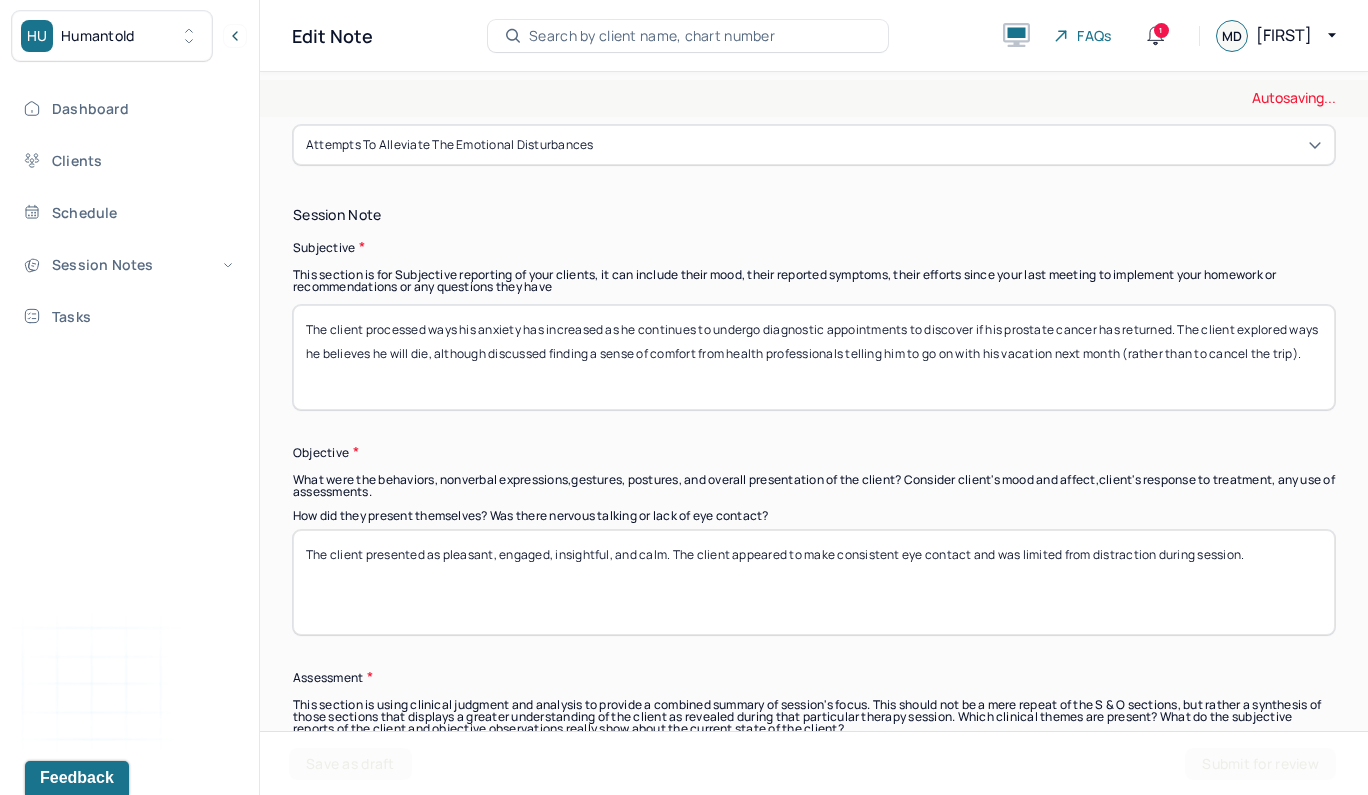 type on "The client processed ways his anxiety has increased as he continues to undergo diagnostic appointments to discover if his prostate cancer has returned. The client explored ways he believes he will die, although discussed finding a sense of comfort from health professionals telling him to go on with his vacation next month (rather than to cancel the trip)." 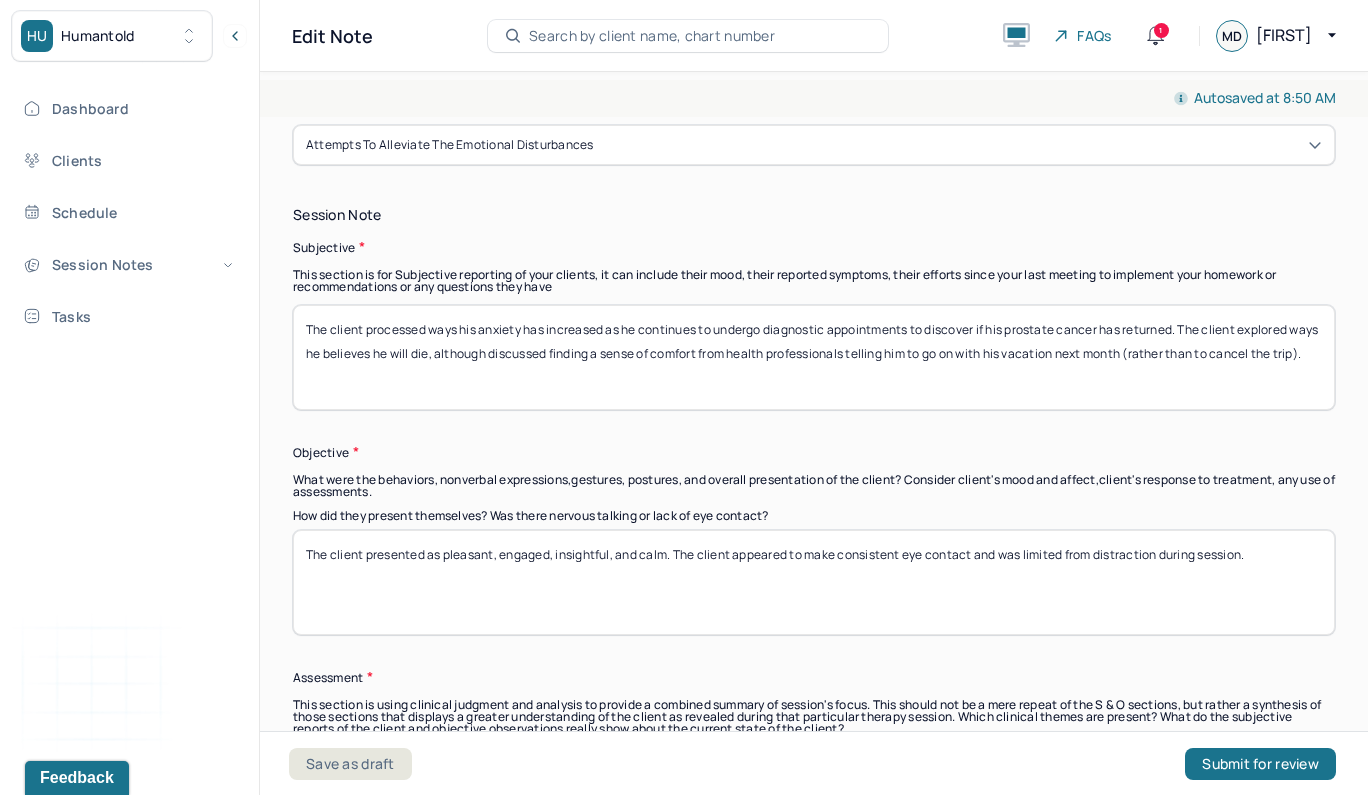 click on "The client presented as pleasant, engaged, insightful, and calm. The client appeared to make consistent eye contact and was limited from distraction during session." at bounding box center [814, 582] 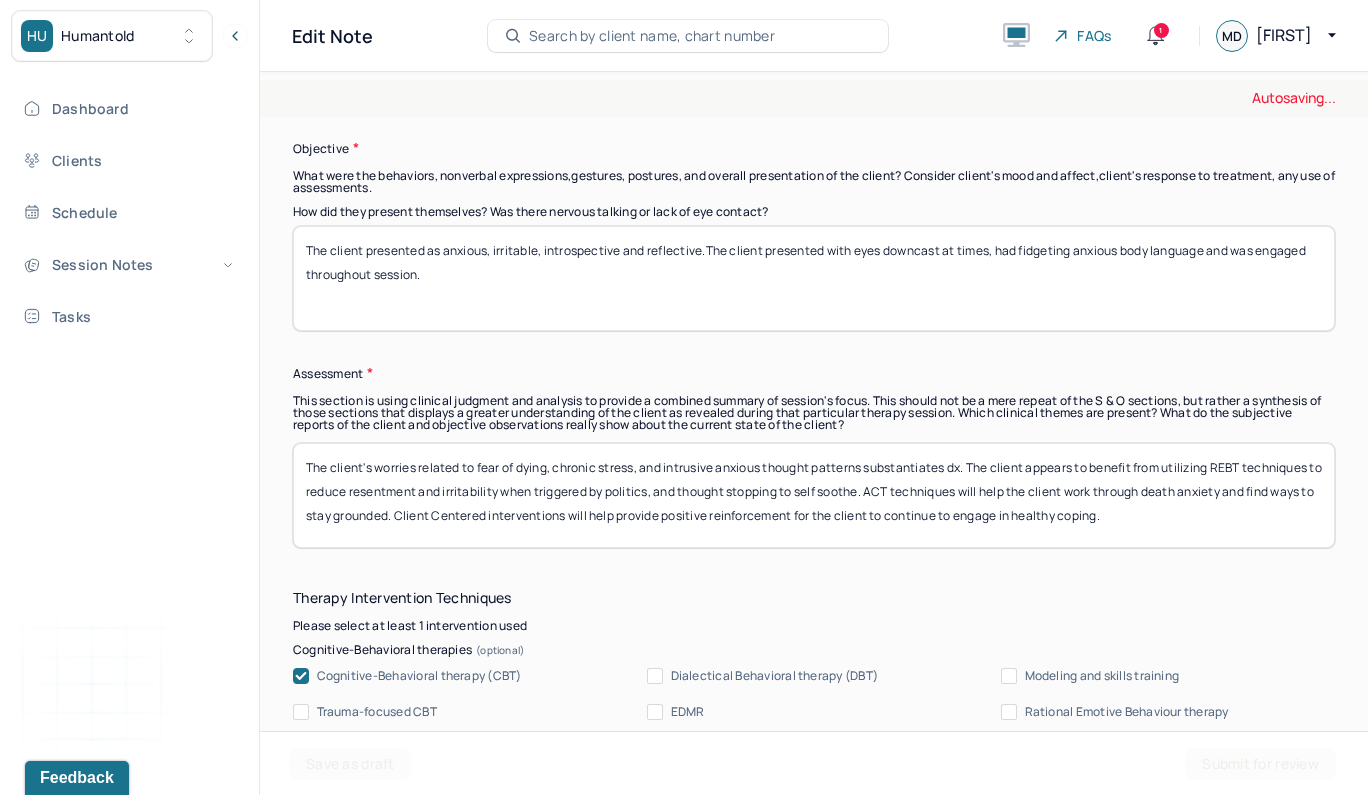 scroll, scrollTop: 1636, scrollLeft: 0, axis: vertical 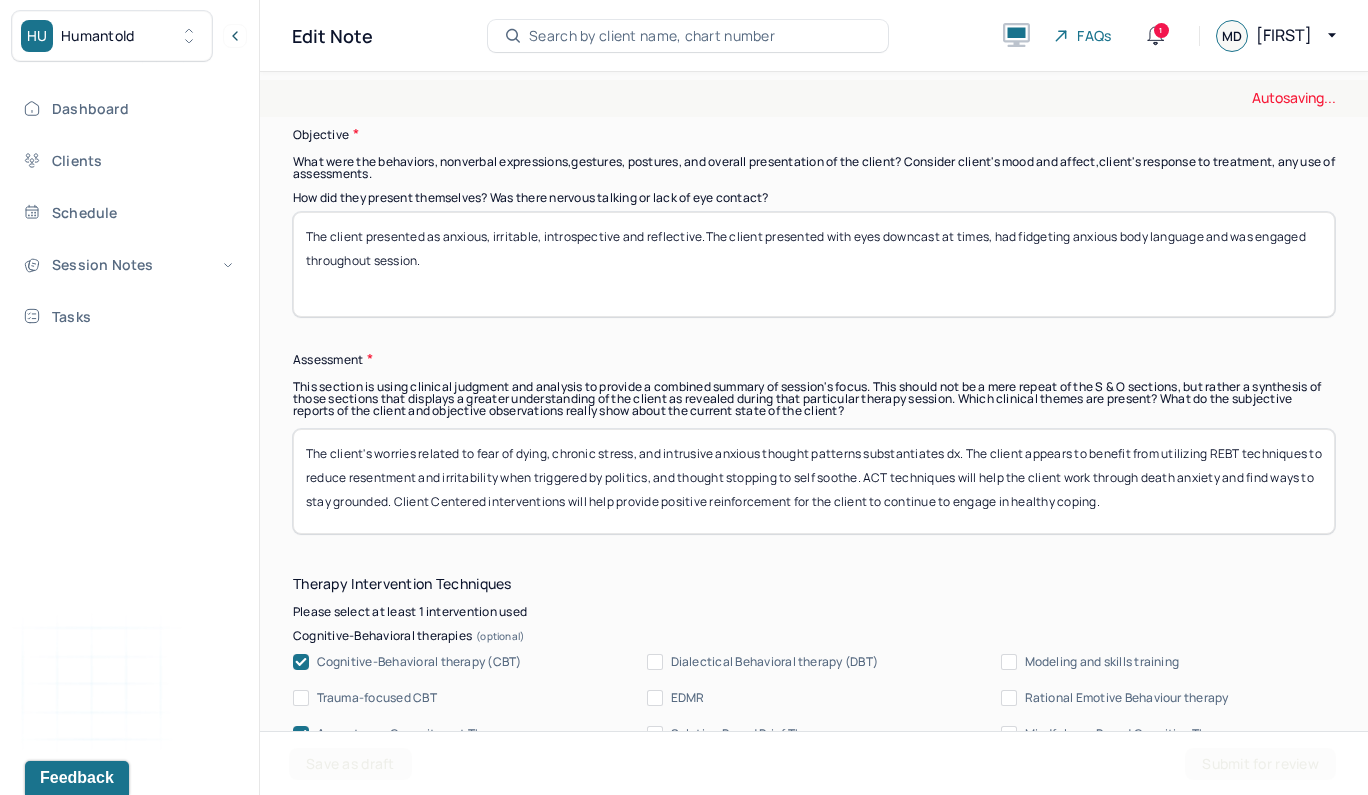 type on "The client presented as anxious, irritable, introspective and reflective.The client presented with eyes downcast at times, had fidgeting anxious body language and was engaged throughout session." 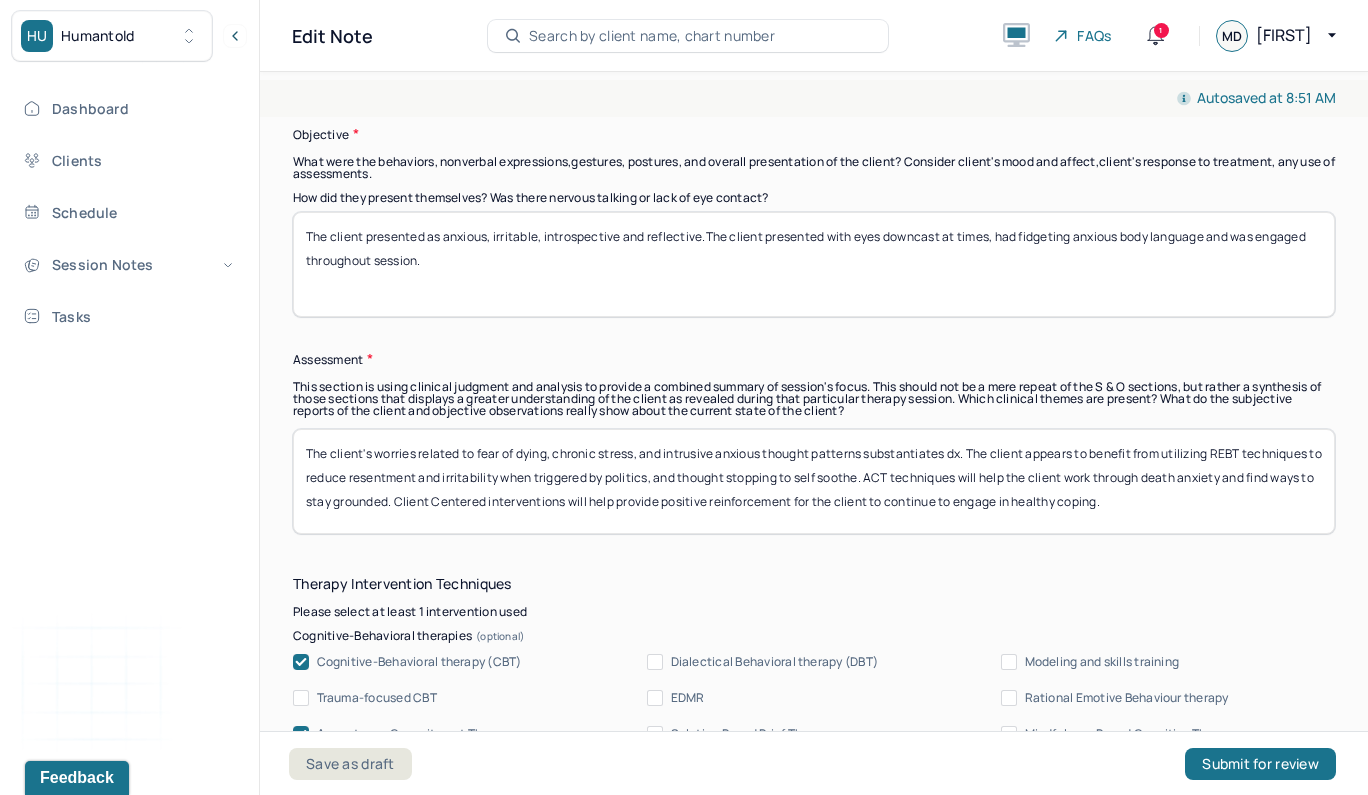 click on "The client's worries related to fear of dying, chronic stress, and intrusive anxious thought patterns substantiates dx. The client appears to benefit from utilizing REBT techniques to reduce resentment and irritability when triggered by politics, and thought stopping to self soothe. ACT techniques will help the client work through death anxiety and find ways to stay grounded. Client Centered interventions will help provide positive reinforcement for the client to continue to engage in healthy coping." at bounding box center (814, 481) 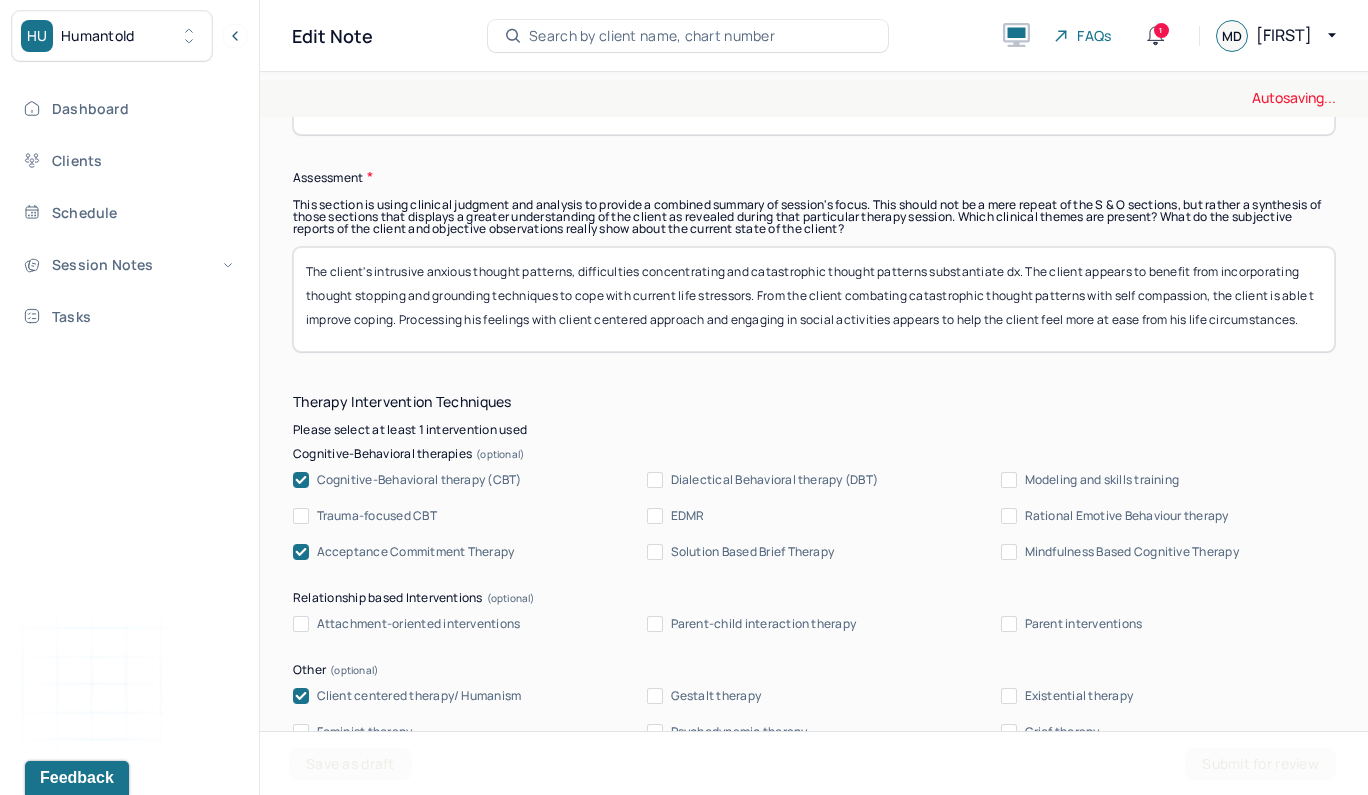 scroll, scrollTop: 1827, scrollLeft: 0, axis: vertical 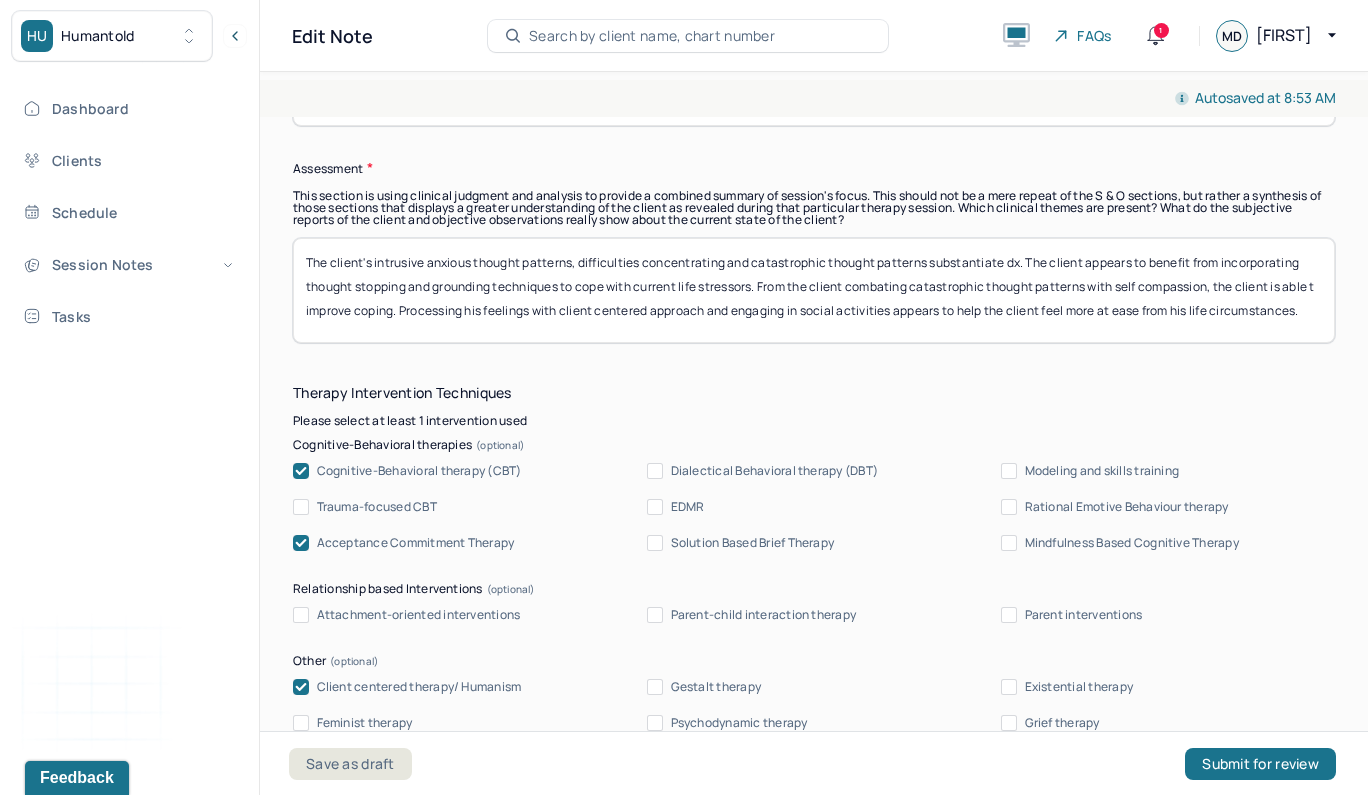 type on "The client's intrusive anxious thought patterns, difficulties concentrating and catastrophic thought patterns substantiate dx. The client appears to benefit from incorporating thought stopping and grounding techniques to cope with current life stressors. From the client combating catastrophic thought patterns with self compassion, the client is able t improve coping. Processing his feelings with client centered approach and engaging in social activities appears to help the client feel more at ease from his life circumstances." 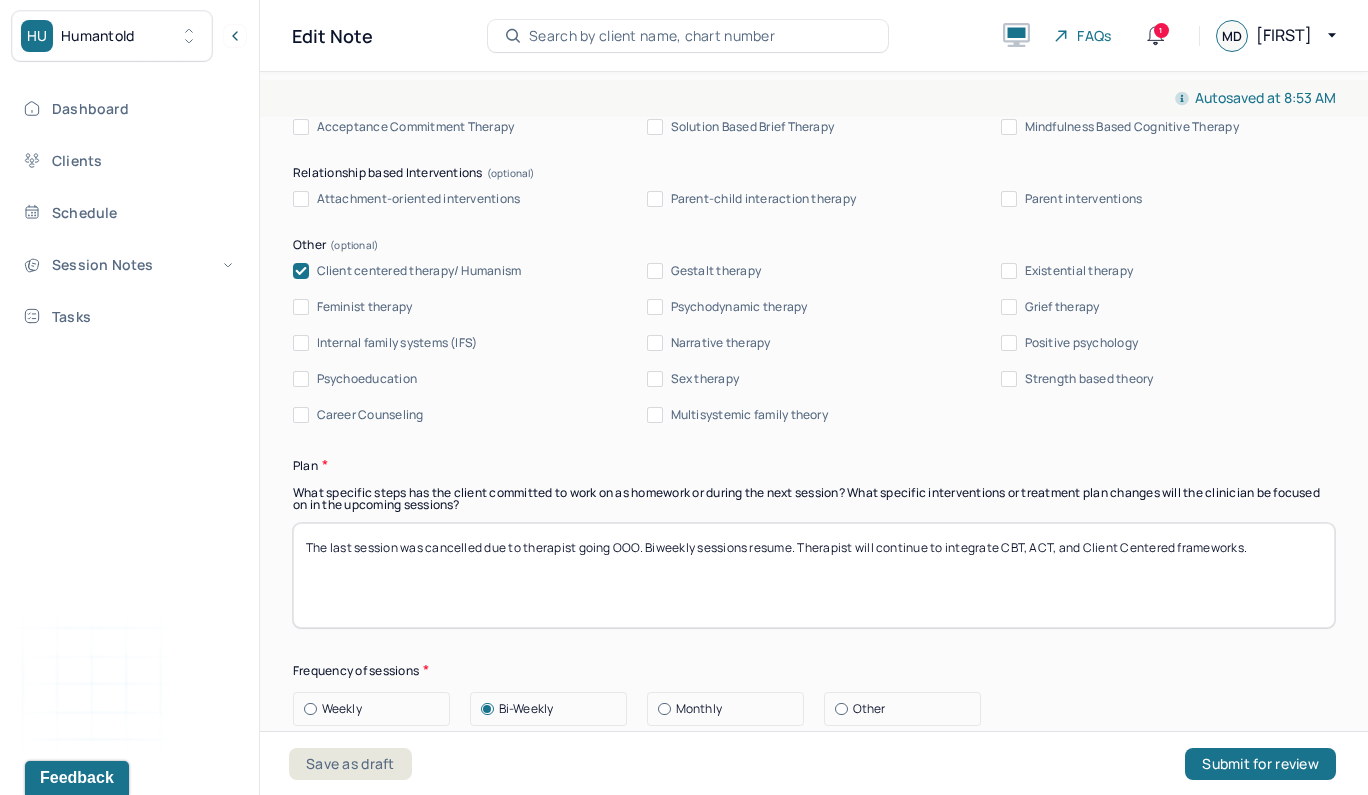 scroll, scrollTop: 2293, scrollLeft: 0, axis: vertical 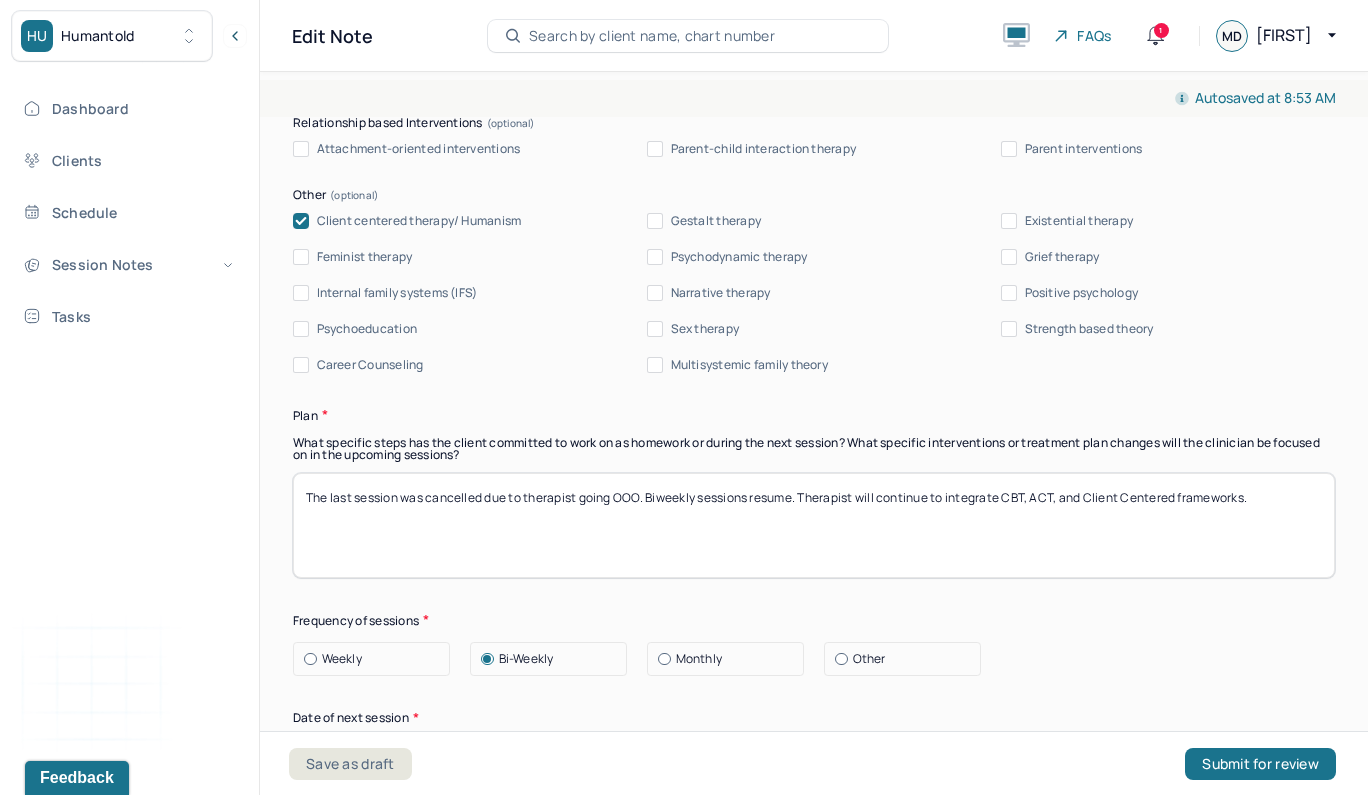 drag, startPoint x: 644, startPoint y: 490, endPoint x: 288, endPoint y: 477, distance: 356.23727 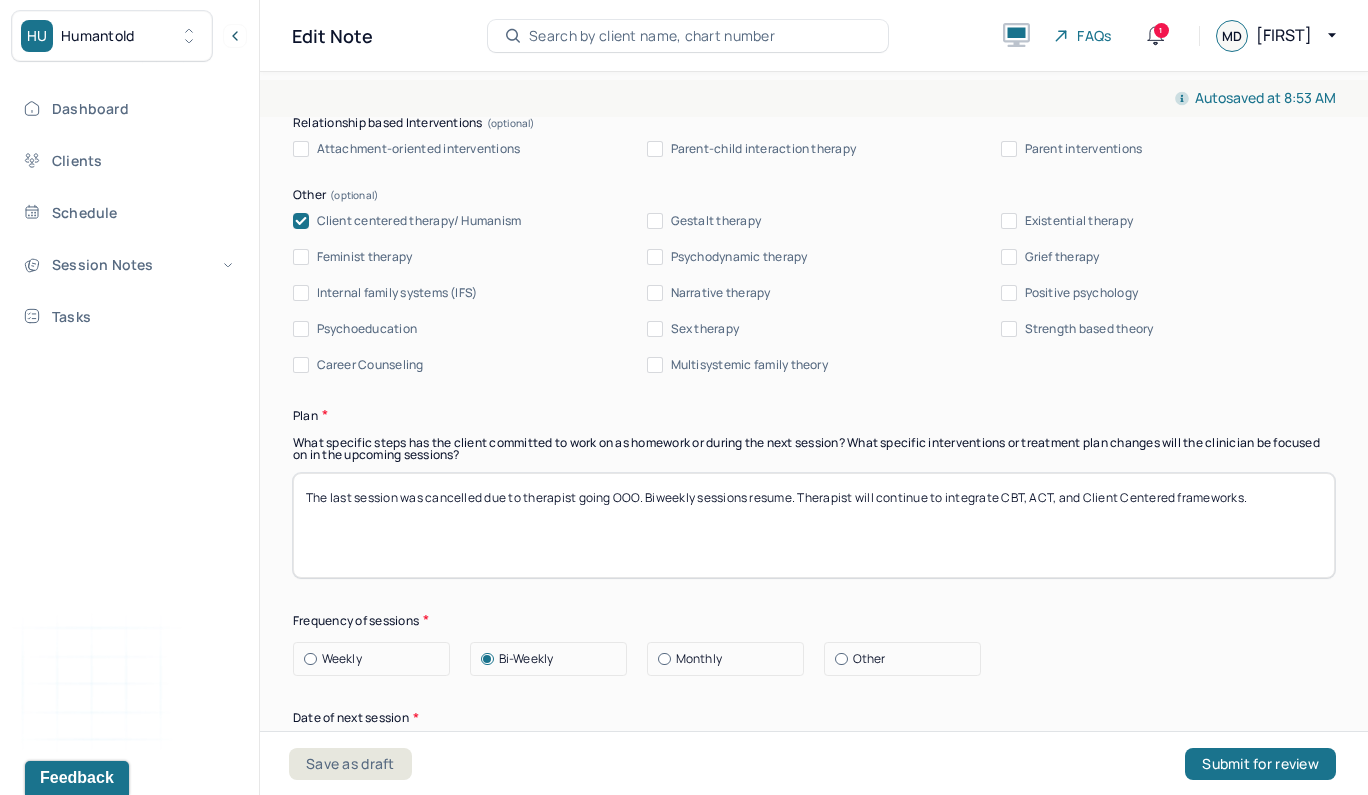 click on "Autosaved at 8:53 AM Appointment Details     Client name [NAME] [LAST] Date of service 07/16/2025 Time 11:00am - 12:00pm Duration 1hr Appointment type individual therapy Provider name [NAME] [LAST] Modifier 1 95 Telemedicine Note type Individual soap note Appointment Details     Client name [NAME] [LAST] Date of service 07/16/2025 Time 11:00am - 12:00pm Duration 1hr Appointment type individual therapy Provider name [NAME] [LAST] Modifier 1 95 Telemedicine Note type Individual soap note   Load previous session note   Instructions The fields marked with an asterisk ( * ) are required before you can submit your notes. Before you can submit your session notes, they must be signed. You have the option to save your notes as a draft before making a submission. Appointment location * Teletherapy Client Teletherapy Location Home Office Other Provider Teletherapy Location Home Office Other Consent was received for the teletherapy session The teletherapy session was conducted via video Primary diagnosis * *" at bounding box center (814, 429) 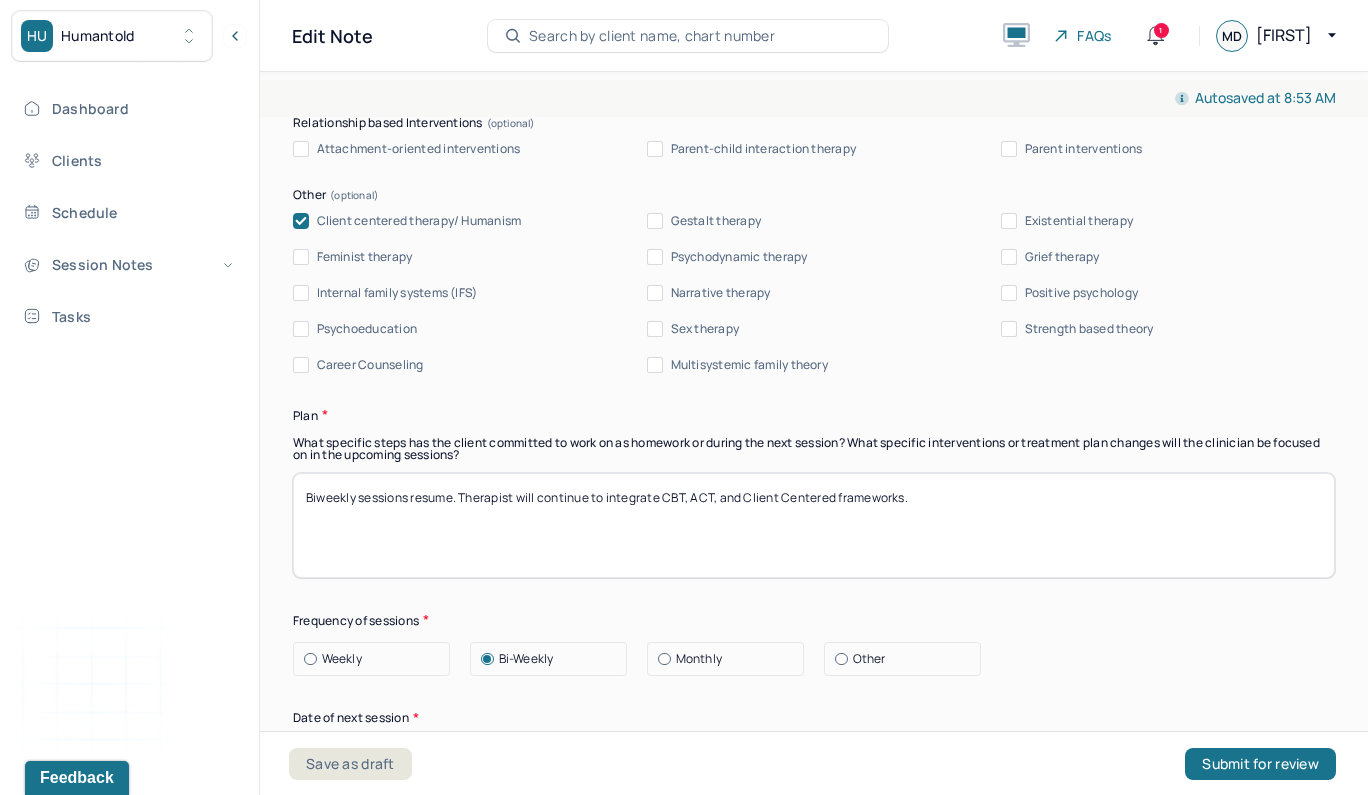 drag, startPoint x: 462, startPoint y: 490, endPoint x: 248, endPoint y: 481, distance: 214.18916 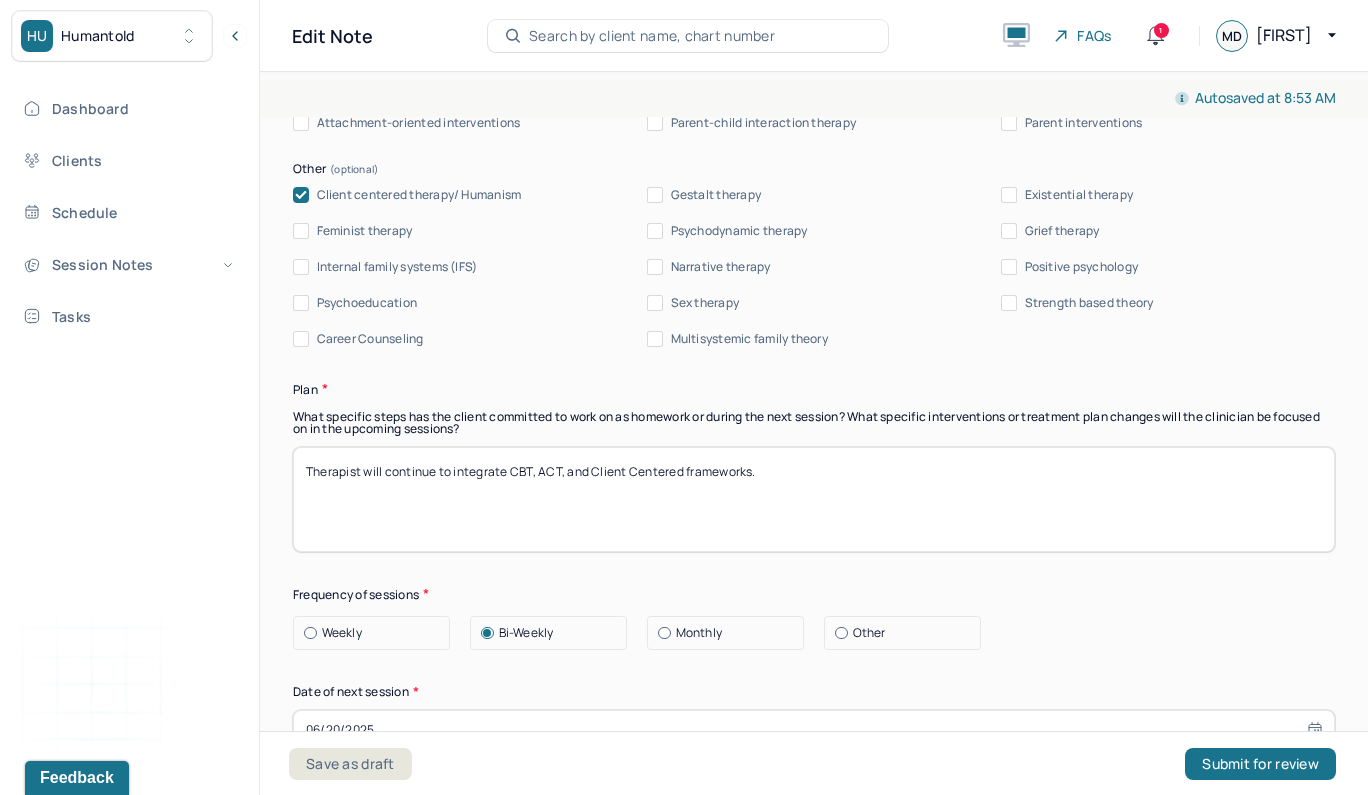 scroll, scrollTop: 2323, scrollLeft: 0, axis: vertical 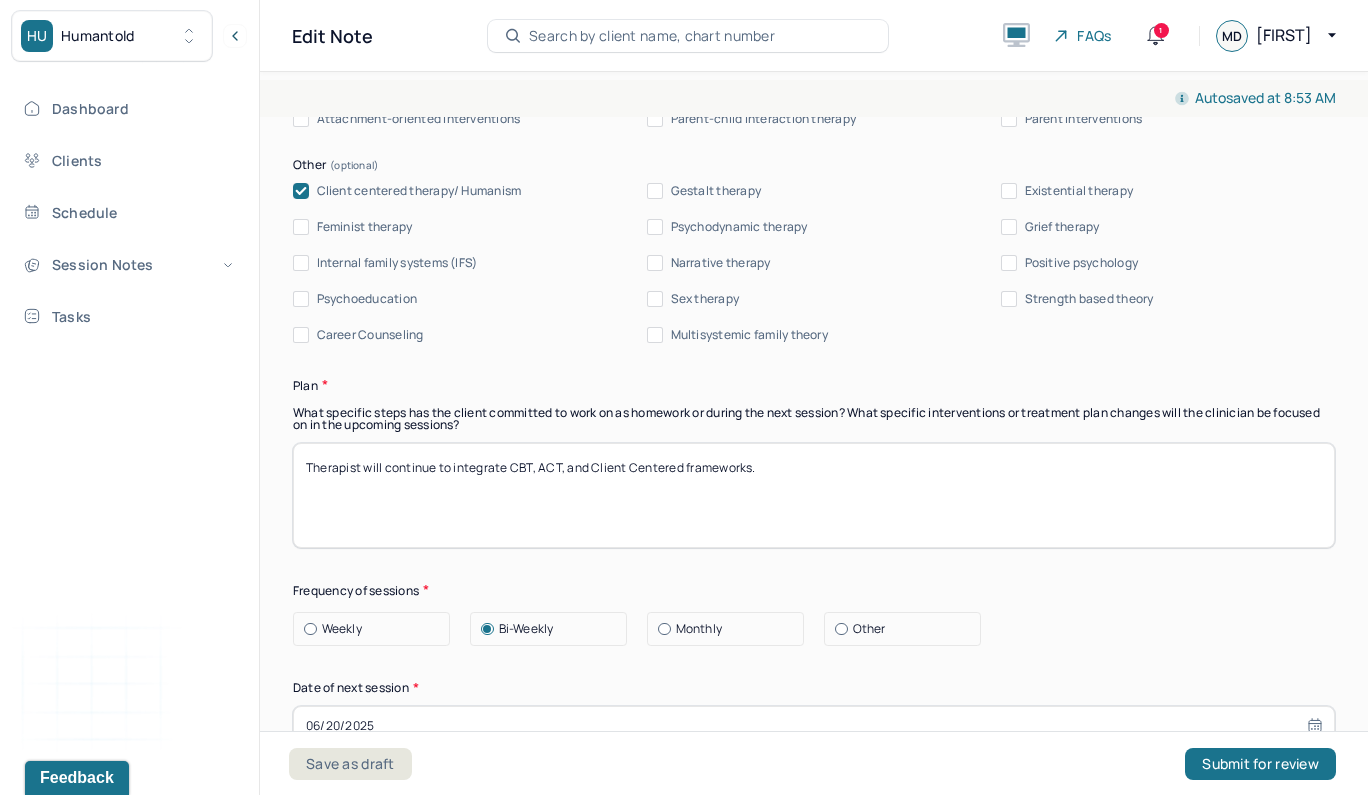drag, startPoint x: 571, startPoint y: 462, endPoint x: 541, endPoint y: 459, distance: 30.149628 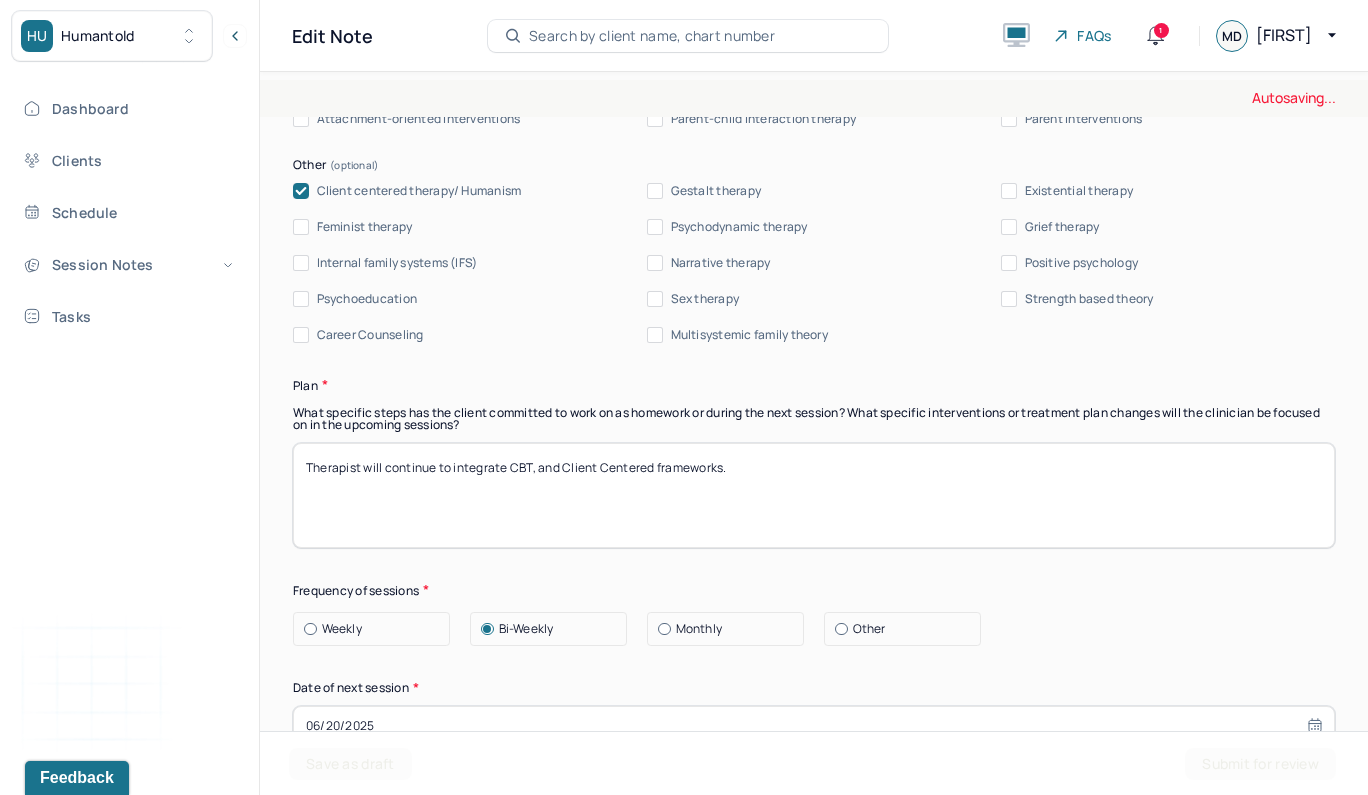 click on "Therapist will continue to integrate CBT, ACT, and Client Centered frameworks." at bounding box center [814, 495] 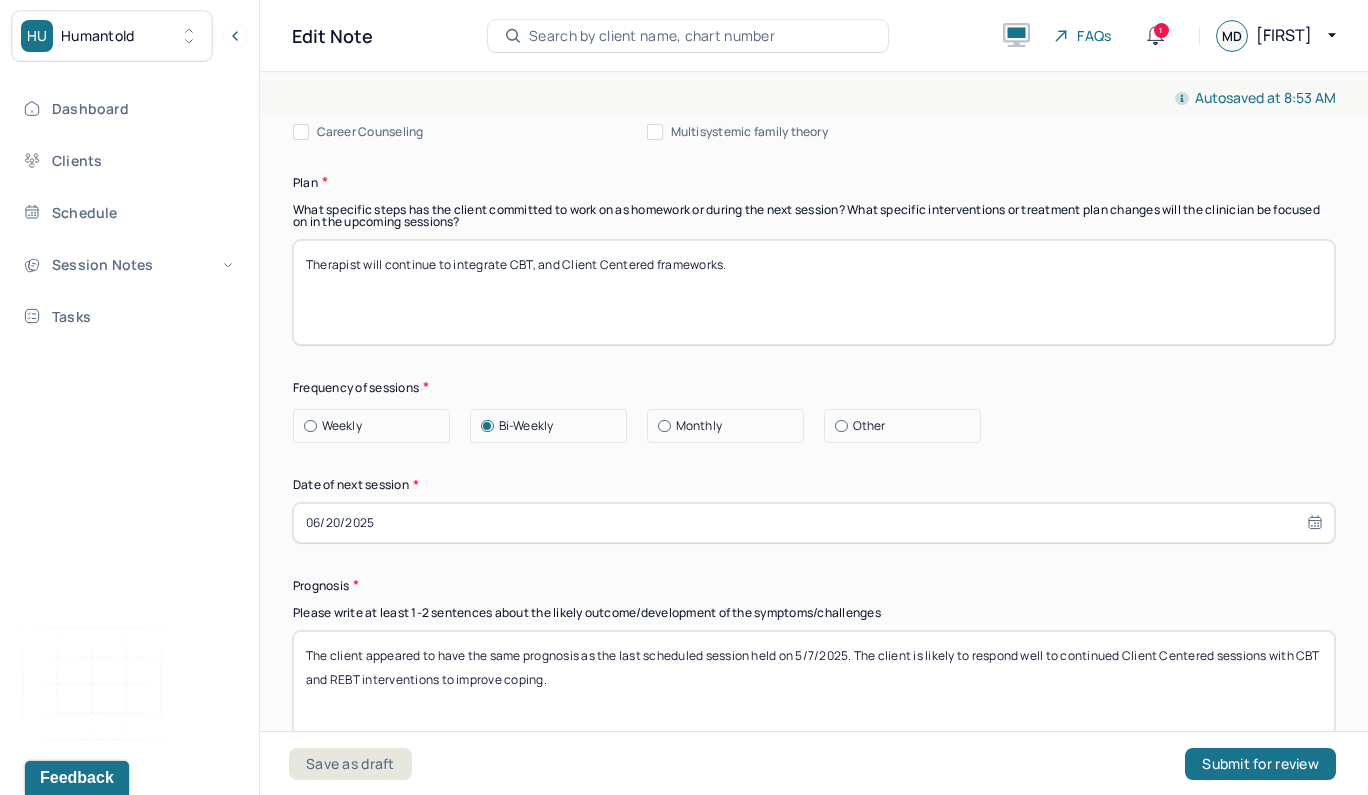 scroll, scrollTop: 2527, scrollLeft: 0, axis: vertical 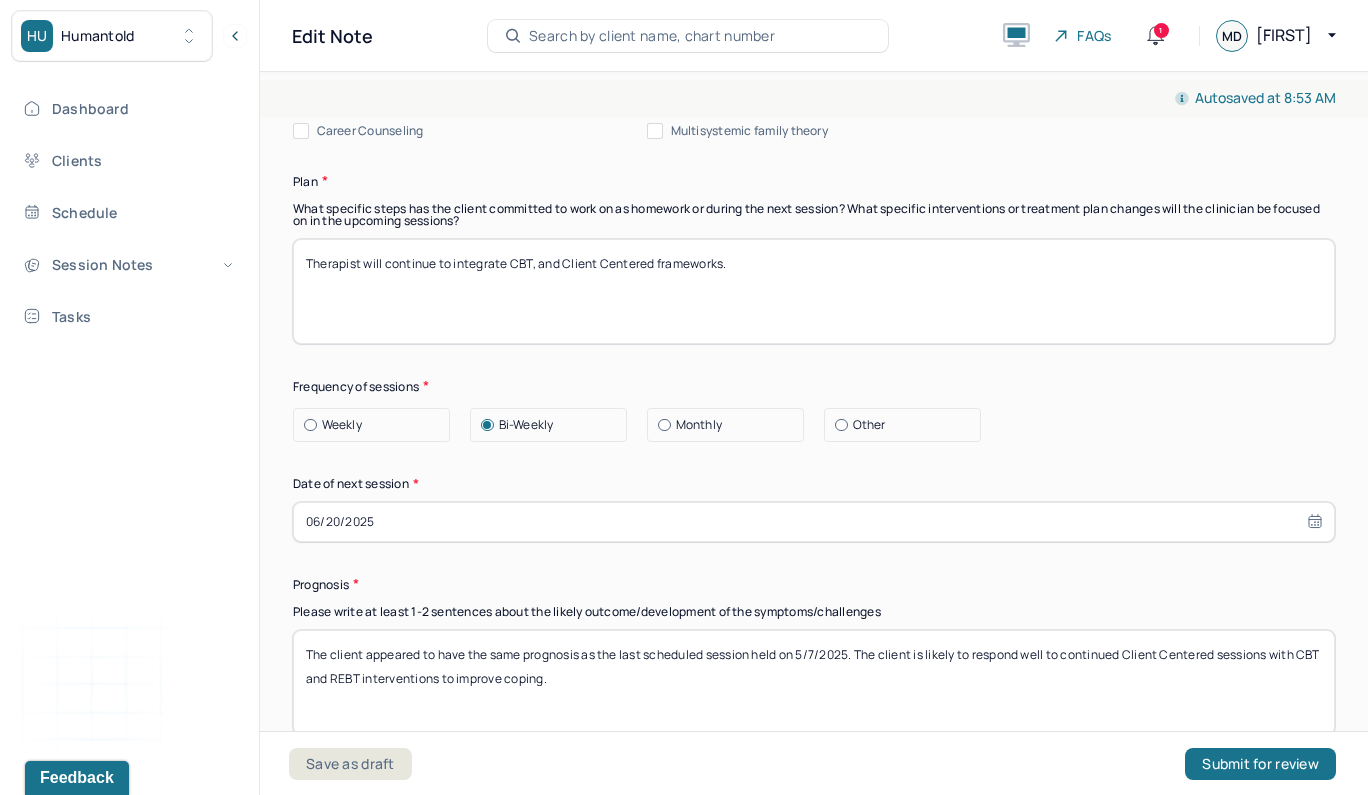 type on "Therapist will continue to integrate CBT, and Client Centered frameworks." 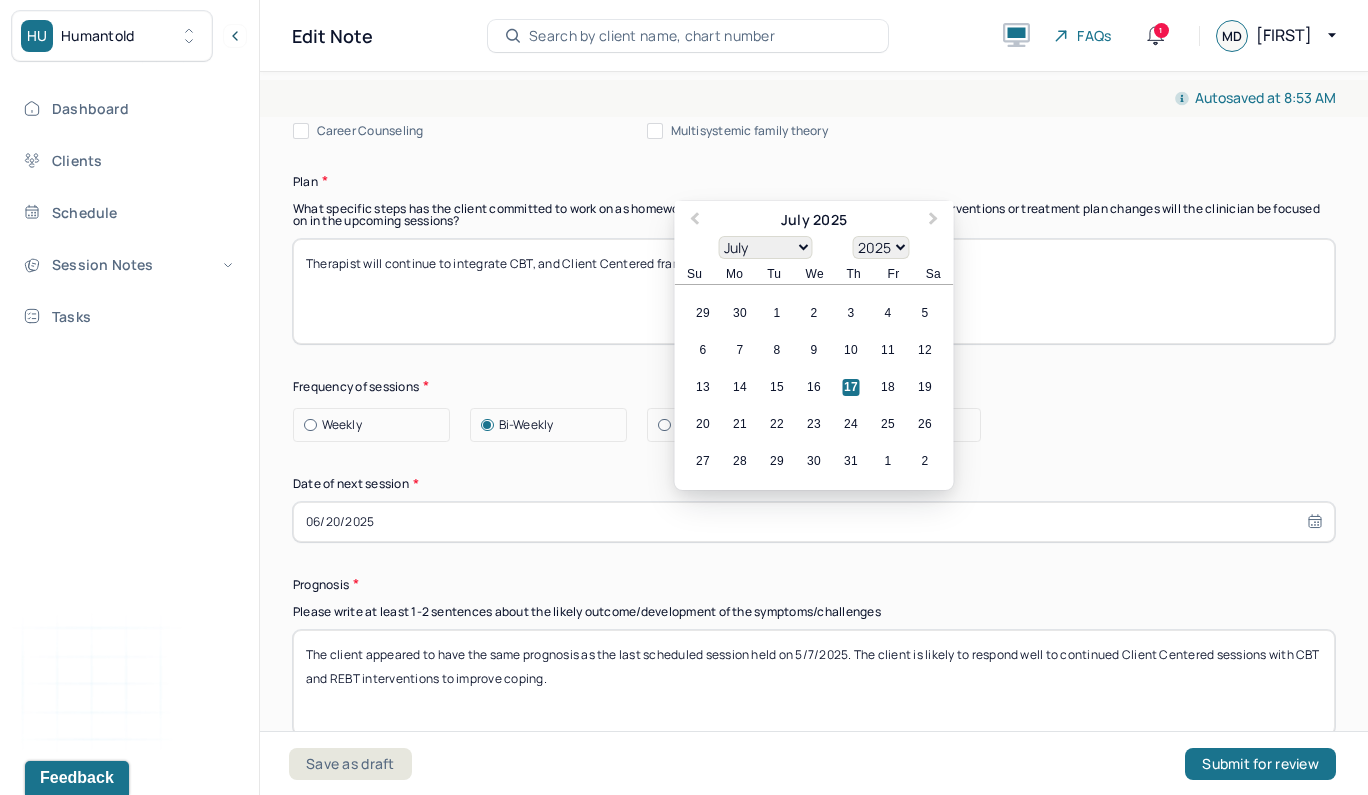 click on "06/20/2025" at bounding box center (814, 522) 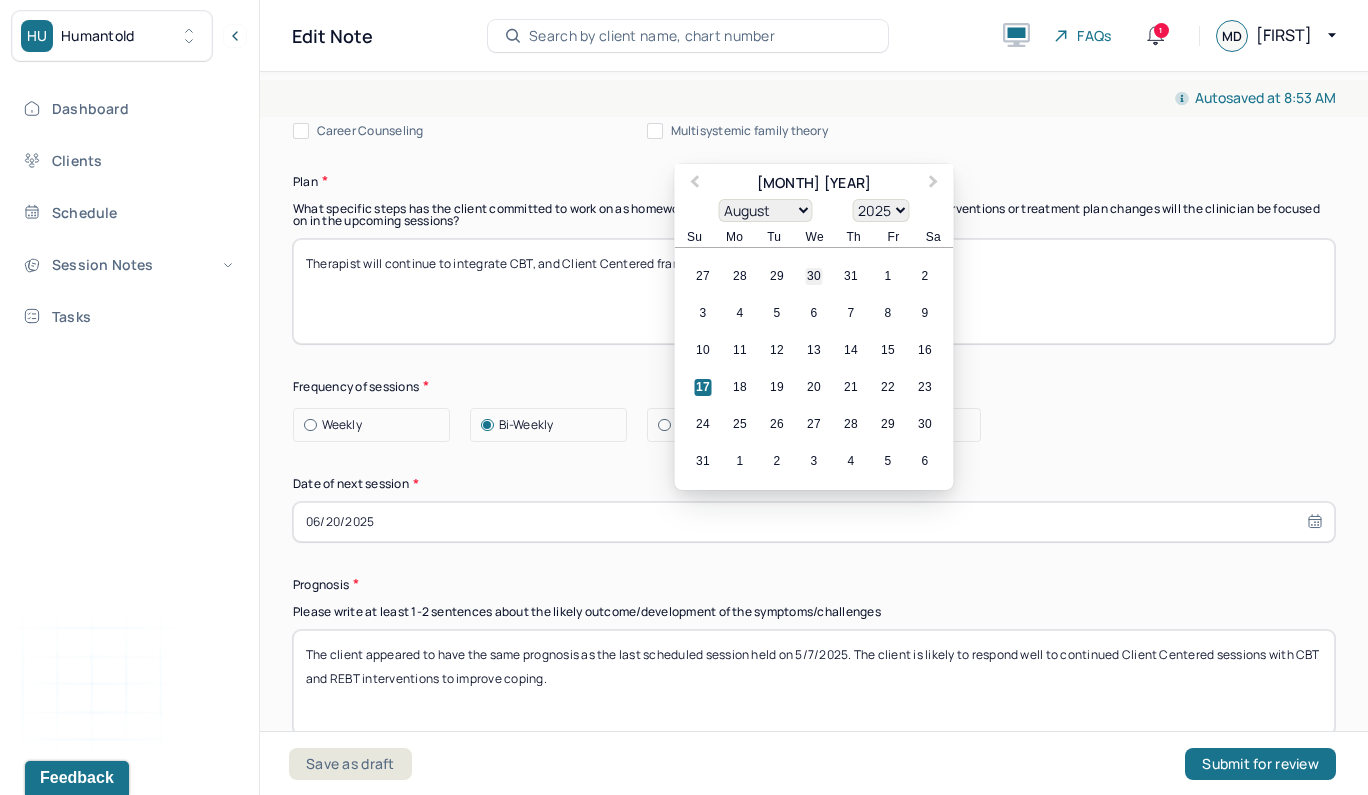 click on "30" at bounding box center (814, 276) 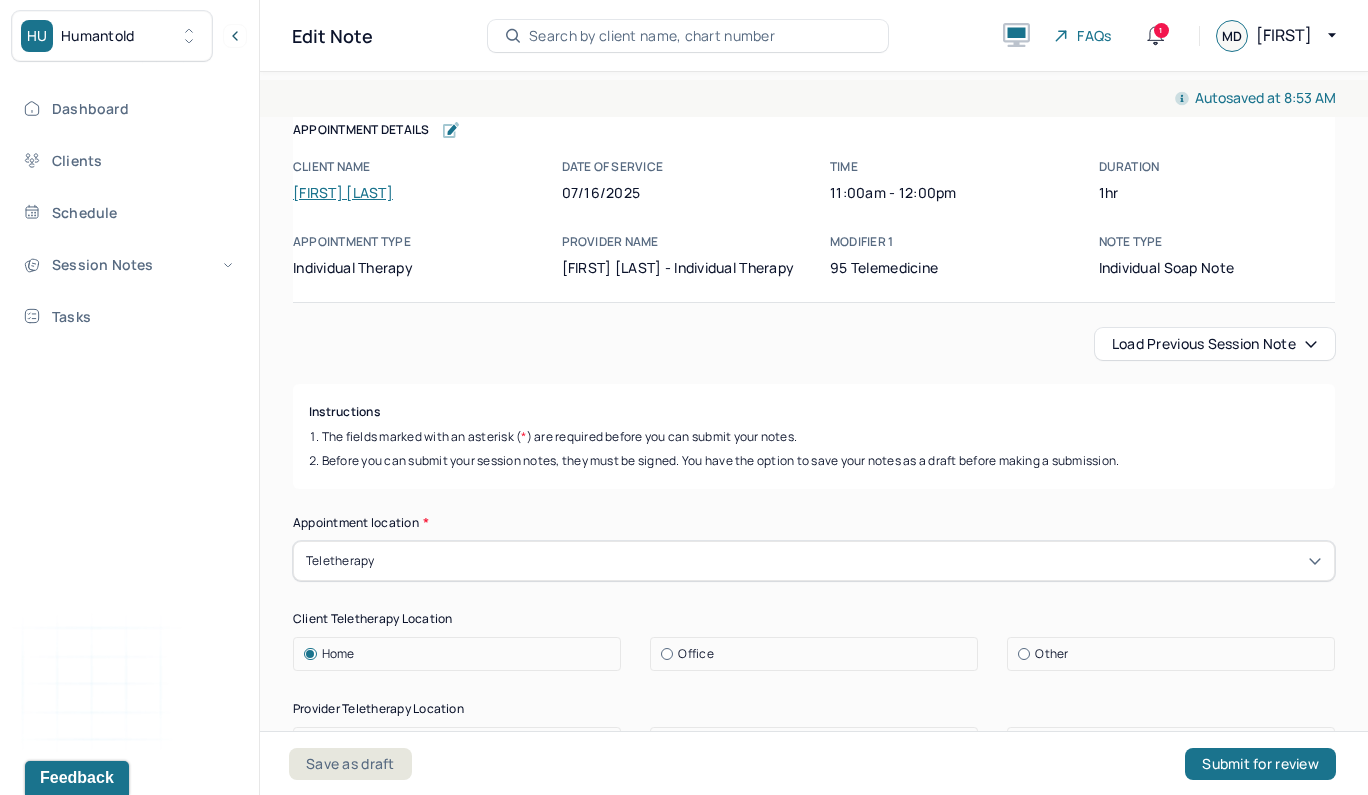scroll, scrollTop: 0, scrollLeft: 0, axis: both 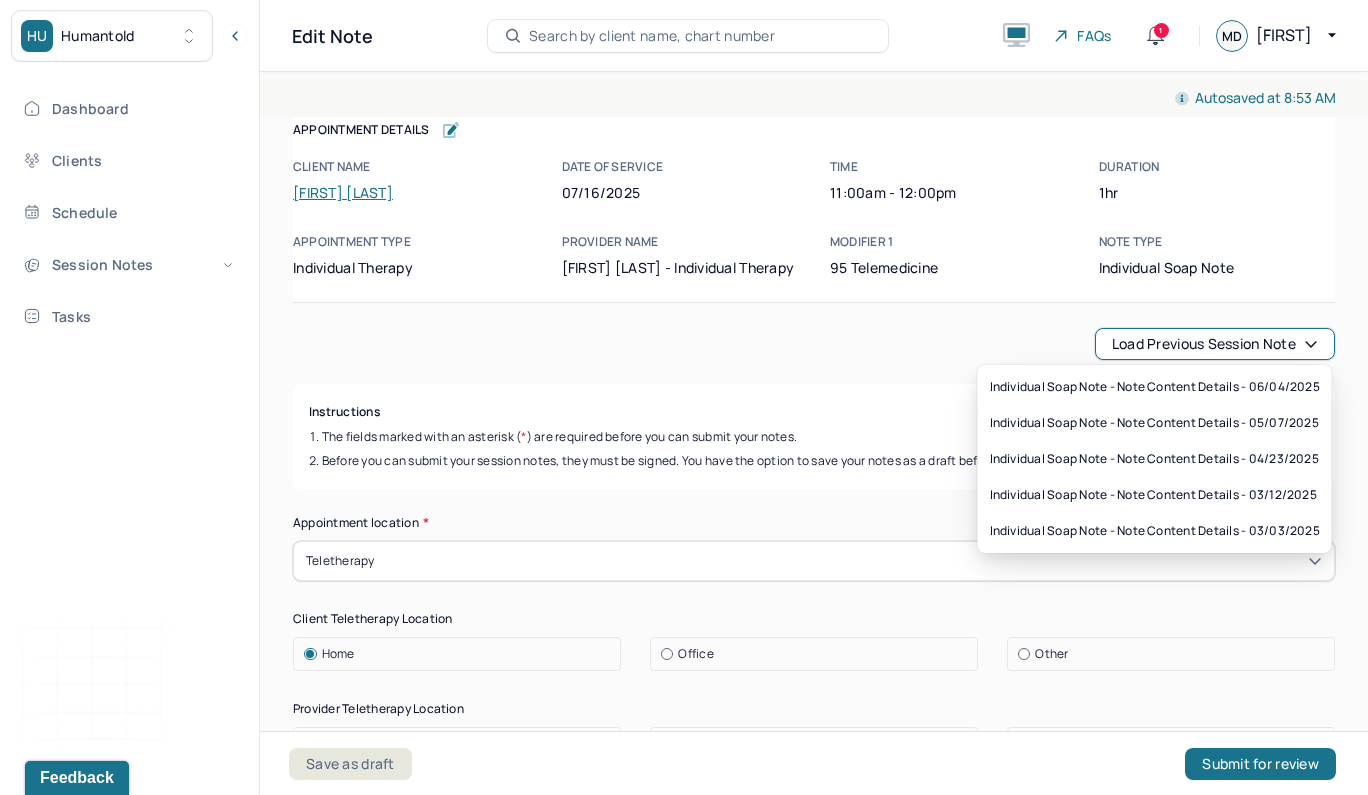 click on "Load previous session note" at bounding box center (1215, 344) 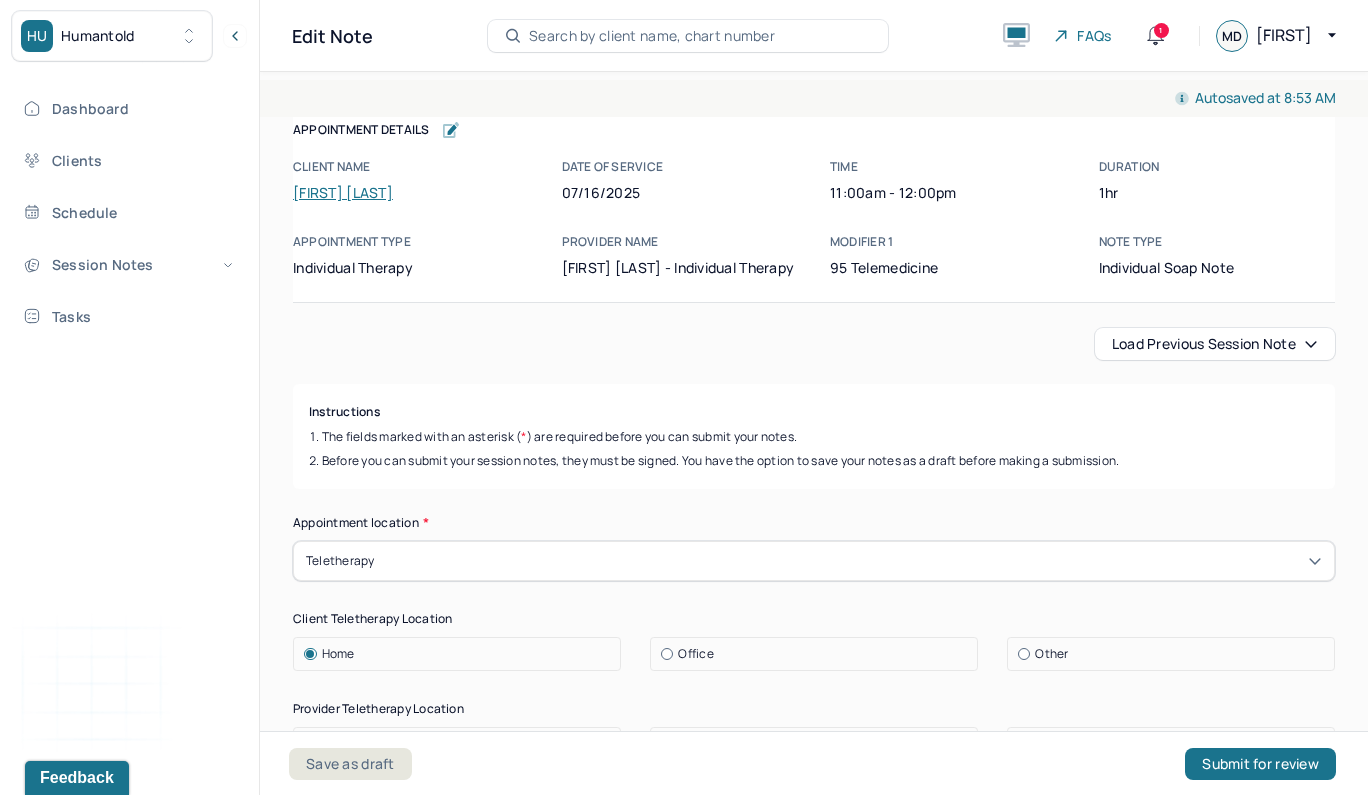 click on "Autosaved at 8:53 AM Appointment Details     Client name [NAME] [LAST] Date of service 07/16/2025 Time 11:00am - 12:00pm Duration 1hr Appointment type individual therapy Provider name [NAME] [LAST] Modifier 1 95 Telemedicine Note type Individual soap note Appointment Details     Client name [NAME] [LAST] Date of service 07/16/2025 Time 11:00am - 12:00pm Duration 1hr Appointment type individual therapy Provider name [NAME] [LAST] Modifier 1 95 Telemedicine Note type Individual soap note   Load previous session note   Instructions The fields marked with an asterisk ( * ) are required before you can submit your notes. Before you can submit your session notes, they must be signed. You have the option to save your notes as a draft before making a submission. Appointment location * Teletherapy Client Teletherapy Location Home Office Other Provider Teletherapy Location Home Office Other Consent was received for the teletherapy session The teletherapy session was conducted via video Primary diagnosis * *" at bounding box center [814, 2364] 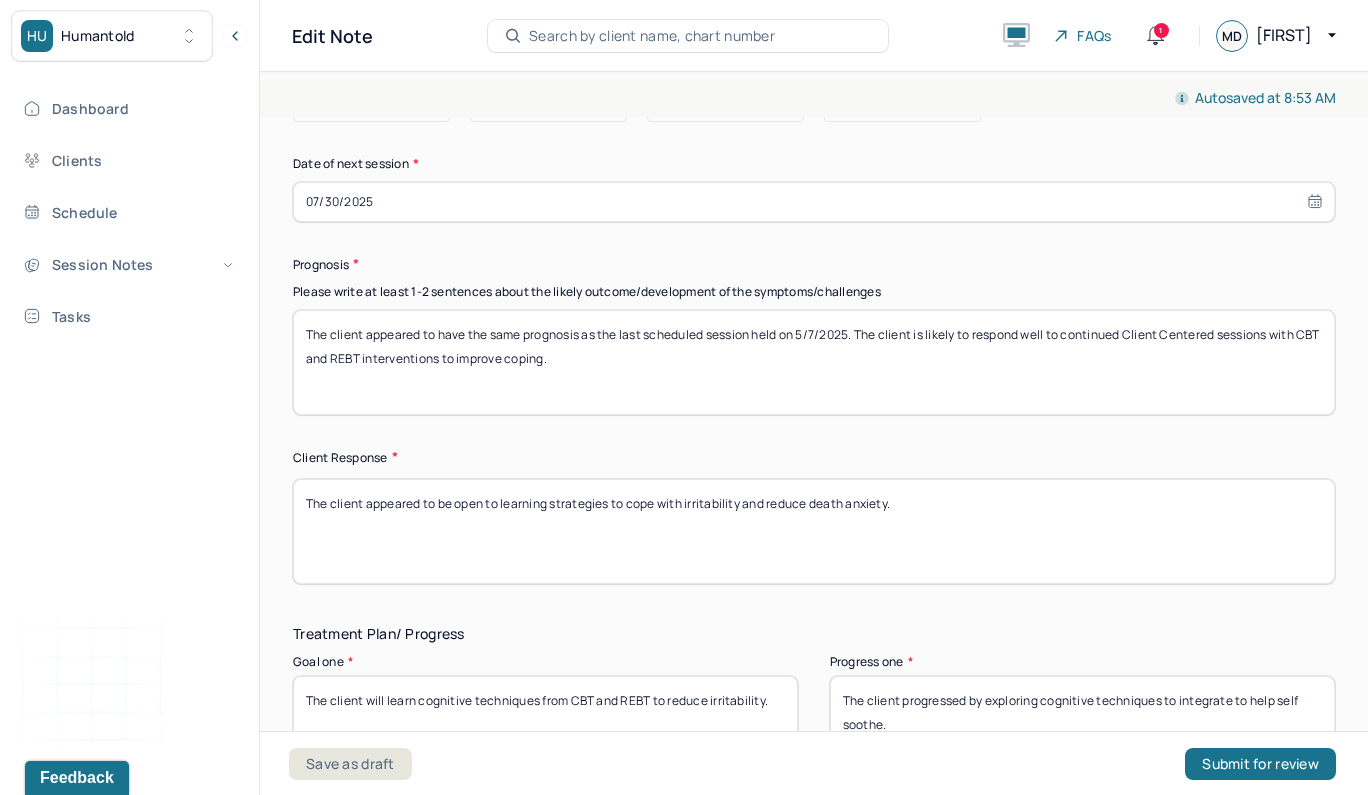scroll, scrollTop: 2838, scrollLeft: 0, axis: vertical 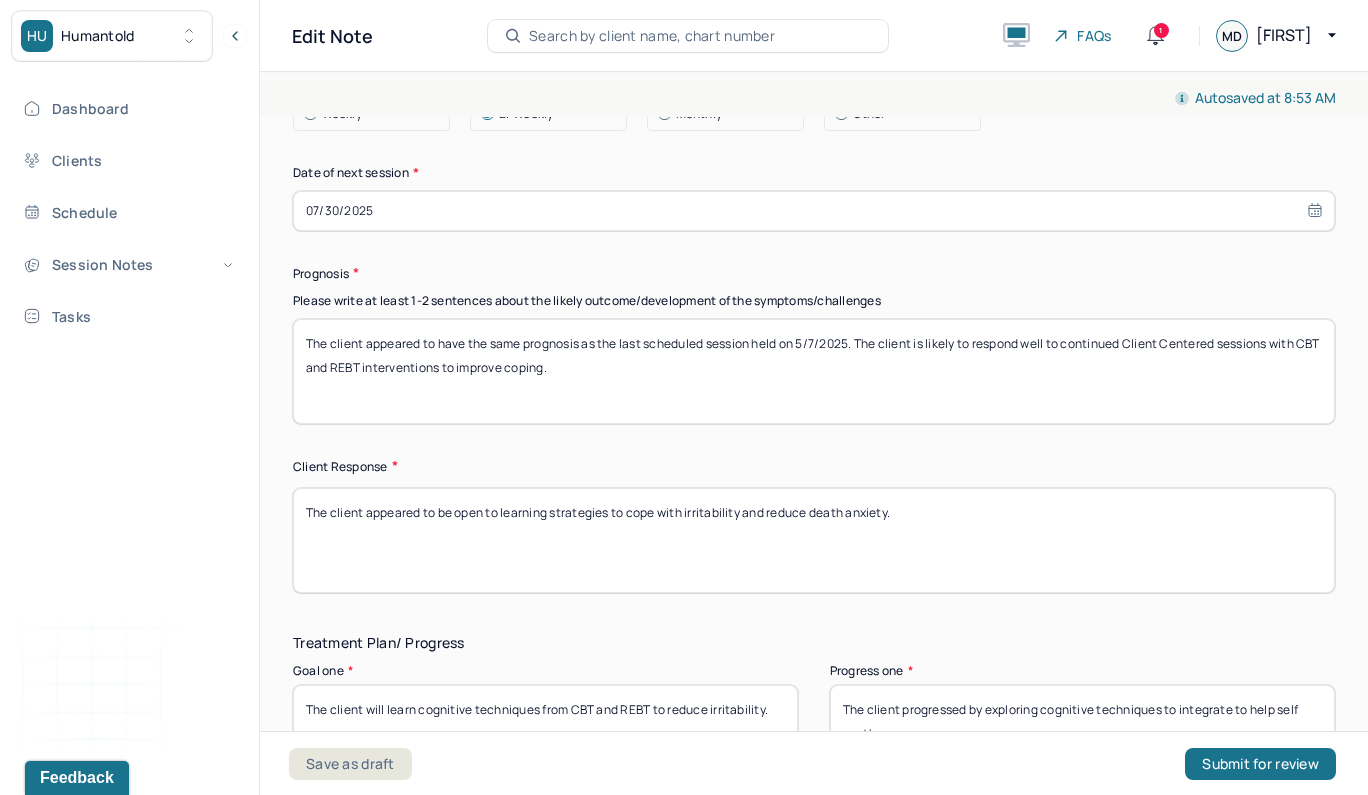 click on "The client appeared to have the same prognosis as the last scheduled session held on 5/7/2025. The client is likely to respond well to continued Client Centered sessions with CBT and REBT interventions to improve coping." at bounding box center [814, 371] 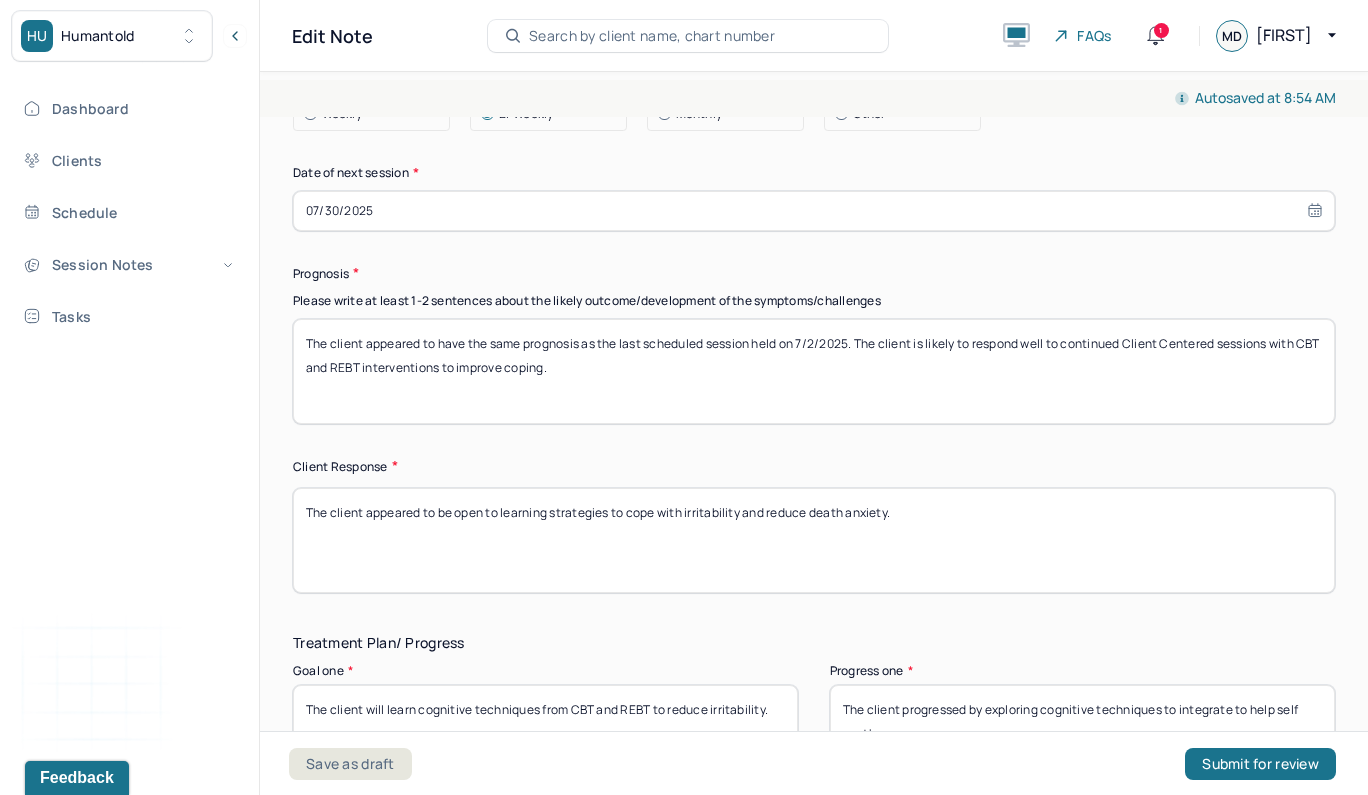 drag, startPoint x: 610, startPoint y: 371, endPoint x: 333, endPoint y: 357, distance: 277.35358 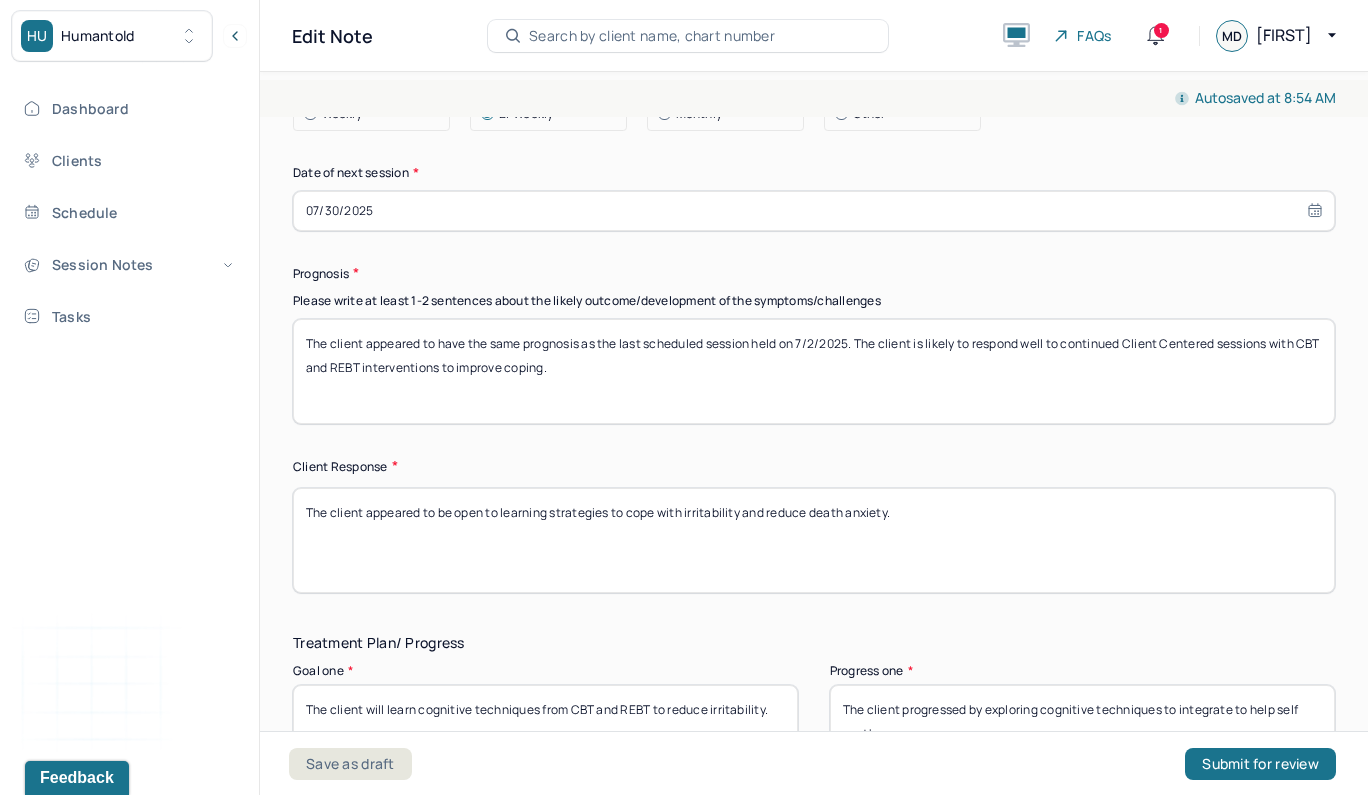 click on "The client appeared to have the same prognosis as the last scheduled session held on [DATE]. The client is likely to respond well to continued Client Centered sessions with CBT and REBT interventions to improve coping." at bounding box center (814, 371) 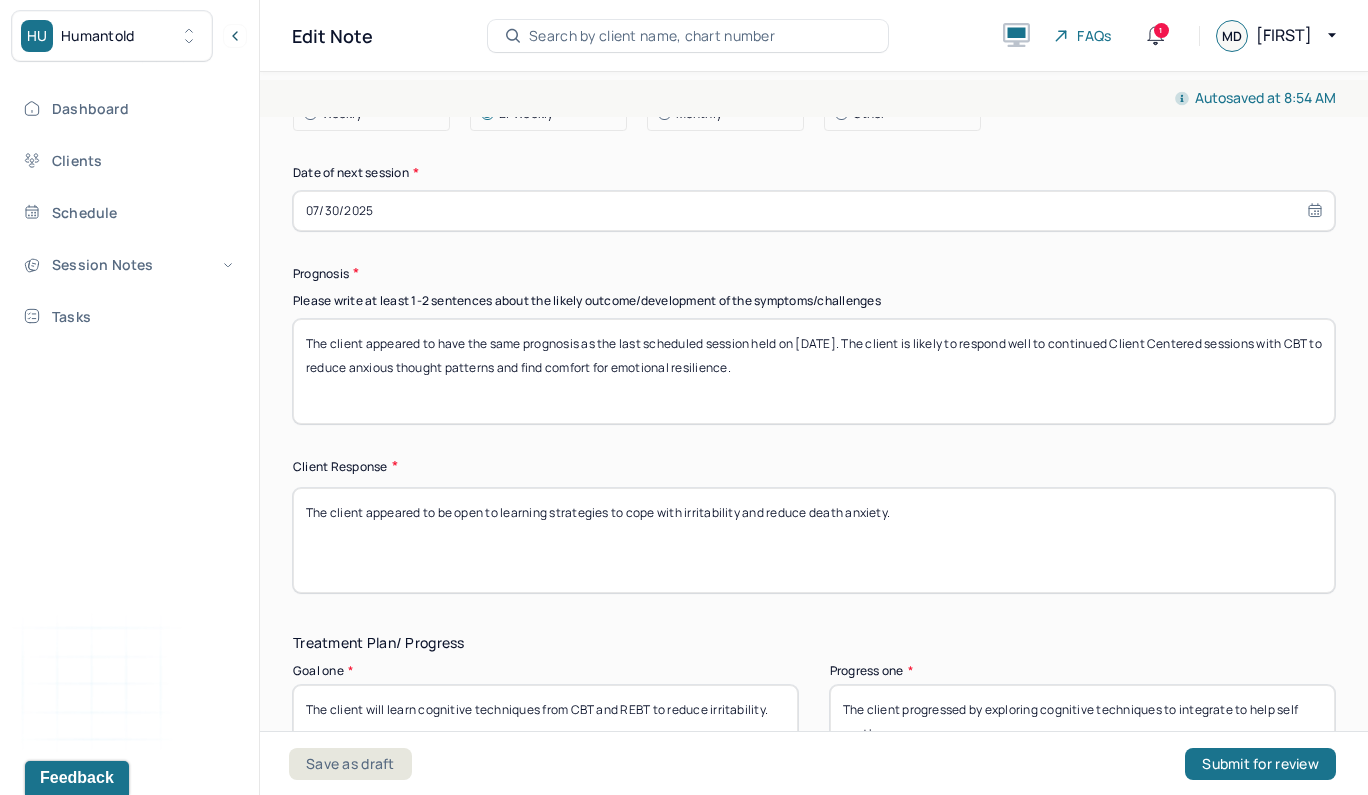 type on "The client appeared to have the same prognosis as the last scheduled session held on [DATE]. The client is likely to respond well to continued Client Centered sessions with CBT to reduce anxious thought patterns and find comfort for emotional resilience." 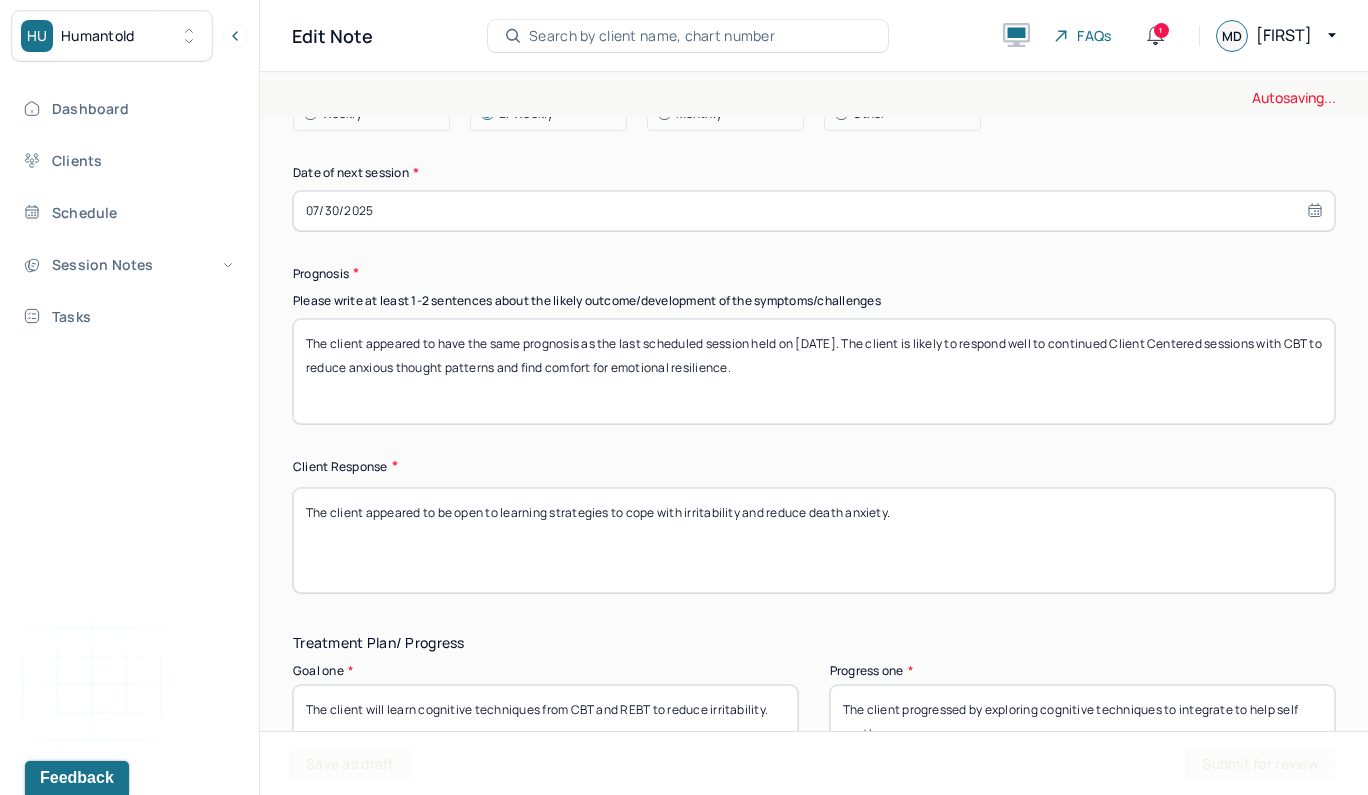 click on "The client appeared to be open to learning strategies to cope with irritability and reduce death anxiety." at bounding box center [814, 540] 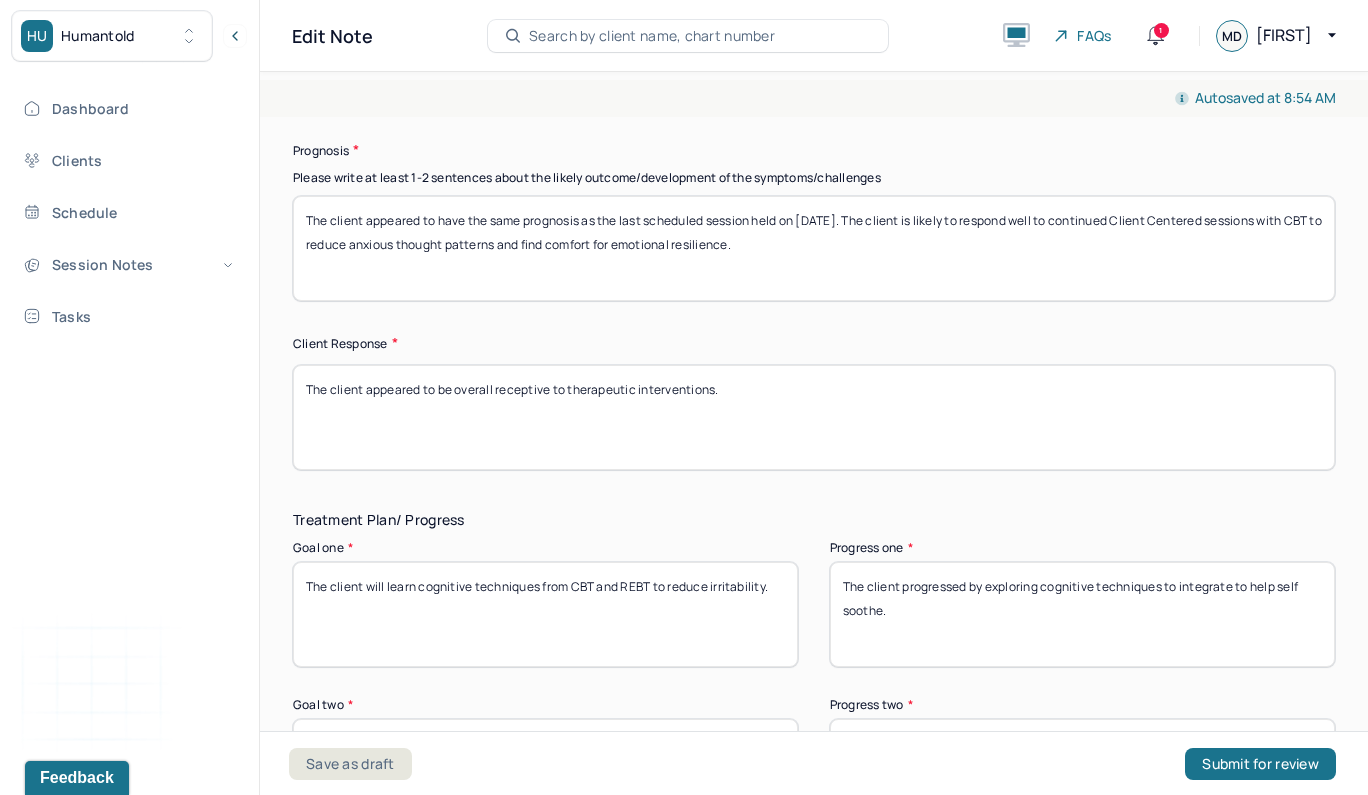 scroll, scrollTop: 3156, scrollLeft: 0, axis: vertical 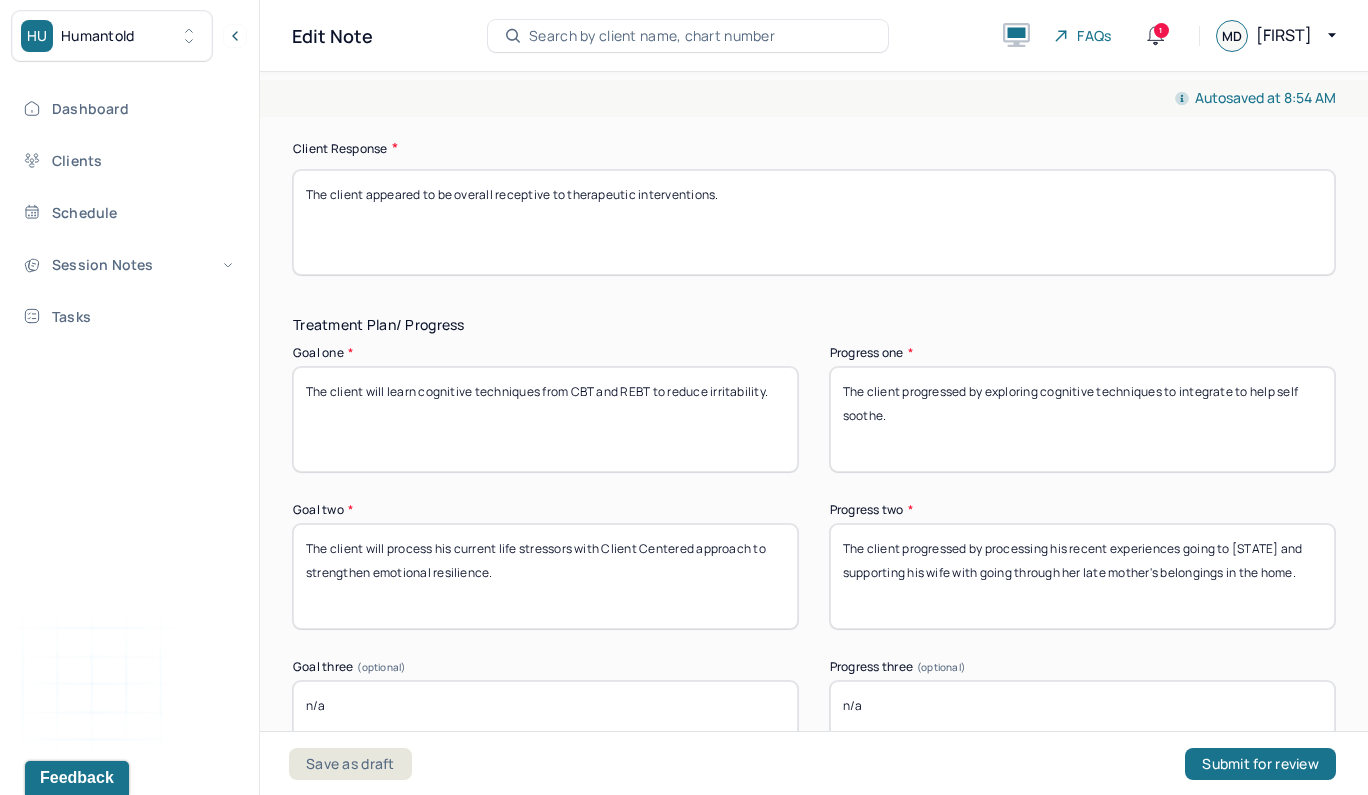 type on "The client appeared to be overall receptive to therapeutic interventions." 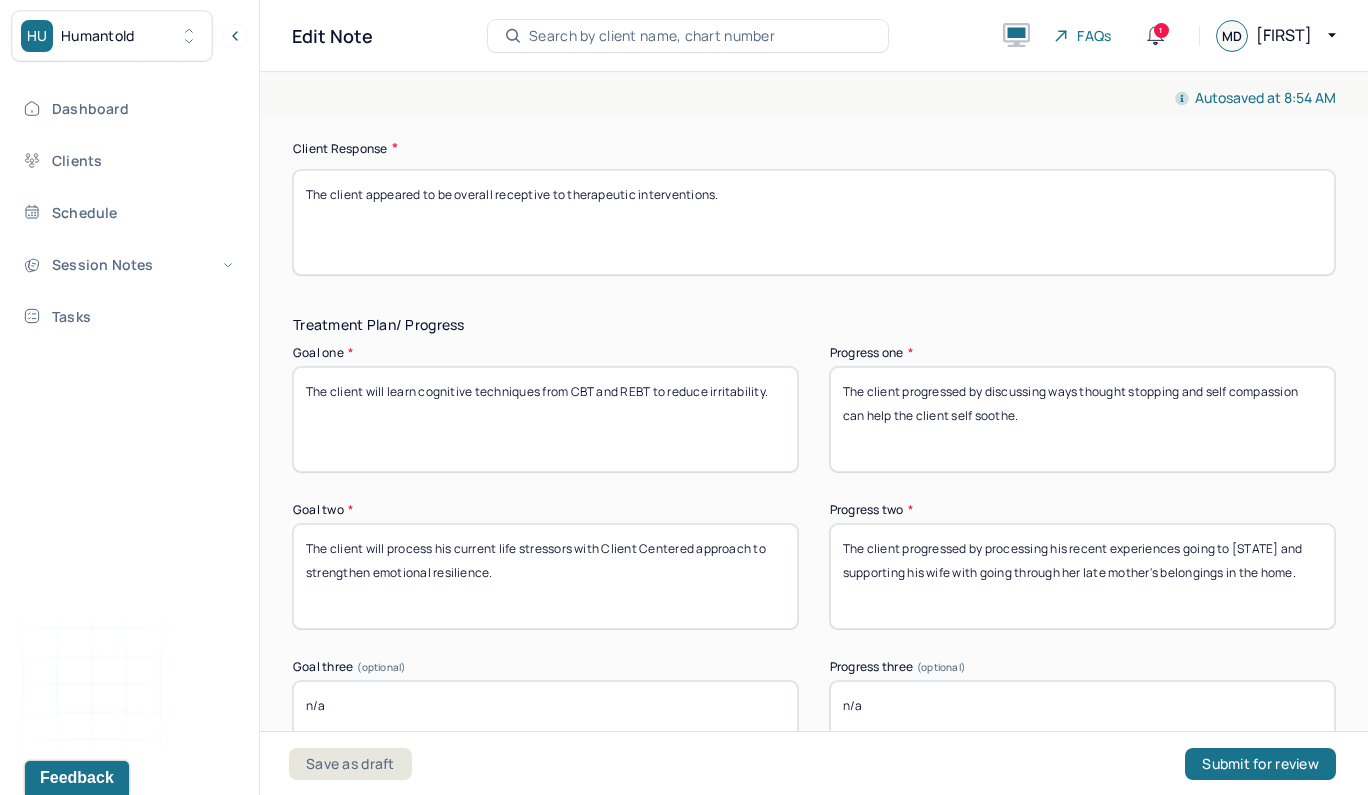 type on "The client progressed by discussing ways thought stopping and self compassion can help the client self soothe." 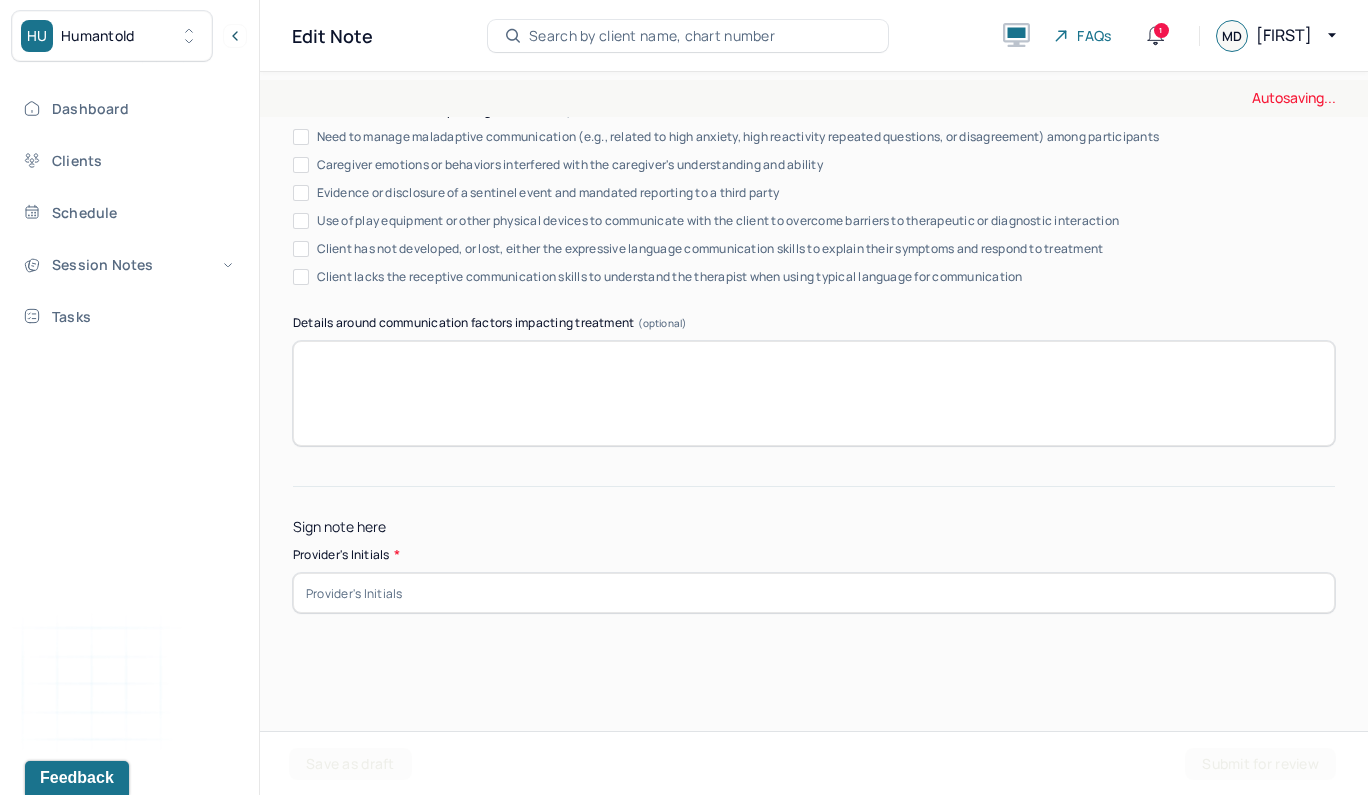 scroll, scrollTop: 3864, scrollLeft: 0, axis: vertical 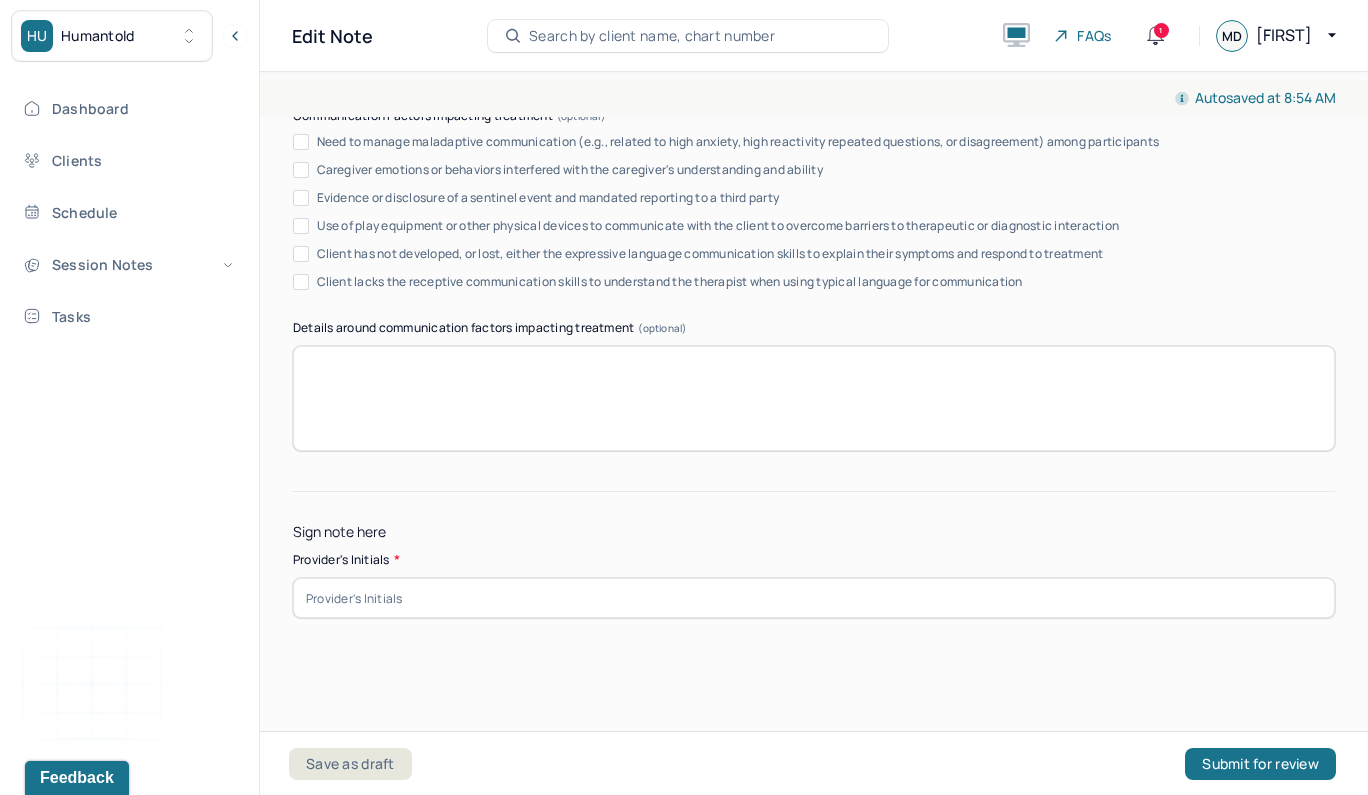 type on "The client progressed by exploring ways to find comfort and process his emotions regarding death anxiety and fear of his cancer returning." 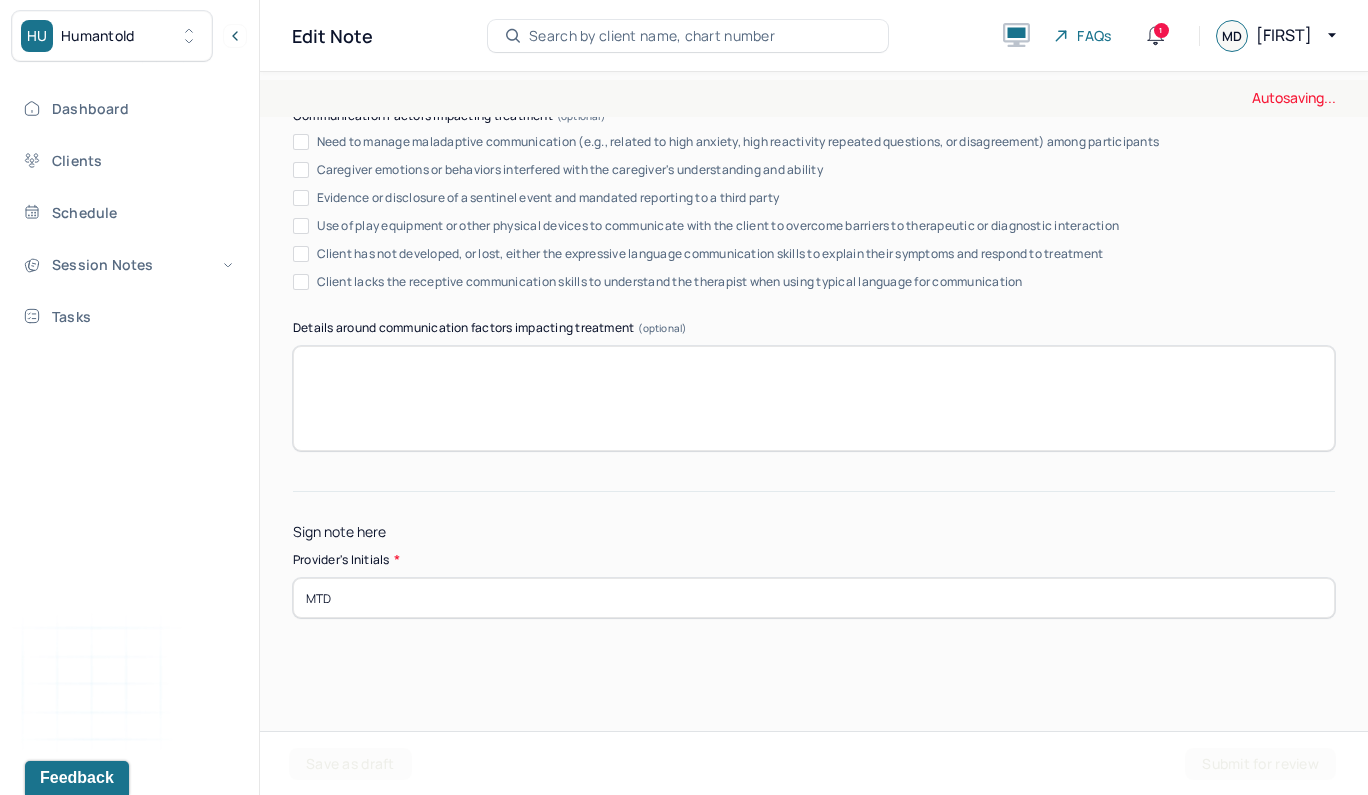 type on "MTD" 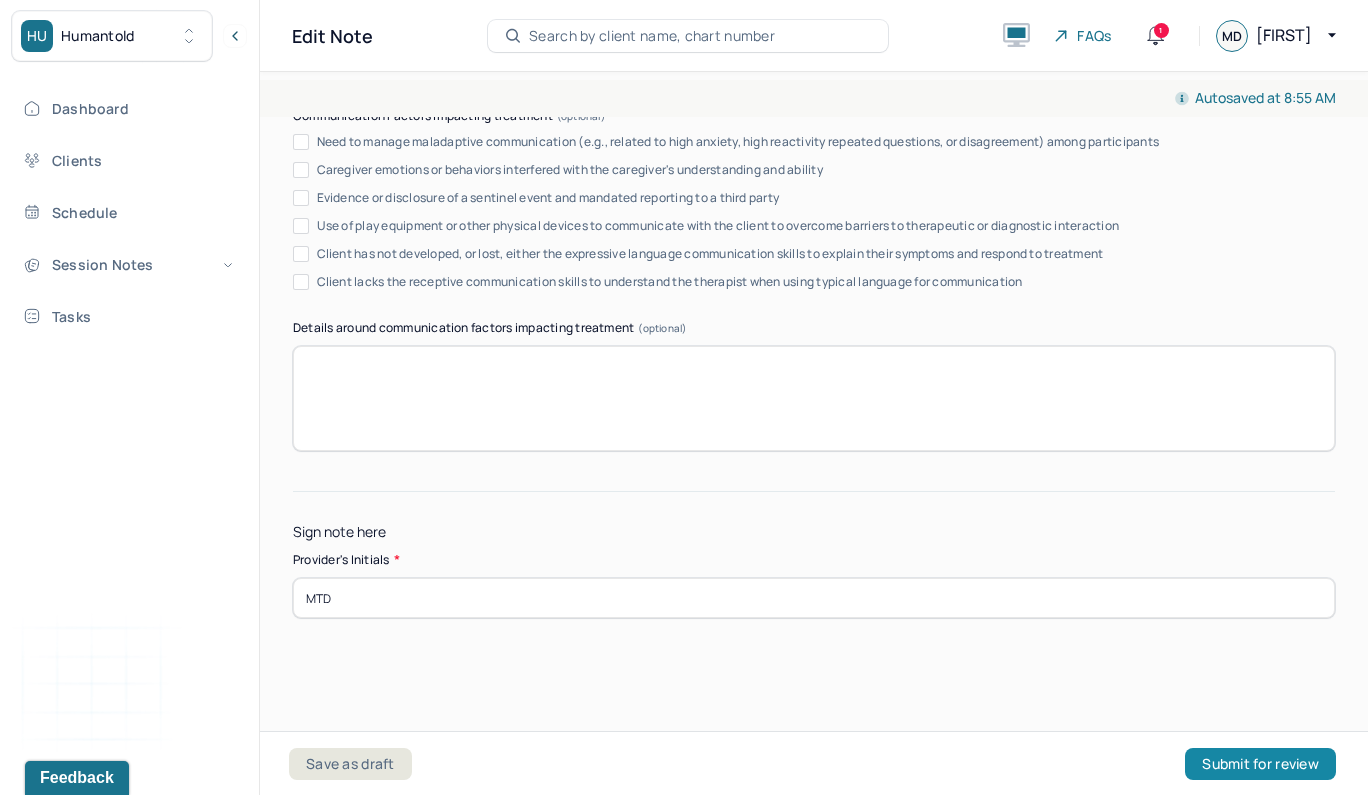 click on "Submit for review" at bounding box center [1260, 764] 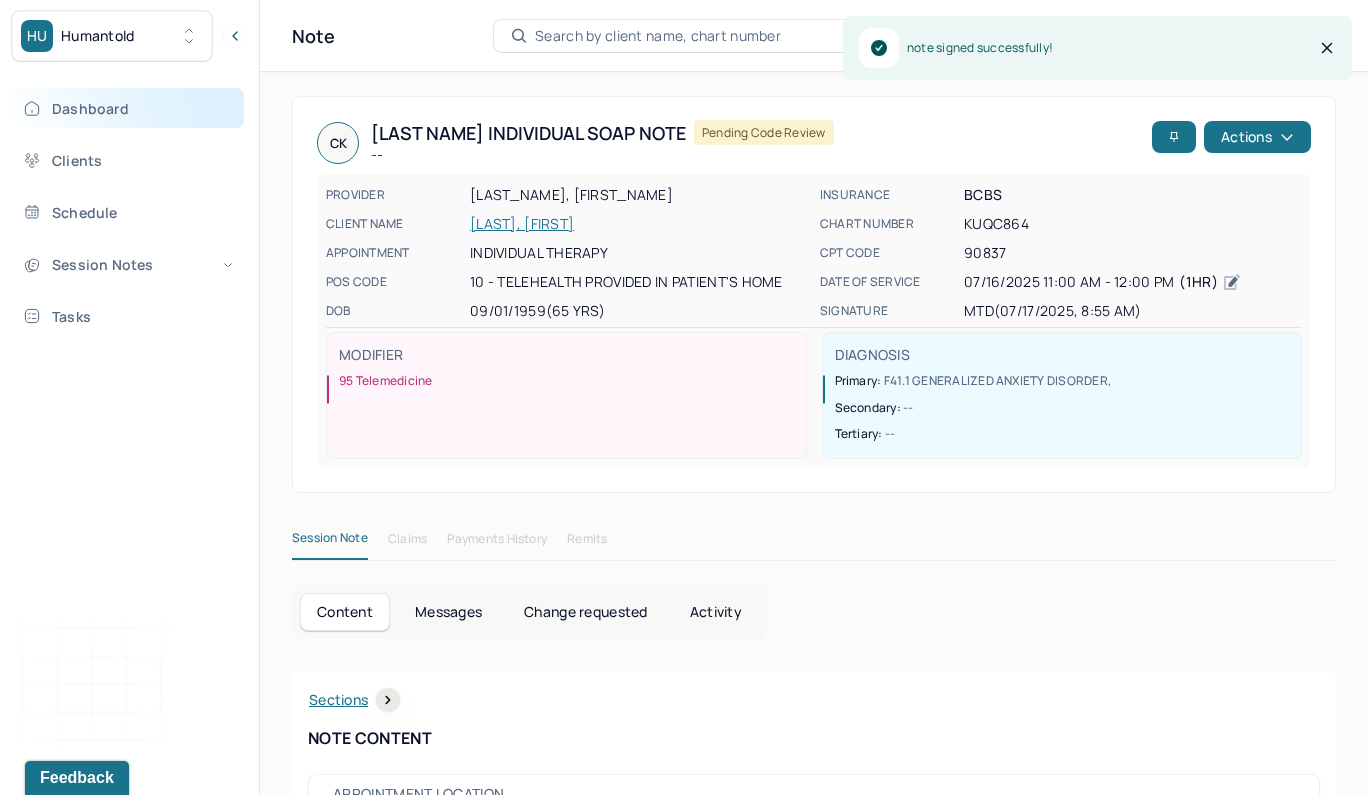click on "Dashboard" at bounding box center [128, 108] 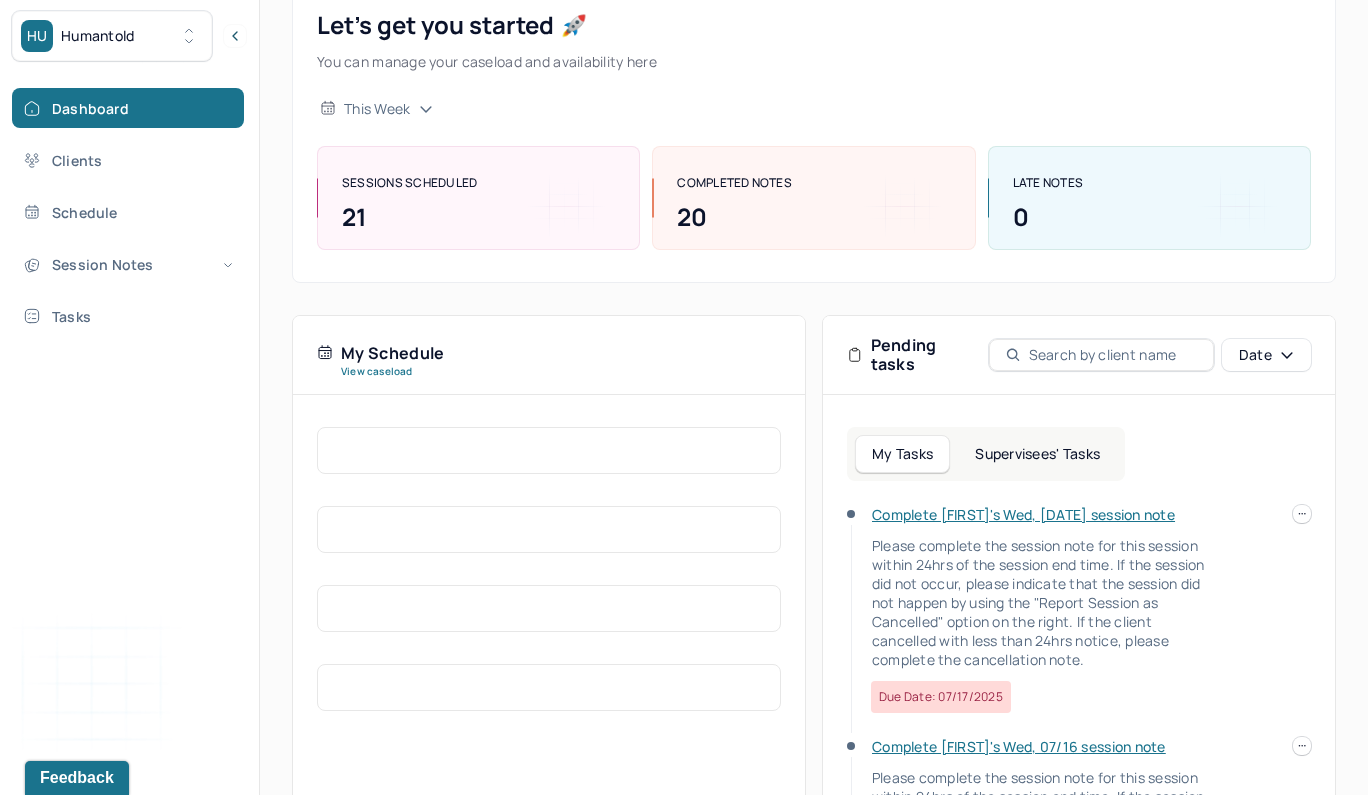 scroll, scrollTop: 136, scrollLeft: 0, axis: vertical 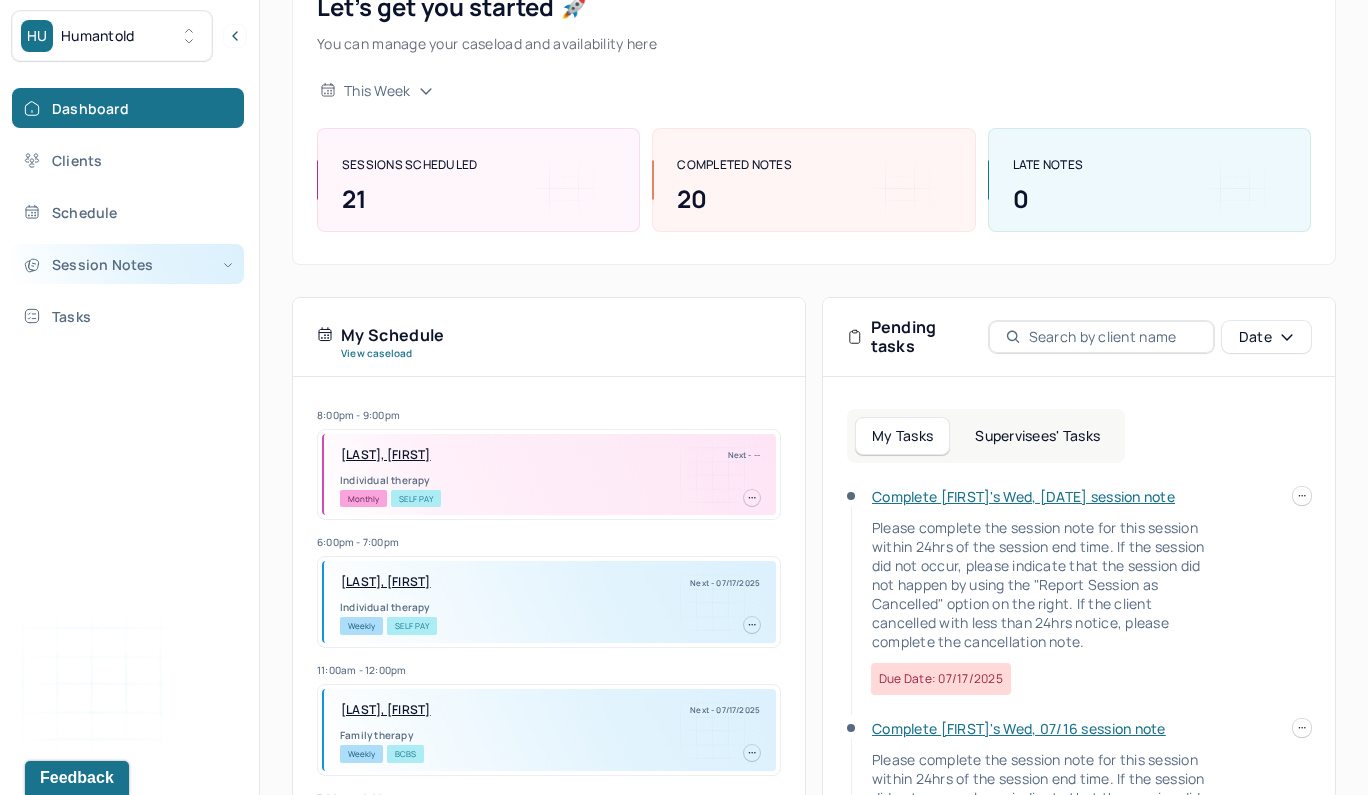click on "Session Notes" at bounding box center [128, 264] 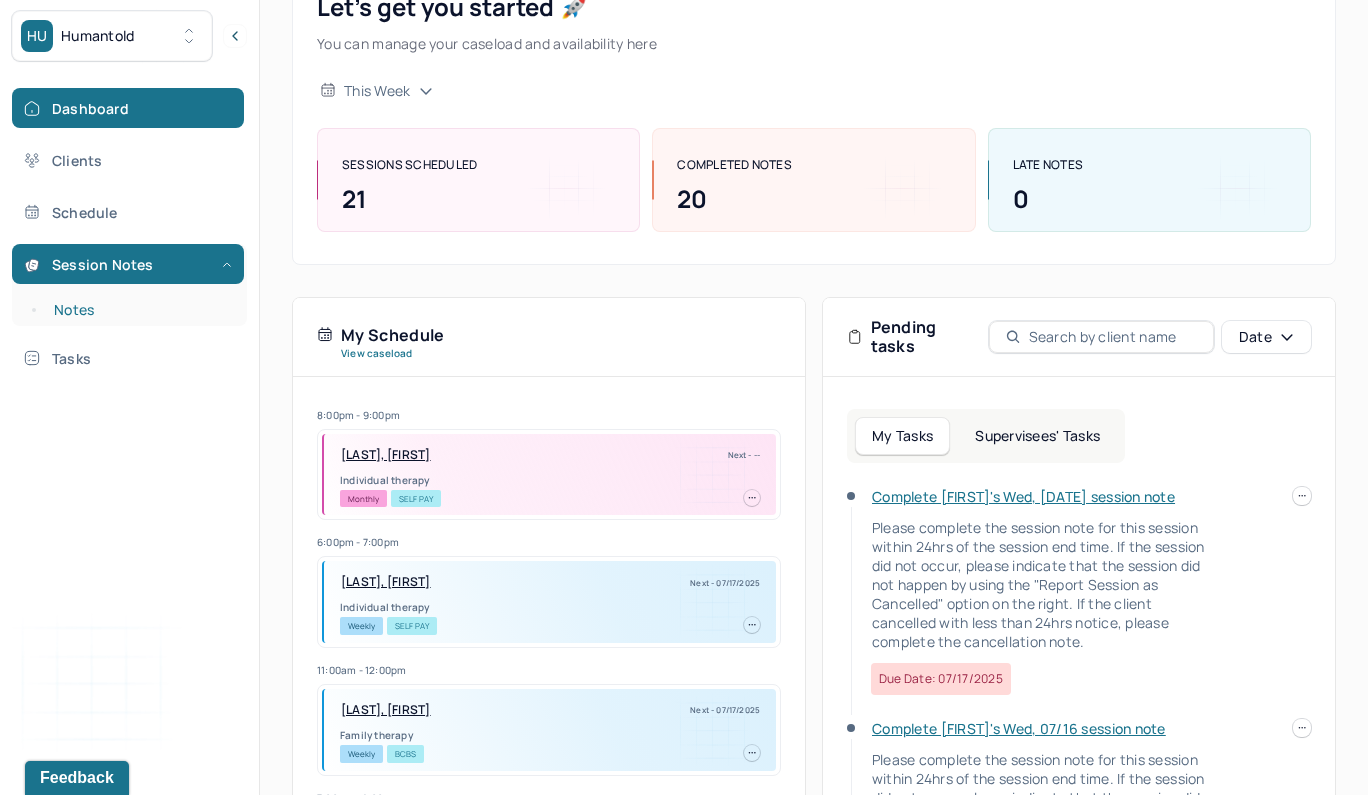 click on "Notes" at bounding box center (139, 310) 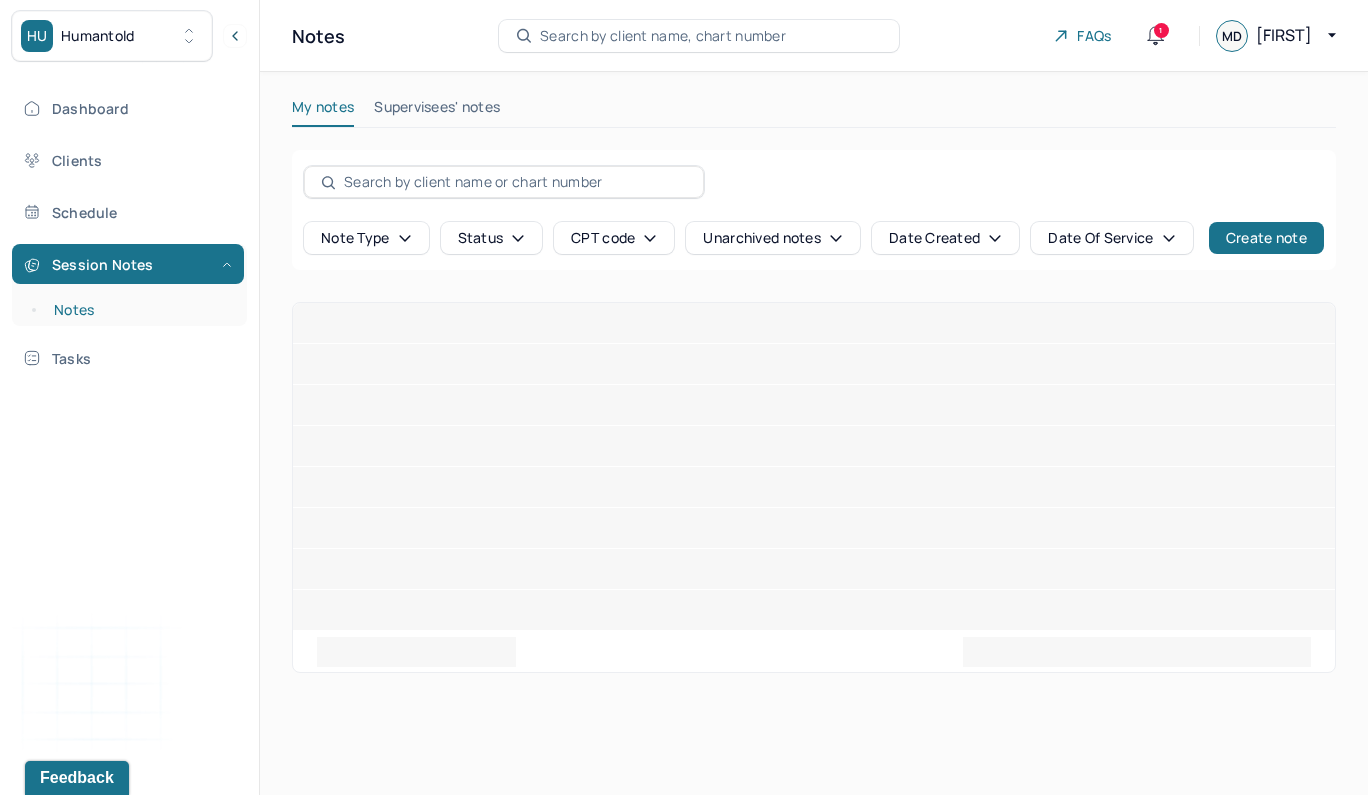 scroll, scrollTop: 0, scrollLeft: 0, axis: both 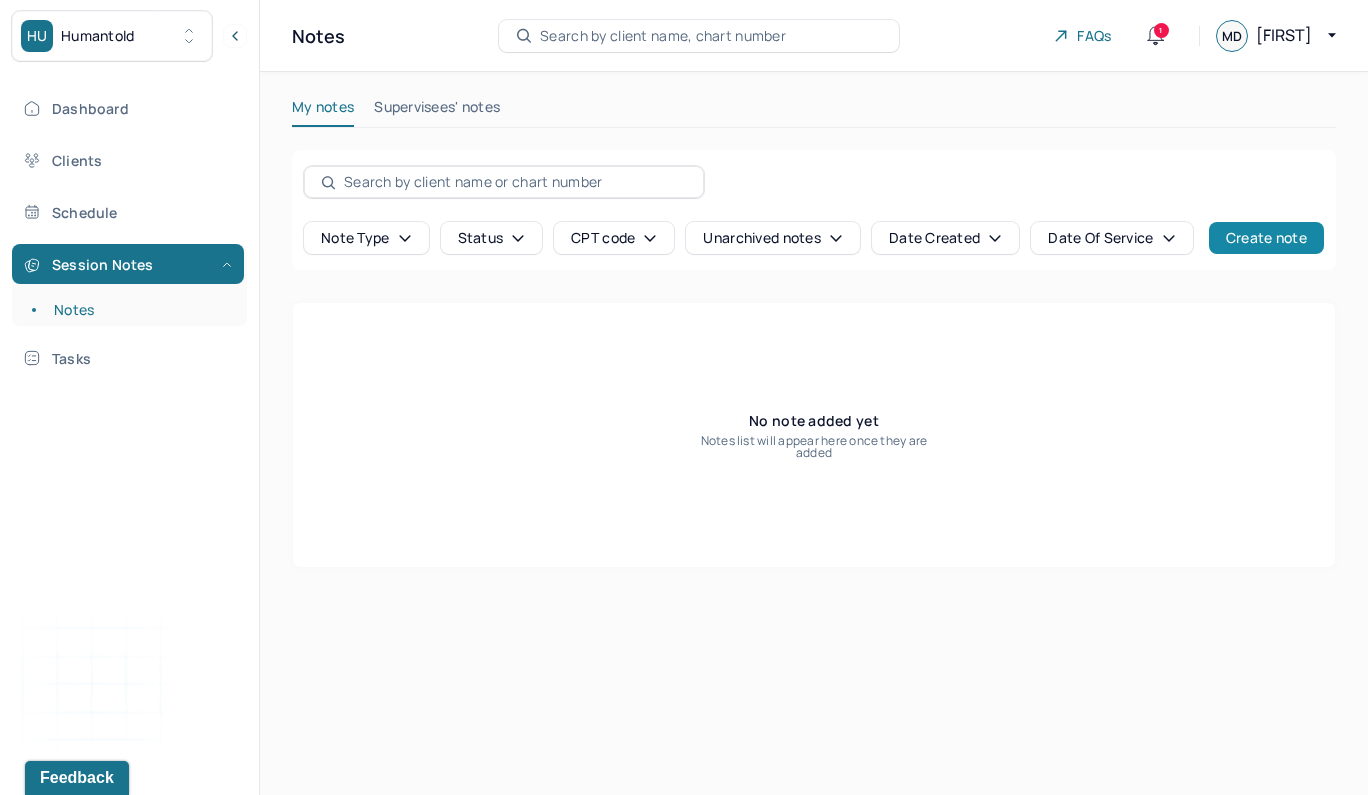 click on "Create note" at bounding box center [1266, 238] 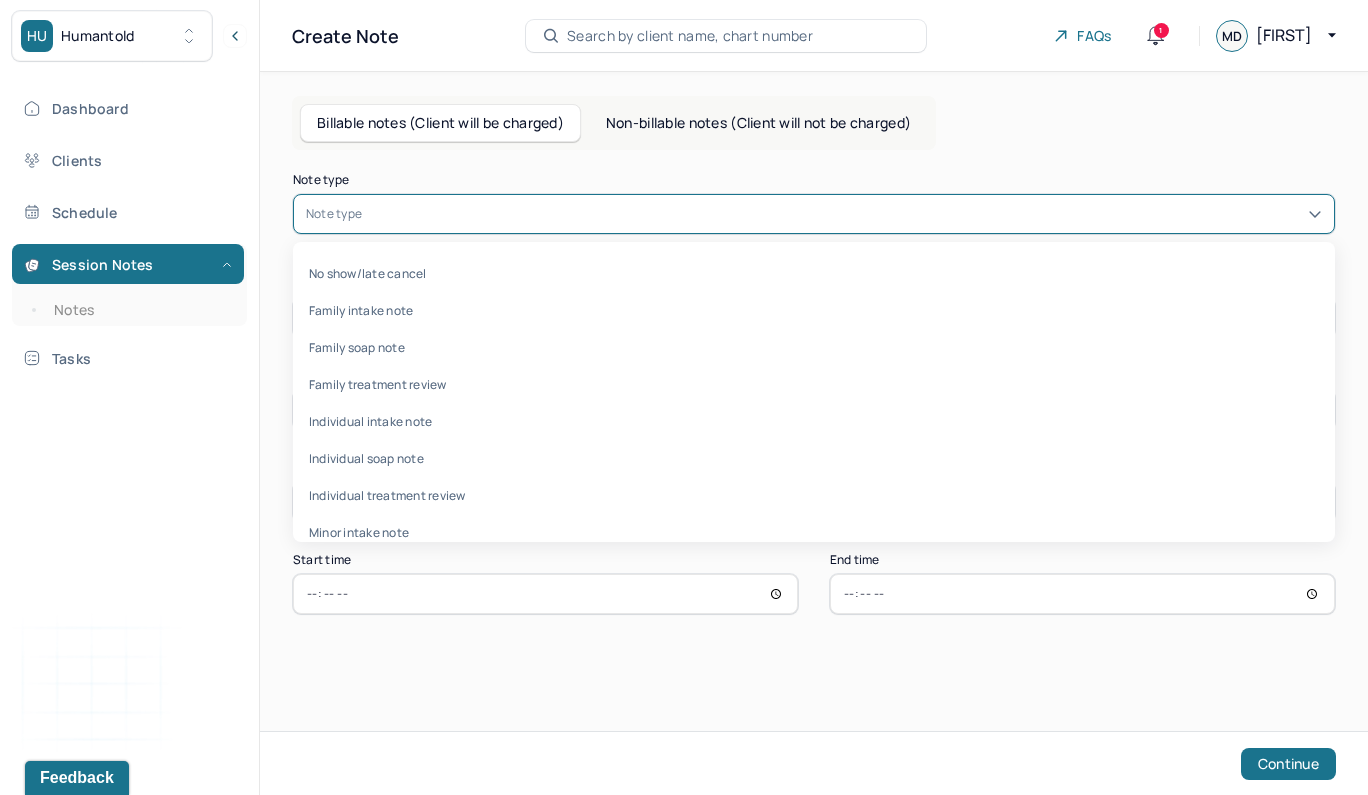 click at bounding box center (844, 214) 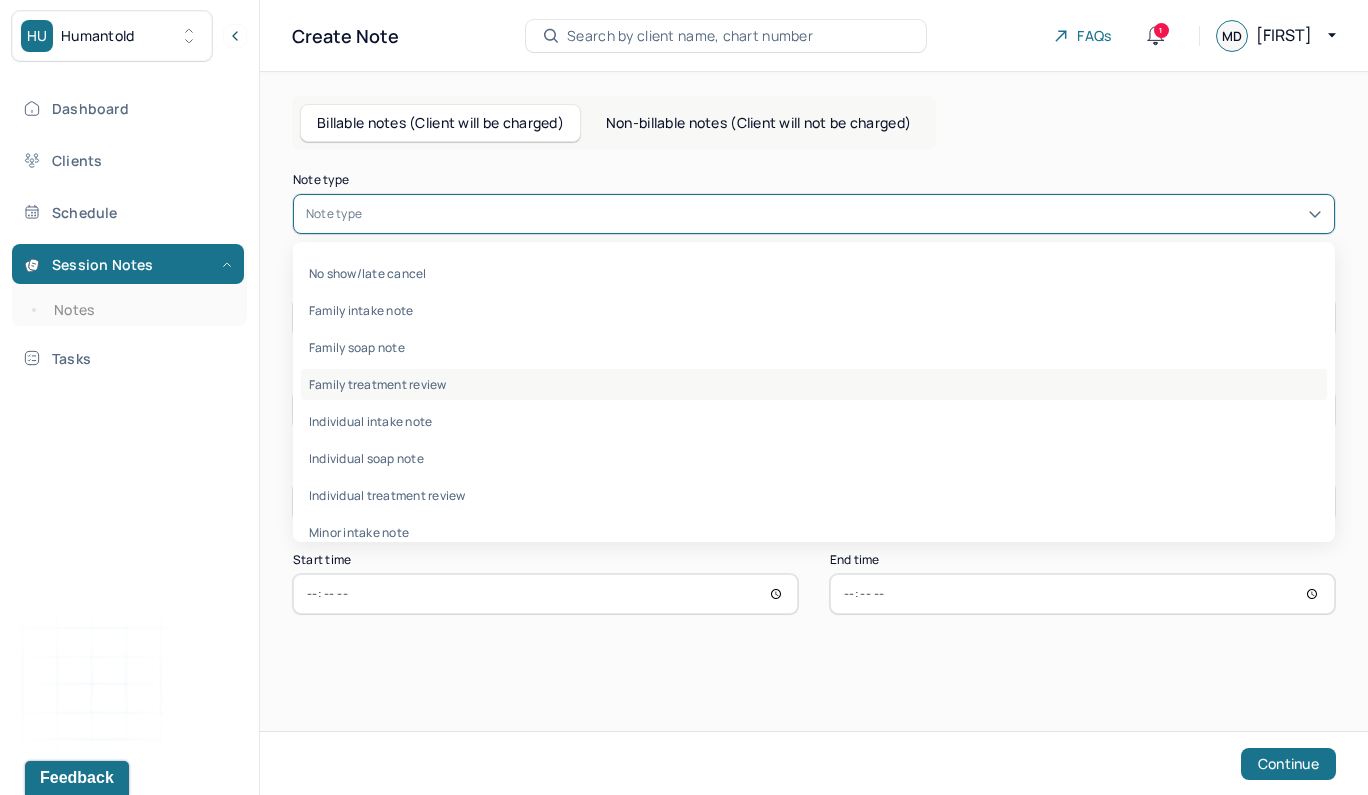 click on "Family treatment review" at bounding box center (814, 384) 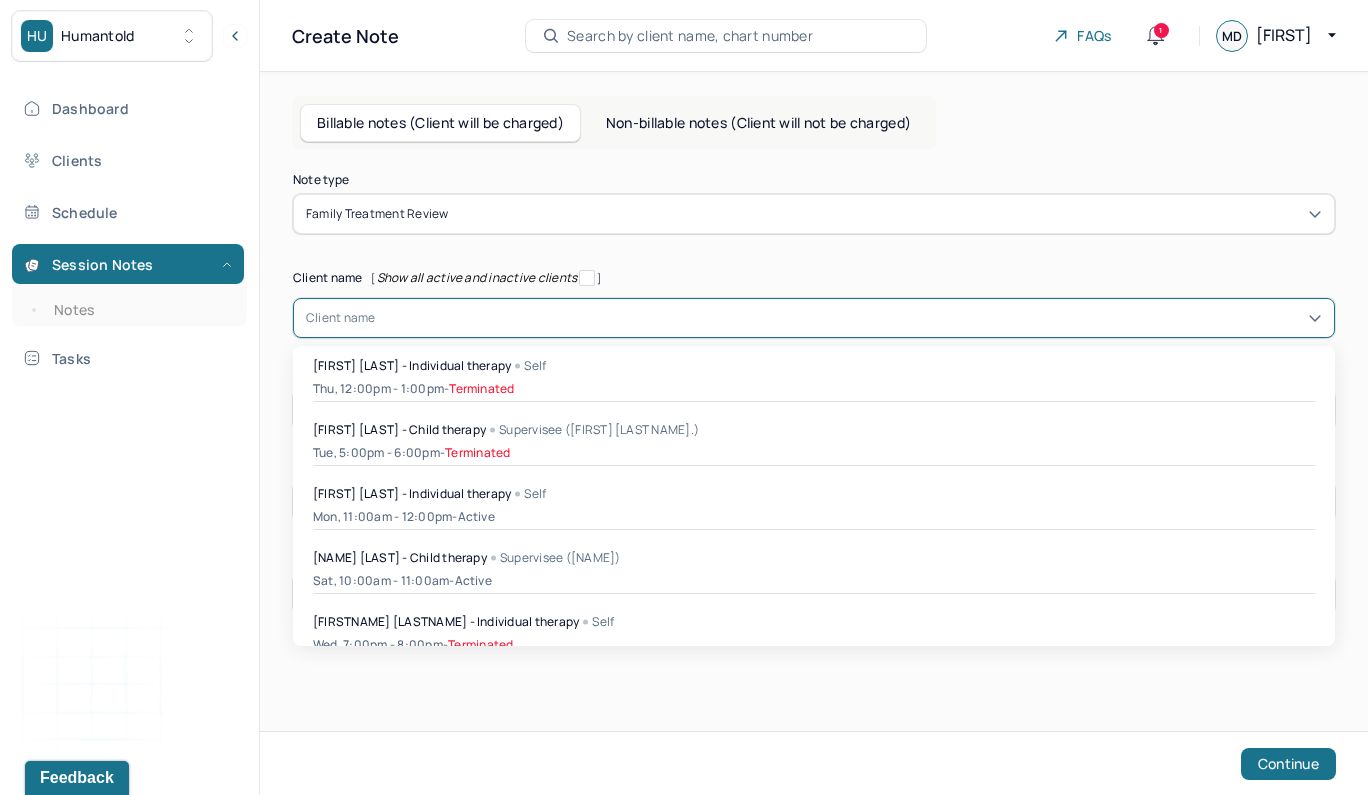 click at bounding box center [849, 318] 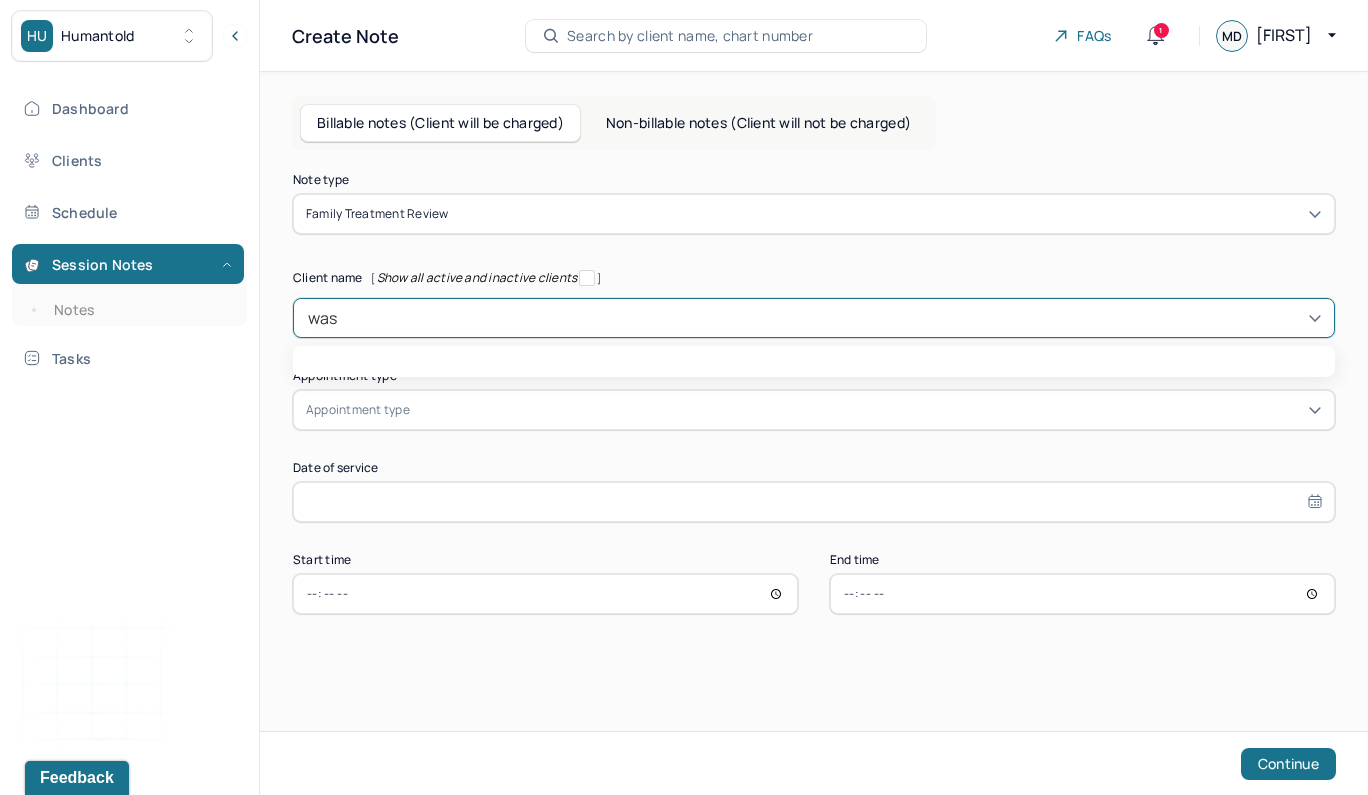 type on "[FIRST]" 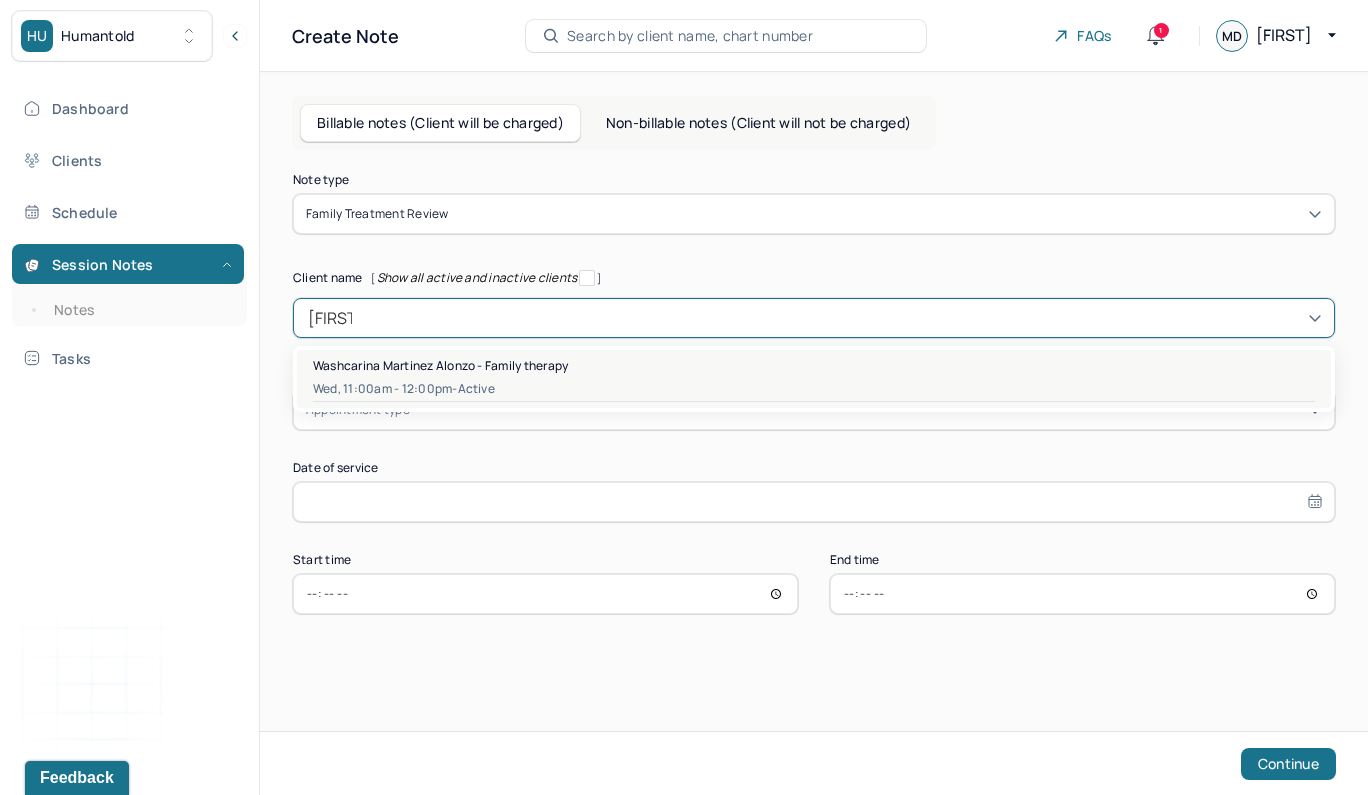 click on "Washcarina Martinez Alonzo - Family therapy" at bounding box center [440, 365] 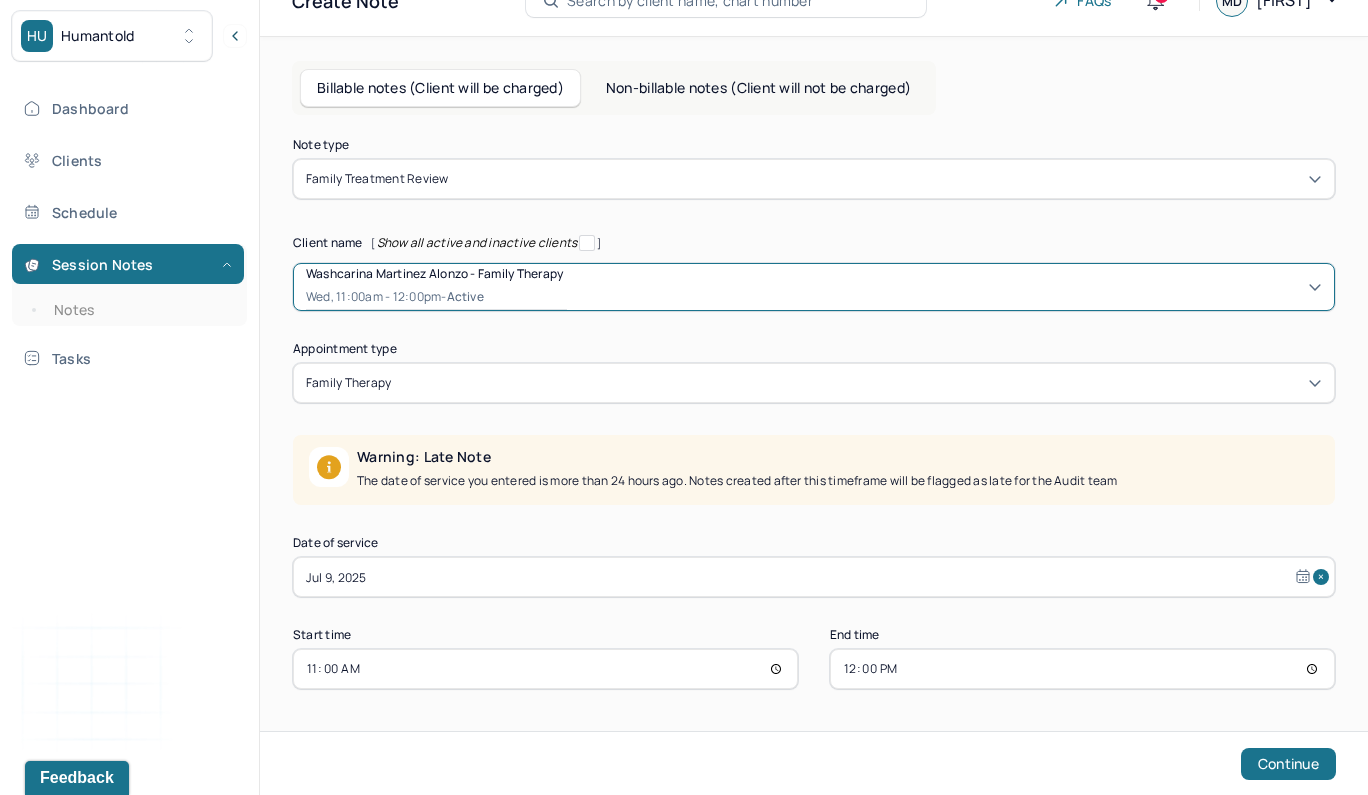 scroll, scrollTop: 35, scrollLeft: 0, axis: vertical 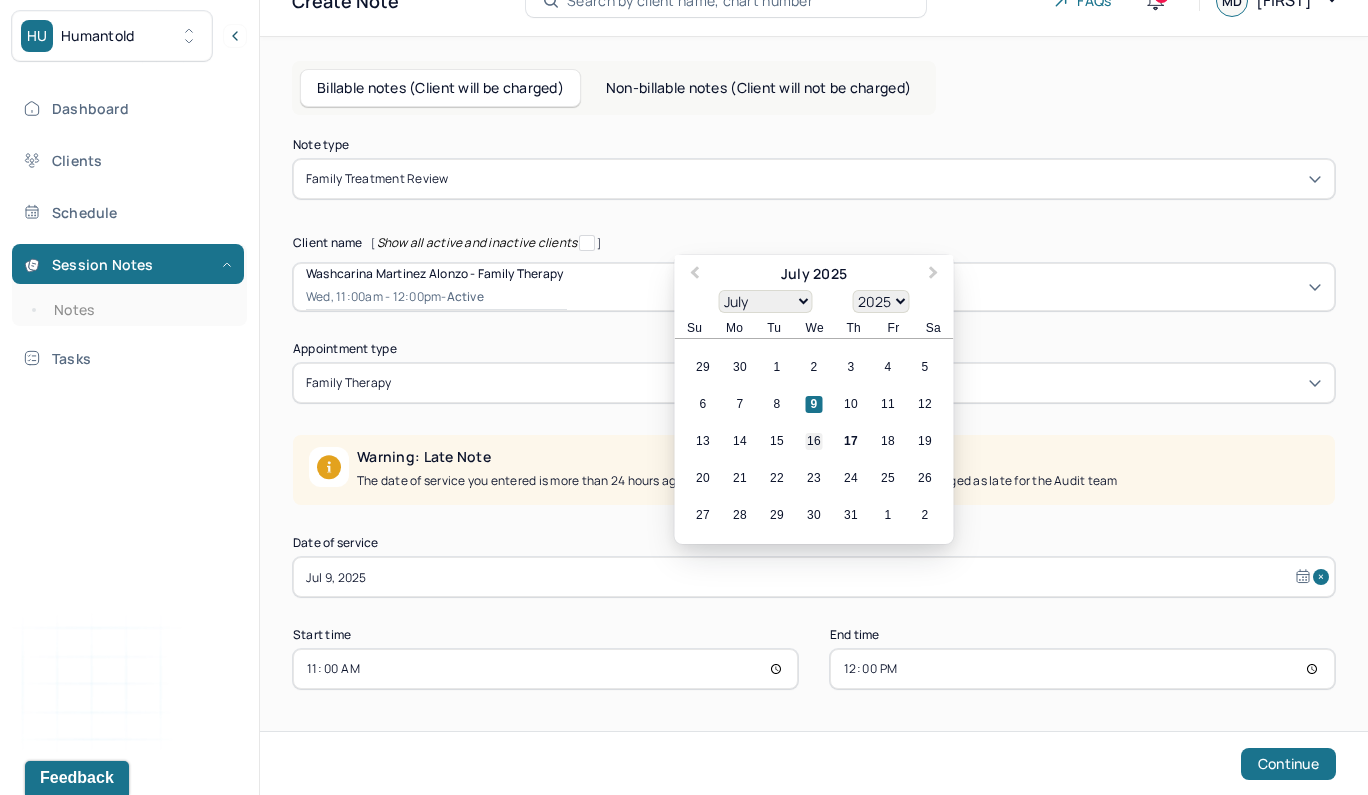 click on "16" at bounding box center (814, 441) 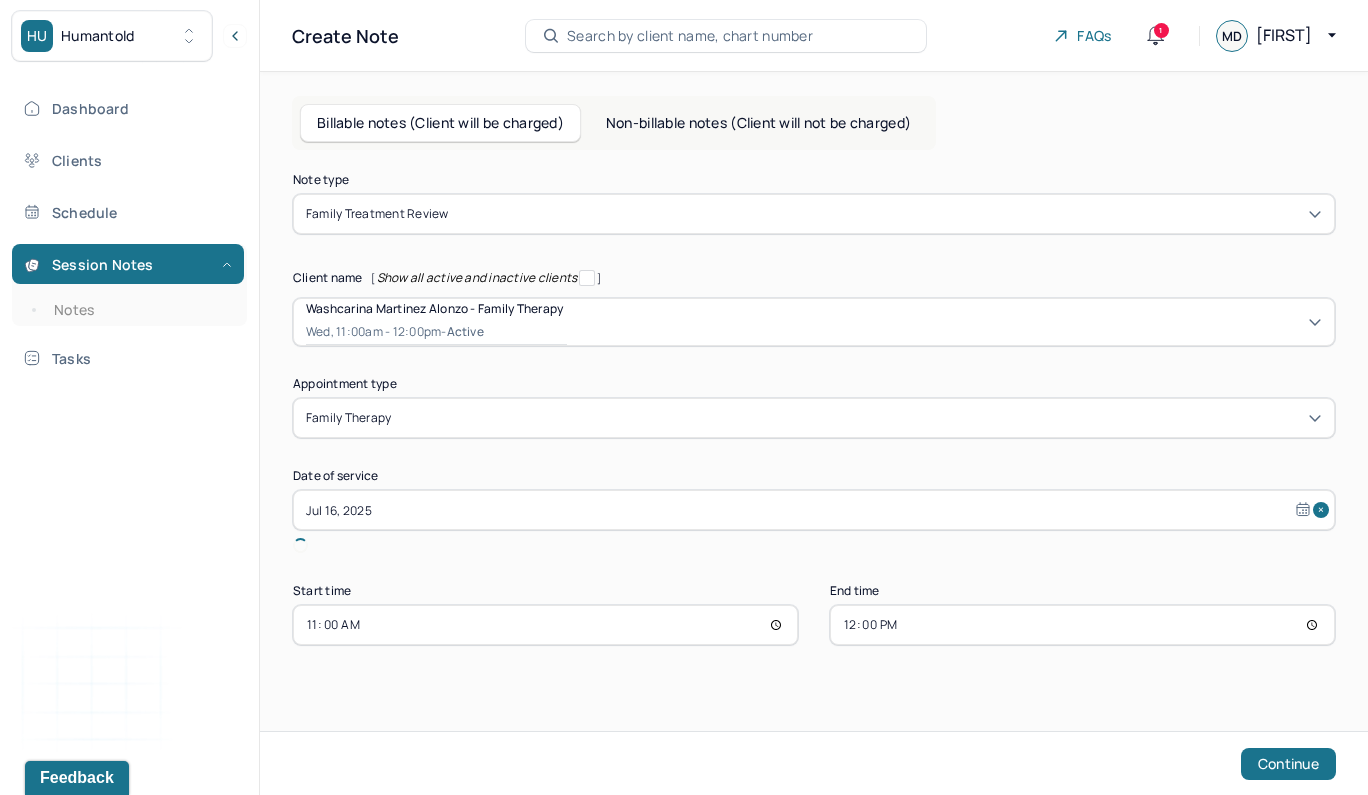 scroll, scrollTop: 0, scrollLeft: 0, axis: both 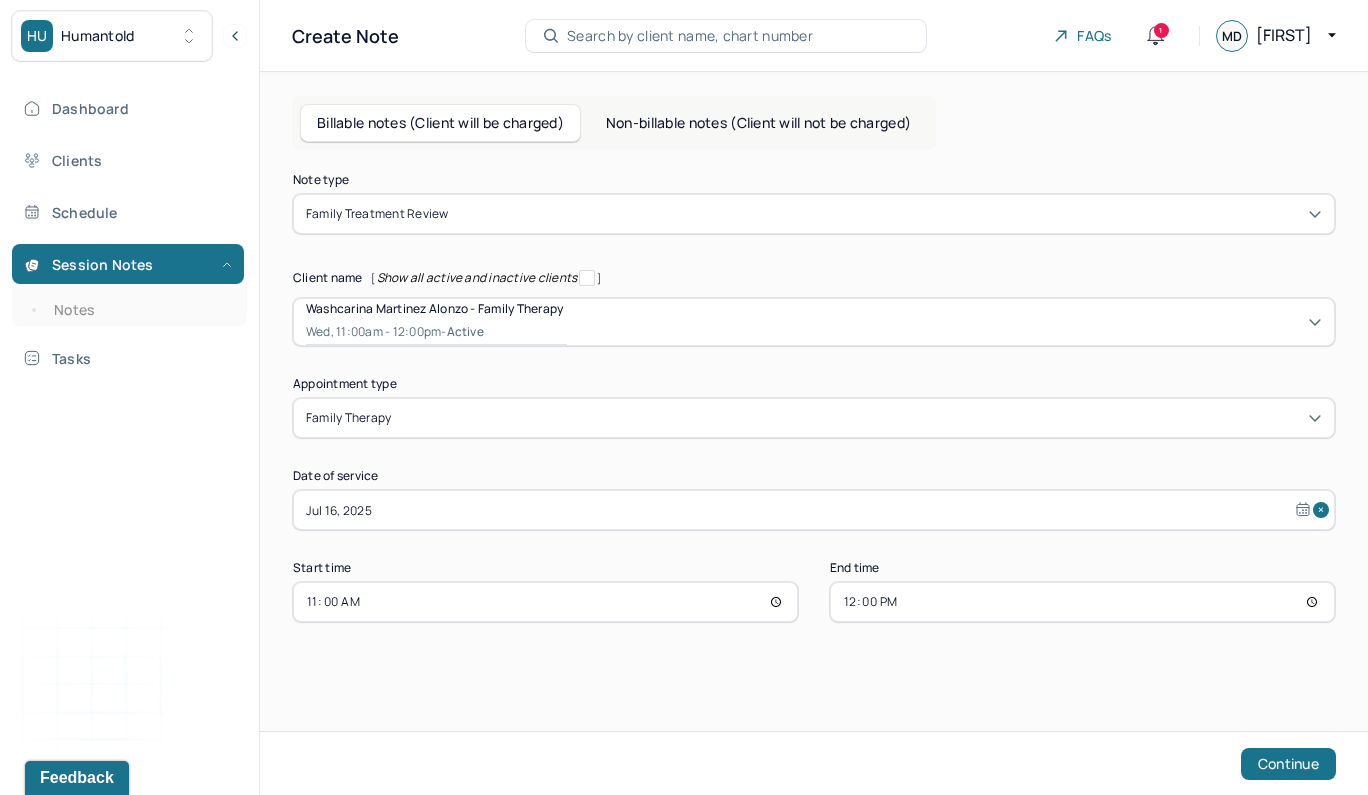 click on "11:00" at bounding box center (545, 602) 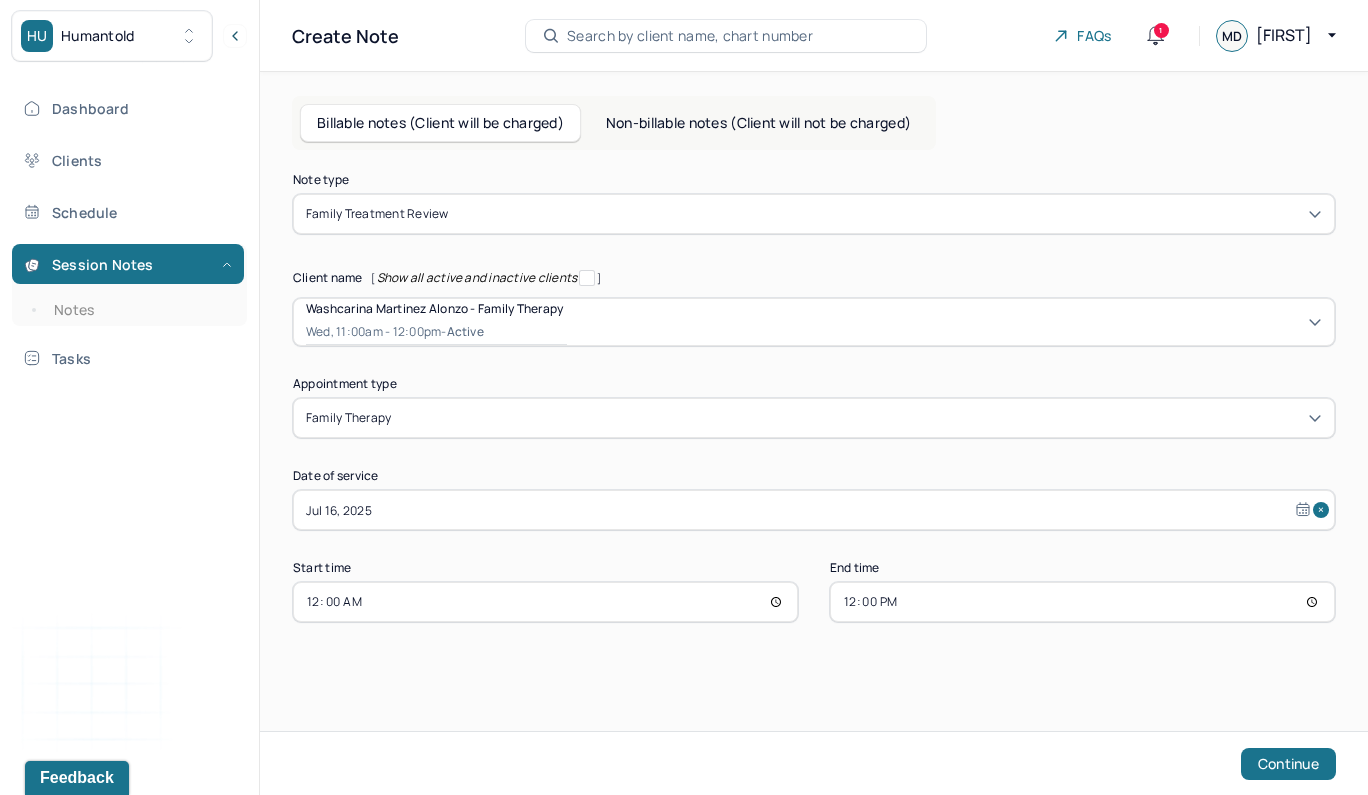 click on "00:00" at bounding box center [545, 602] 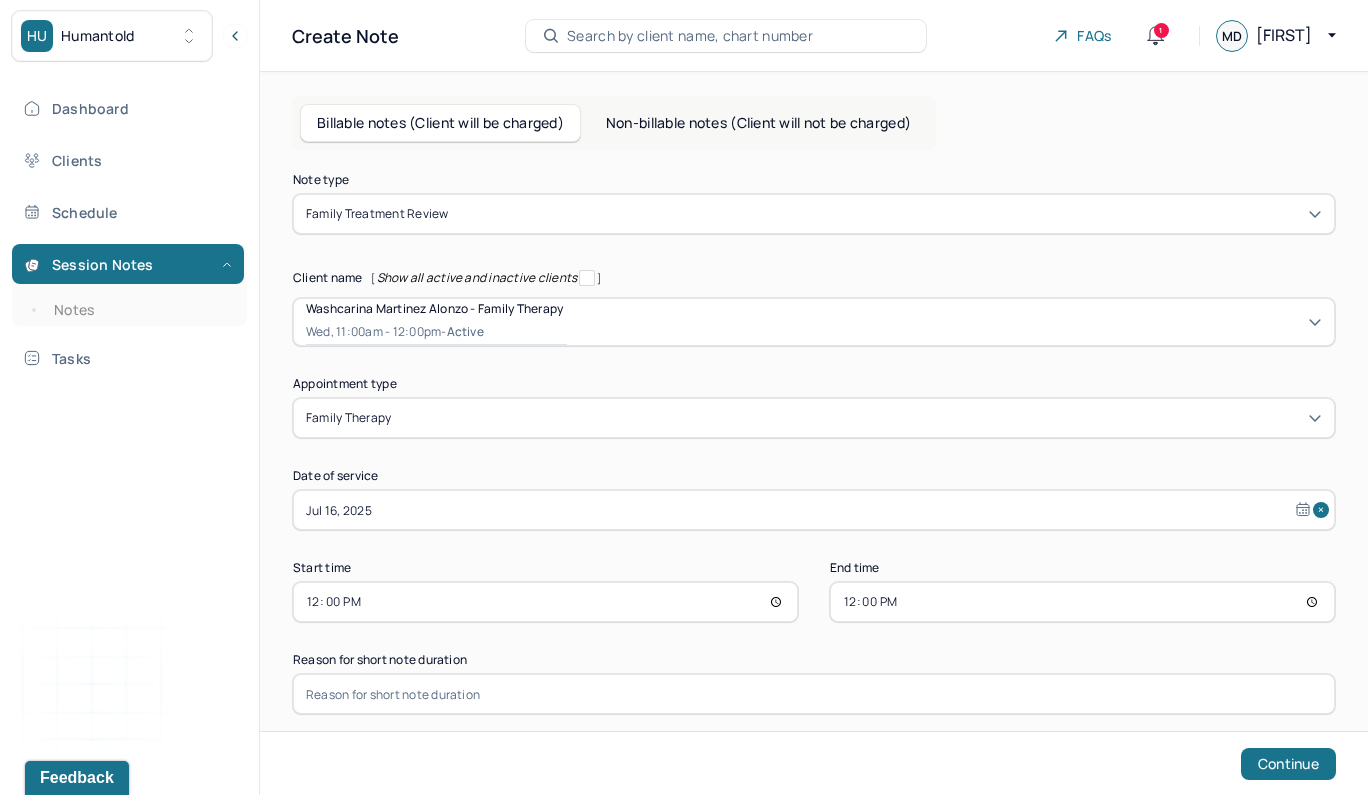 type on "12:00" 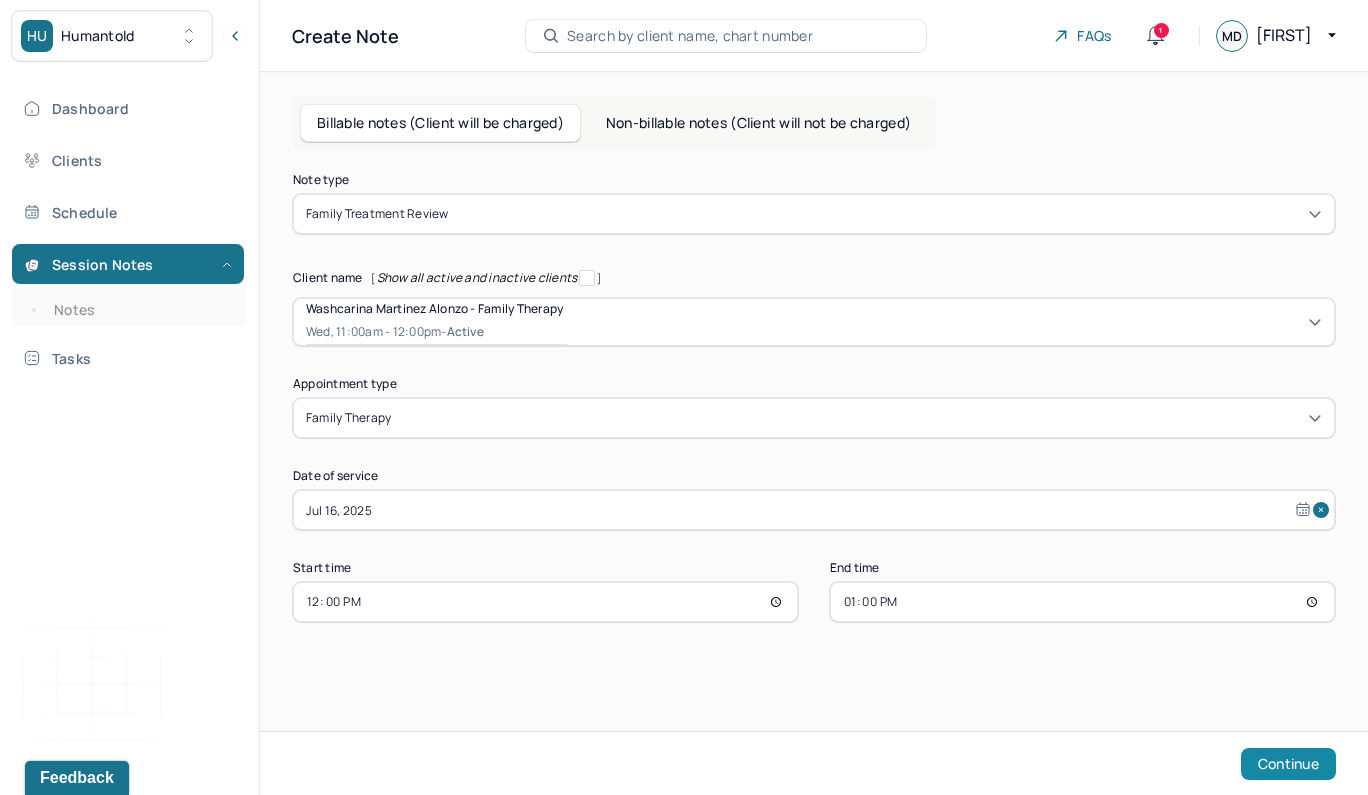 scroll, scrollTop: 0, scrollLeft: 0, axis: both 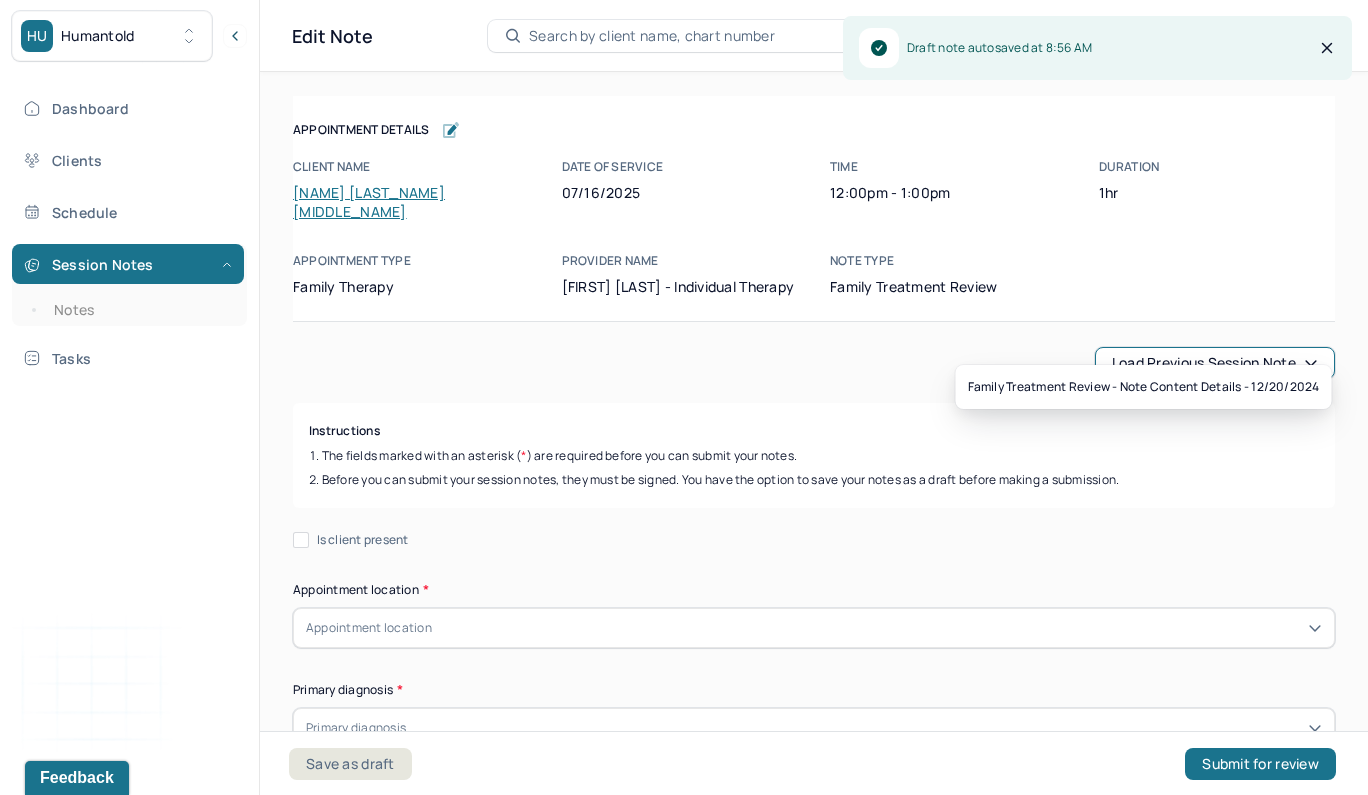 click on "Load previous session note" at bounding box center (1215, 363) 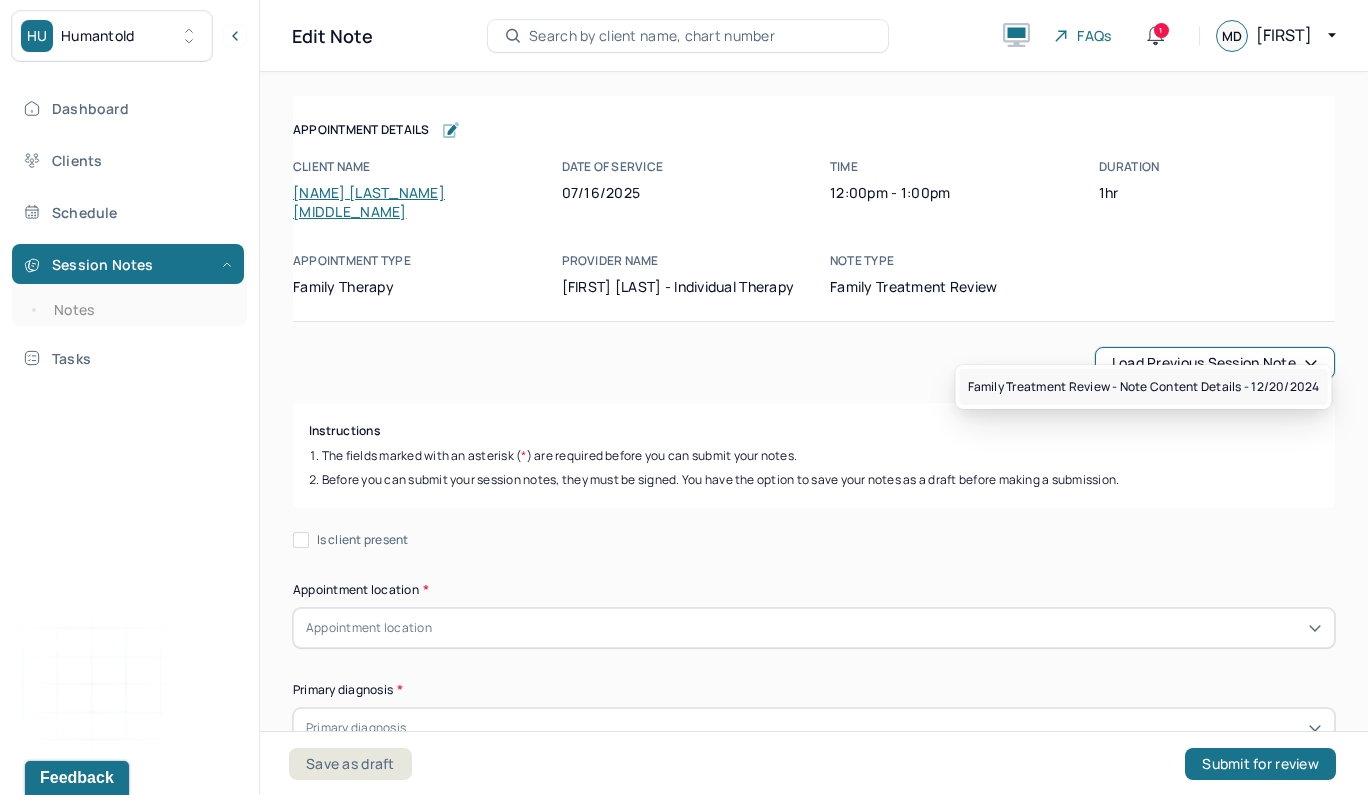 click on "Family treatment review   - Note content Details -   [DATE]" at bounding box center (1144, 387) 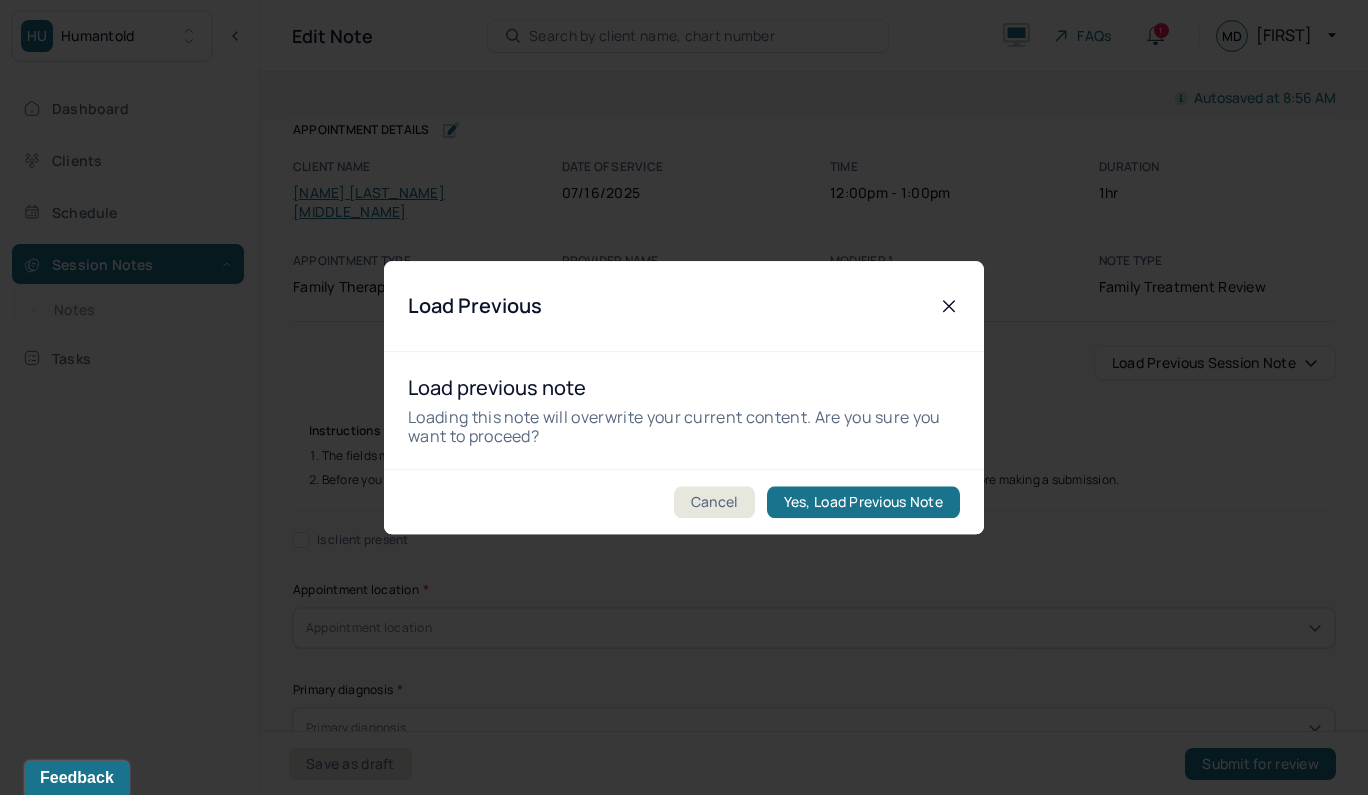 click on "Yes, Load Previous Note" at bounding box center [863, 502] 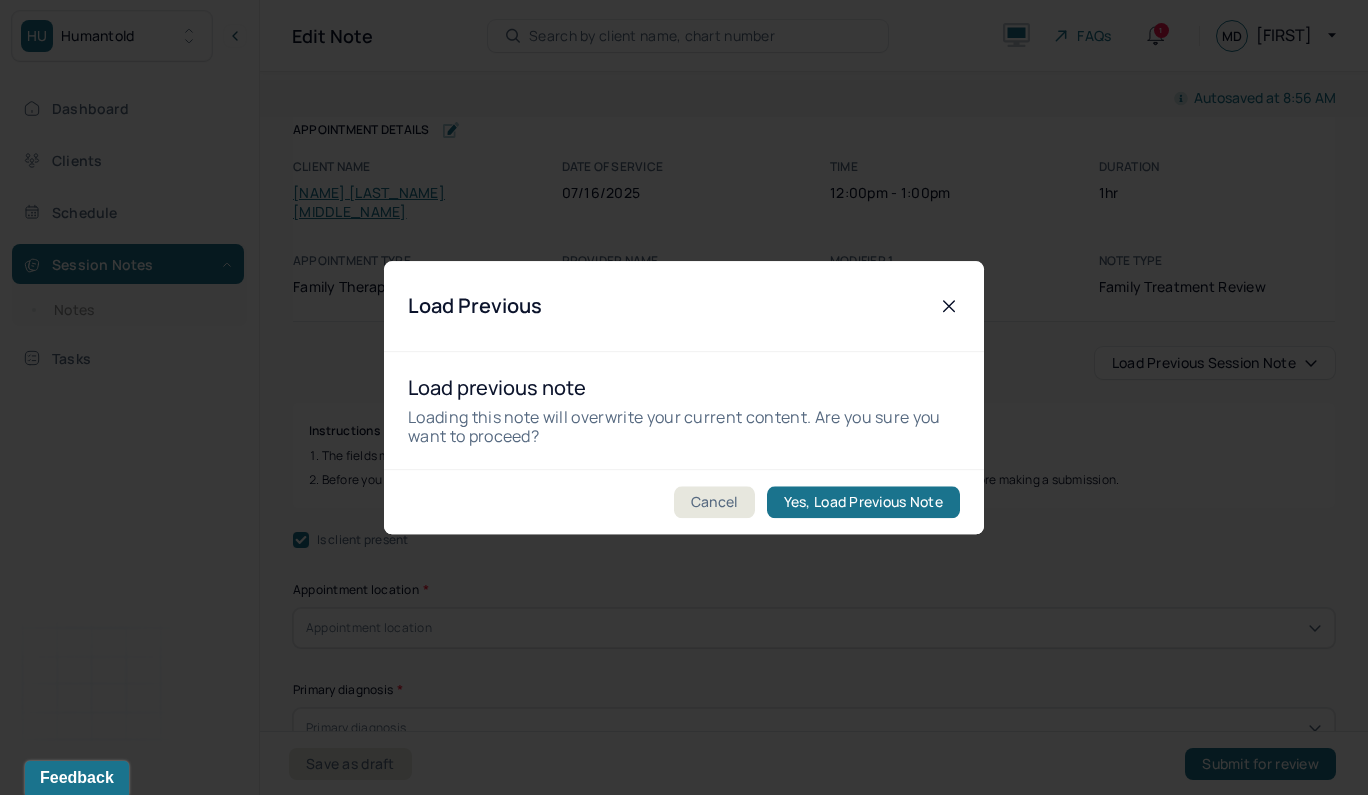checkbox on "true" 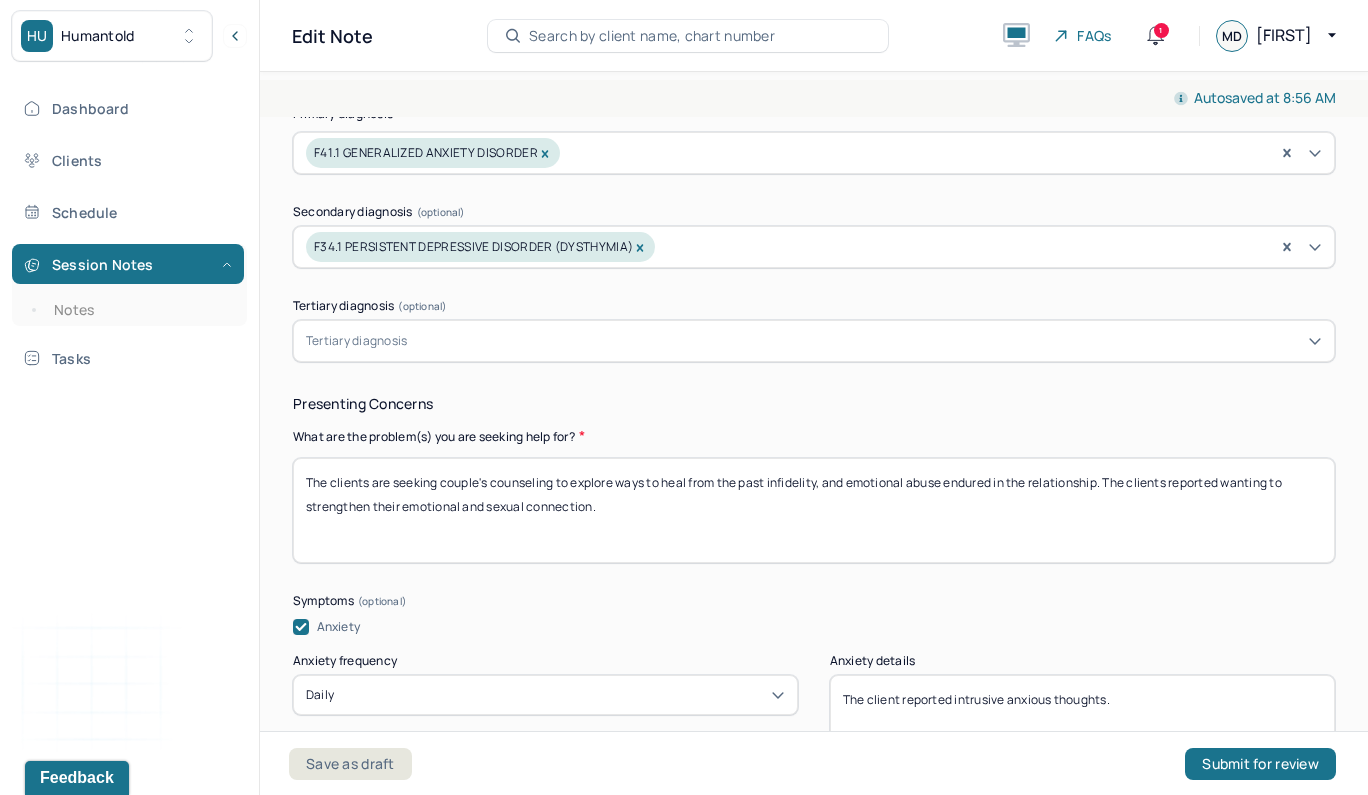 scroll, scrollTop: 891, scrollLeft: 0, axis: vertical 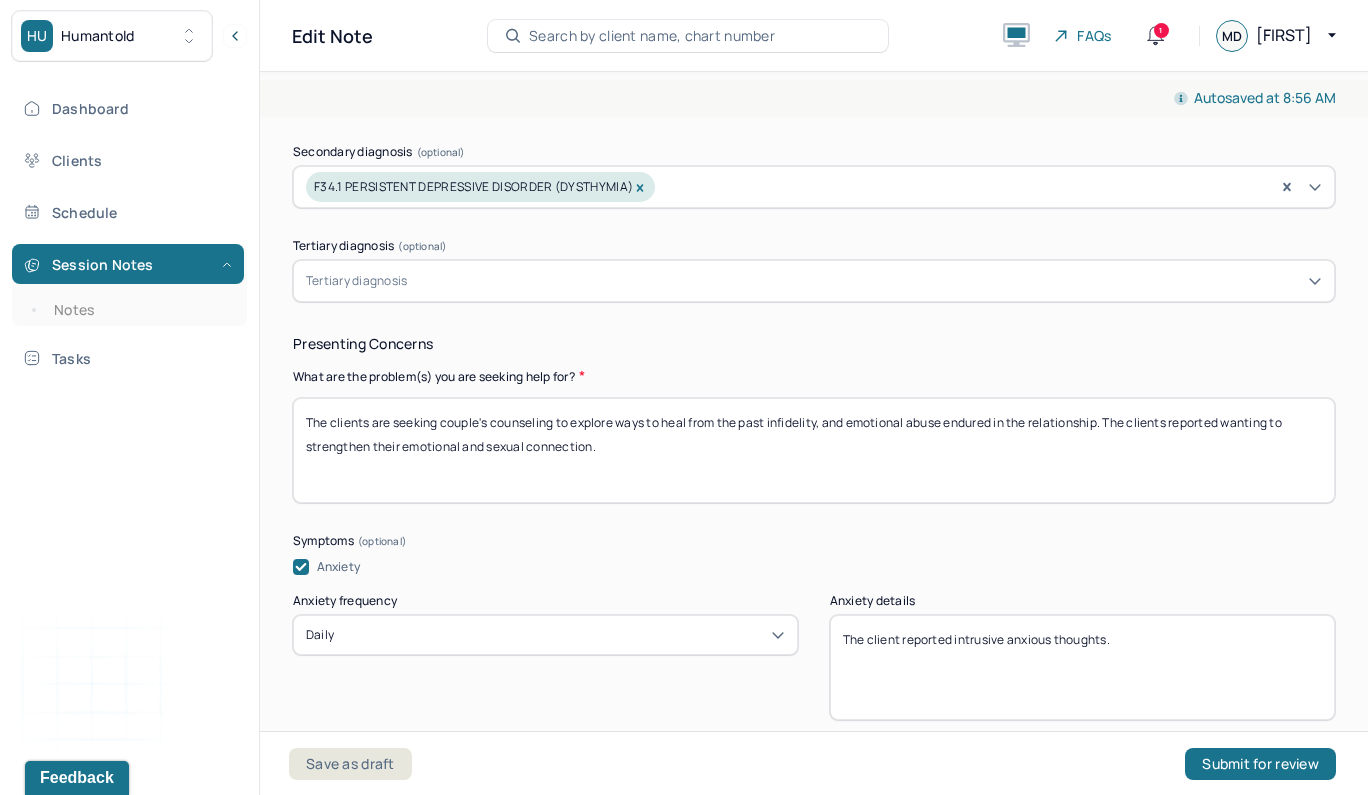drag, startPoint x: 625, startPoint y: 434, endPoint x: 267, endPoint y: 398, distance: 359.8055 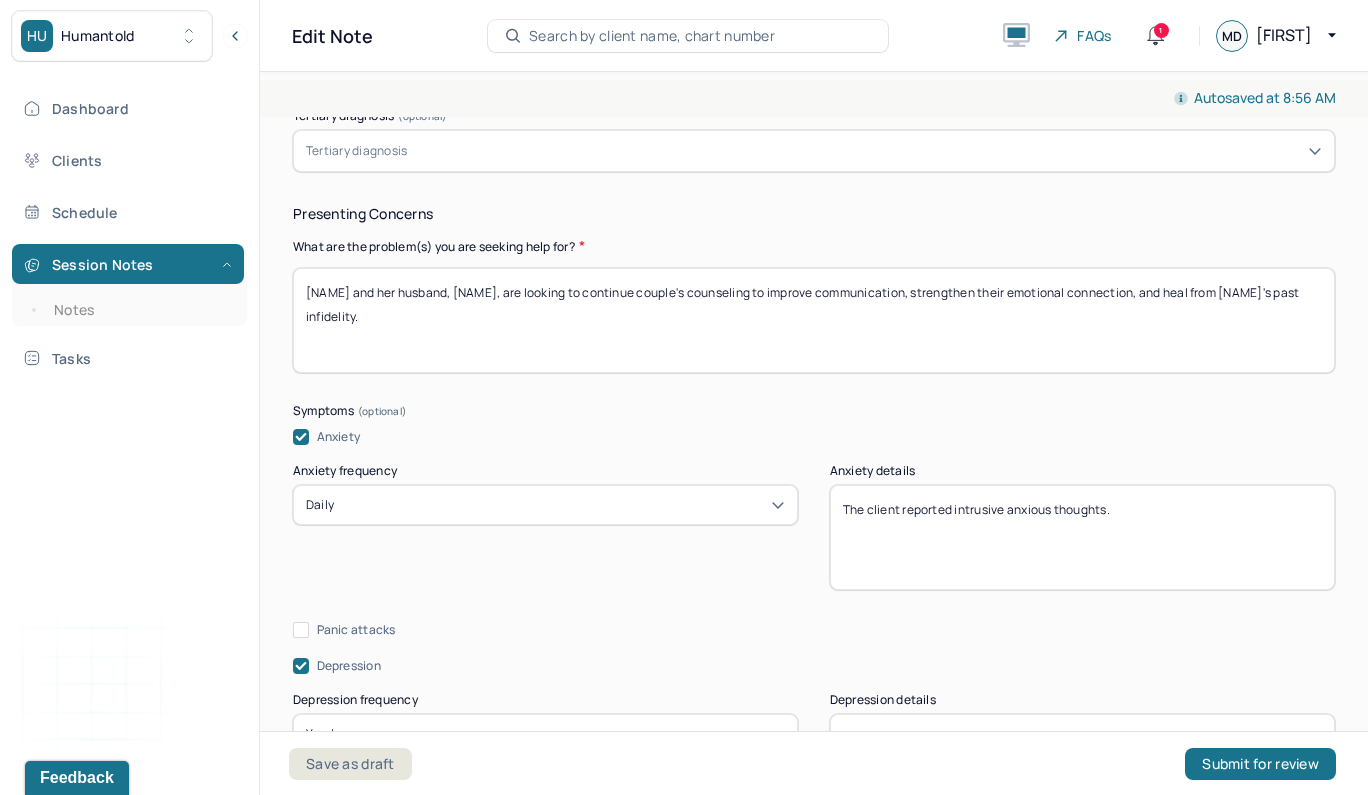 scroll, scrollTop: 1051, scrollLeft: 0, axis: vertical 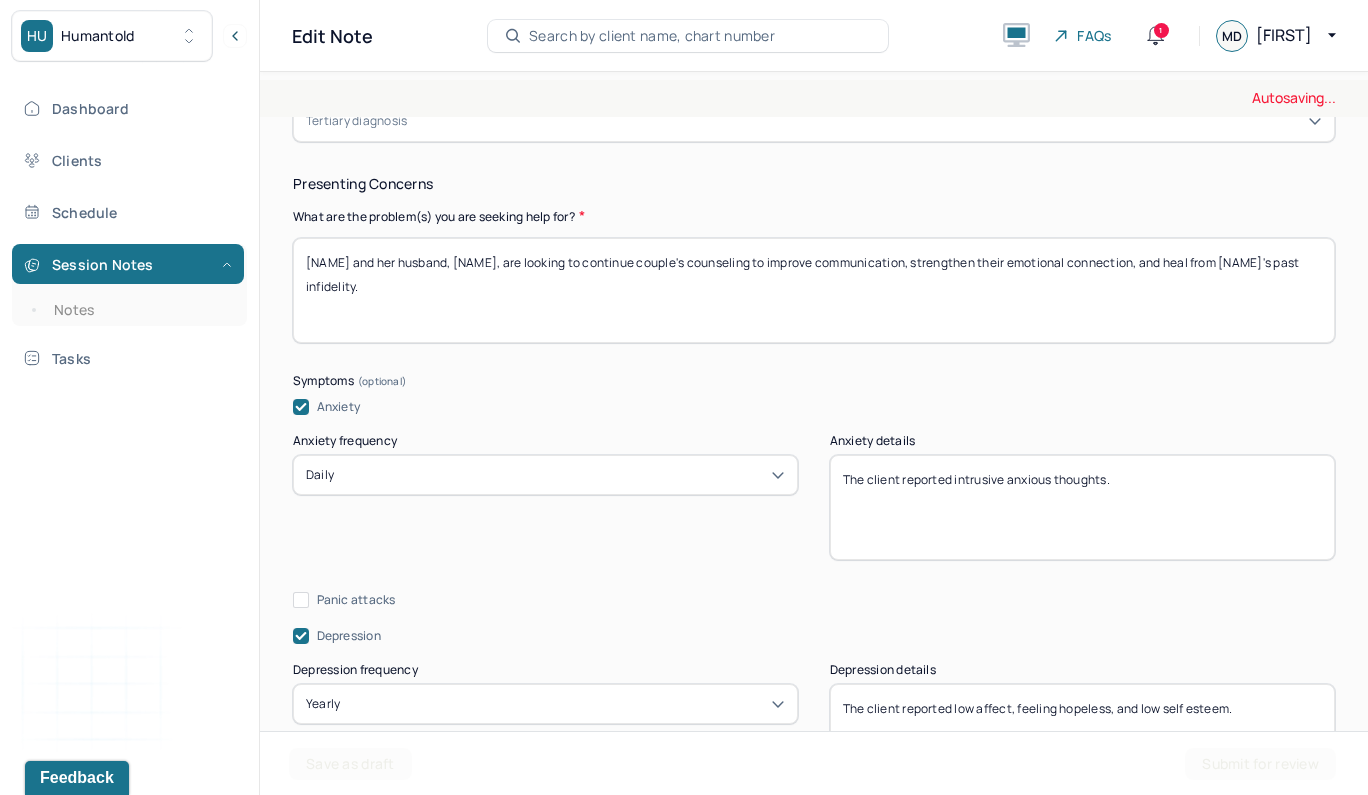 type on "[NAME] and her husband, [NAME], are looking to continue couple's counseling to improve communication, strengthen their emotional connection, and heal from [NAME]'s past infidelity." 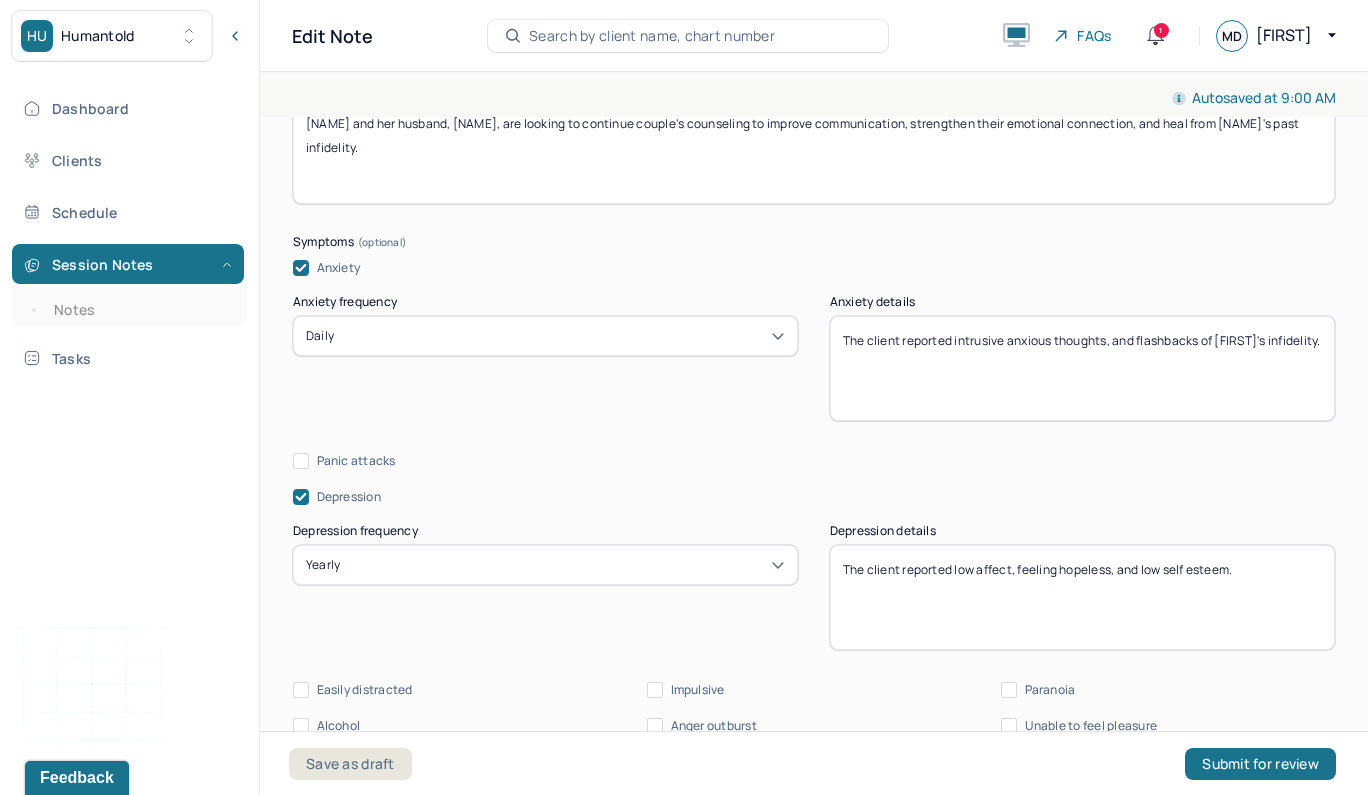 scroll, scrollTop: 1226, scrollLeft: 0, axis: vertical 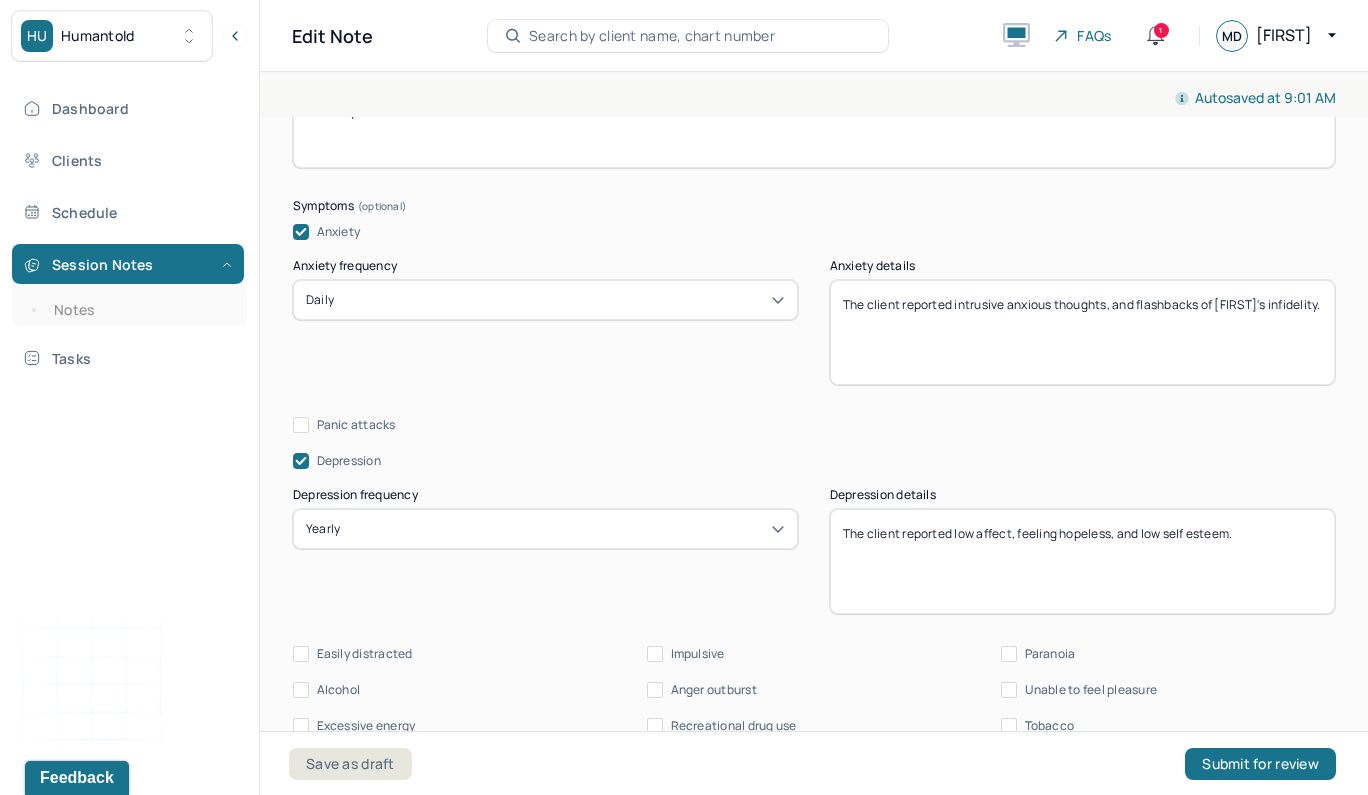 type on "The client reported intrusive anxious thoughts, and flashbacks of [FIRST]'s infidelity." 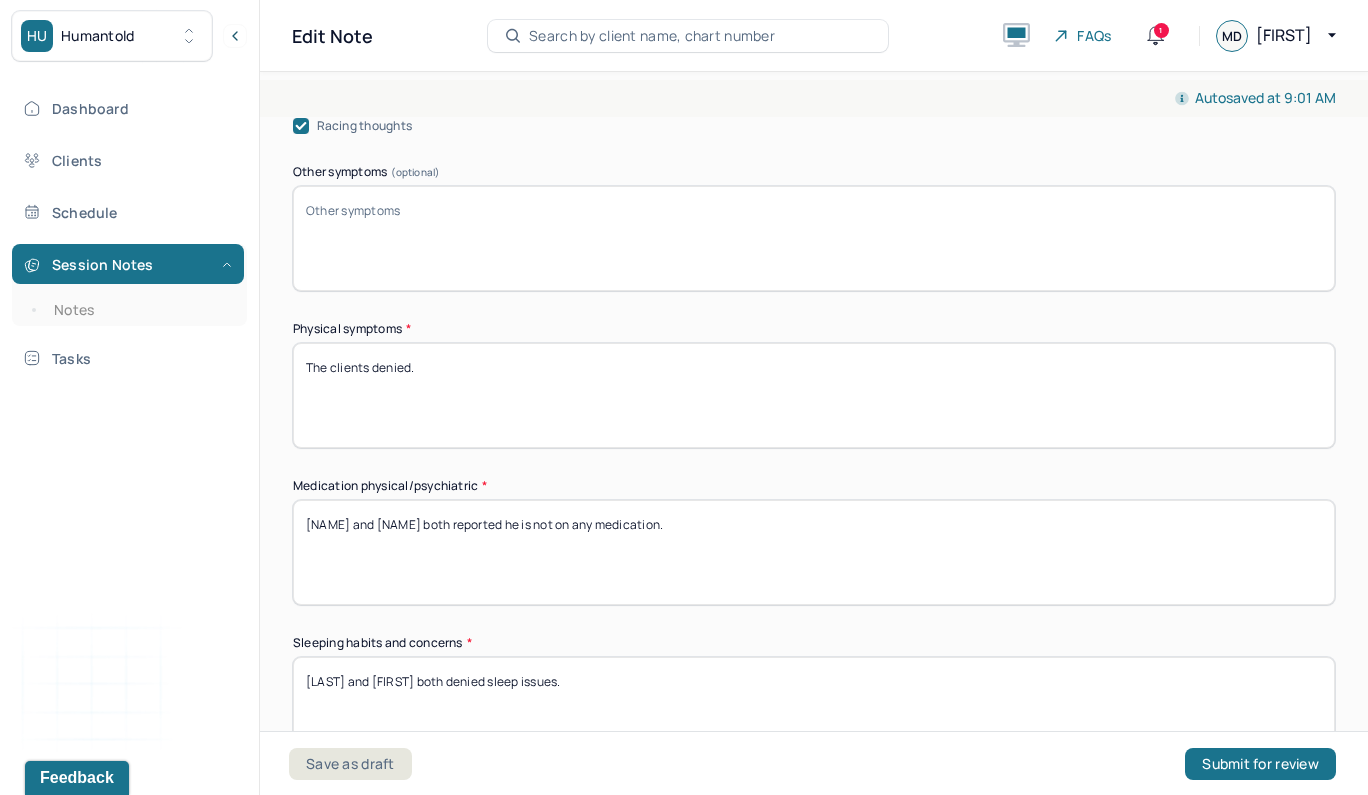 scroll, scrollTop: 1891, scrollLeft: 0, axis: vertical 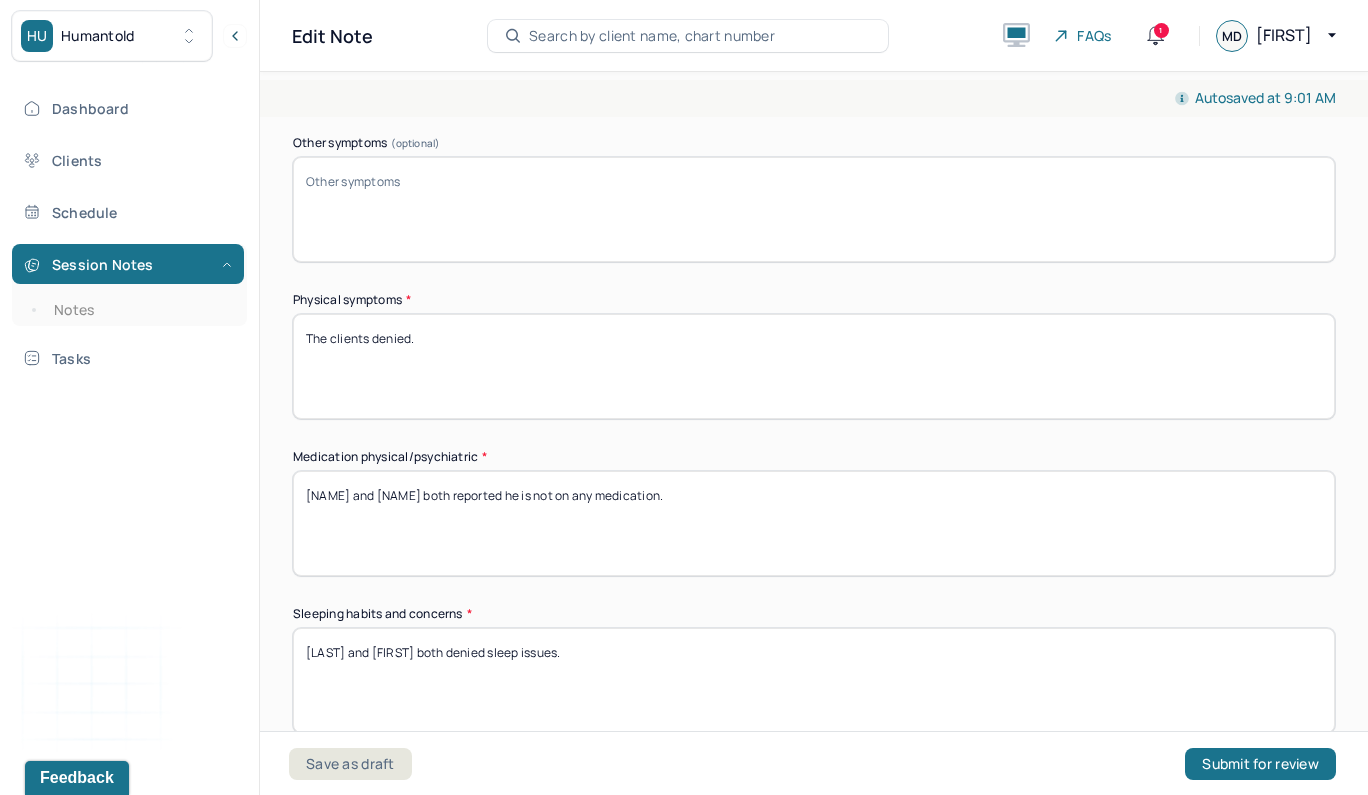 type on "The client reported having low self esteem, body image insecurities, and low affect." 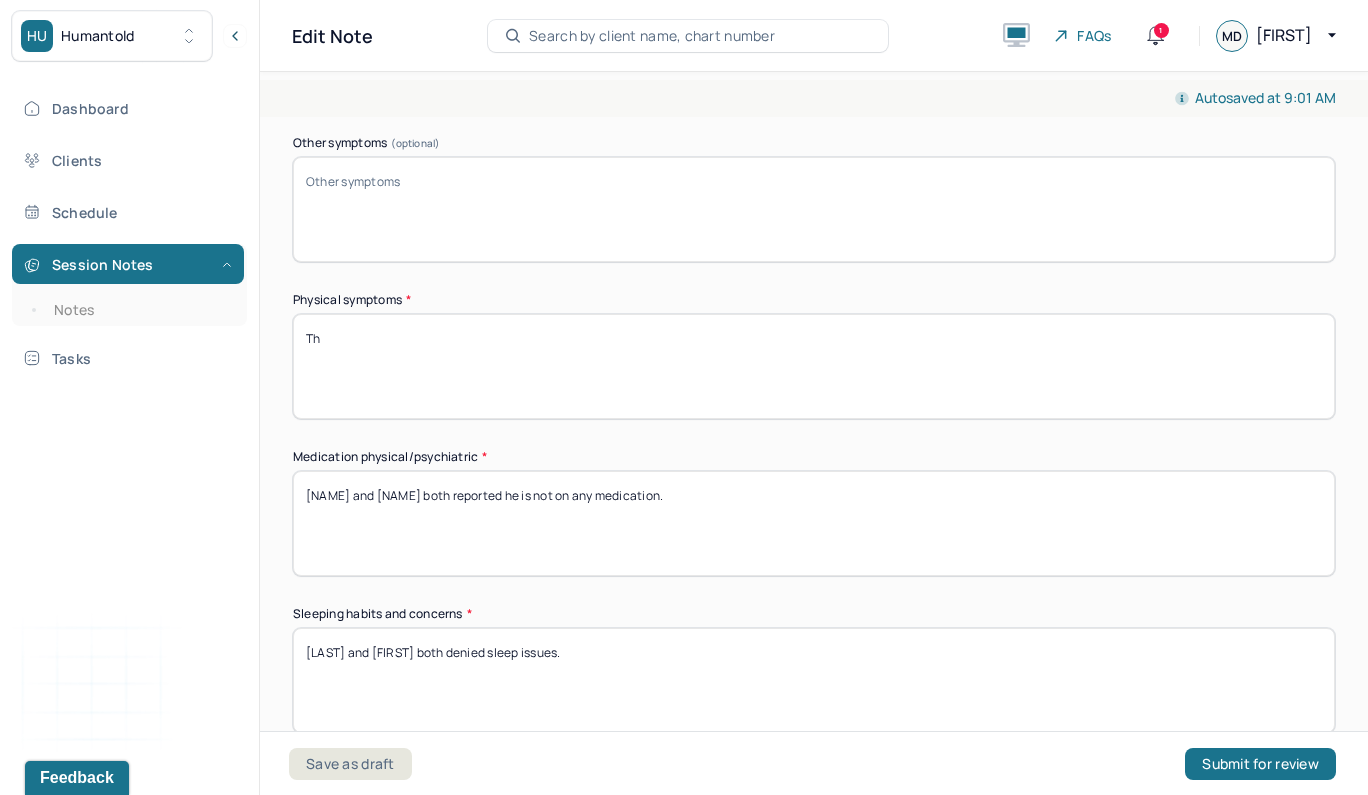 type on "T" 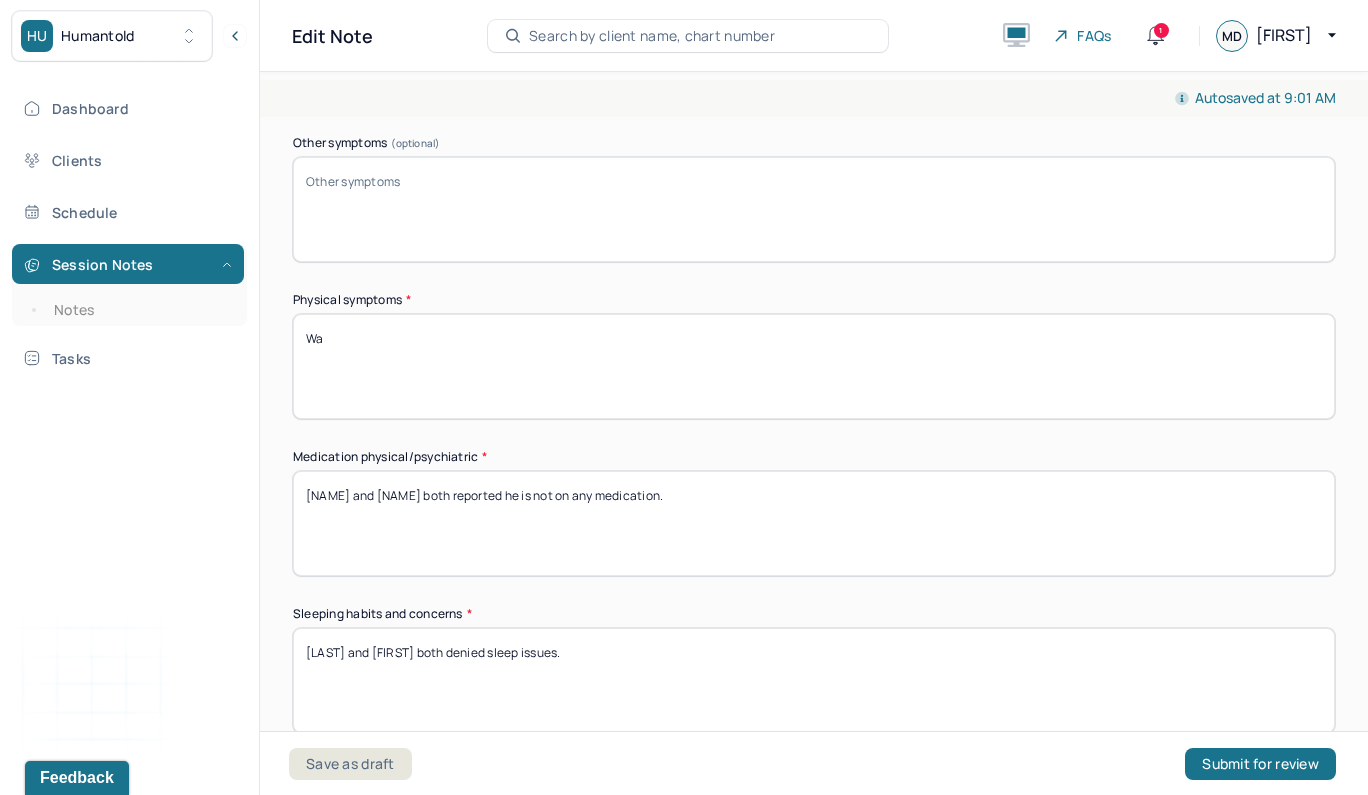 type on "W" 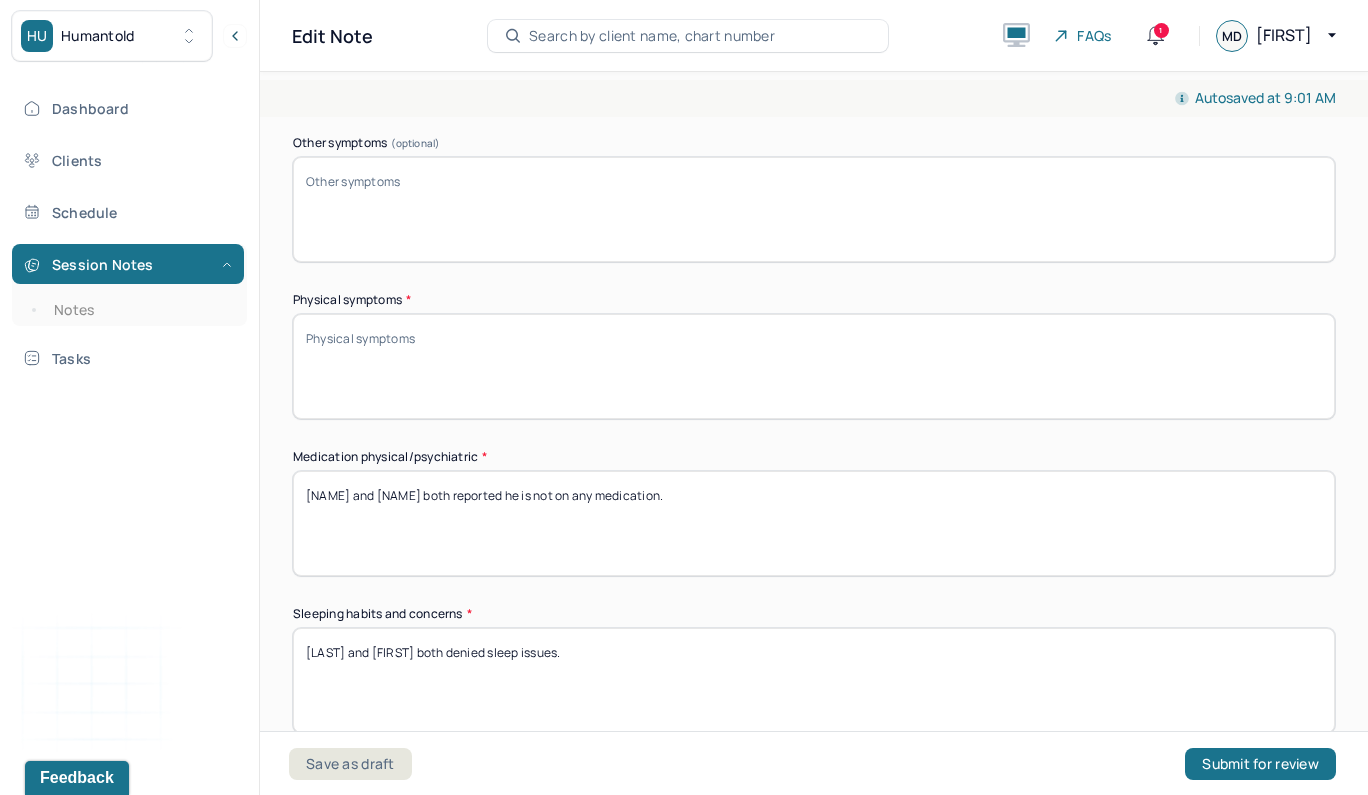 drag, startPoint x: 457, startPoint y: 473, endPoint x: 283, endPoint y: 469, distance: 174.04597 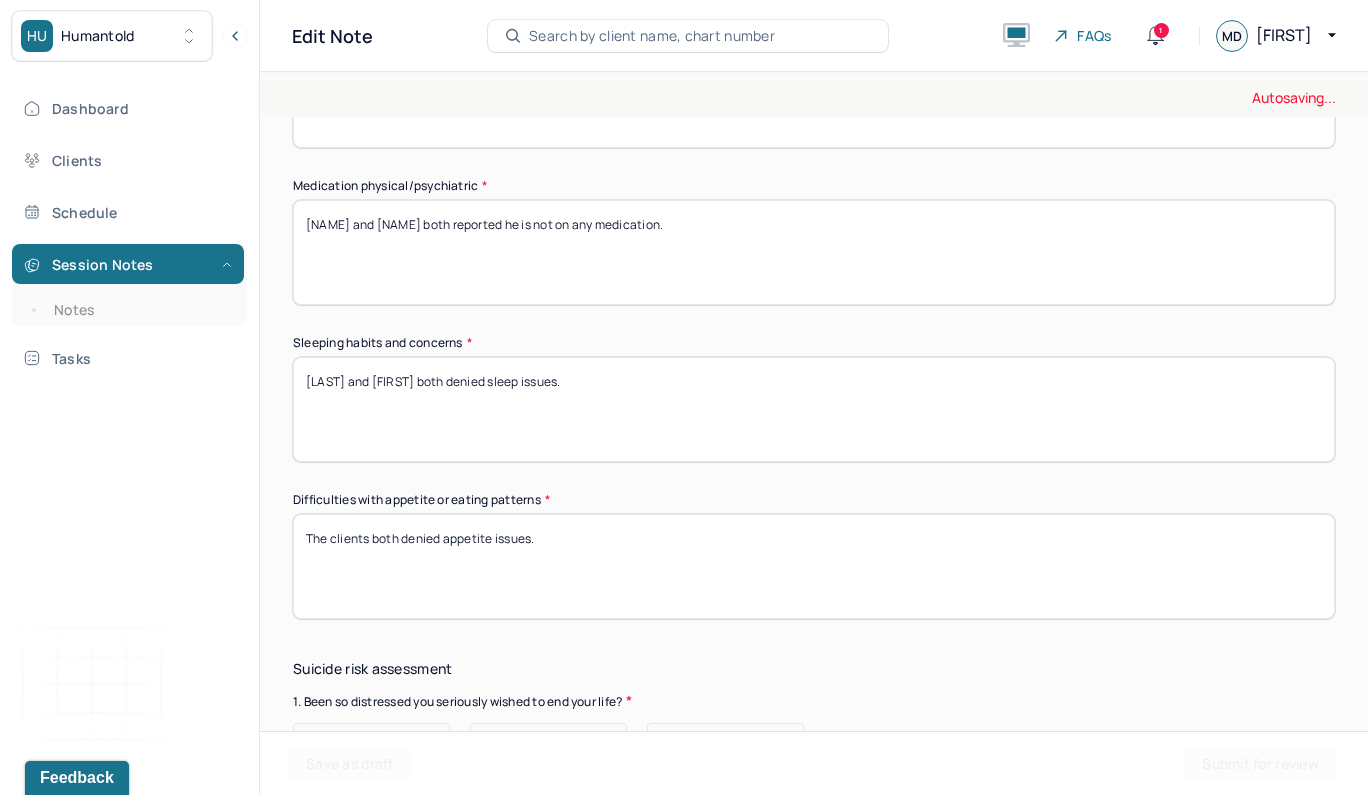 scroll, scrollTop: 2170, scrollLeft: 0, axis: vertical 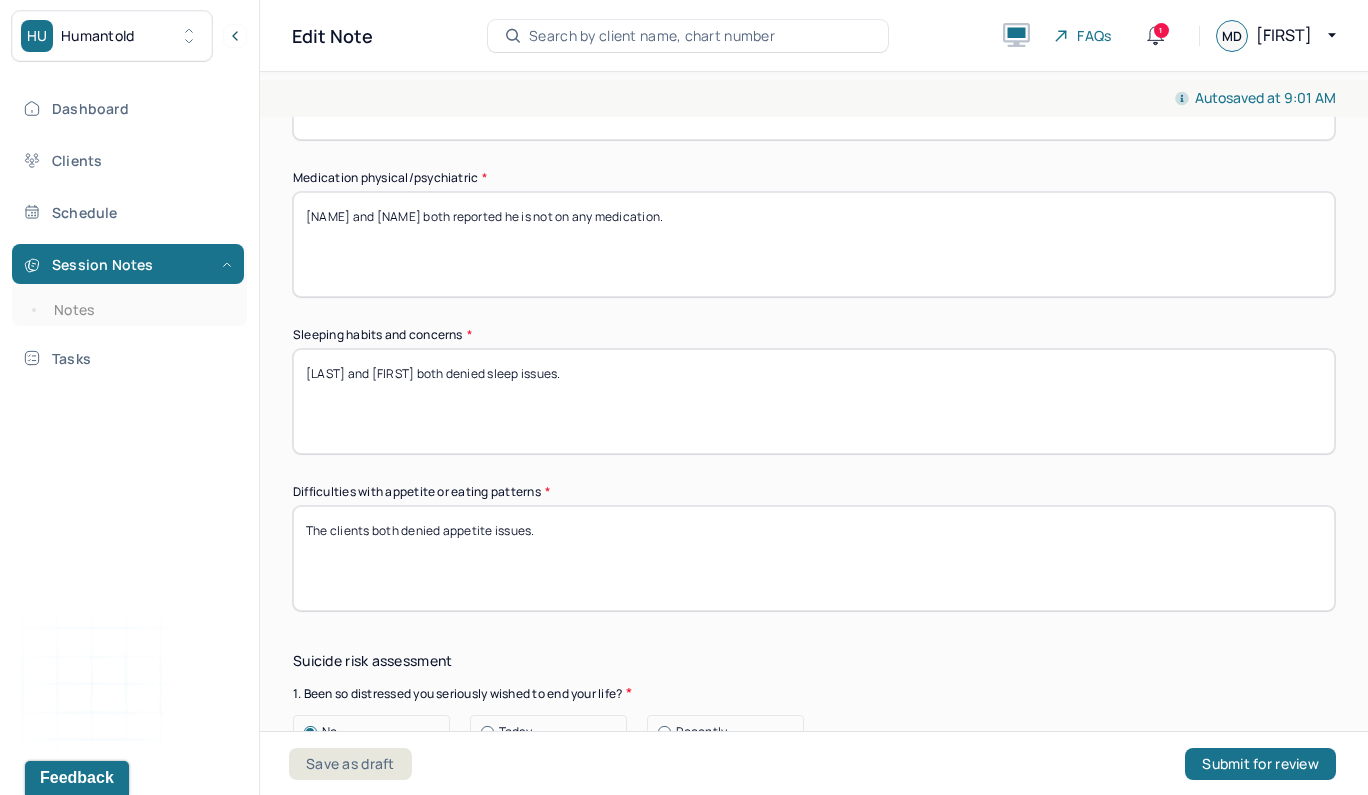 type on "[FIRST] and [FIRST] both denied physical symptoms." 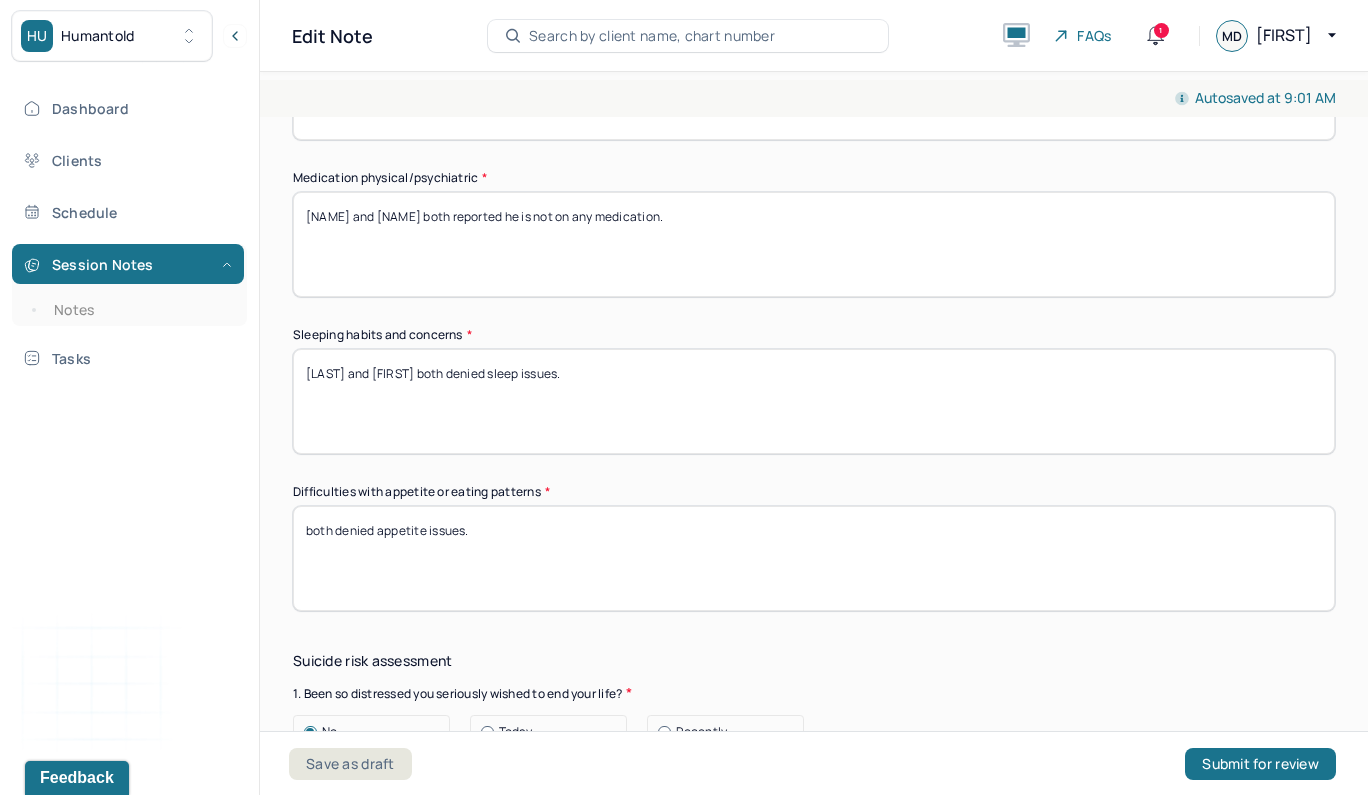 paste on "[FIRST] and [FIRST] both" 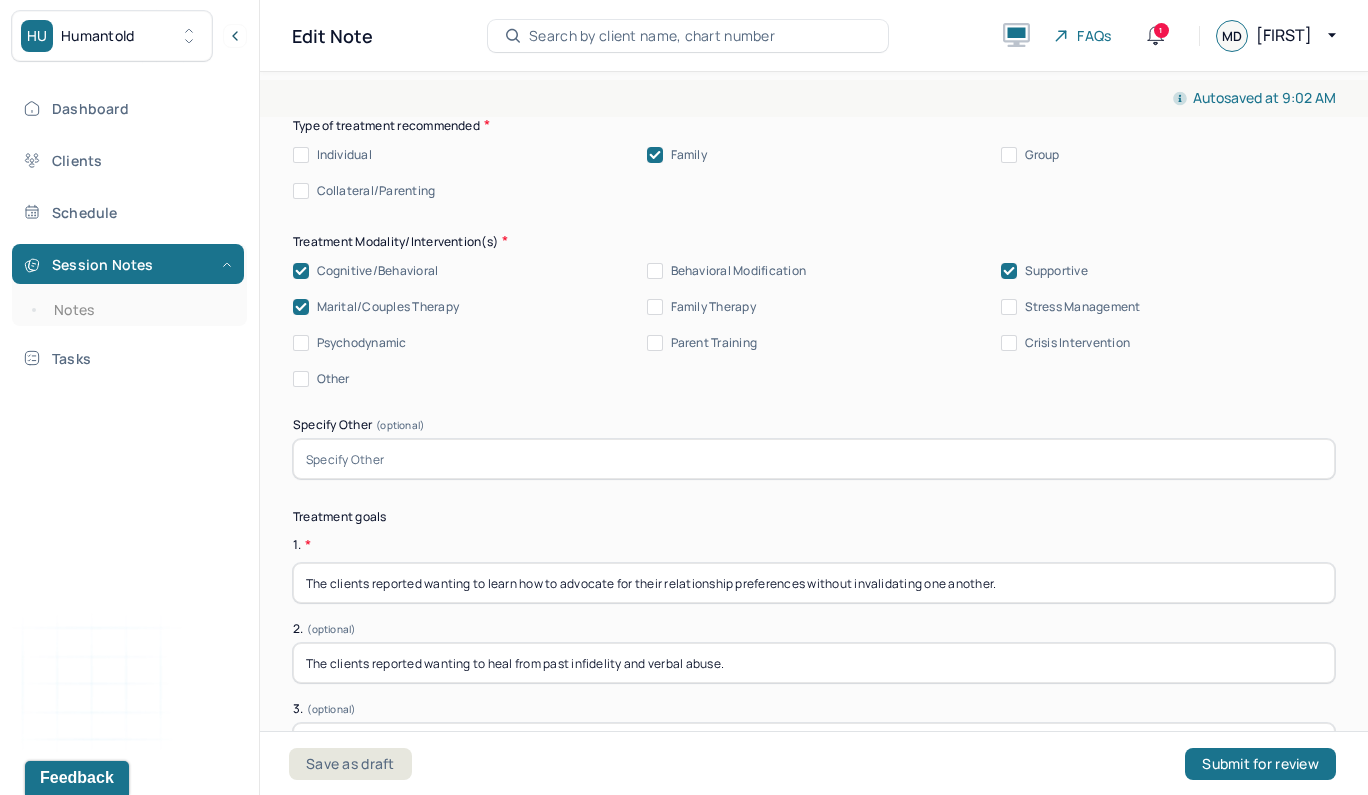 scroll, scrollTop: 5009, scrollLeft: 0, axis: vertical 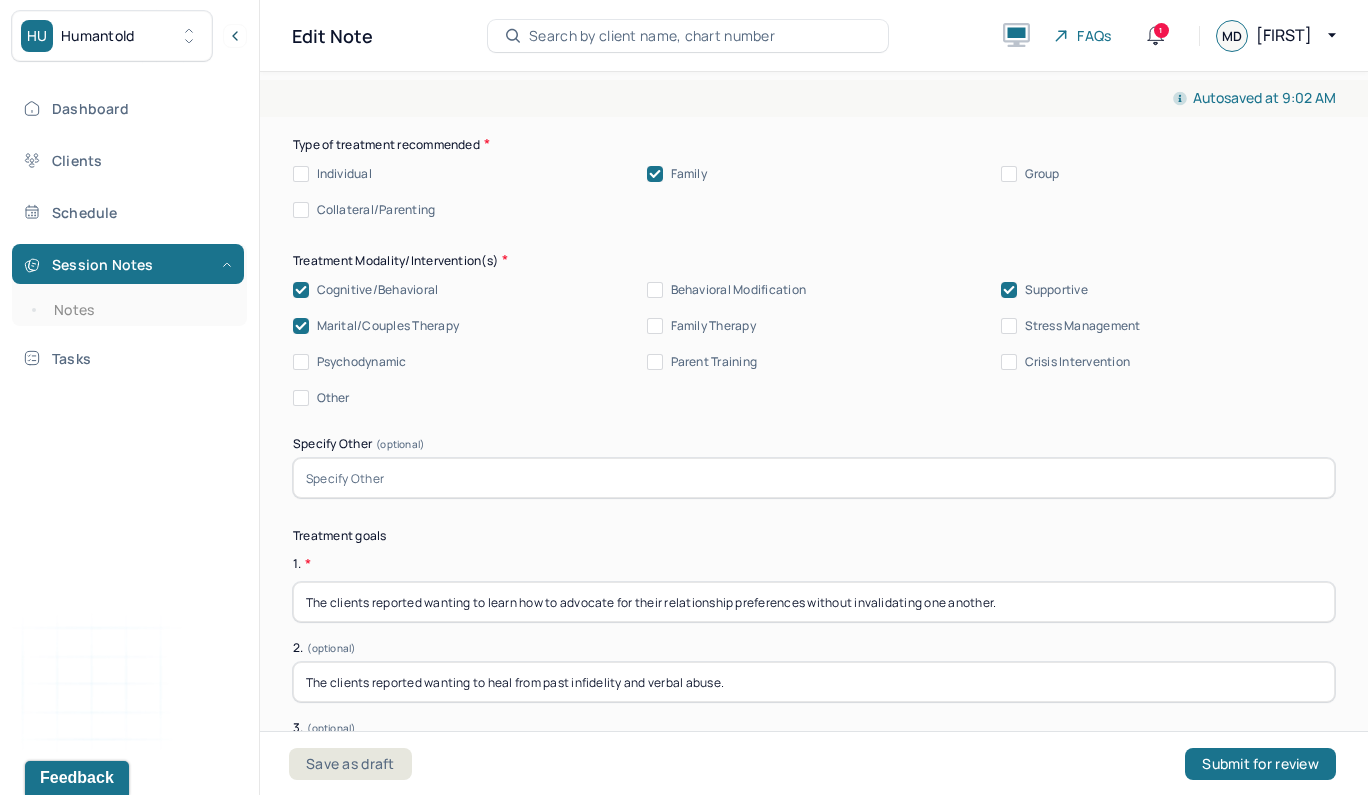 type on "[FIRST] and [FIRST] both denied appetite issues." 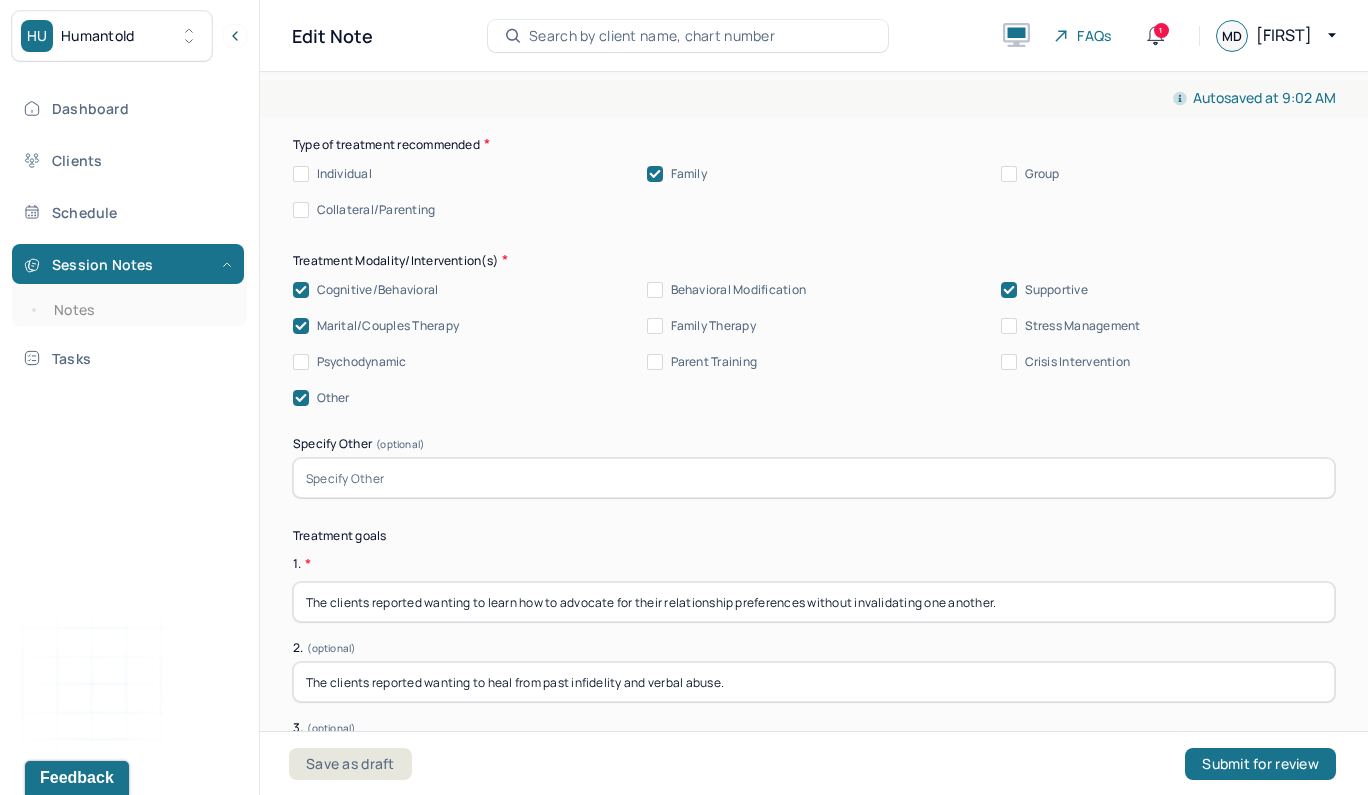 click at bounding box center (814, 478) 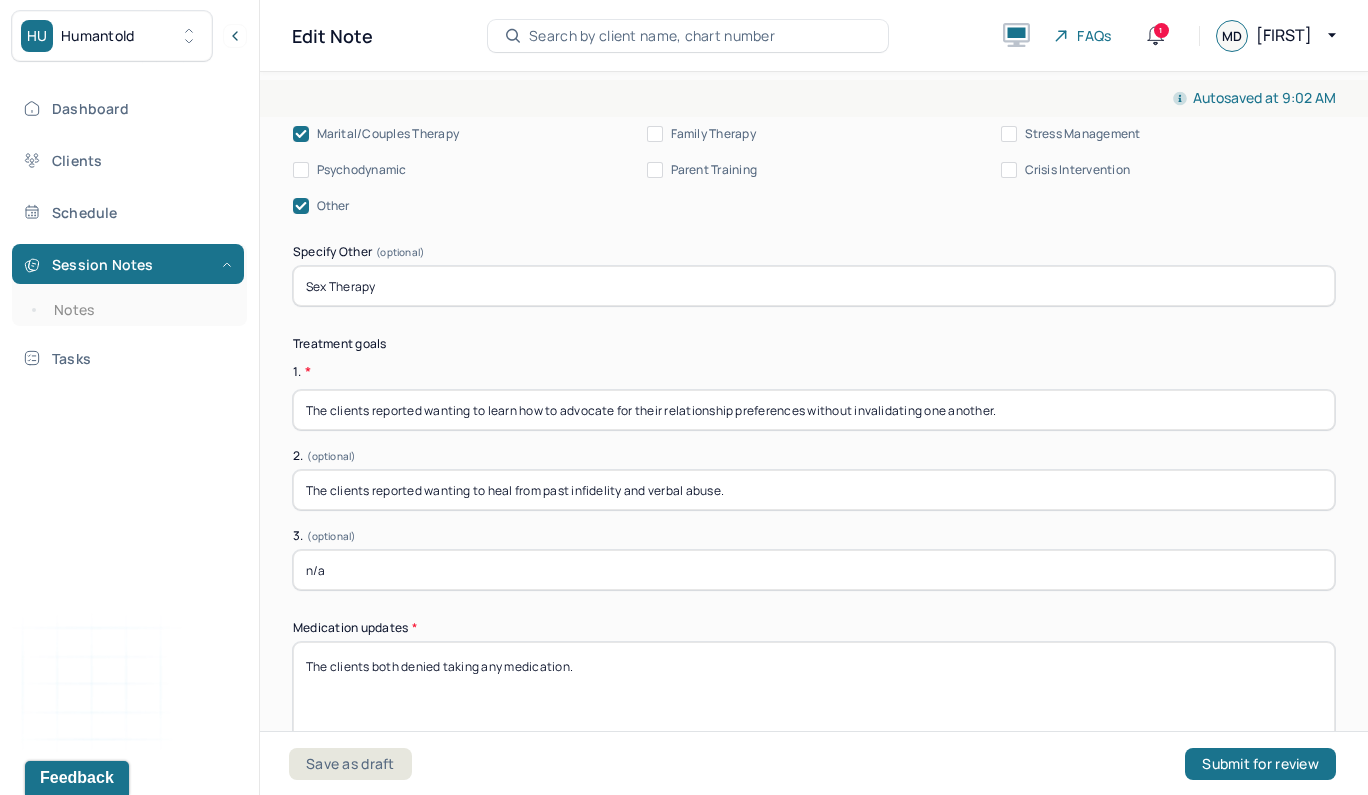 scroll, scrollTop: 5325, scrollLeft: 0, axis: vertical 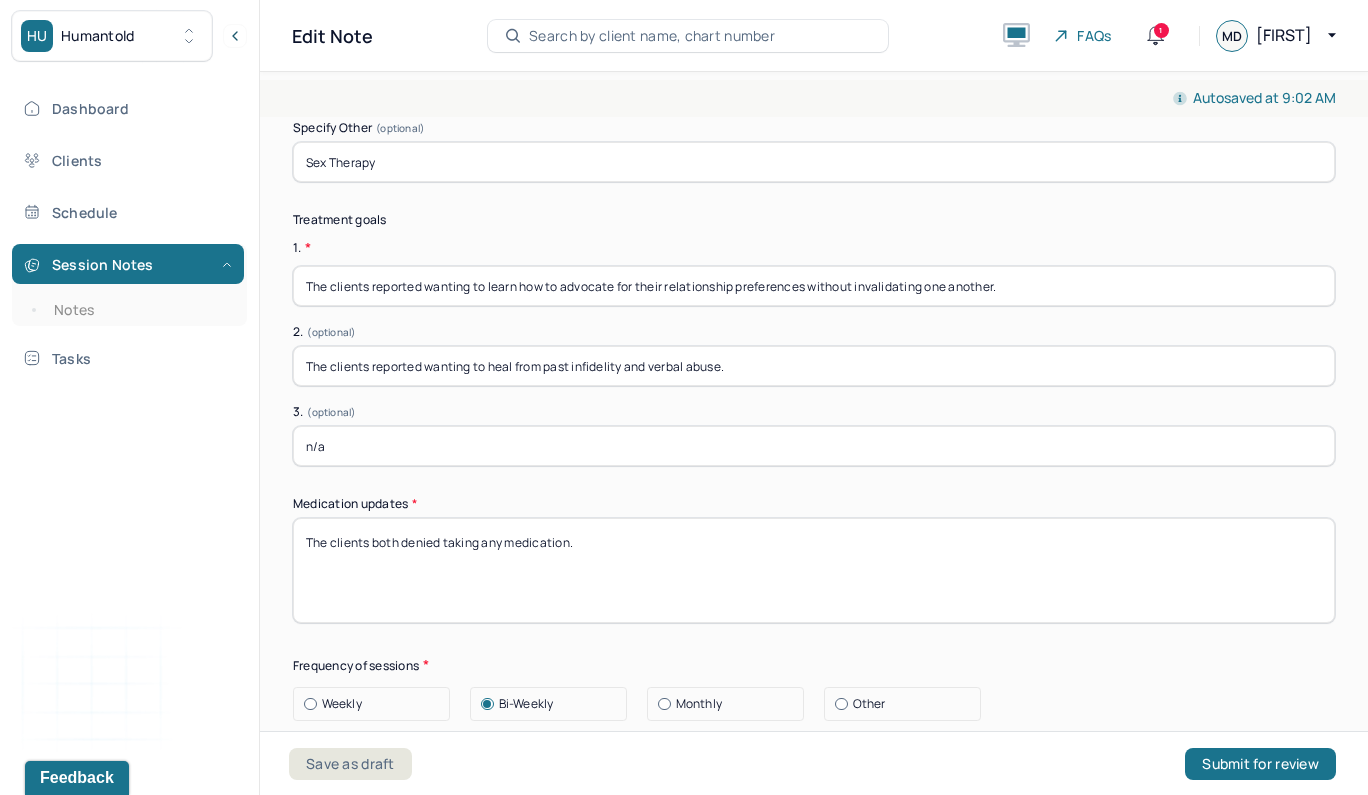 type on "Sex Therapy" 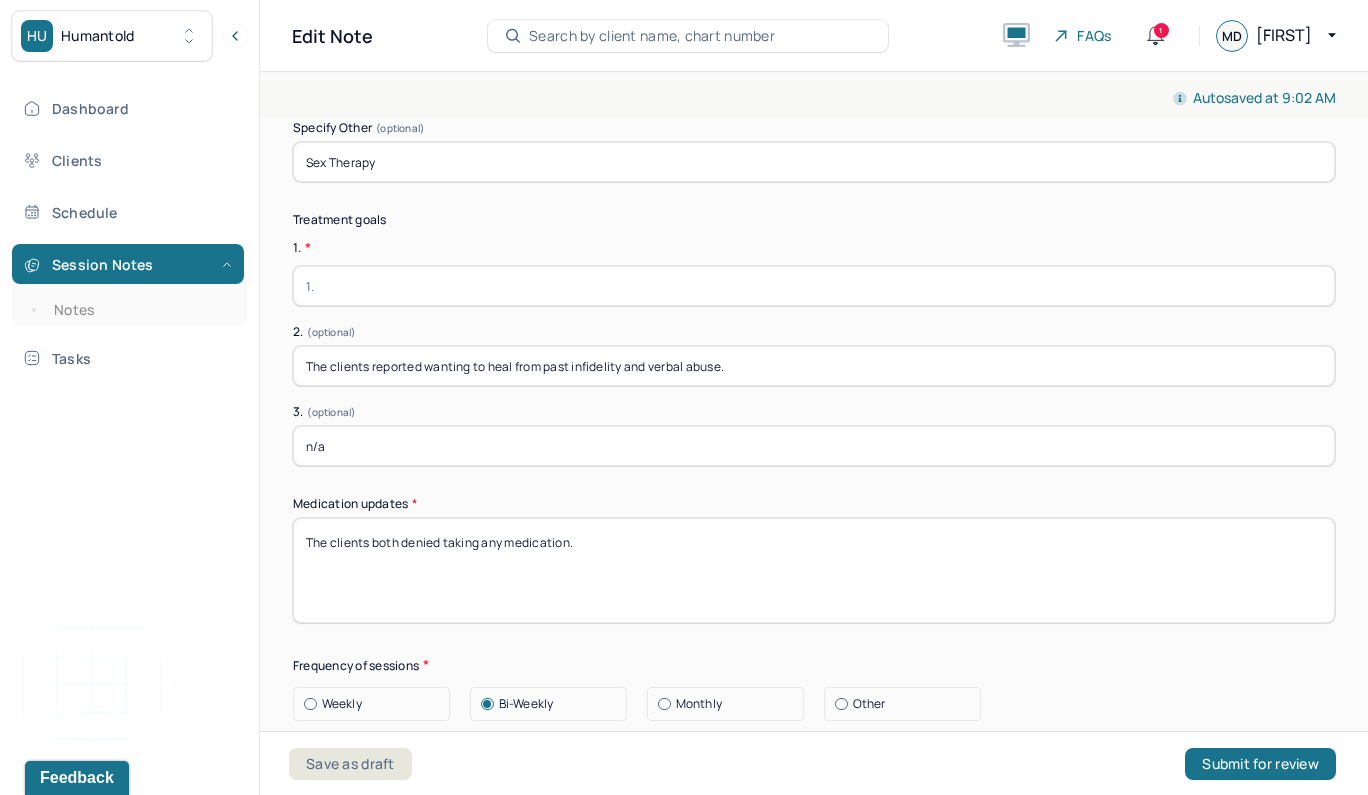 type 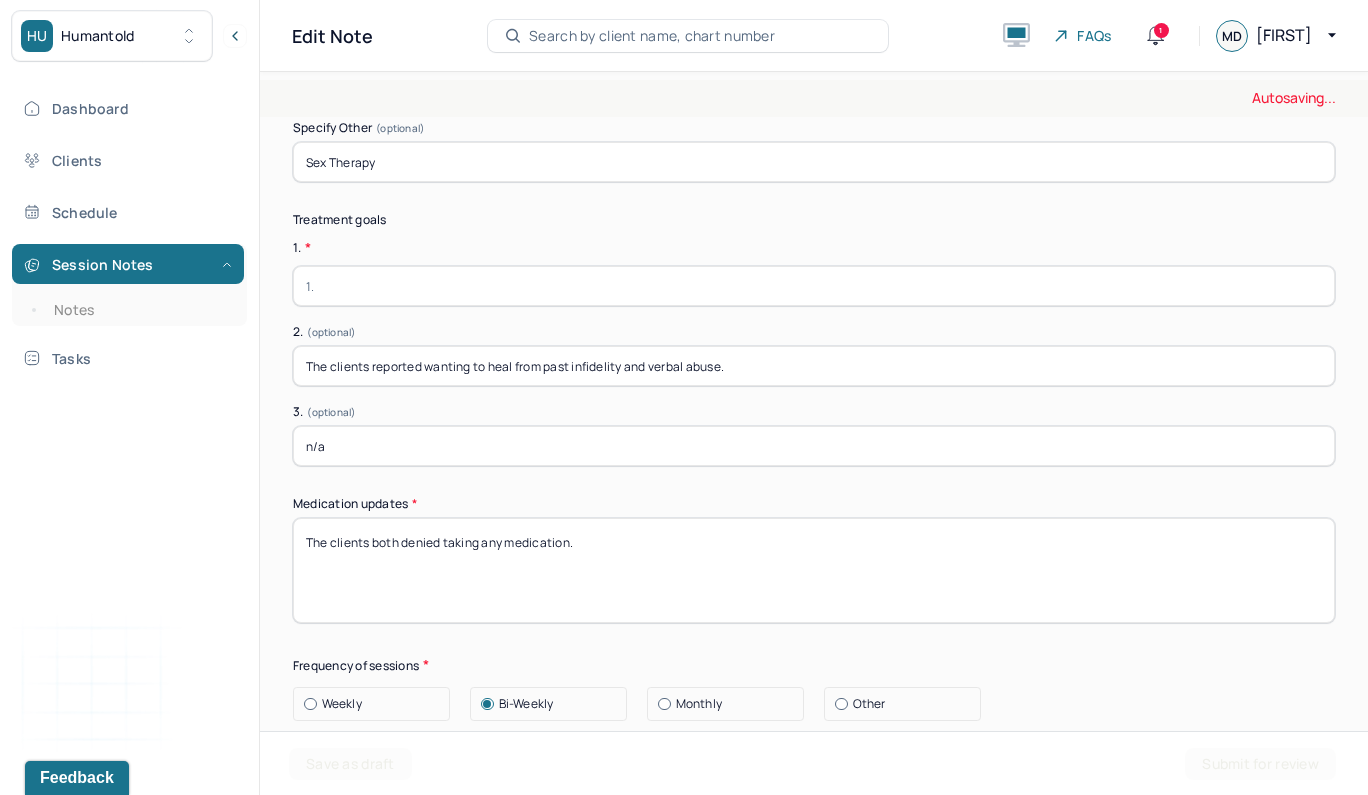 click on "The clients reported wanting to heal from past infidelity and verbal abuse." at bounding box center [814, 366] 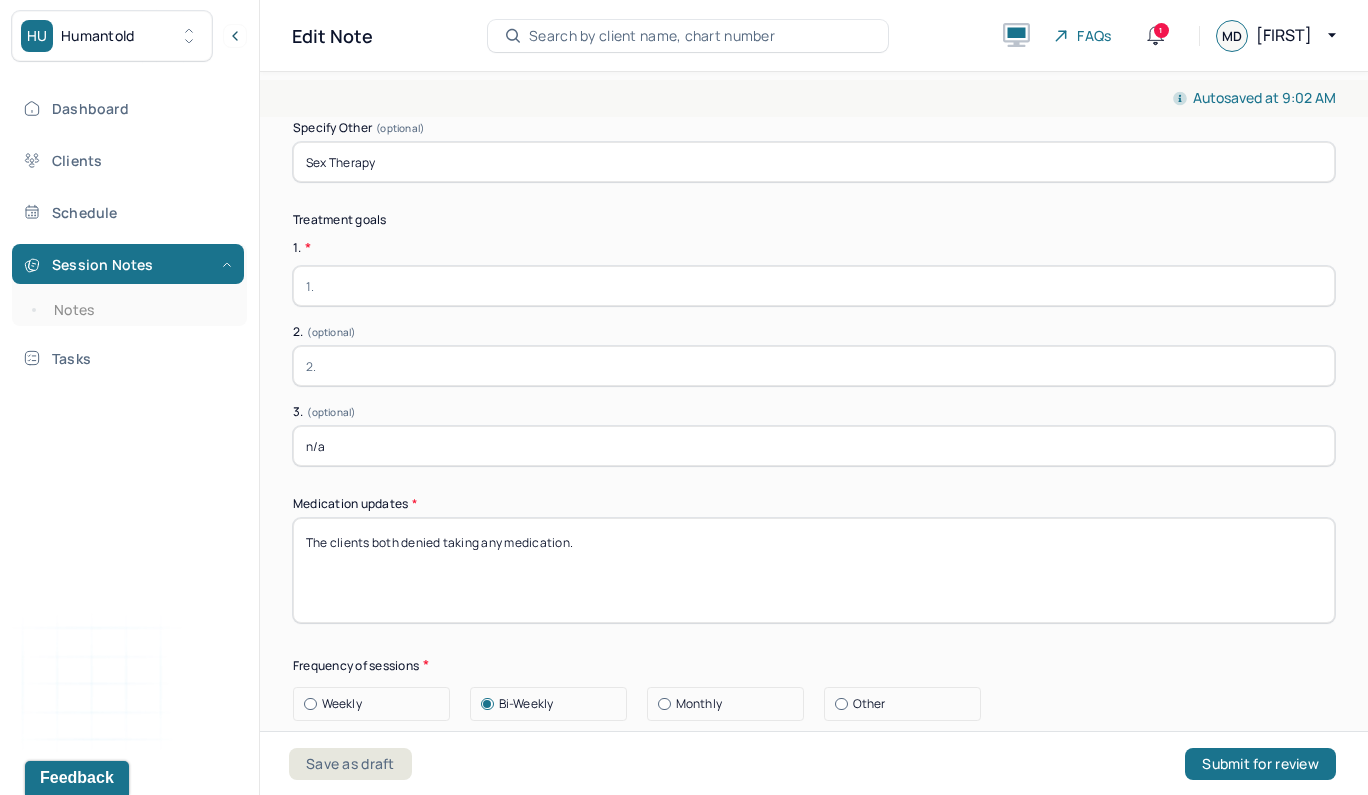 type 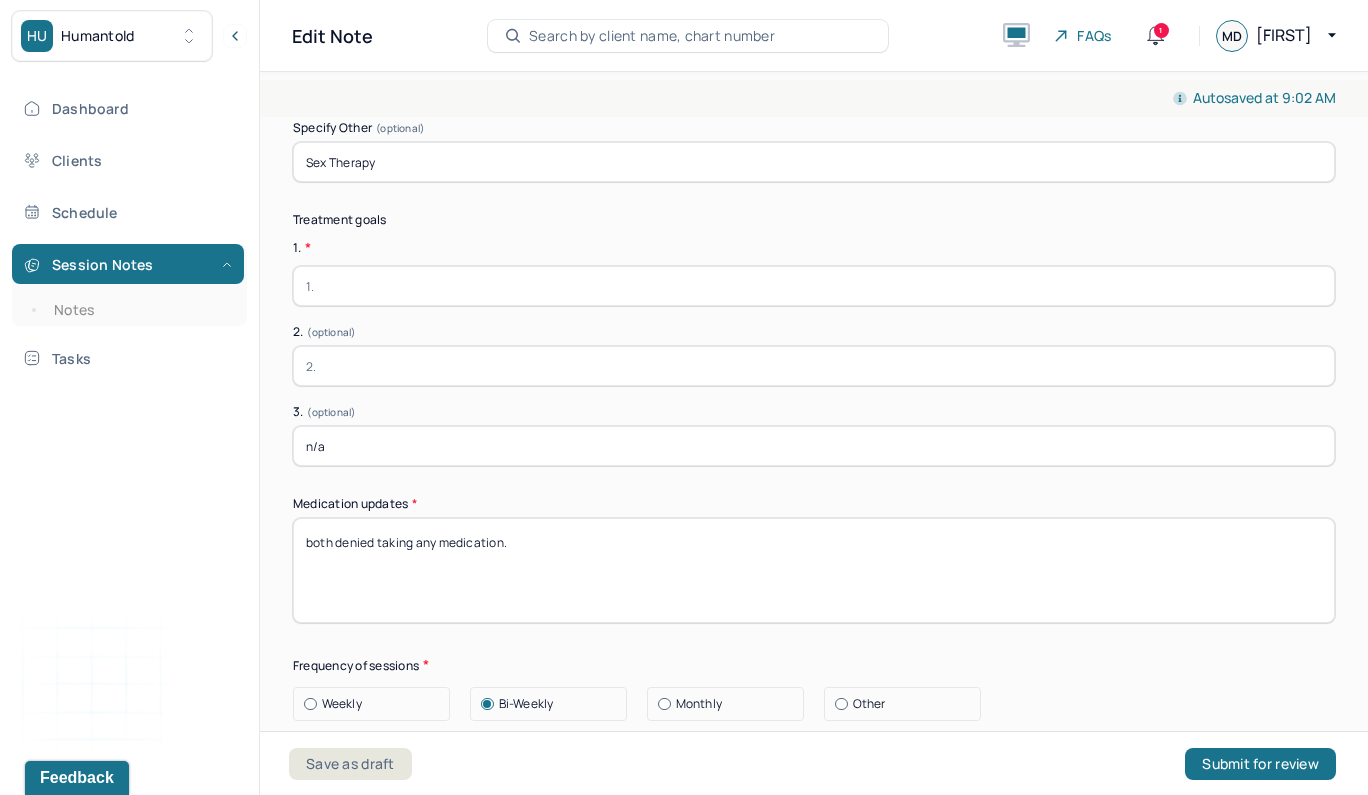 paste on "[FIRST] and [FIRST] both" 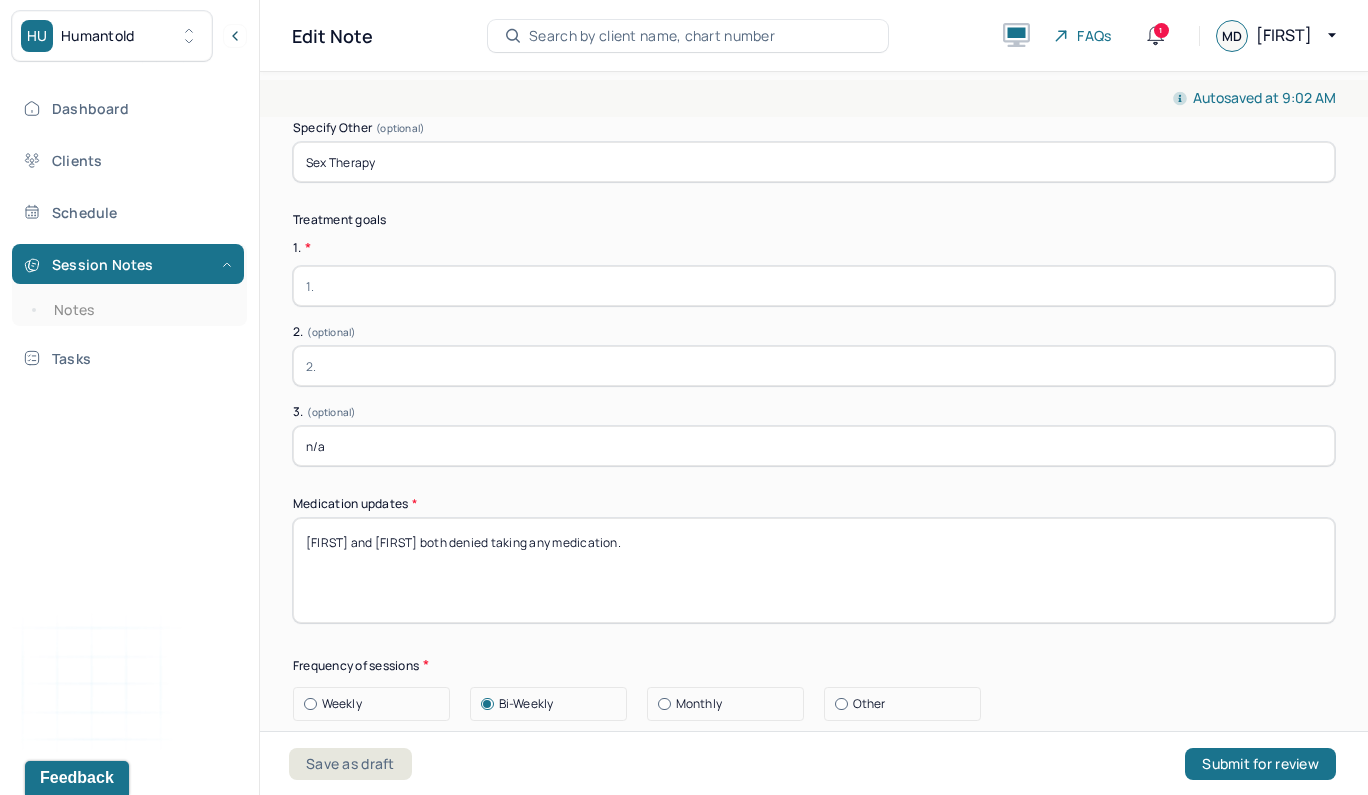 type on "[FIRST] and [FIRST] both denied taking any medication." 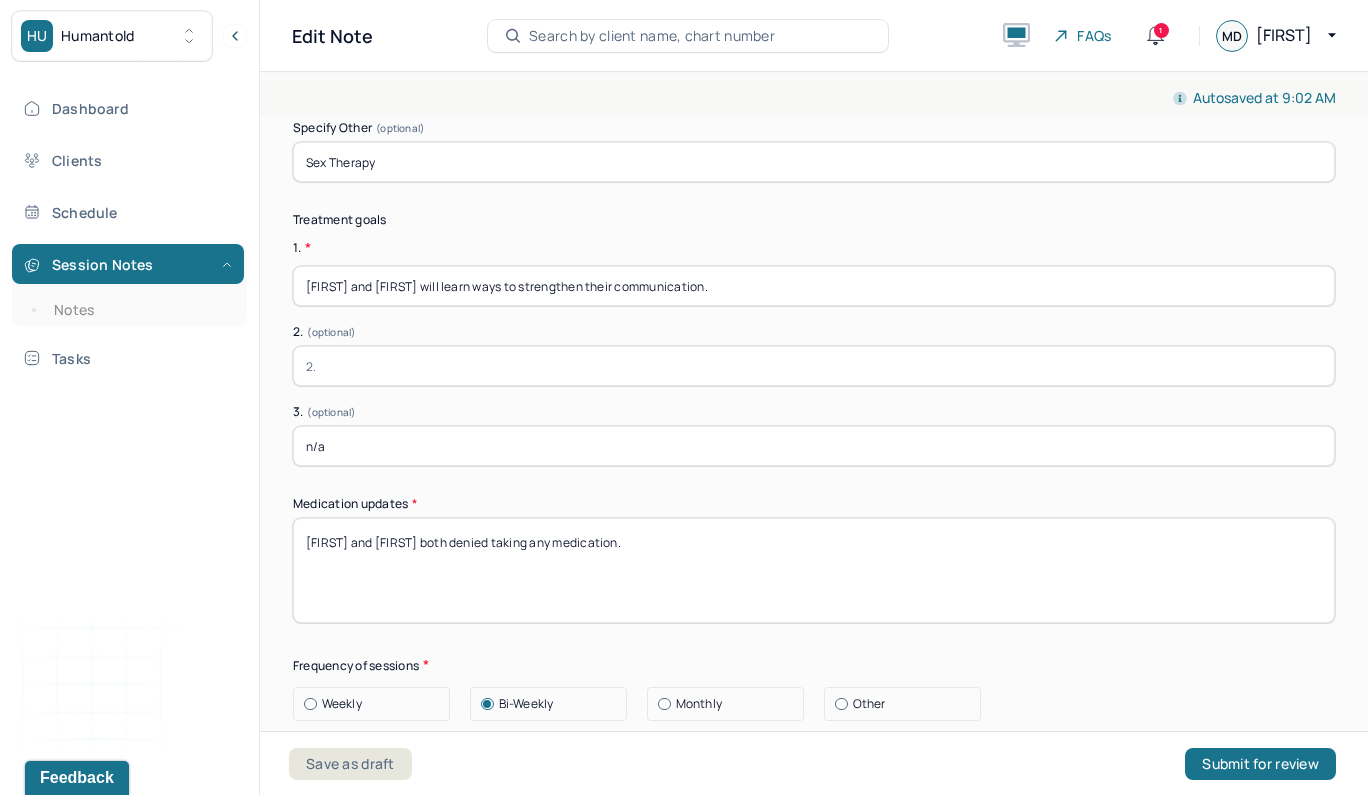 type on "[FIRST] and [FIRST] will learn ways to strengthen their communication." 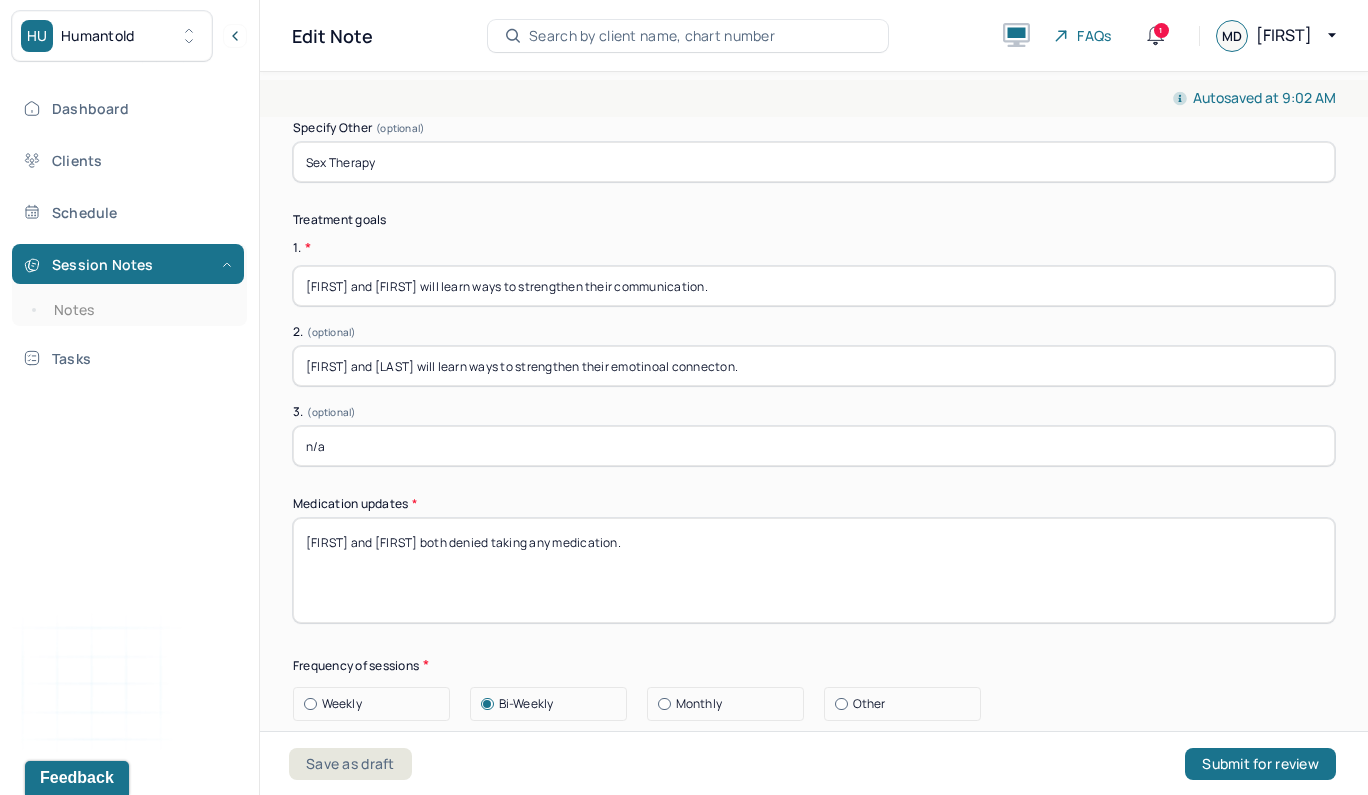 type on "[FIRST] and [LAST] will learn ways to strengthen their emotinoal connecton." 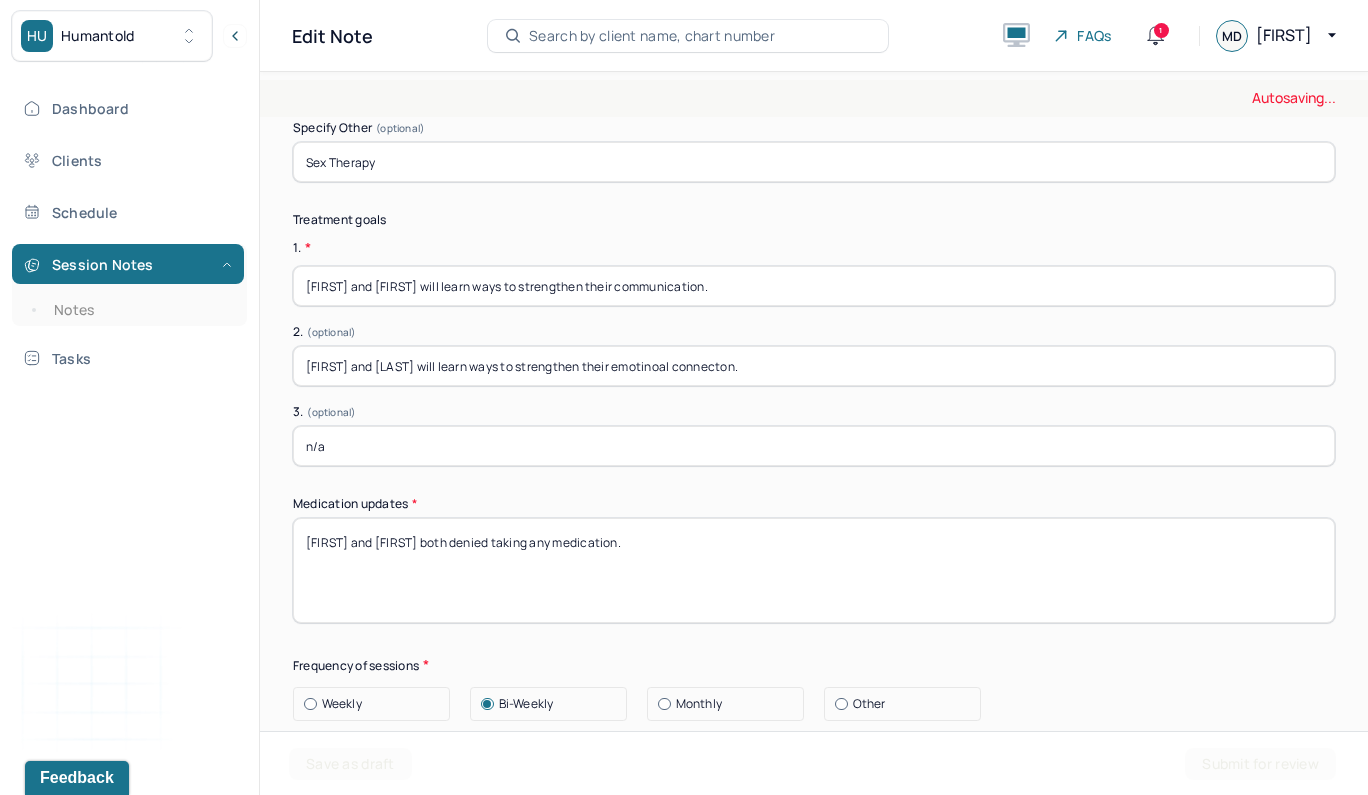 click on "n/a" at bounding box center [814, 446] 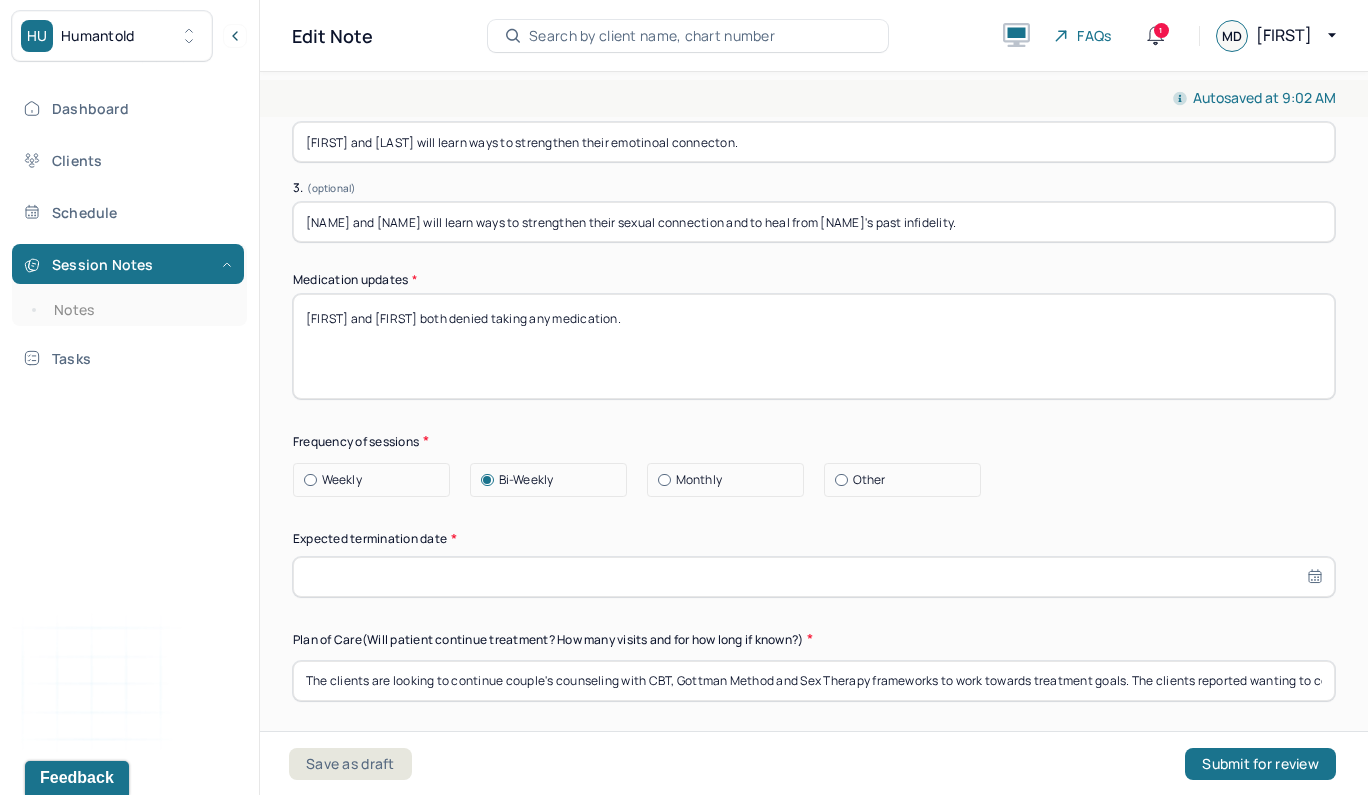 scroll, scrollTop: 5585, scrollLeft: 0, axis: vertical 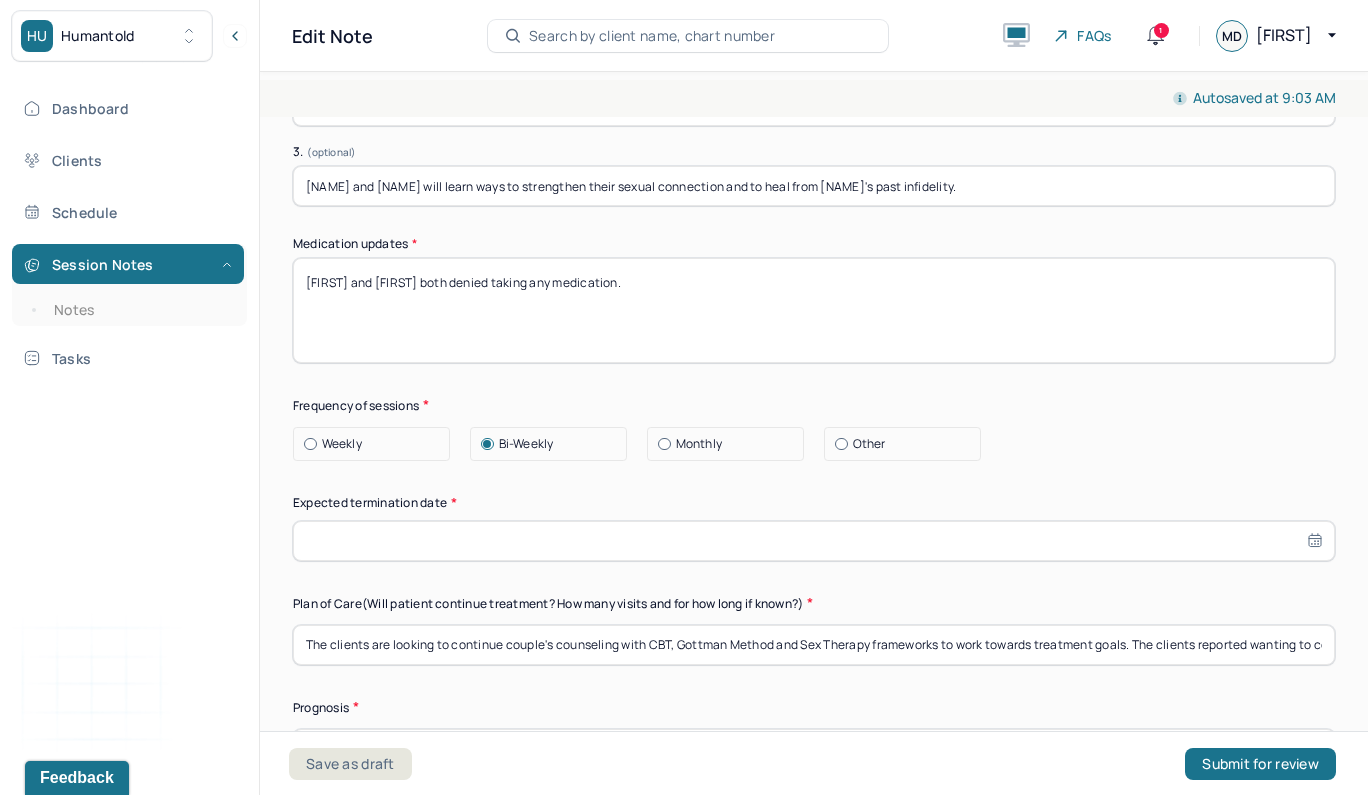 type on "[NAME] and [NAME] will learn ways to strengthen their sexual connection and to heal from [NAME]'s past infidelity." 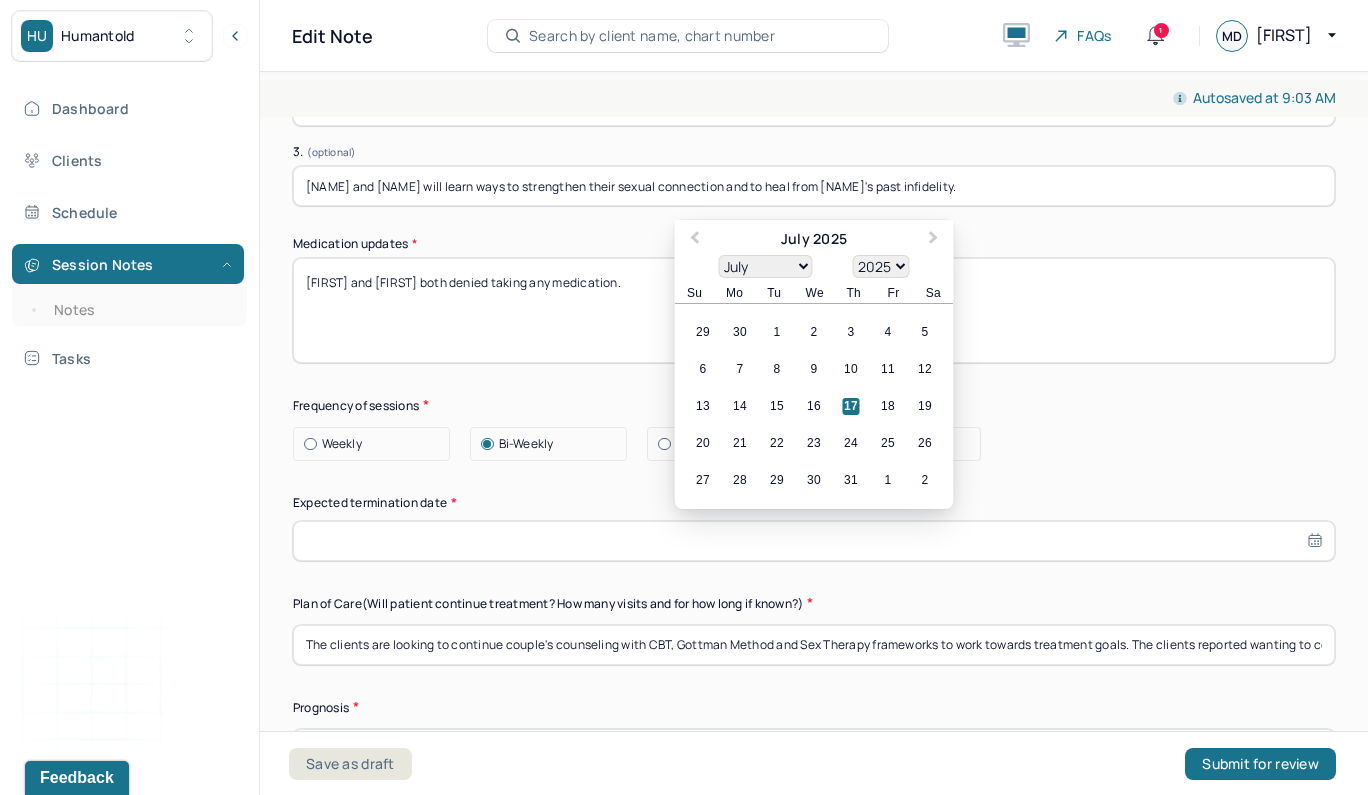 click on "January February March April May June July August September October November December" at bounding box center [766, 266] 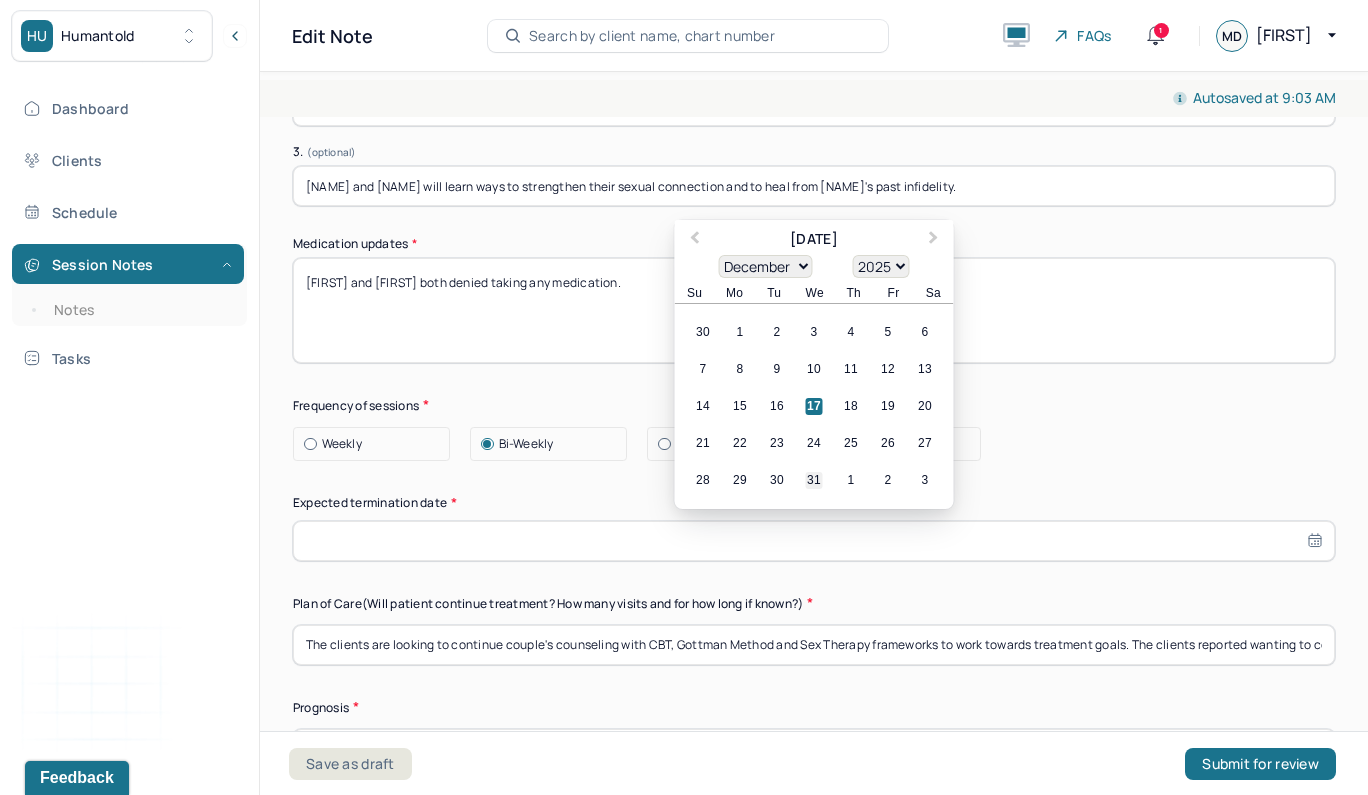 click on "31" at bounding box center [814, 480] 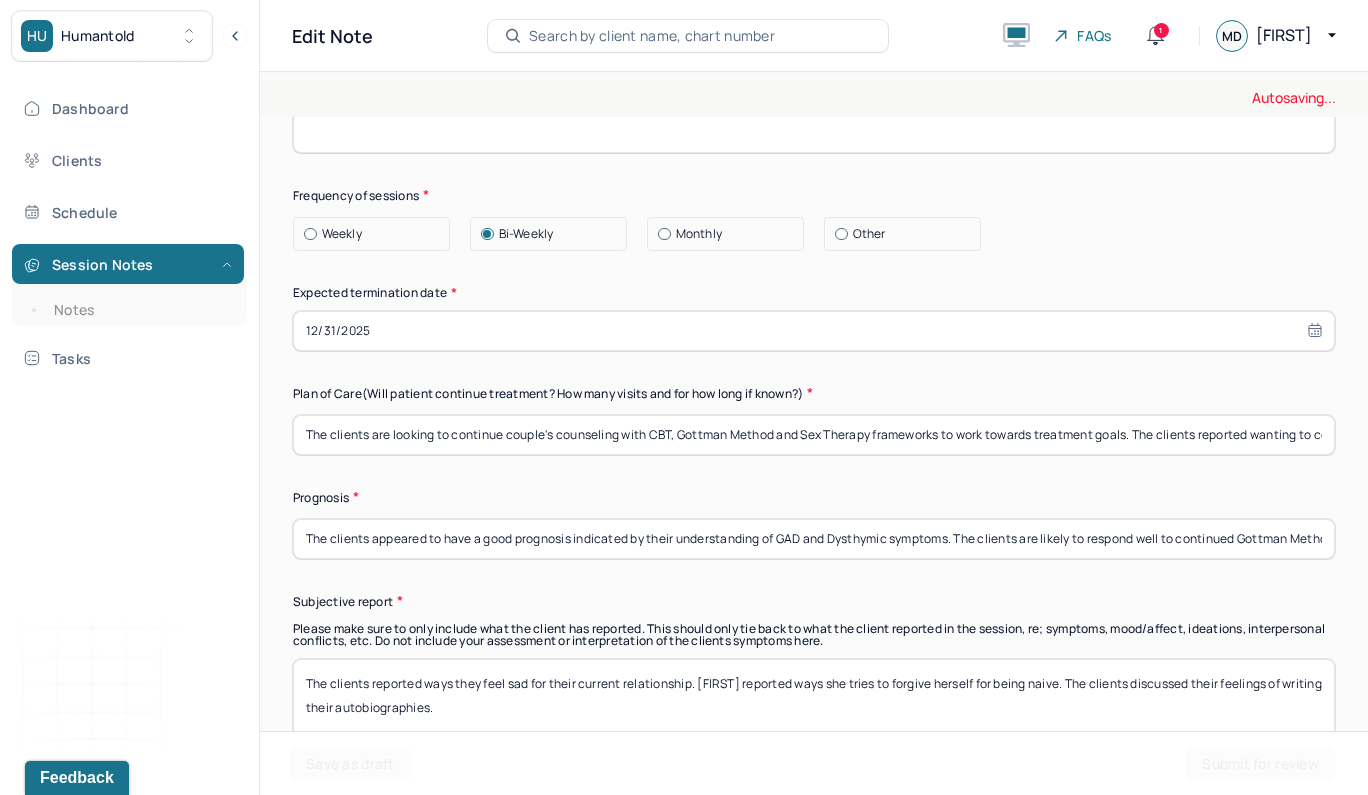 scroll, scrollTop: 5843, scrollLeft: 0, axis: vertical 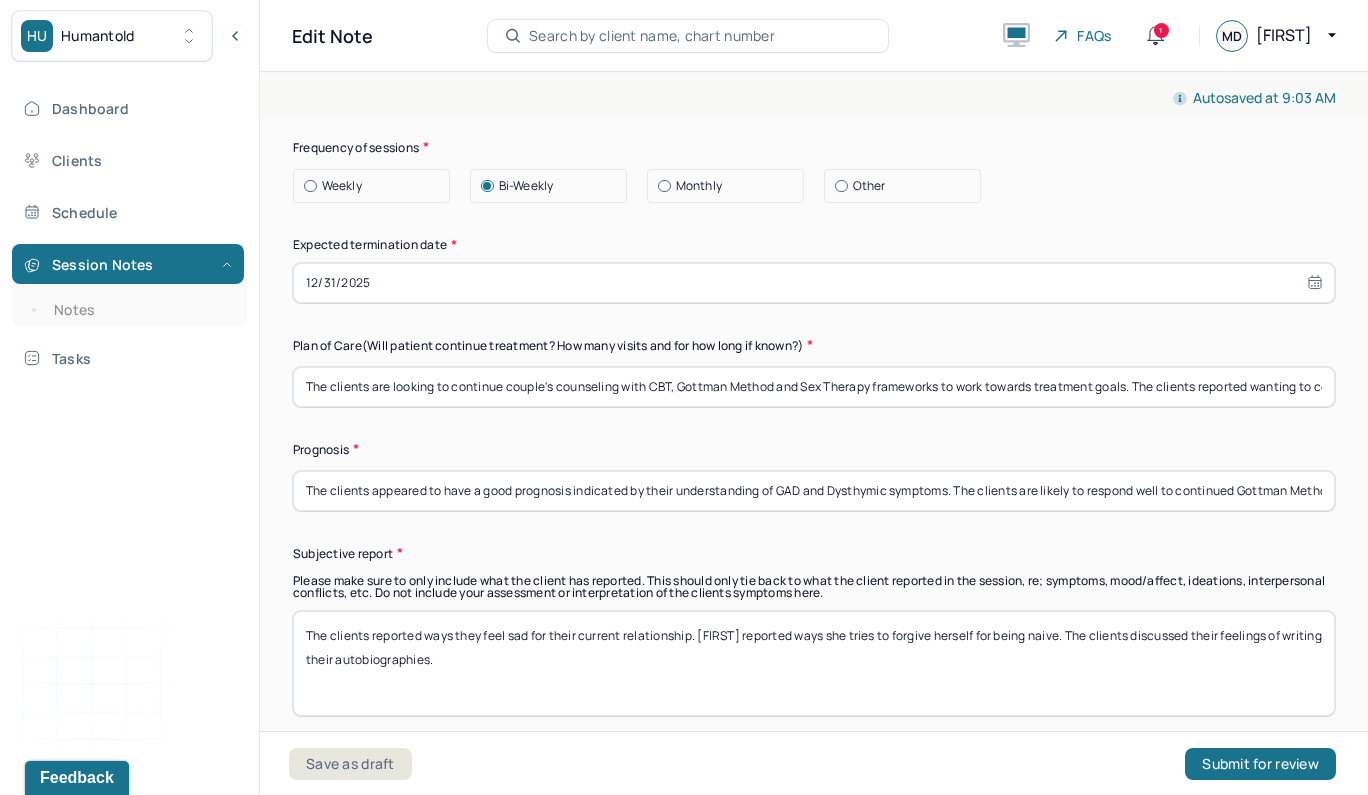 click on "The clients are looking to continue couple's counseling with CBT, Gottman Method and Sex Therapy frameworks to work towards treatment goals. The clients reported wanting to continue to meet on a biweekly basis and seek additional support from individual counseling." at bounding box center (814, 387) 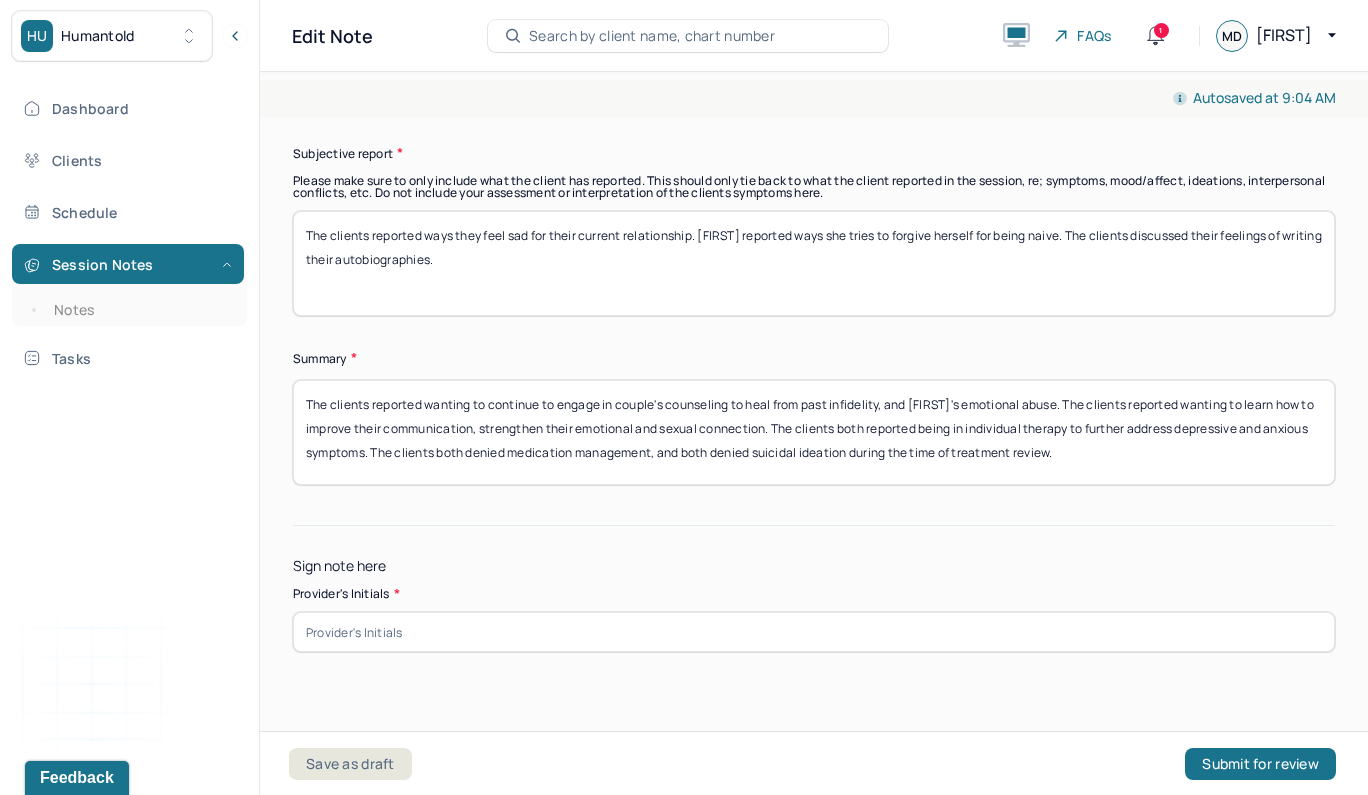 scroll, scrollTop: 6242, scrollLeft: 0, axis: vertical 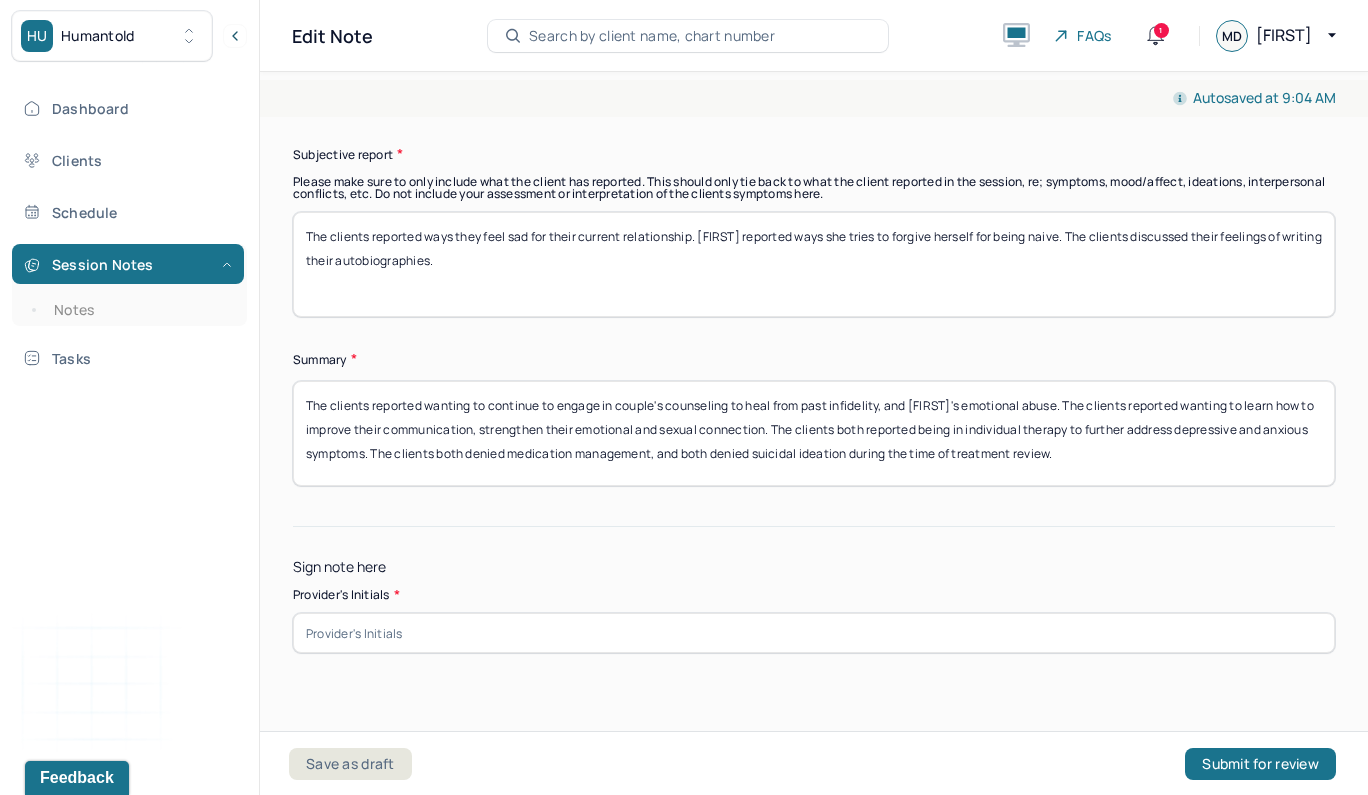 type on "[FIRST] and [FIRST] are both looking to continue couple's counseling on a biweekly basis to work towards treatment goals. The couple will continue to engage in Gottman Method, CBT and Sex therapy interventions. The couple will also continue their individual therapy to address mental health symptoms." 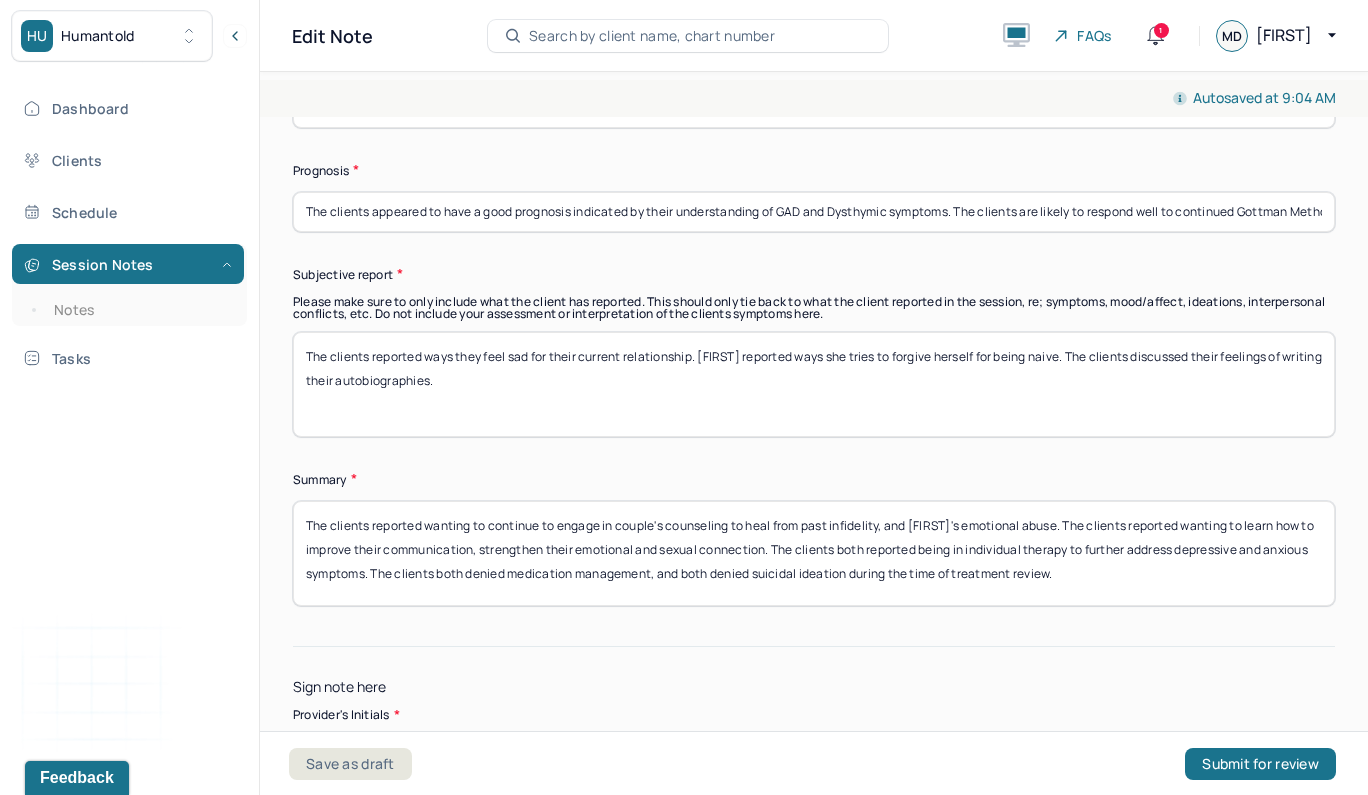 scroll, scrollTop: 6063, scrollLeft: 0, axis: vertical 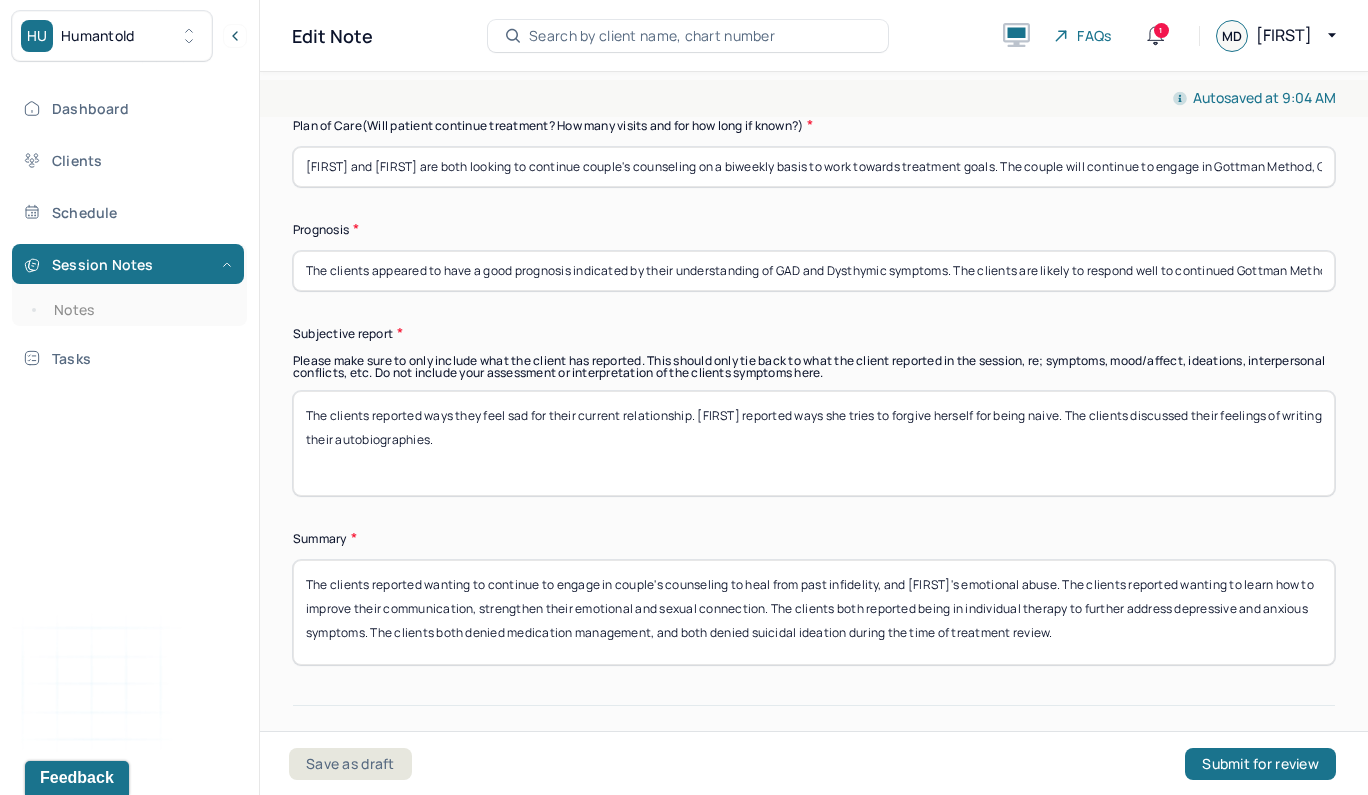 type on "MTD" 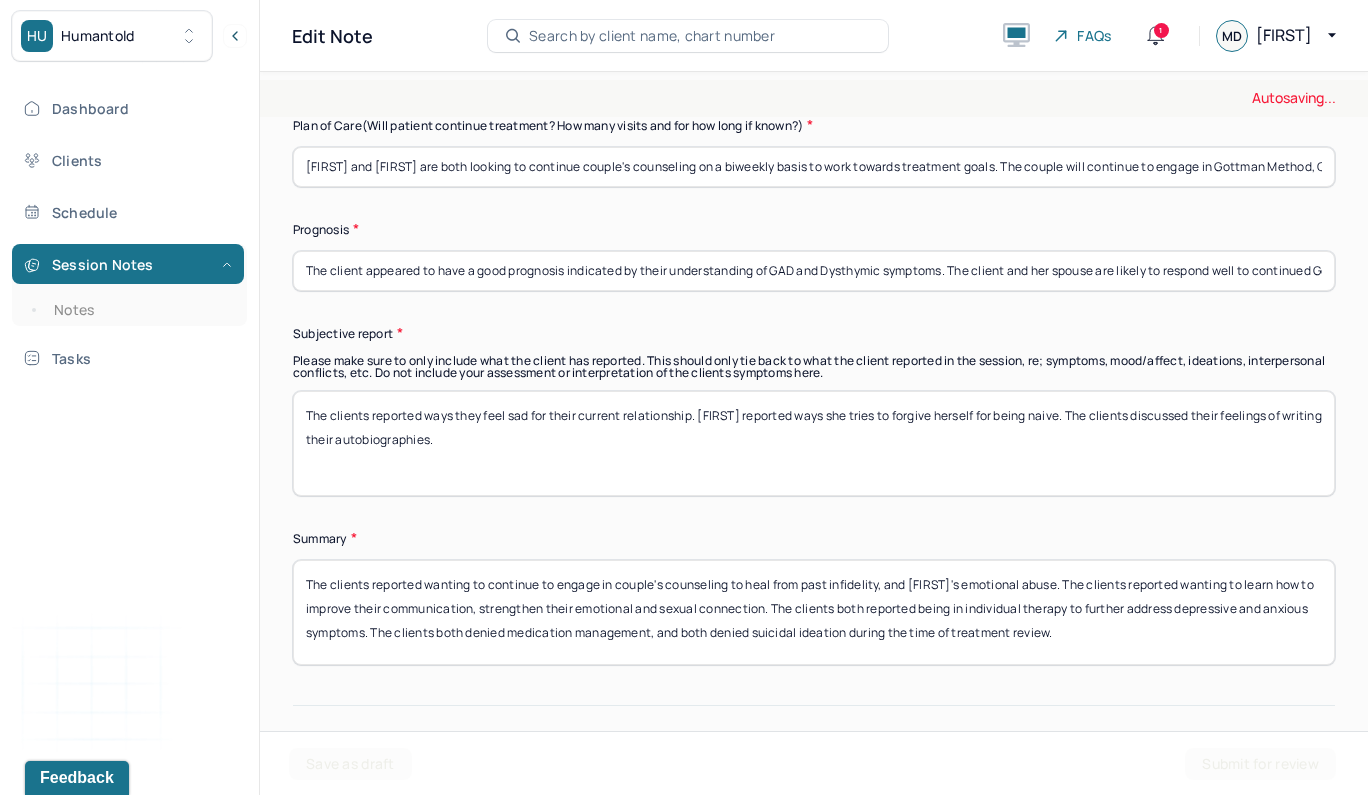 type on "The client appeared to have a good prognosis indicated by their understanding of GAD and Dysthymic symptoms. The client and her spouse are likely to respond well to continued Gottman Method sessions with sex therapy and CBT interventions to  reduce emotional disturbances and heal from past negative events." 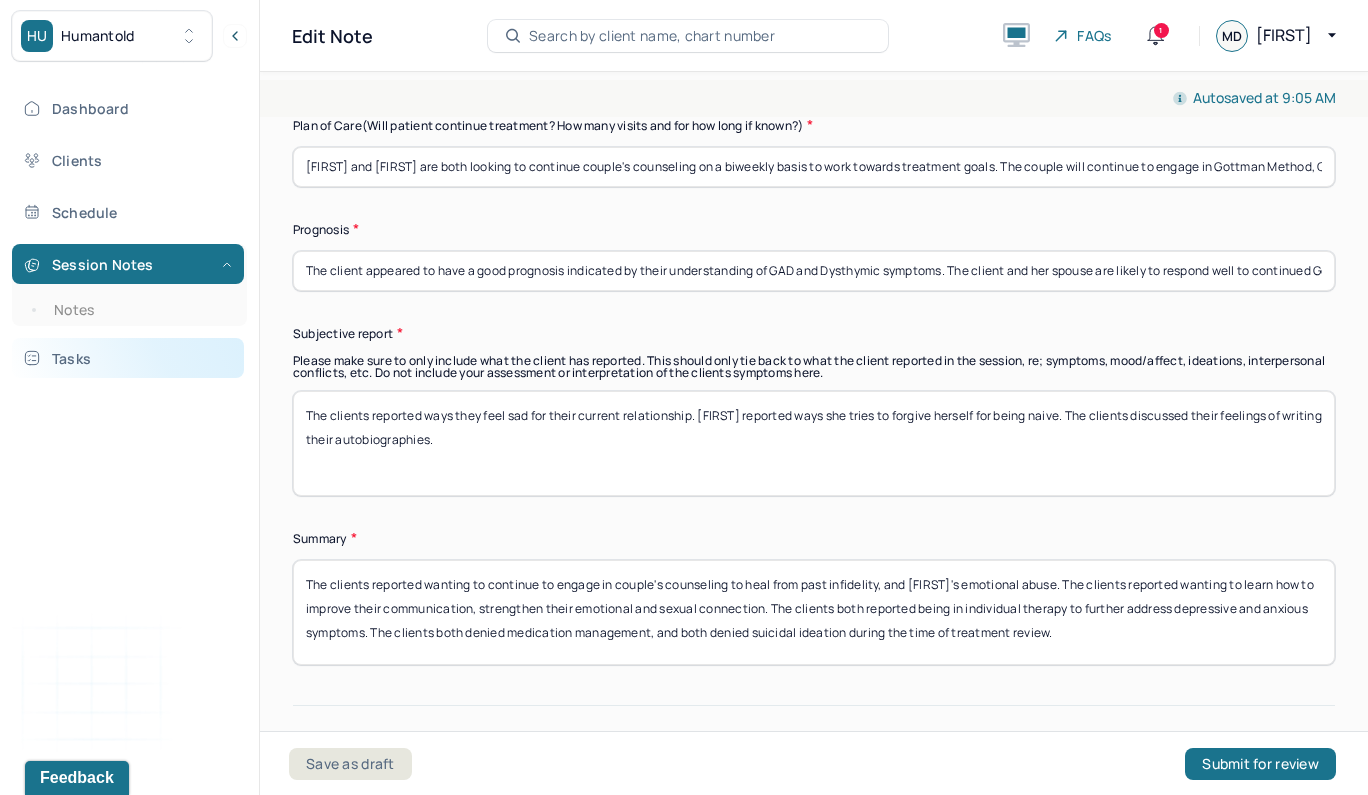 drag, startPoint x: 516, startPoint y: 414, endPoint x: 221, endPoint y: 351, distance: 301.65213 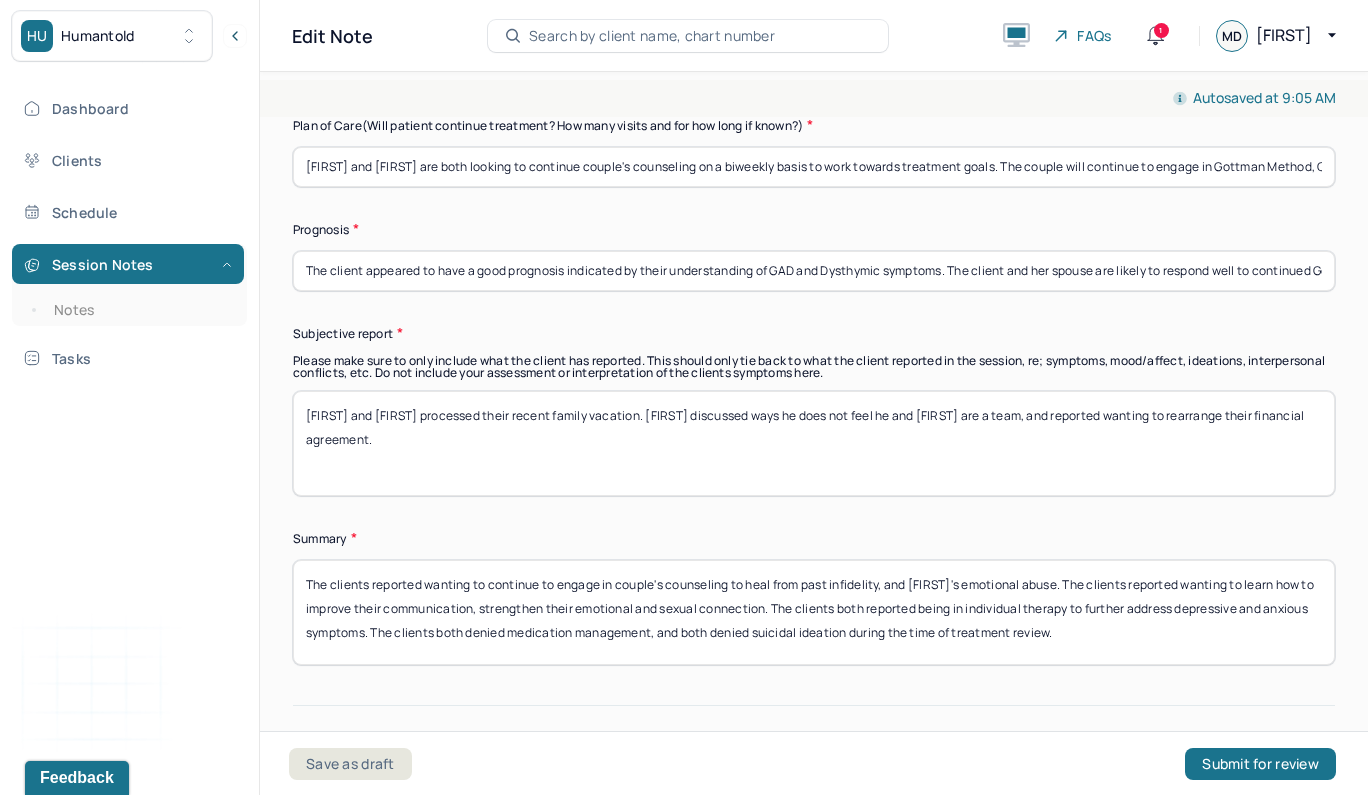 scroll, scrollTop: 0, scrollLeft: 0, axis: both 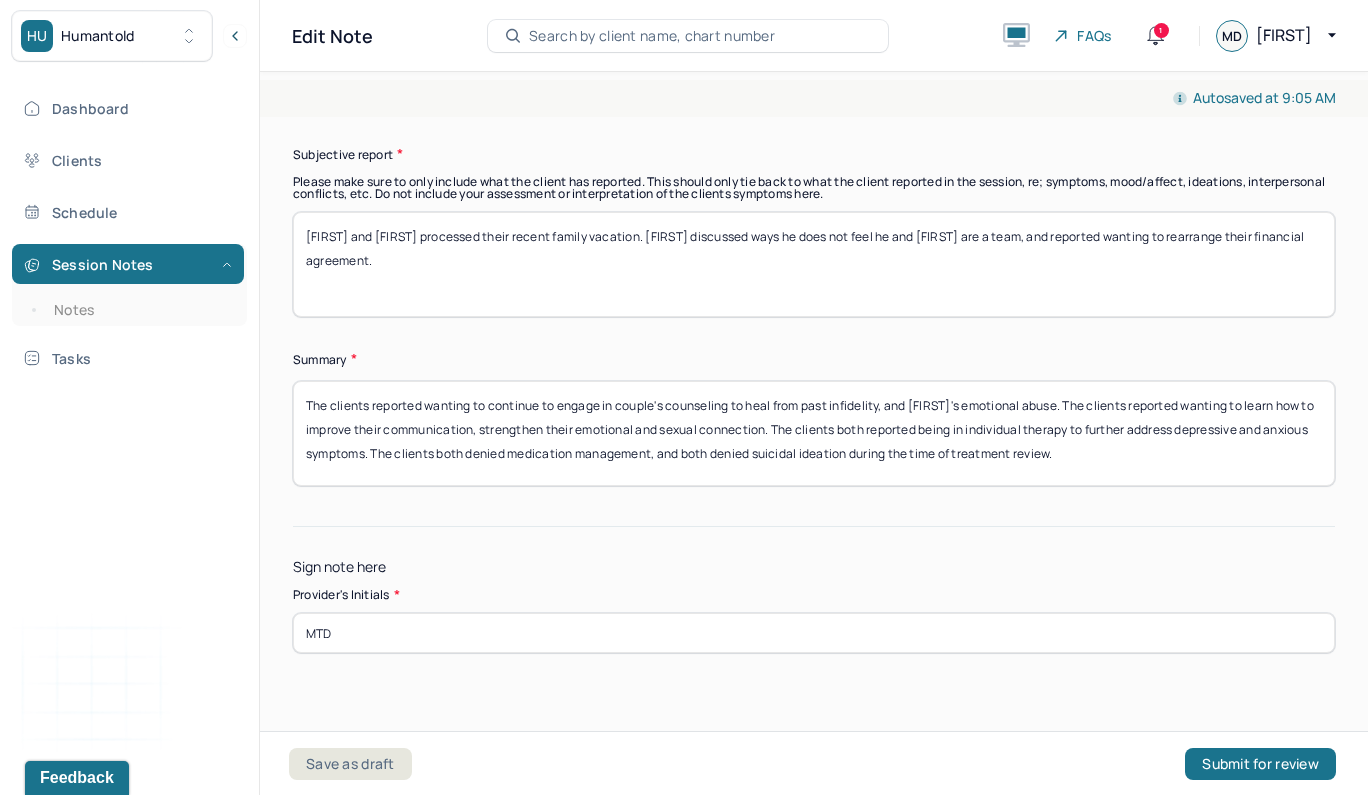 type on "[FIRST] and [FIRST] processed their recent family vacation. [FIRST] discussed ways he does not feel he and [FIRST] are a team, and reported wanting to rearrange their financial agreement." 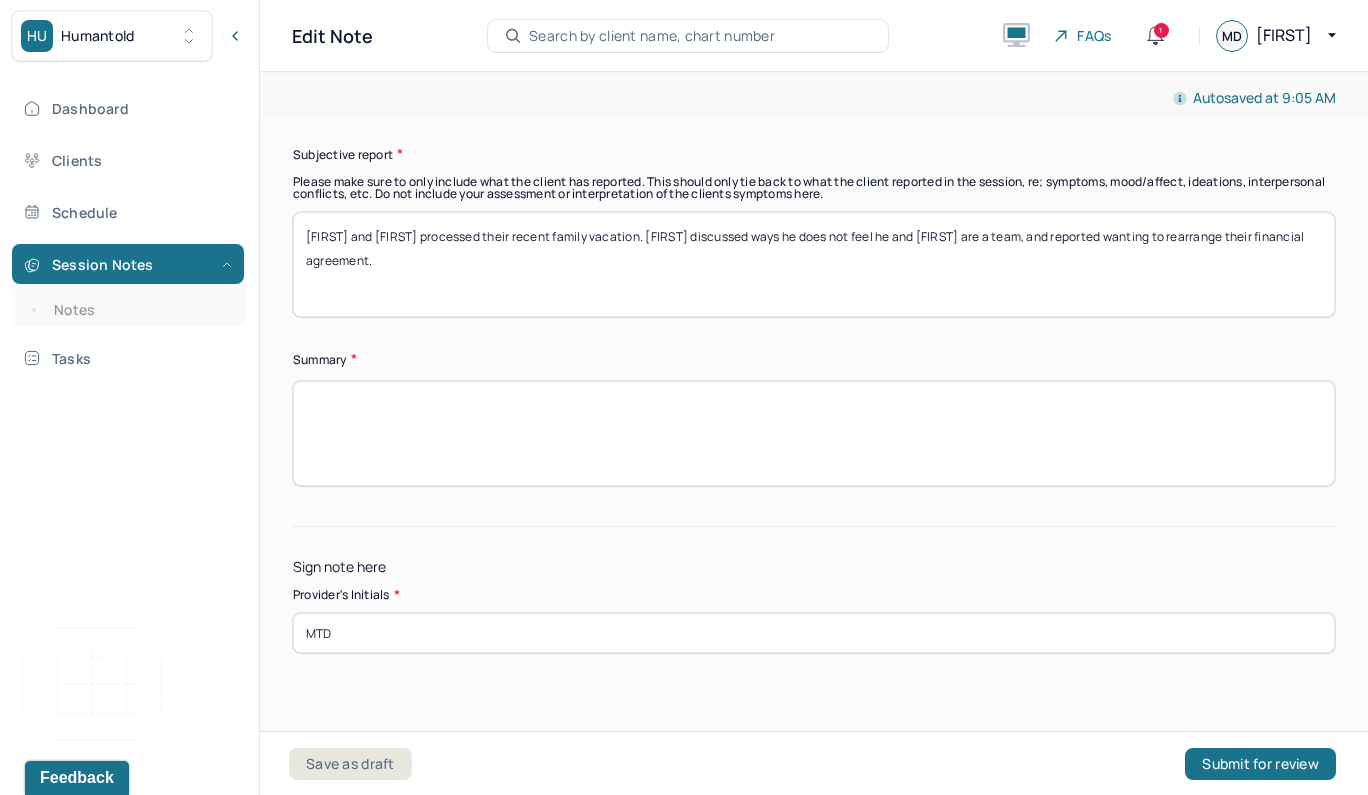 drag, startPoint x: 276, startPoint y: 354, endPoint x: 345, endPoint y: 378, distance: 73.05477 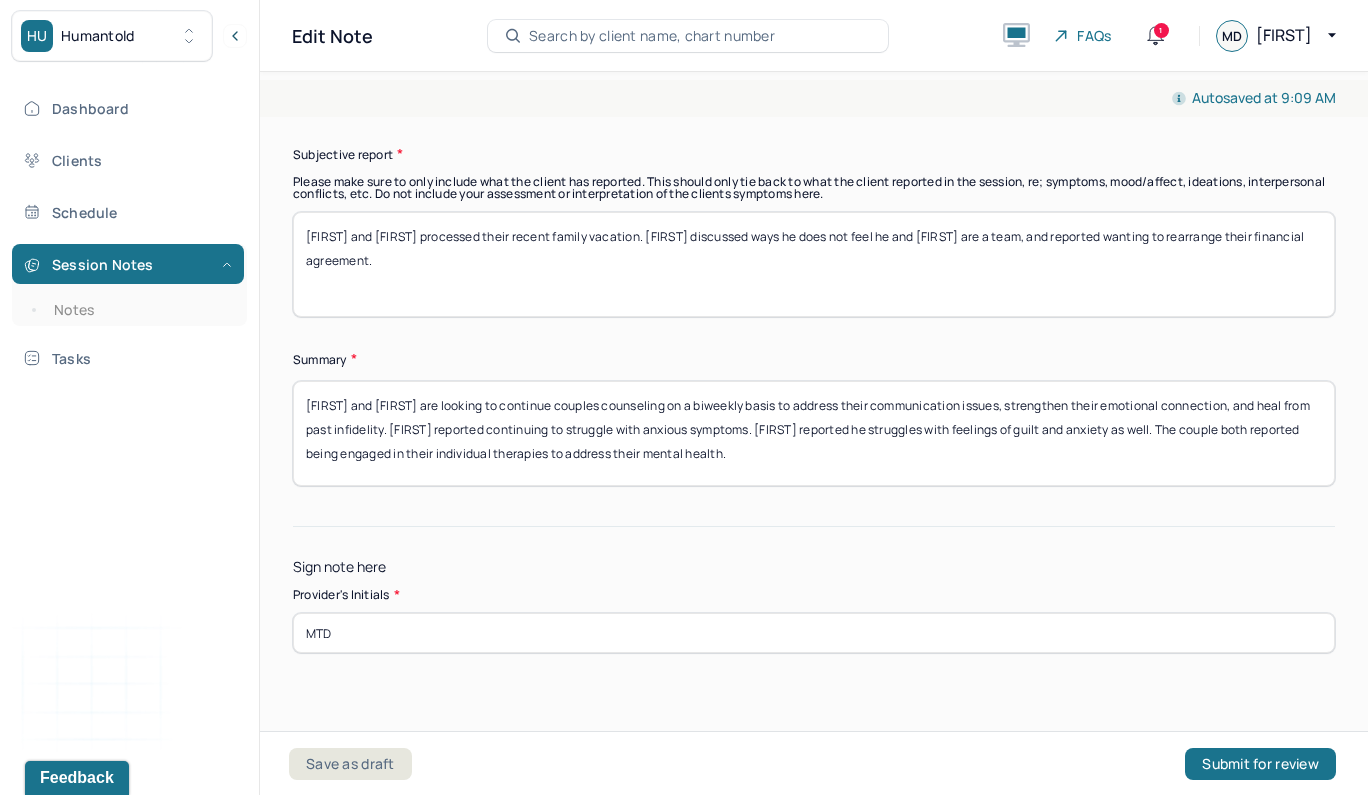 type on "Tyler and Washcarina are looking to continue couples counseling on a biweekly basis to address their communication issues, strengthen their emotional connection, and heal from past infidelity. Washcarina reported continuing to struggle with anxious symptoms. Tyler reported he struggles with feelings of guilt and anxiety as well. The couple both reported being engaged in their individual therapies to address their mental hea" 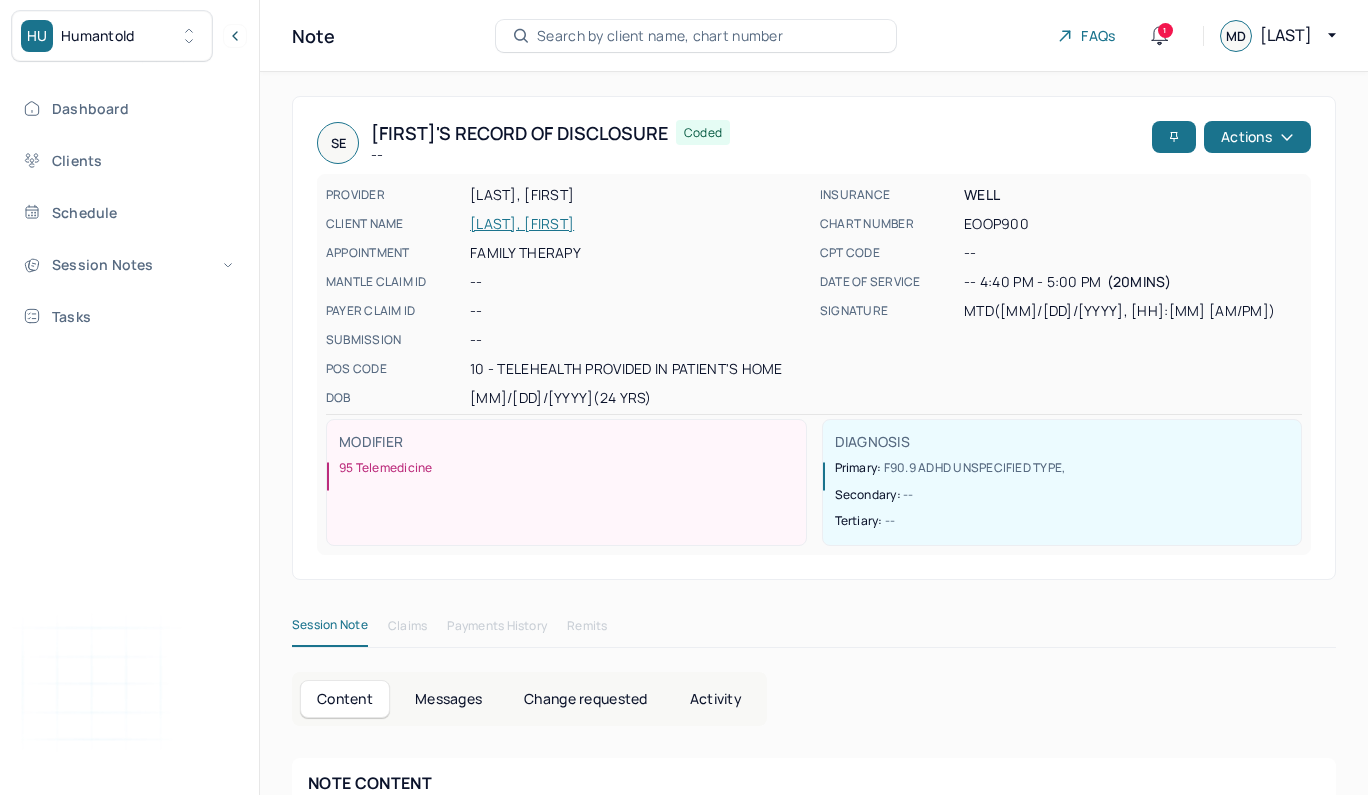 scroll, scrollTop: -42, scrollLeft: 0, axis: vertical 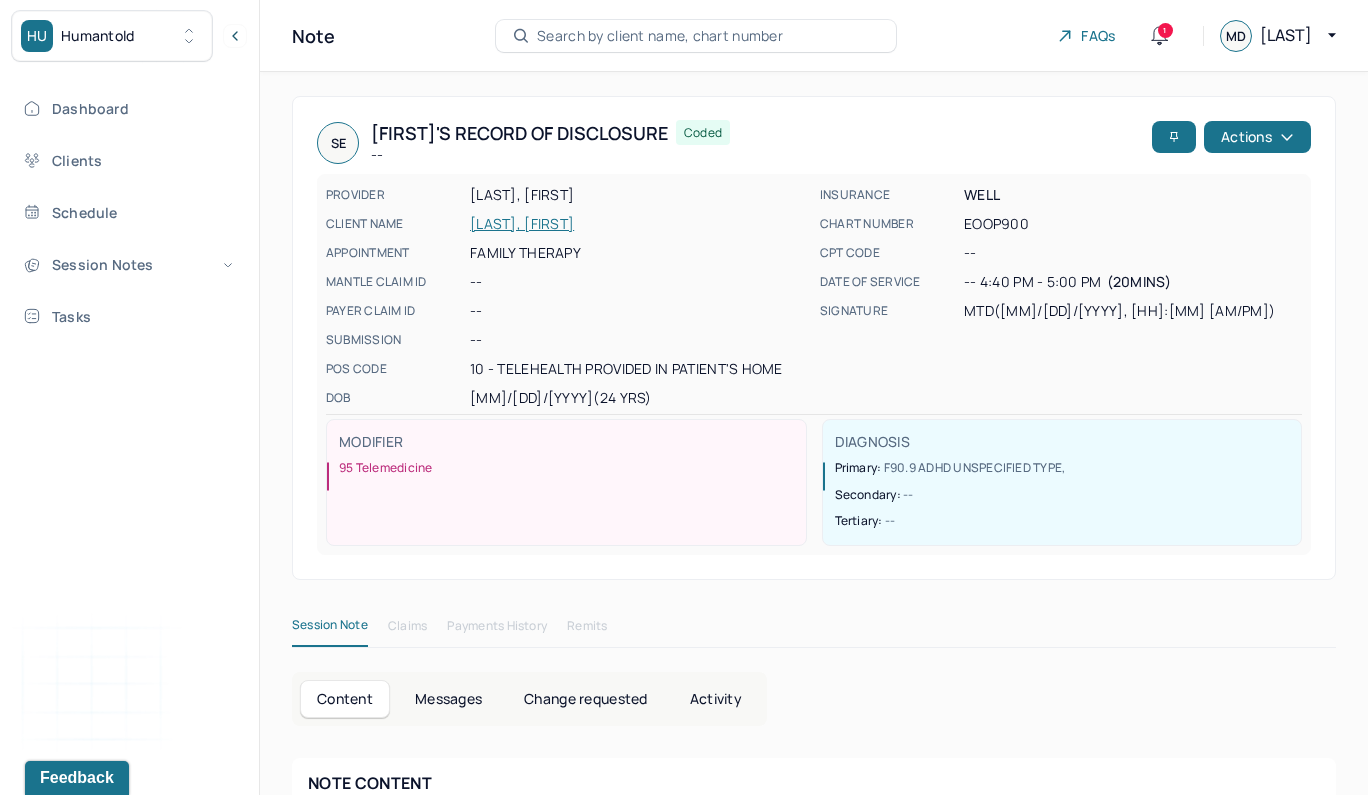 click on "Search by client name, chart number" at bounding box center [660, 36] 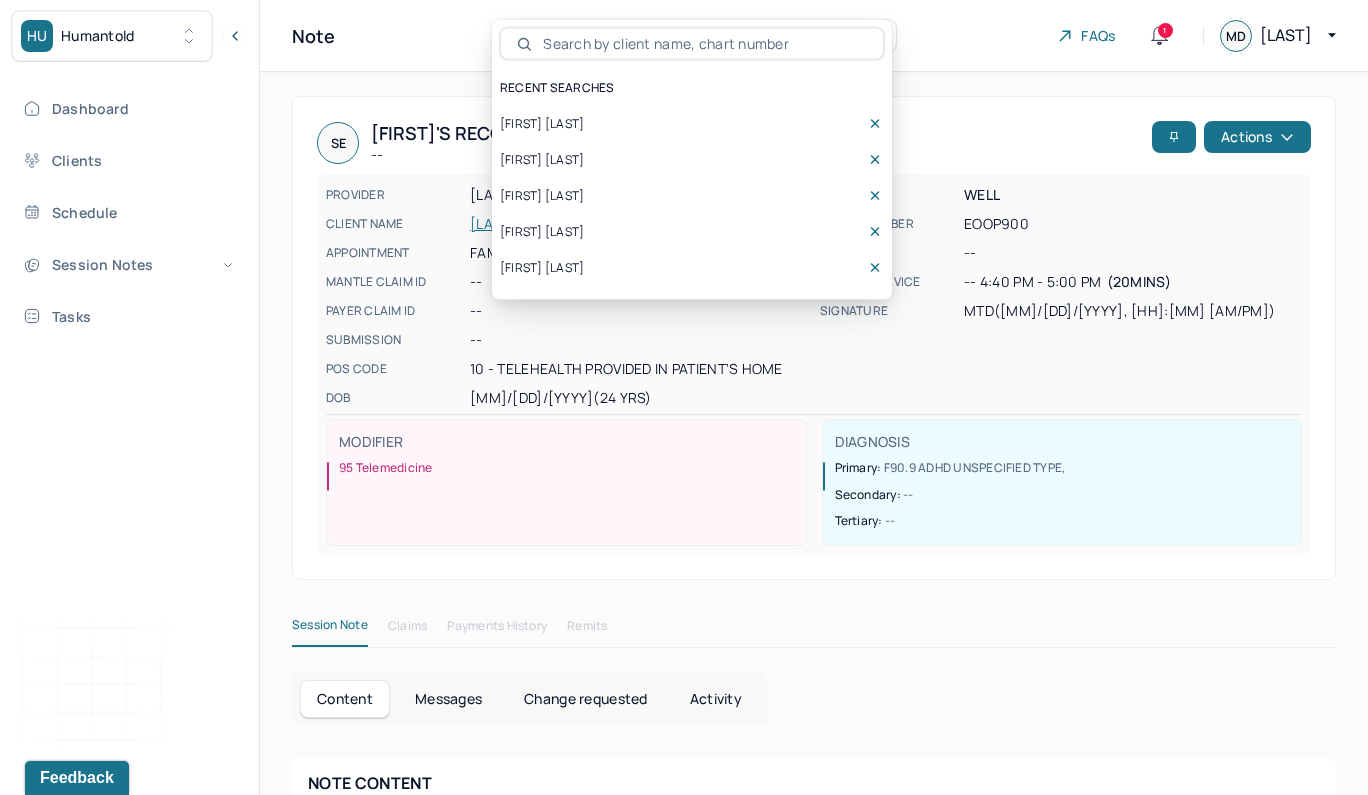scroll, scrollTop: 0, scrollLeft: 0, axis: both 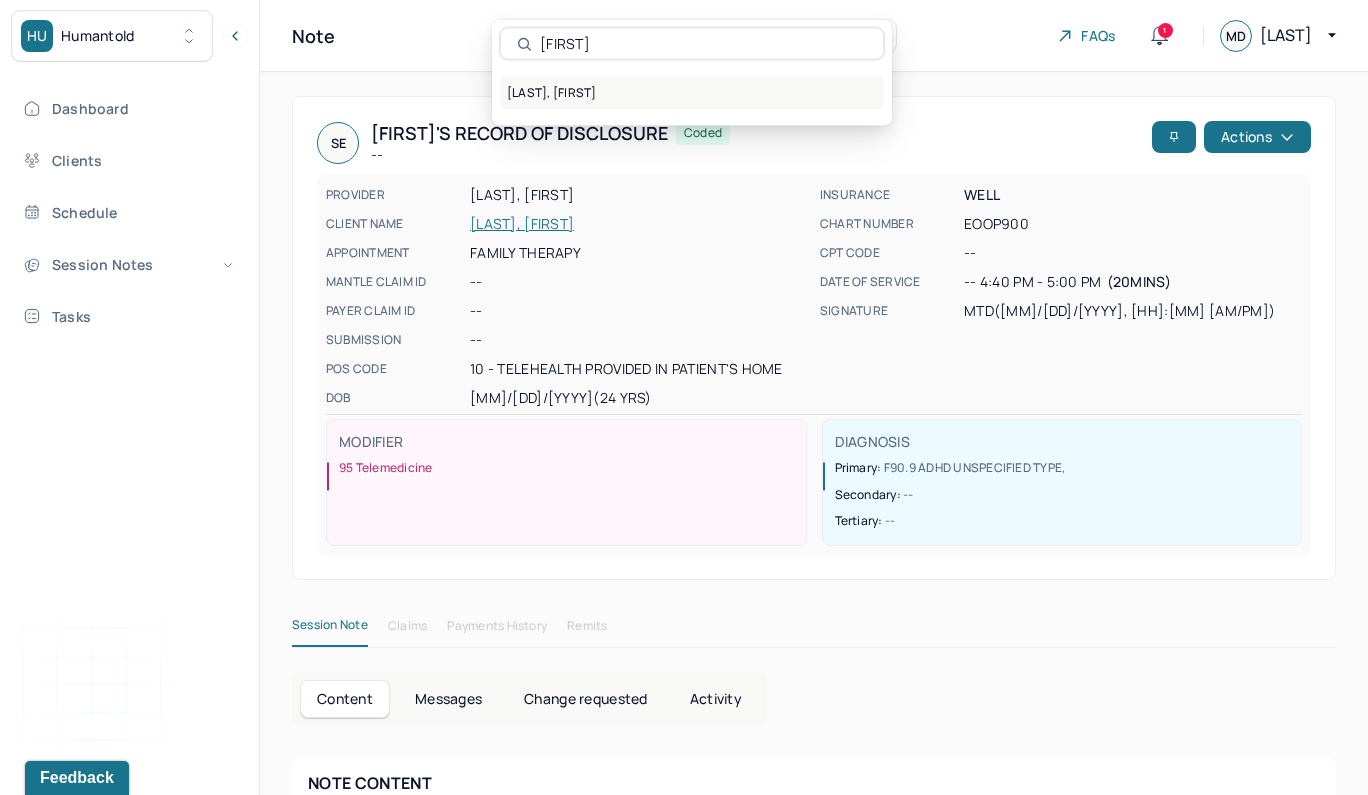 type on "[FIRST]" 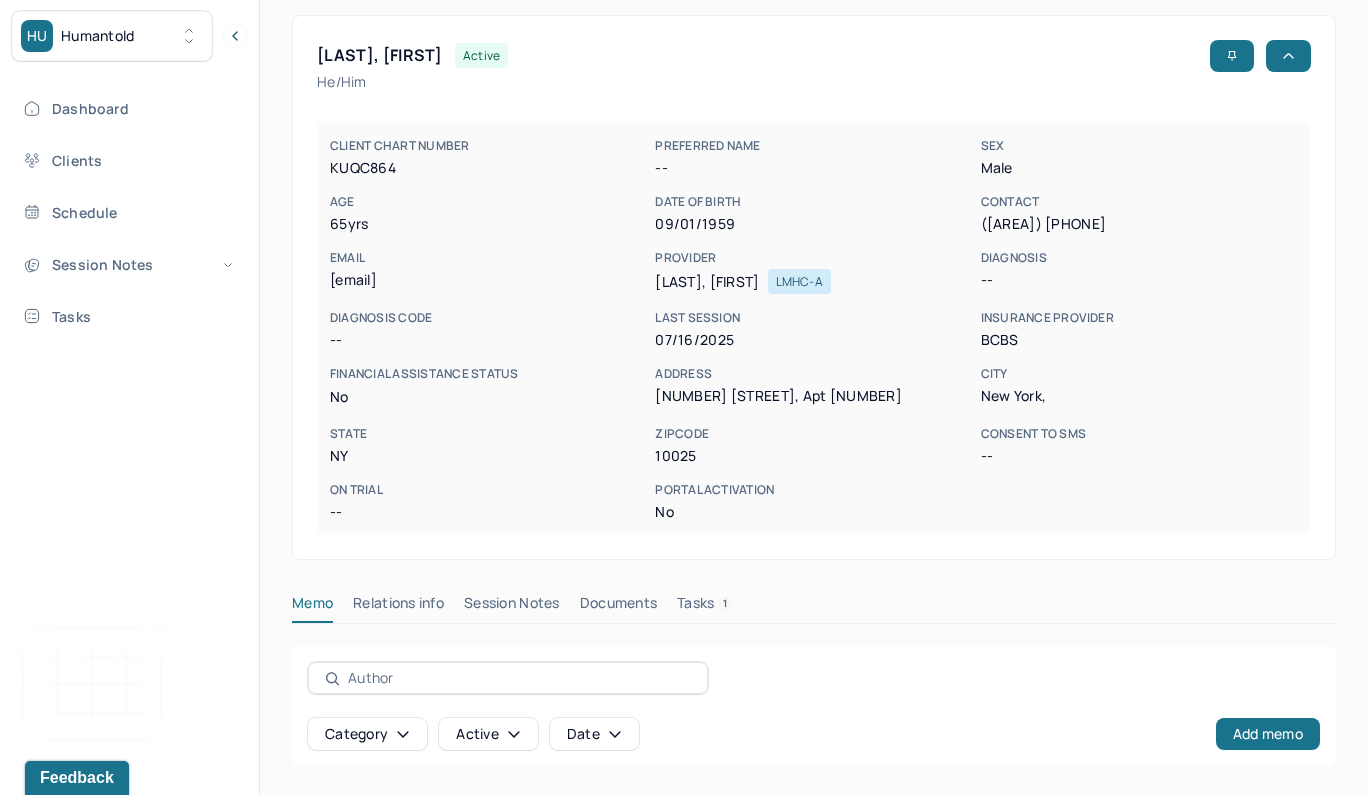 scroll, scrollTop: 146, scrollLeft: 0, axis: vertical 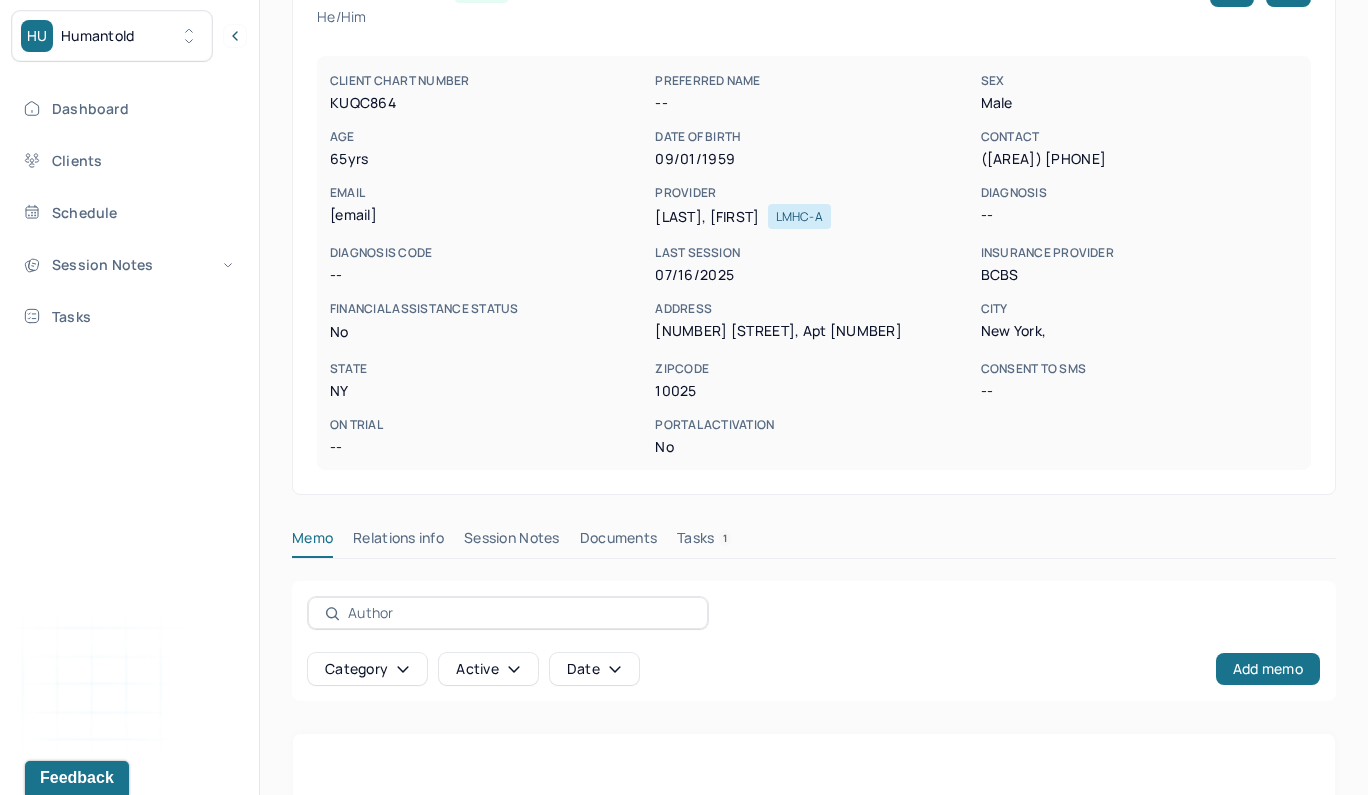click on "Session Notes" at bounding box center [512, 542] 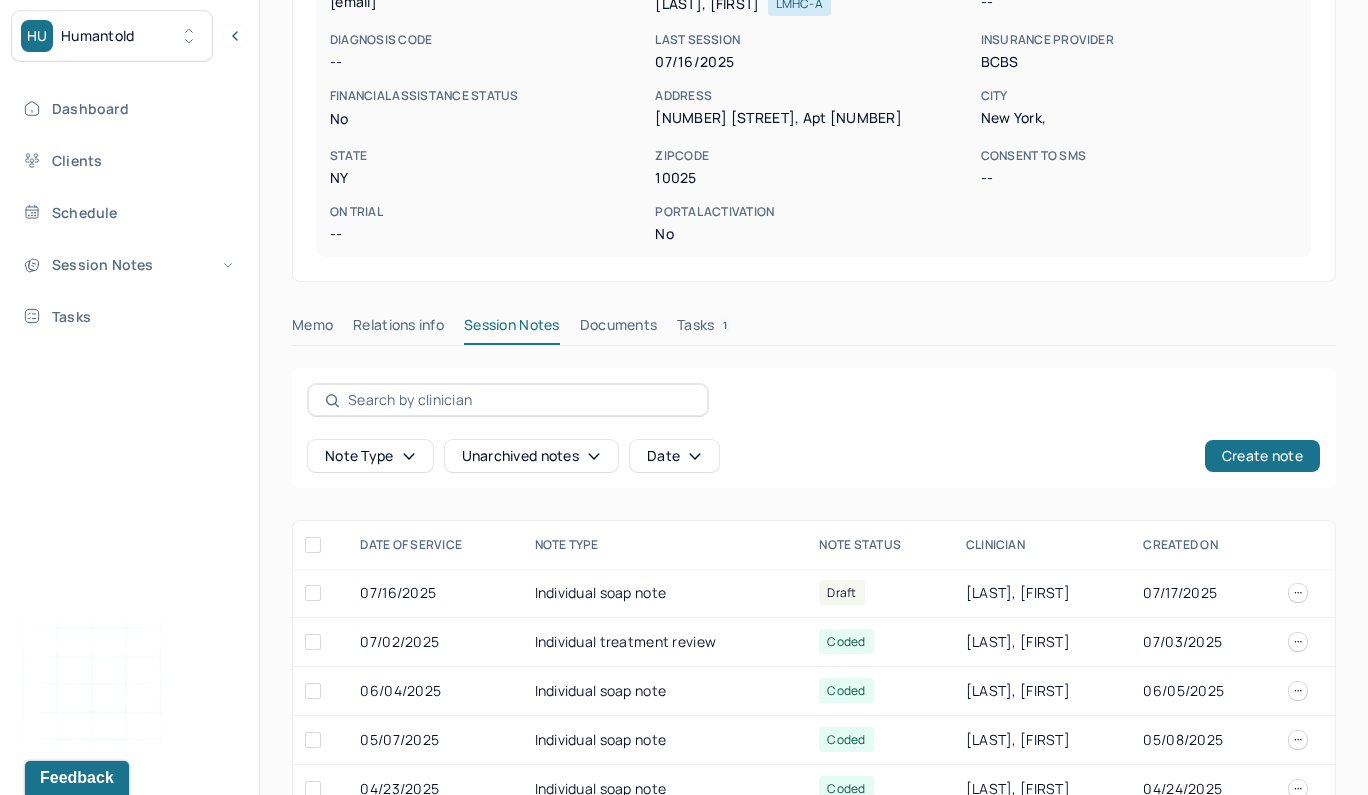 scroll, scrollTop: 381, scrollLeft: 0, axis: vertical 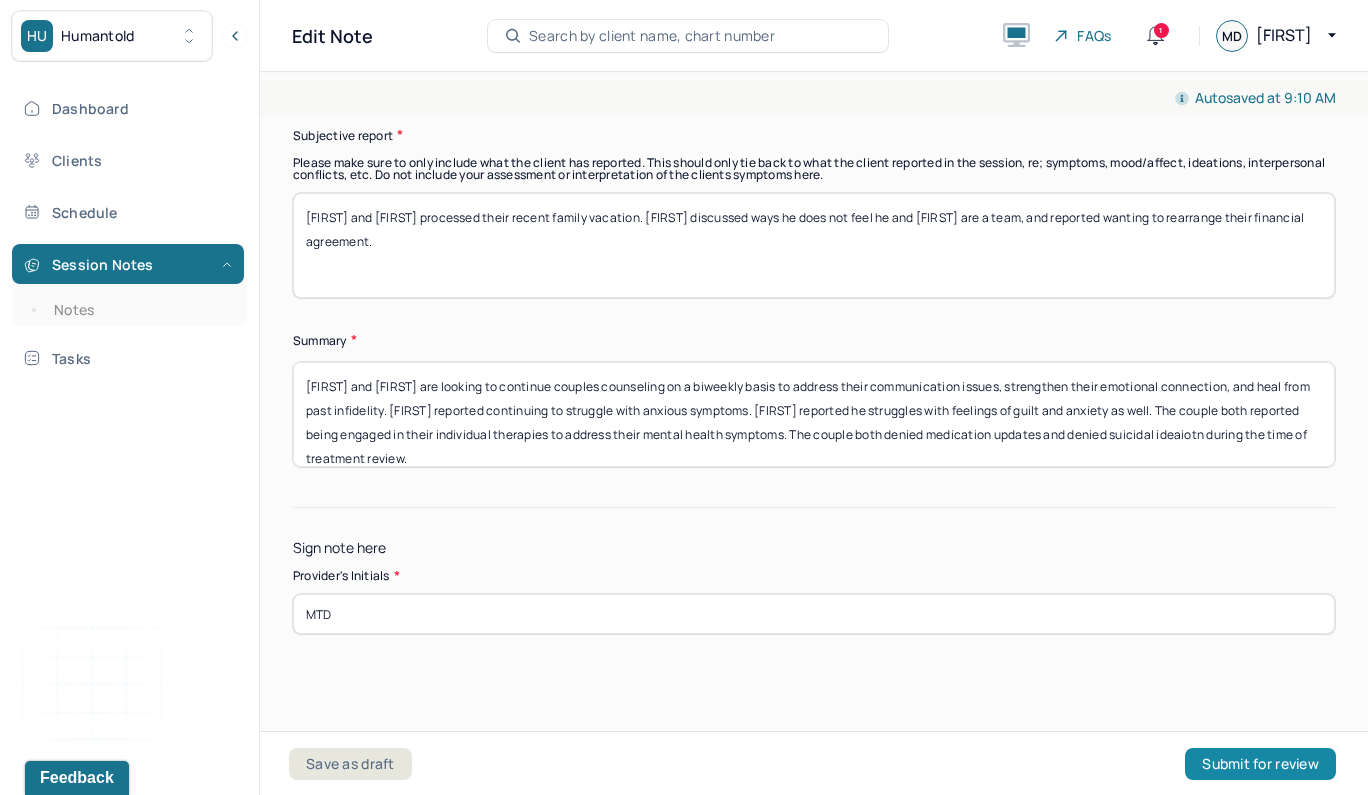 type on "[FIRST] and [FIRST] are looking to continue couples counseling on a biweekly basis to address their communication issues, strengthen their emotional connection, and heal from past infidelity. [FIRST] reported continuing to struggle with anxious symptoms. [FIRST] reported he struggles with feelings of guilt and anxiety as well. The couple both reported being engaged in their individual therapies to address their mental health symptoms. The couple both denied medication updates and denied suicidal ideaiotn during the time of treatment review." 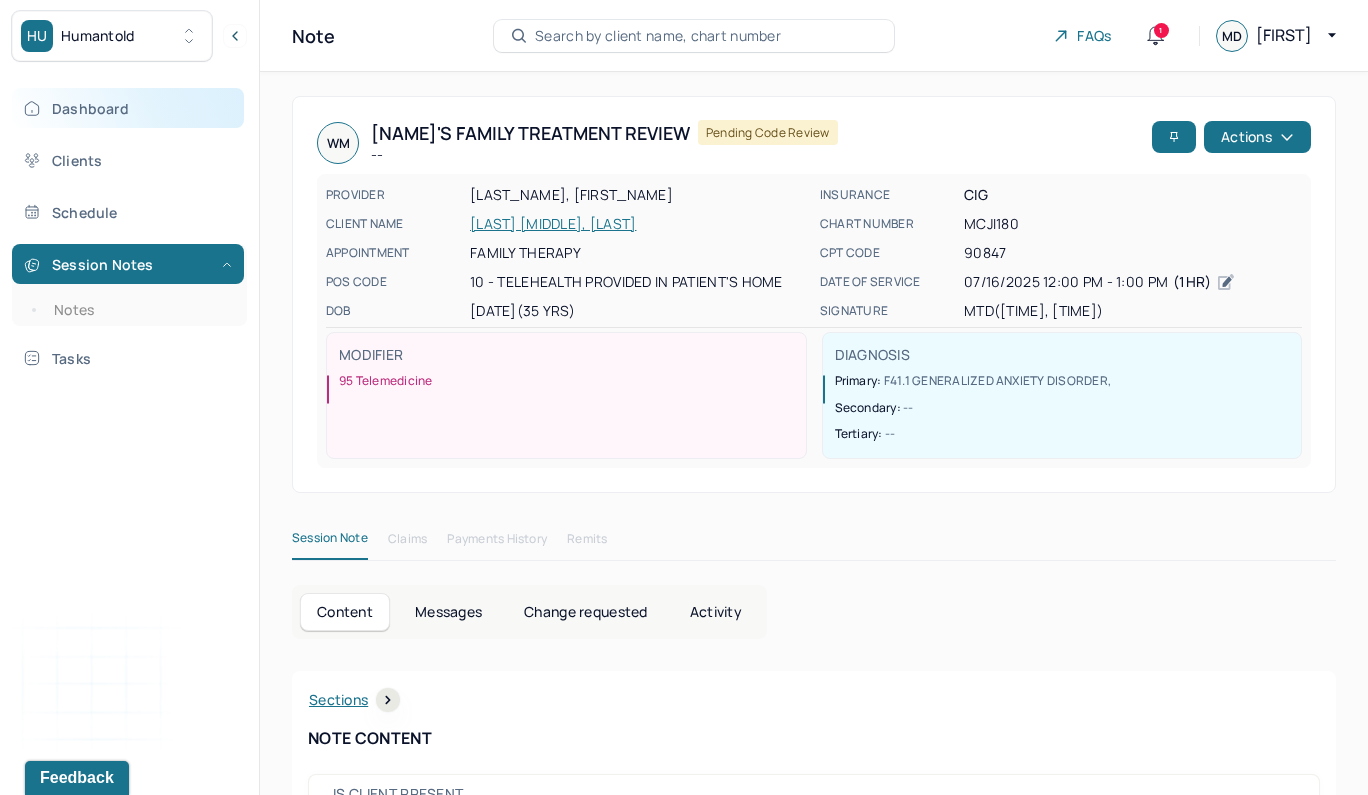 click on "Dashboard" at bounding box center (128, 108) 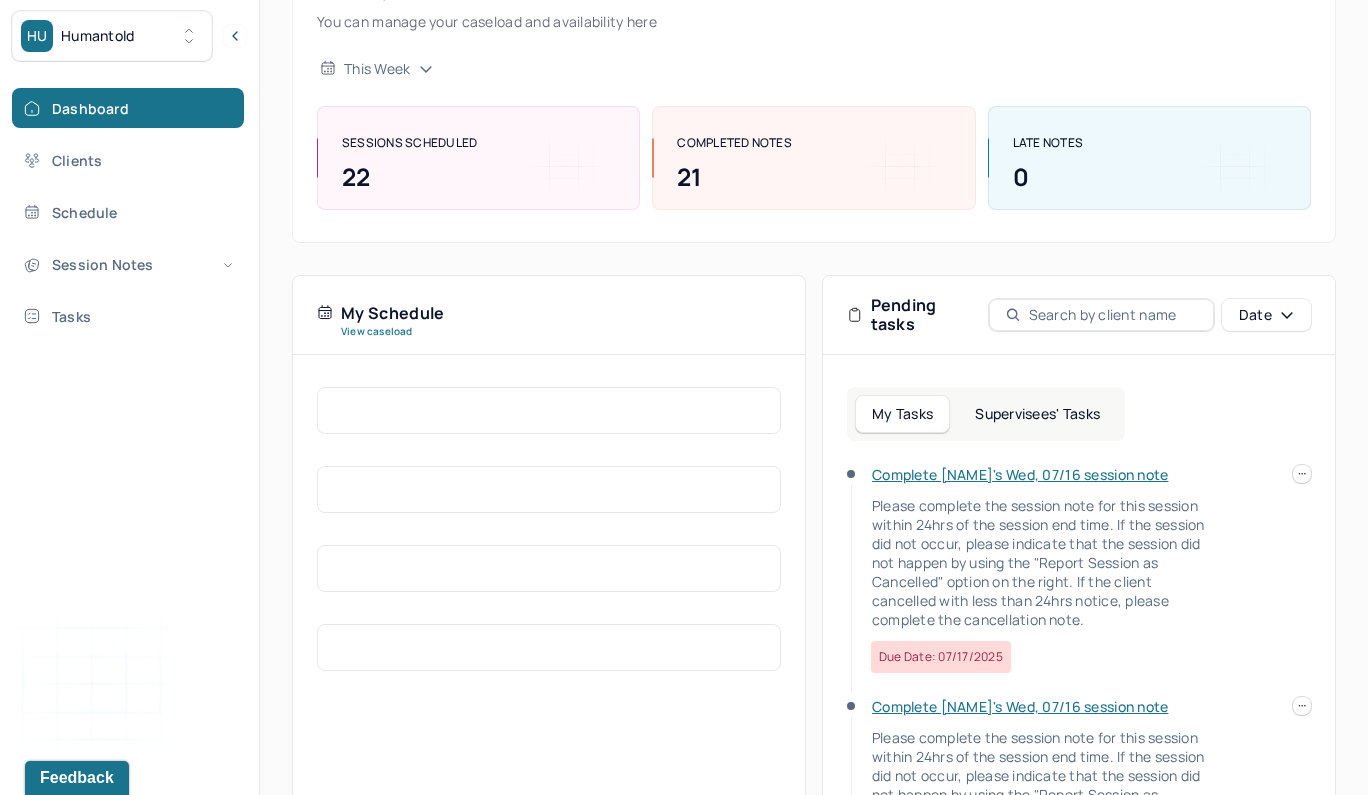 scroll, scrollTop: 161, scrollLeft: 0, axis: vertical 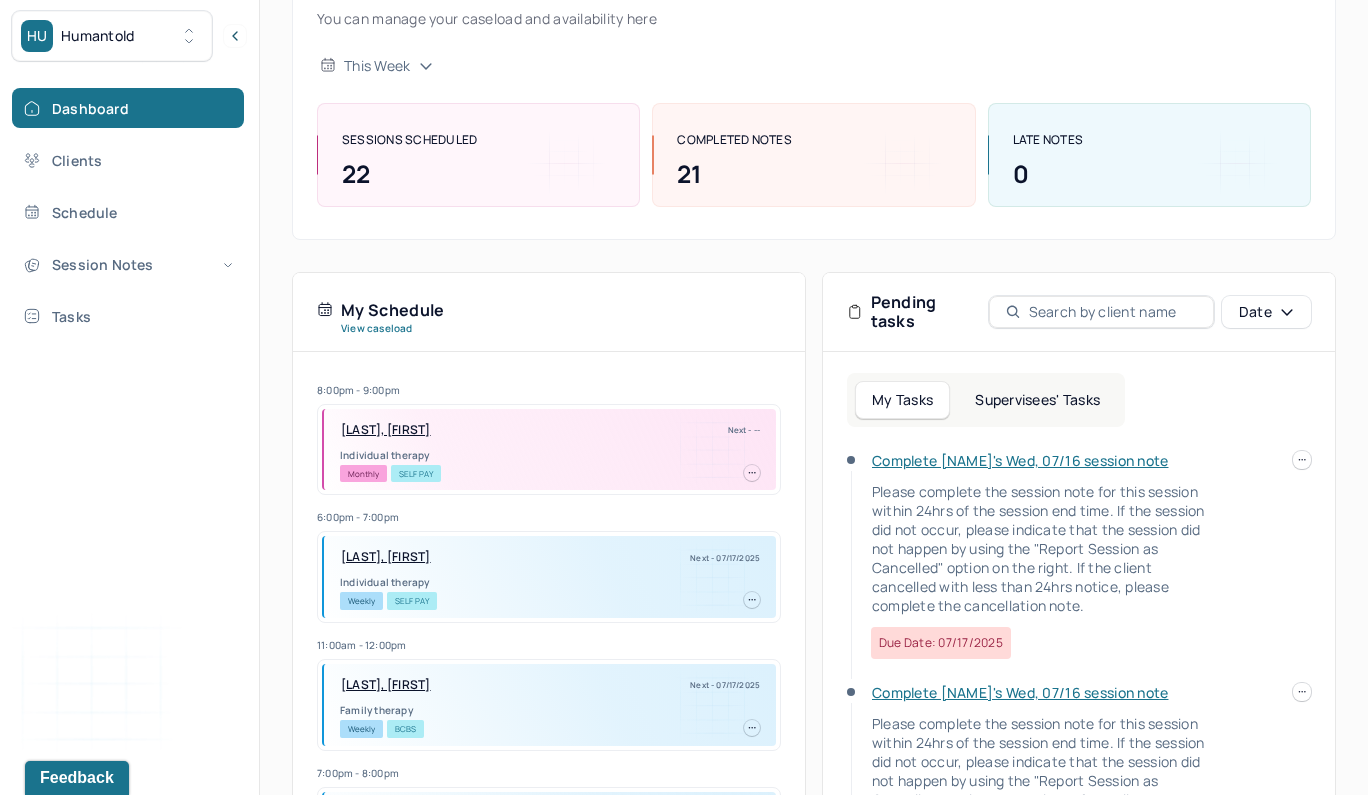 click on "Complete [NAME]'s Wed, 07/16 session note" at bounding box center [1020, 460] 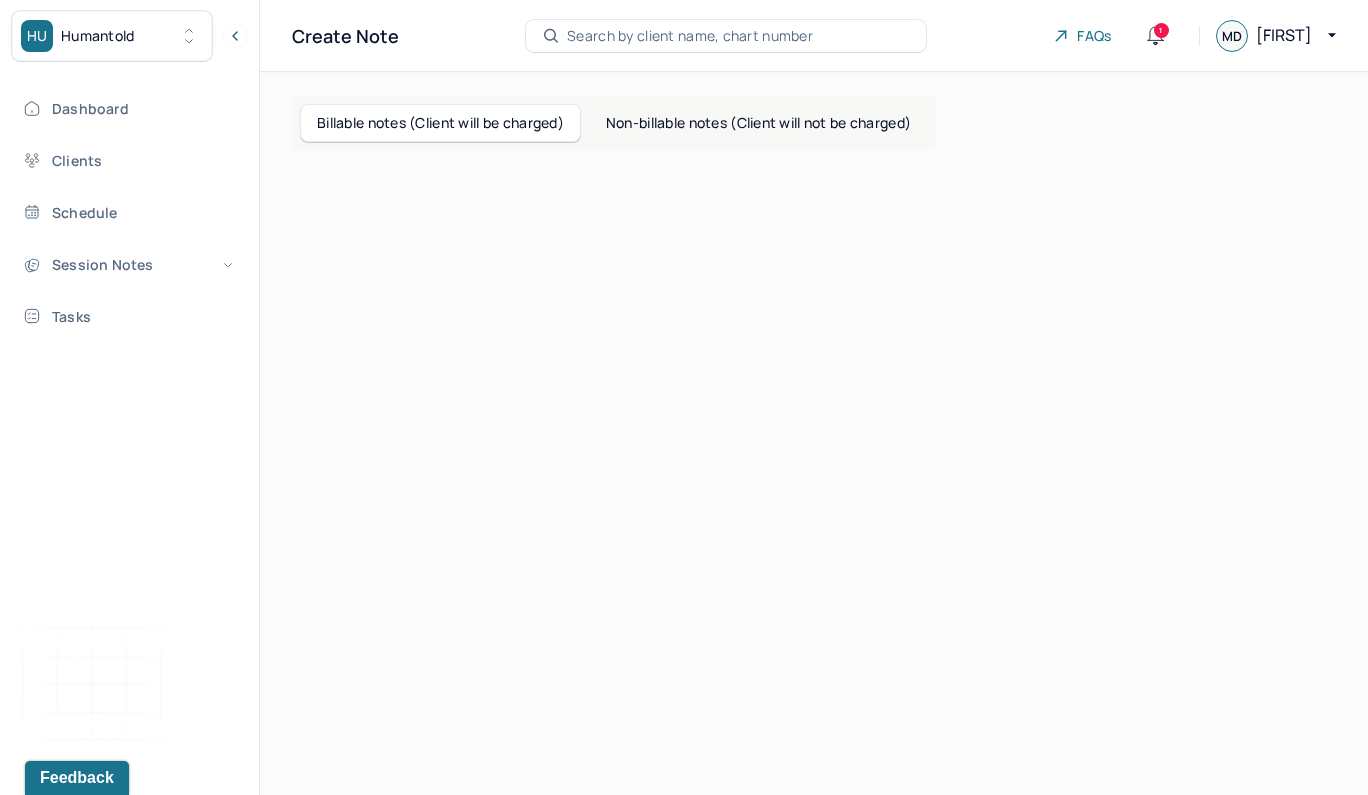 scroll, scrollTop: 0, scrollLeft: 0, axis: both 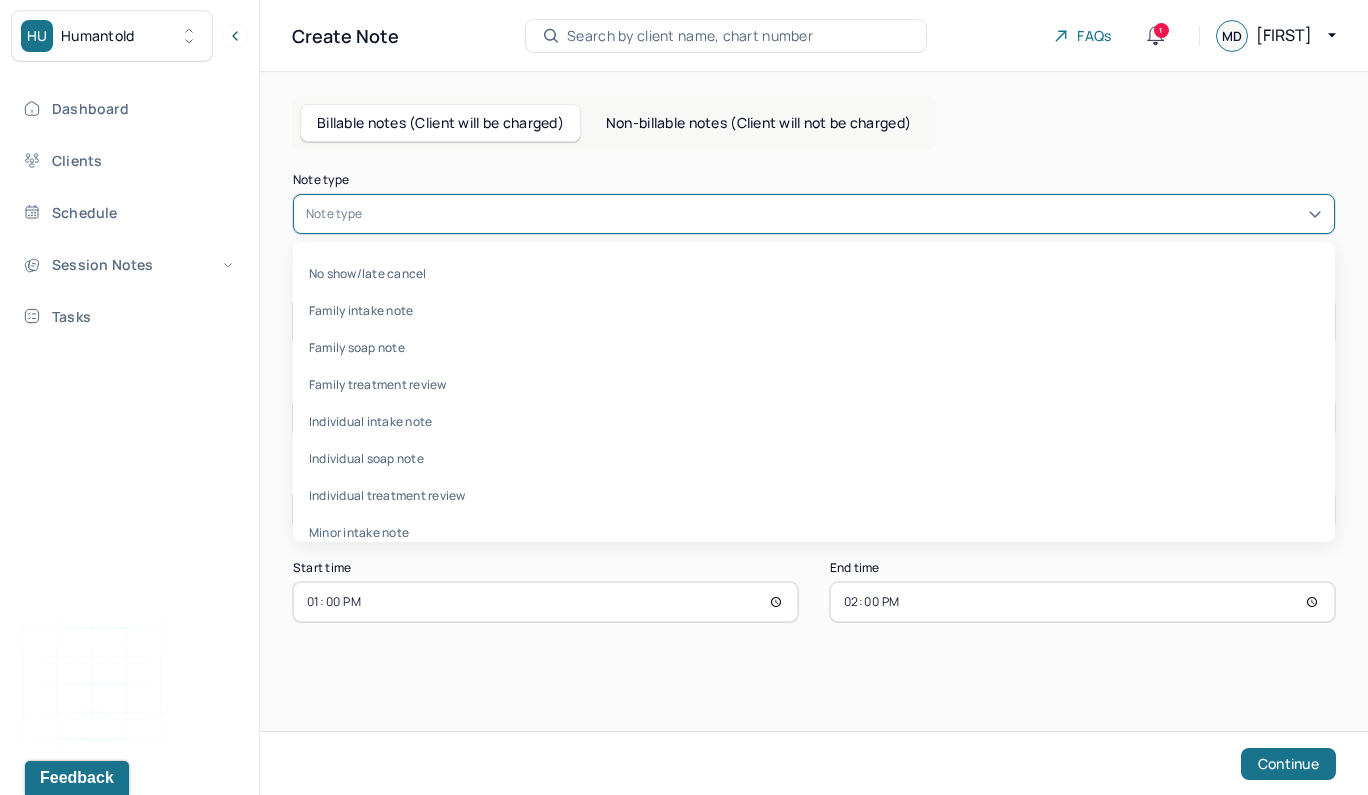 click at bounding box center [844, 214] 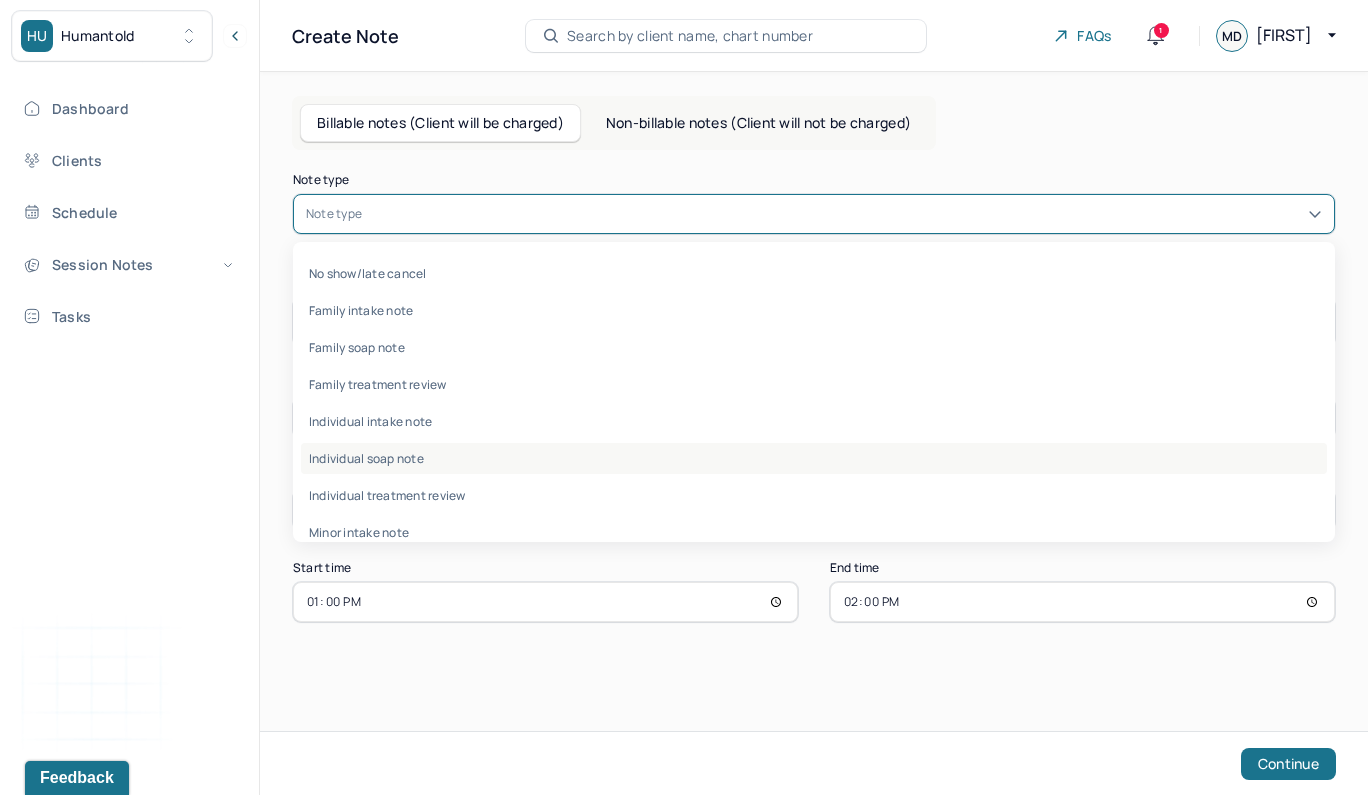 click on "Individual soap note" at bounding box center [814, 458] 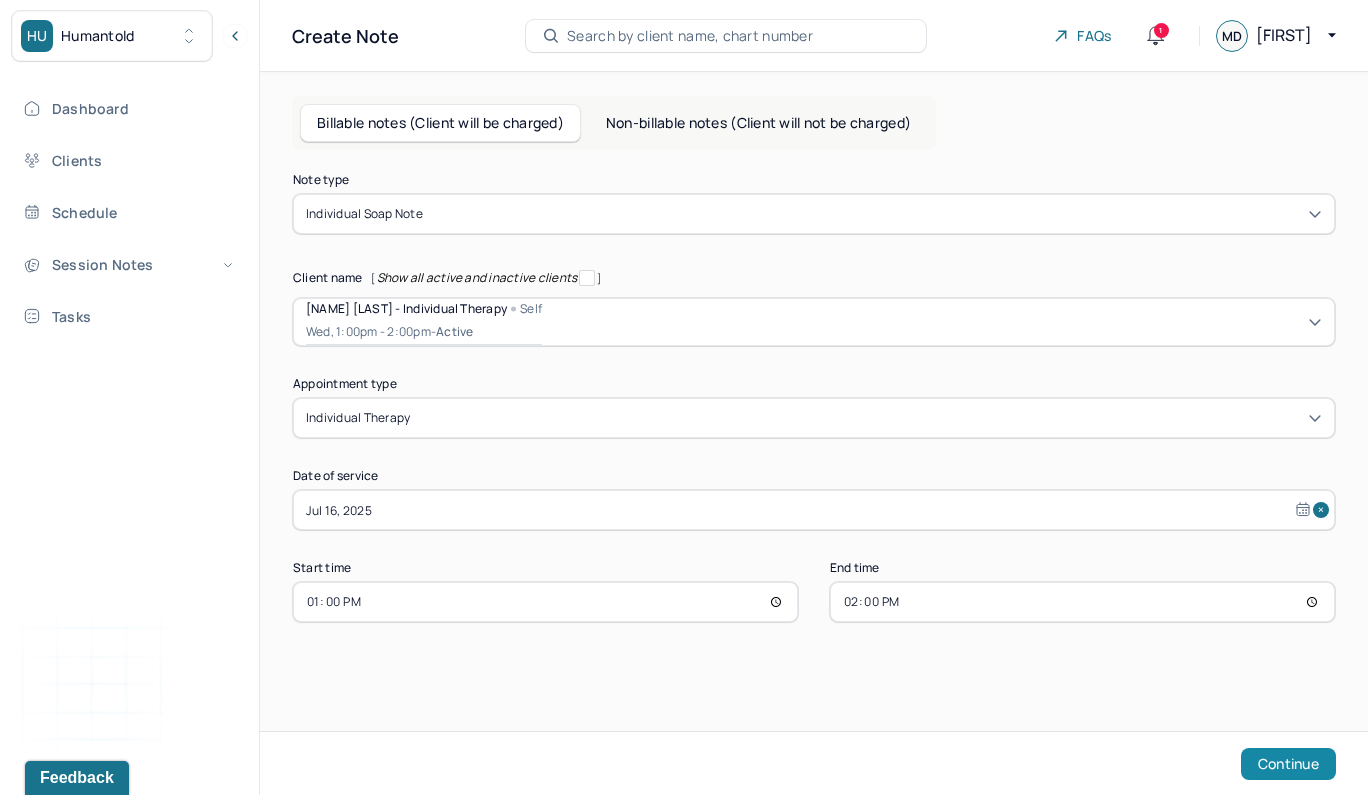 click on "Continue" at bounding box center (1288, 764) 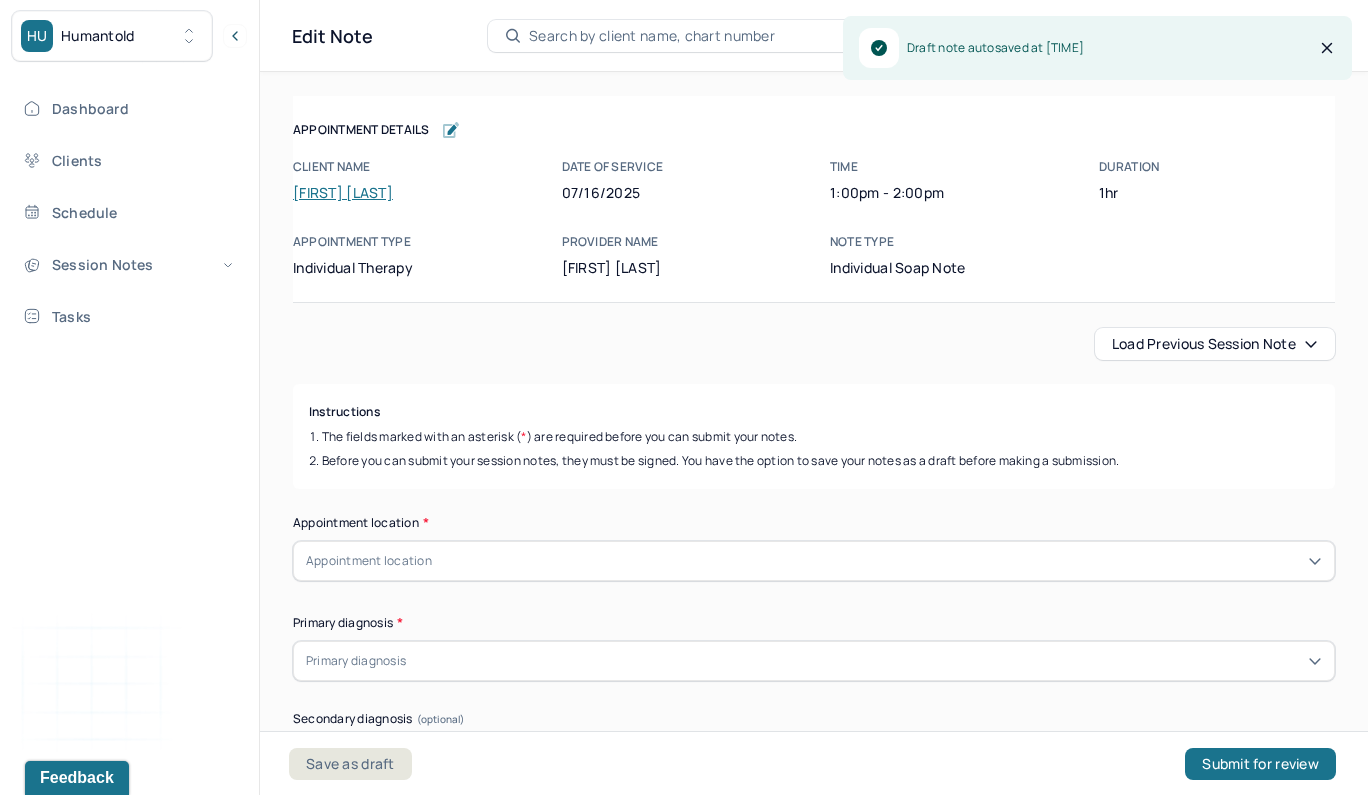 click on "Load previous session note" at bounding box center [1215, 344] 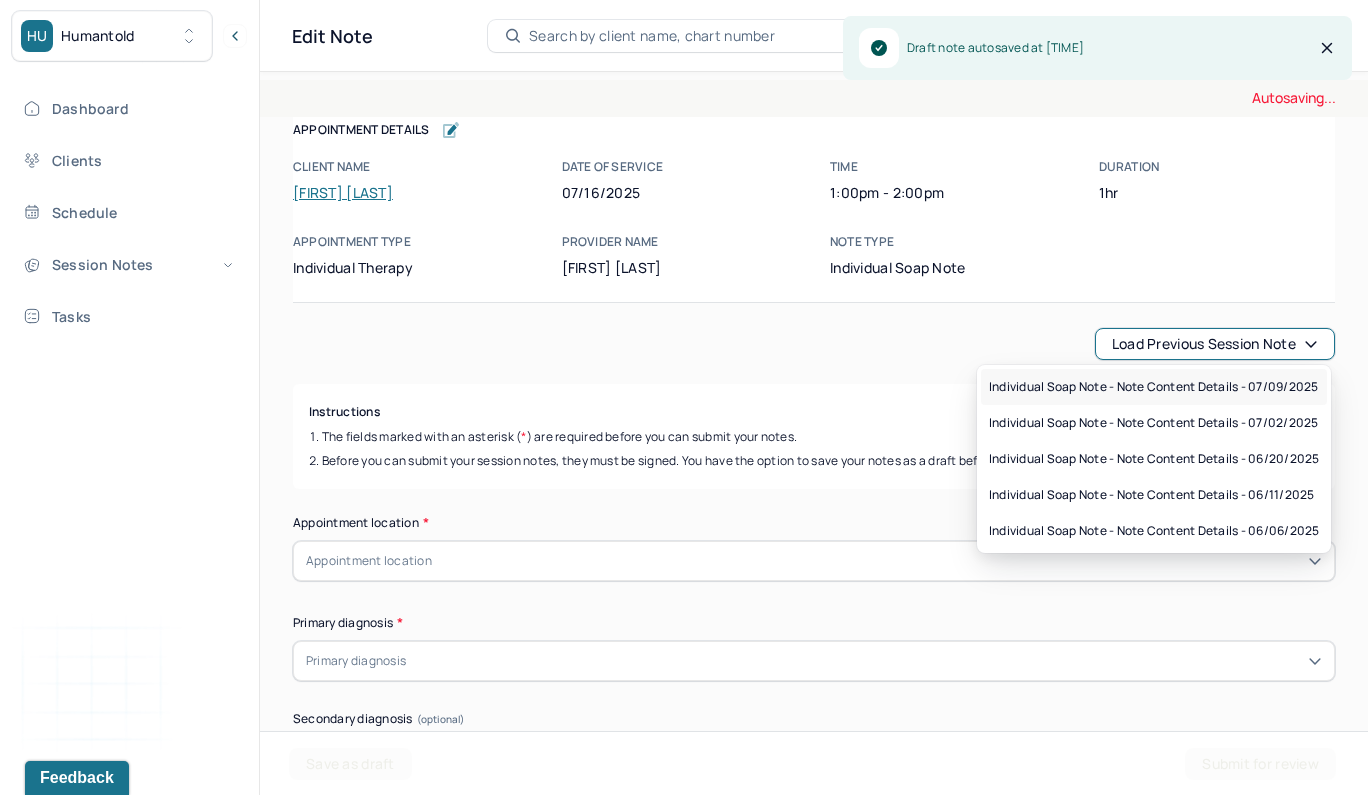click on "Individual soap note   - Note content Details -   07/09/2025" at bounding box center (1153, 387) 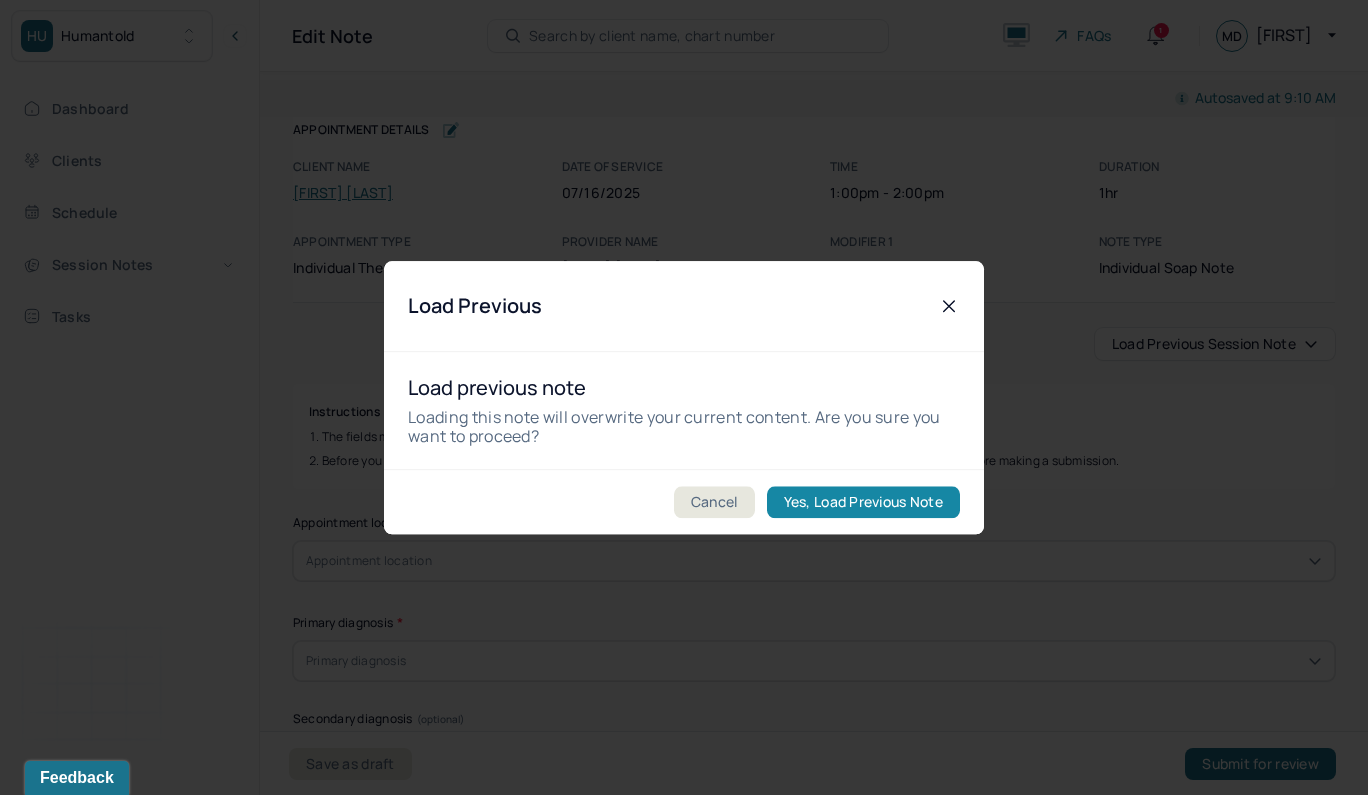 click on "Yes, Load Previous Note" at bounding box center (863, 502) 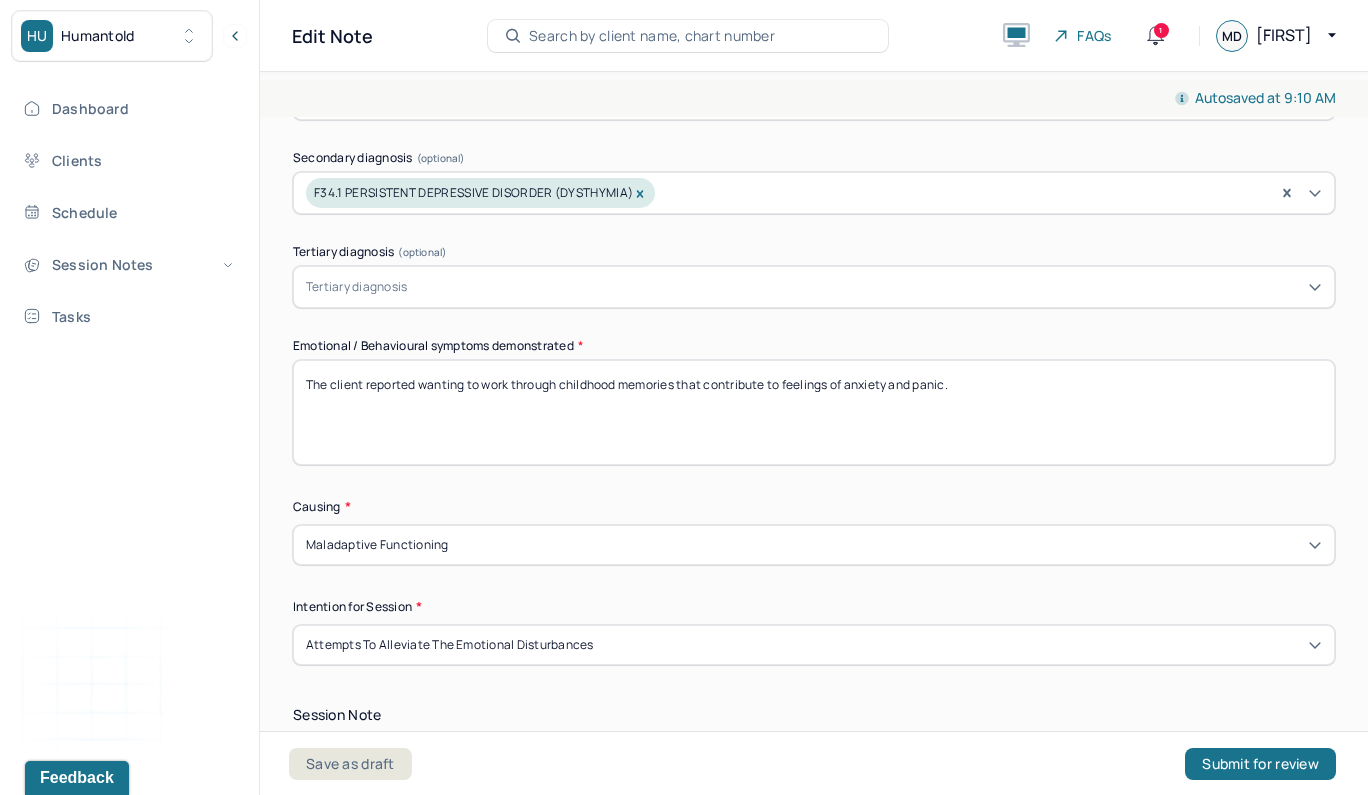 scroll, scrollTop: 819, scrollLeft: 0, axis: vertical 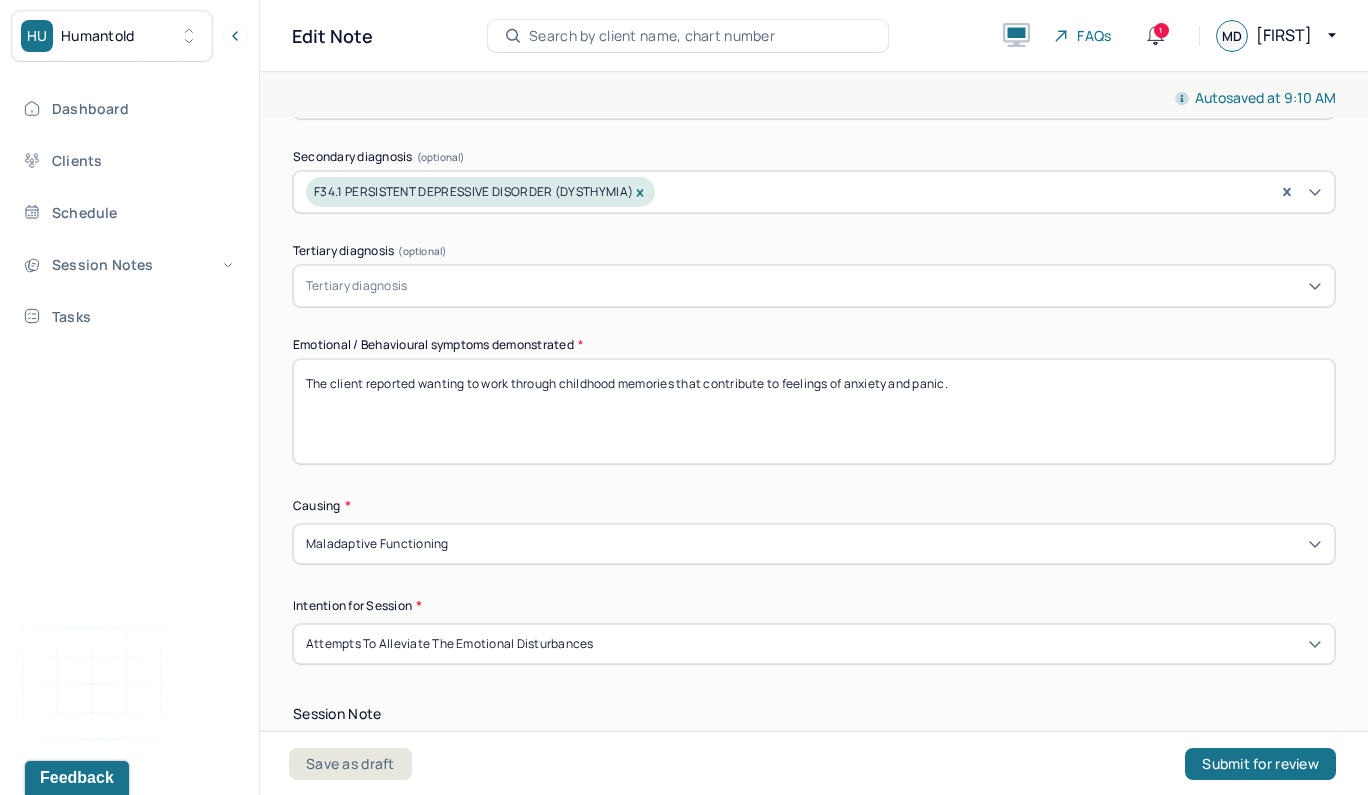drag, startPoint x: 960, startPoint y: 381, endPoint x: 483, endPoint y: 387, distance: 477.03772 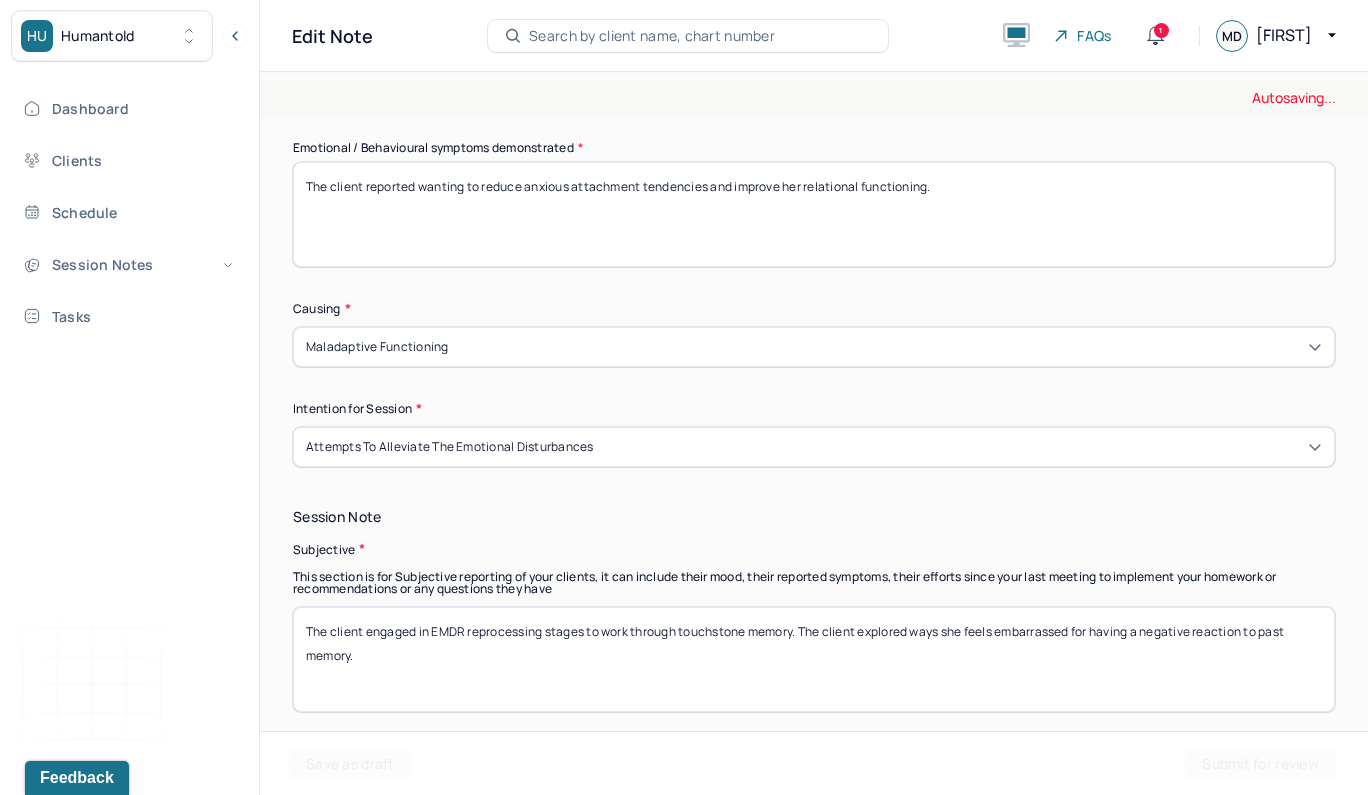 scroll, scrollTop: 1131, scrollLeft: 0, axis: vertical 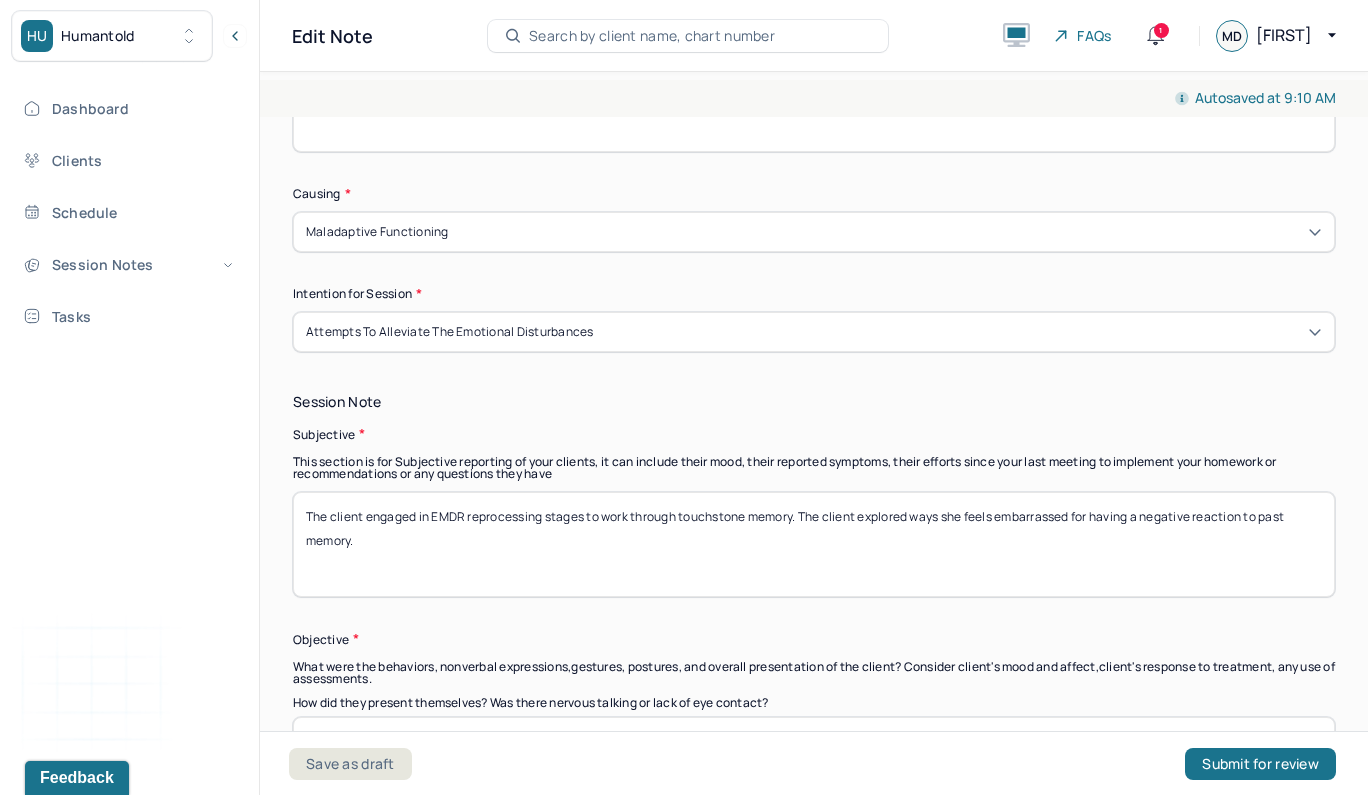 type on "The client reported wanting to reduce anxious attachment tendencies and improve her relational functioning." 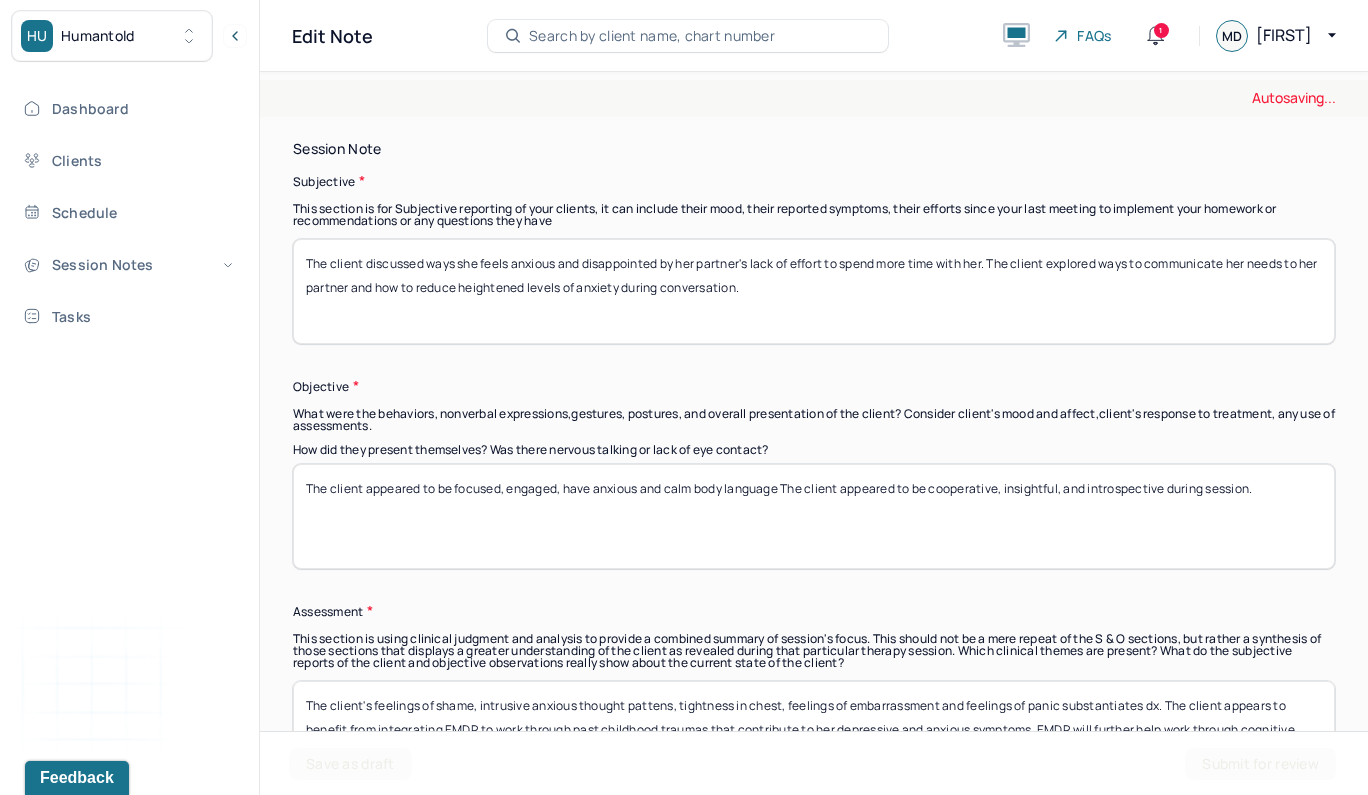 scroll, scrollTop: 1388, scrollLeft: 0, axis: vertical 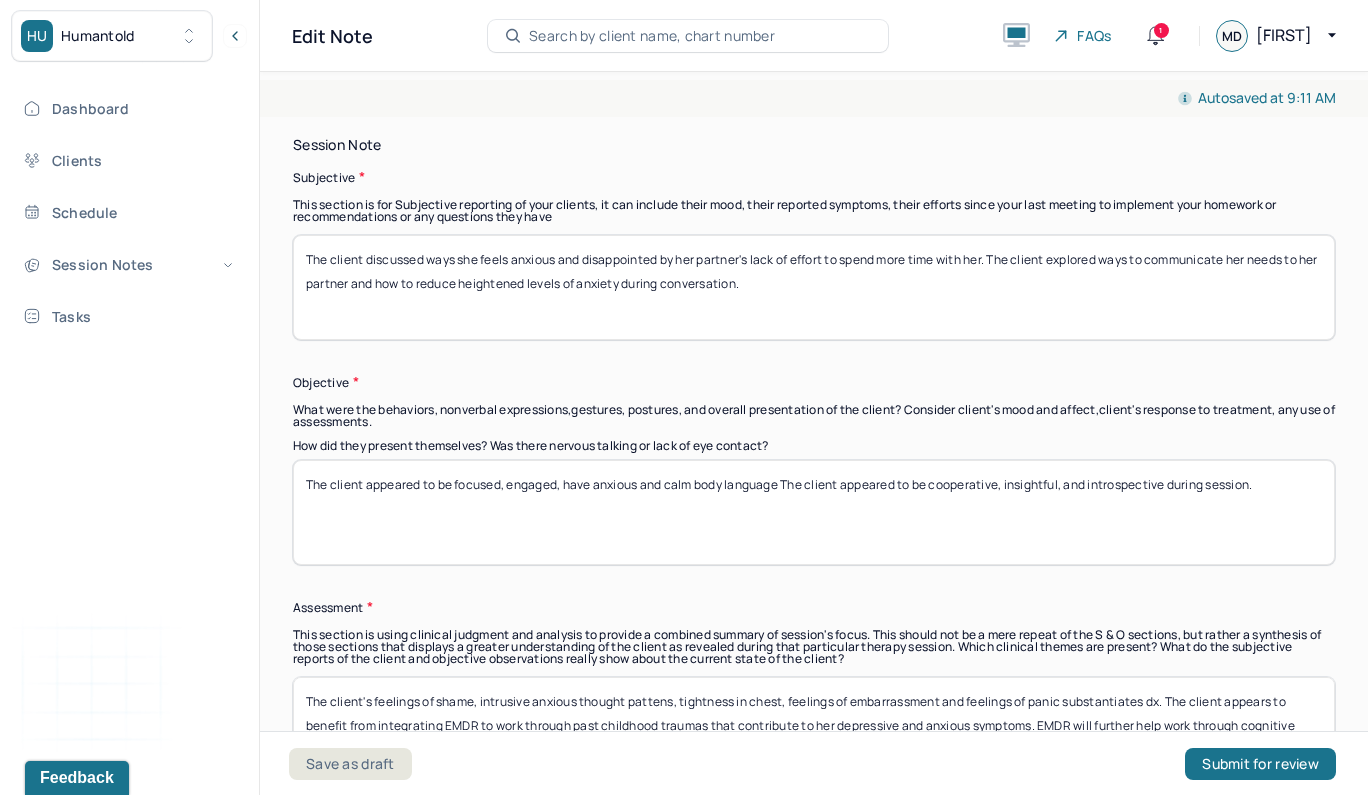 type on "The client discussed ways she feels anxious and disappointed by her partner's lack of effort to spend more time with her. The client explored ways to communicate her needs to her partner and how to reduce heightened levels of anxiety during conversation." 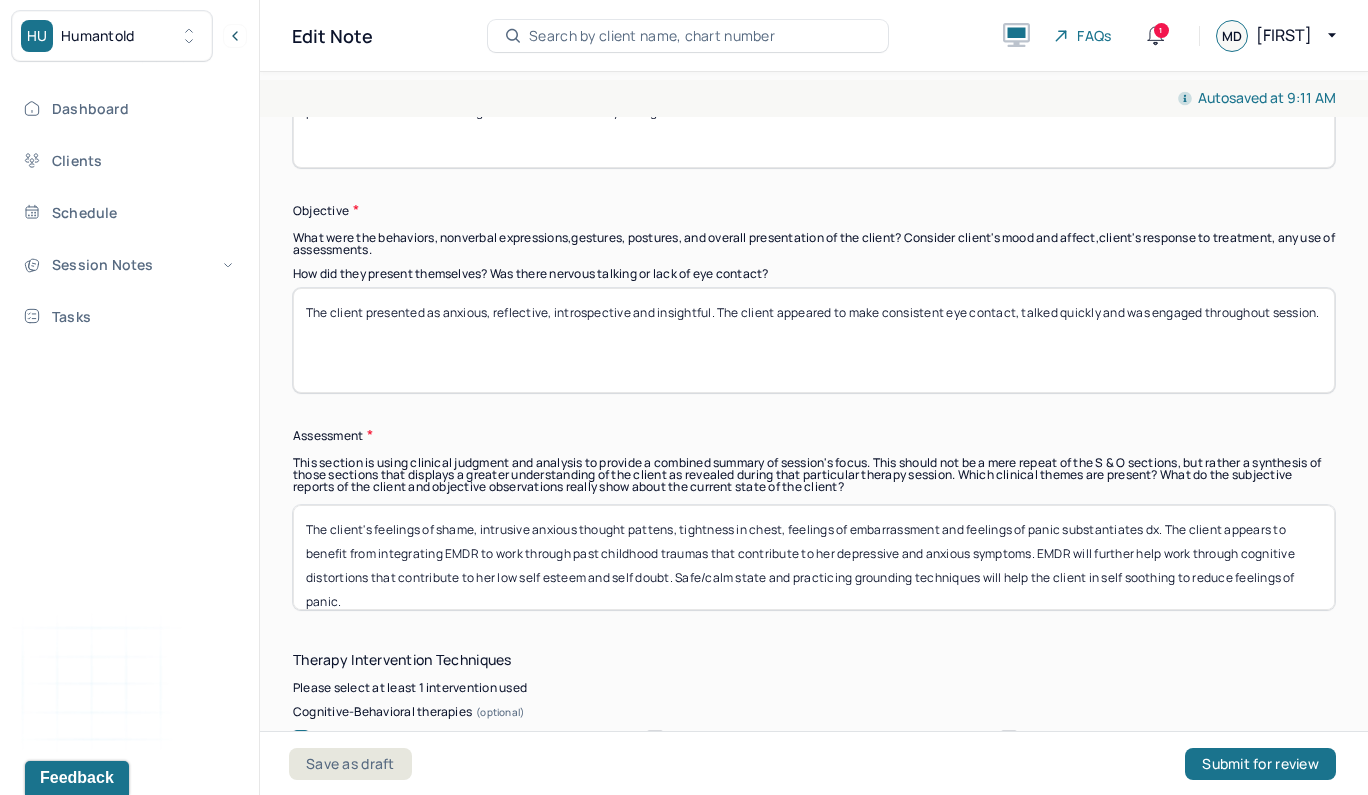 scroll, scrollTop: 1579, scrollLeft: 0, axis: vertical 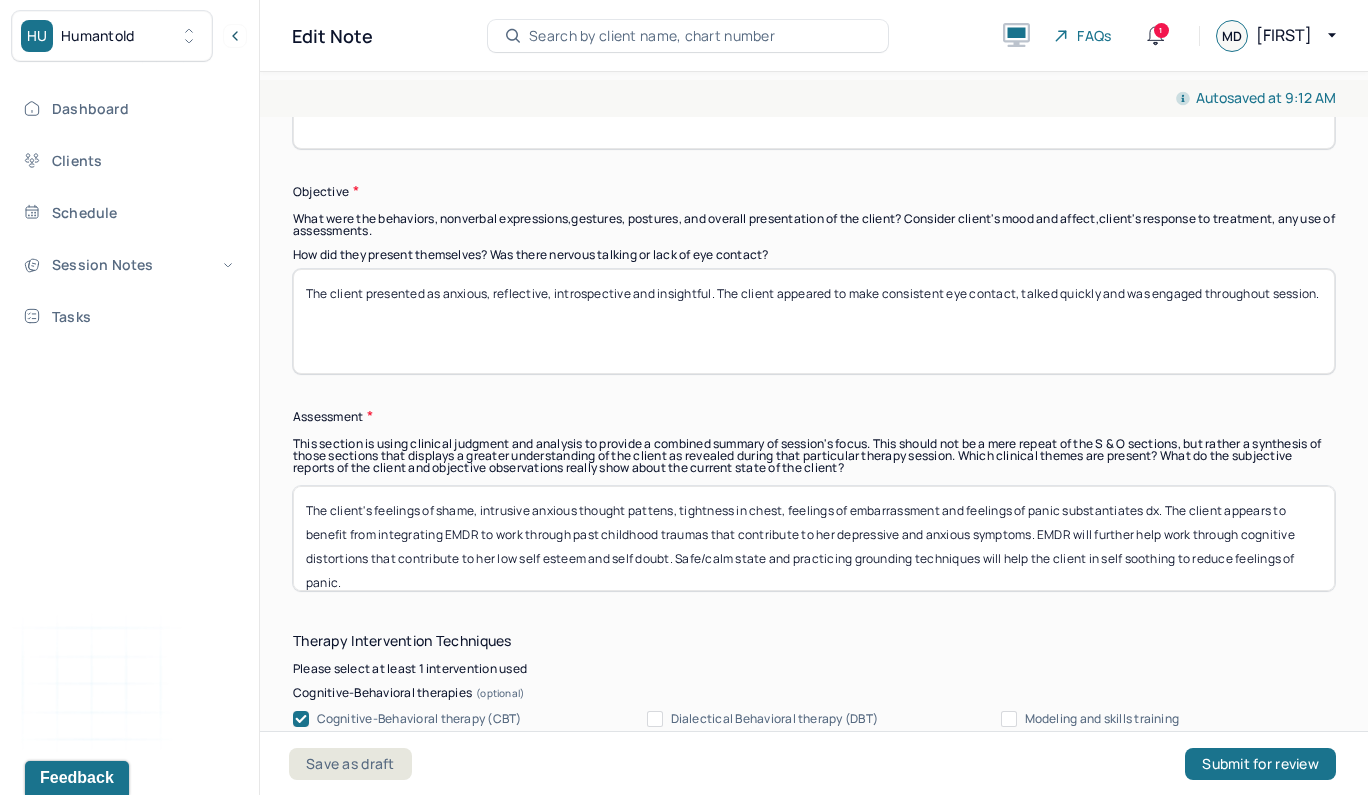 type on "The client presented as anxious, reflective, introspective and insightful. The client appeared to make consistent eye contact, talked quickly and was engaged throughout session." 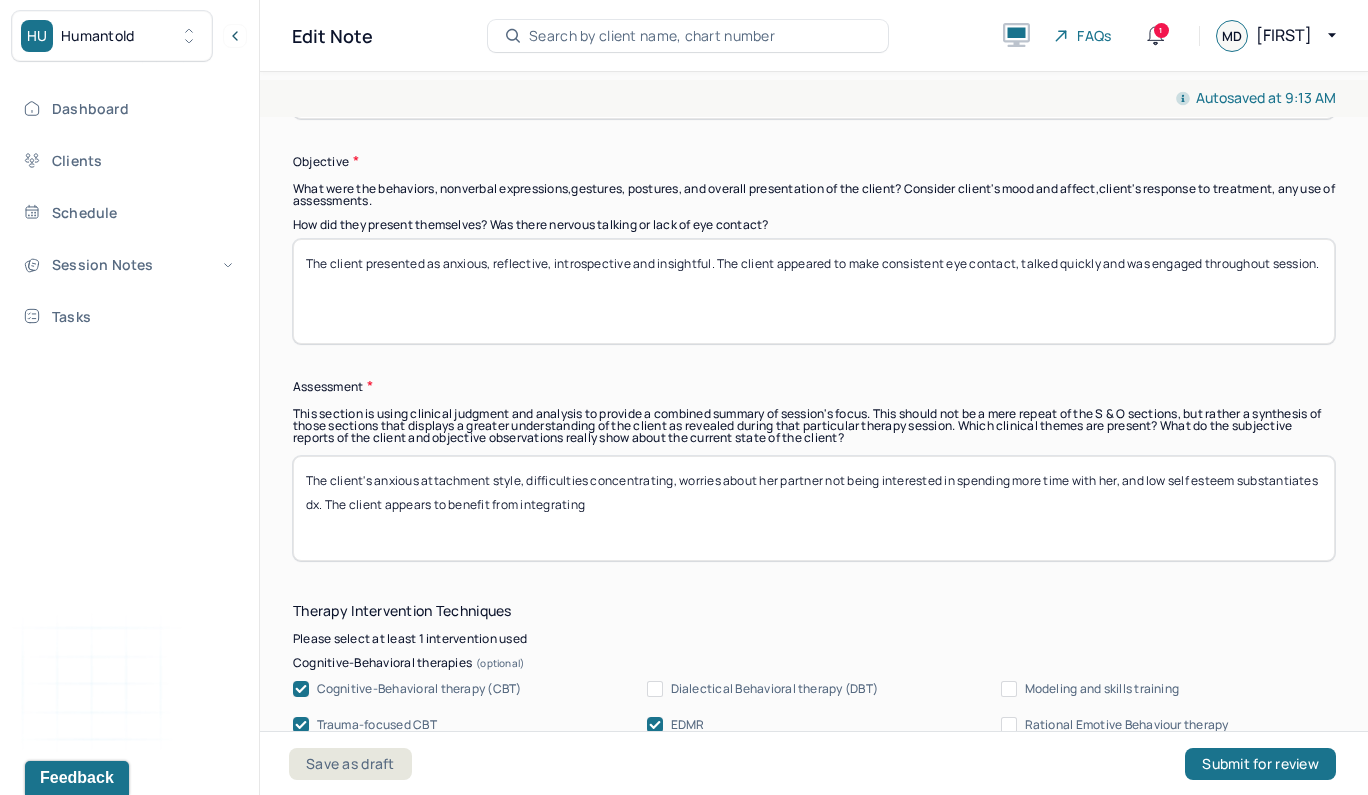 scroll, scrollTop: 1613, scrollLeft: 0, axis: vertical 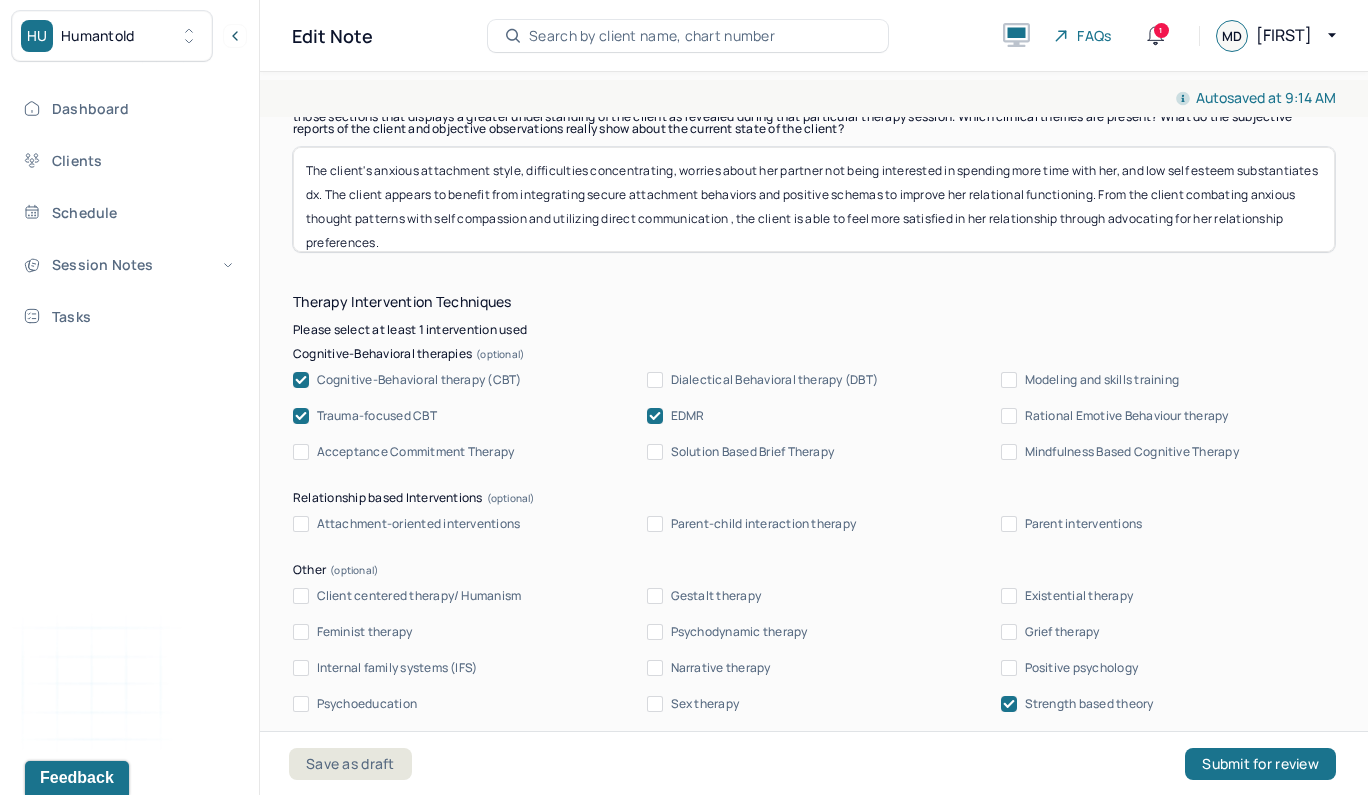type on "The client's anxious attachment style, difficulties concentrating, worries about her partner not being interested in spending more time with her, and low self esteem substantiates dx. The client appears to benefit from integrating secure attachment behaviors and positive schemas to improve her relational functioning. From the client combating anxious thought patterns with self compassion and utilizing direct communication , the client is able to feel more satisfied in her relationship through advocating for her relationship preferences." 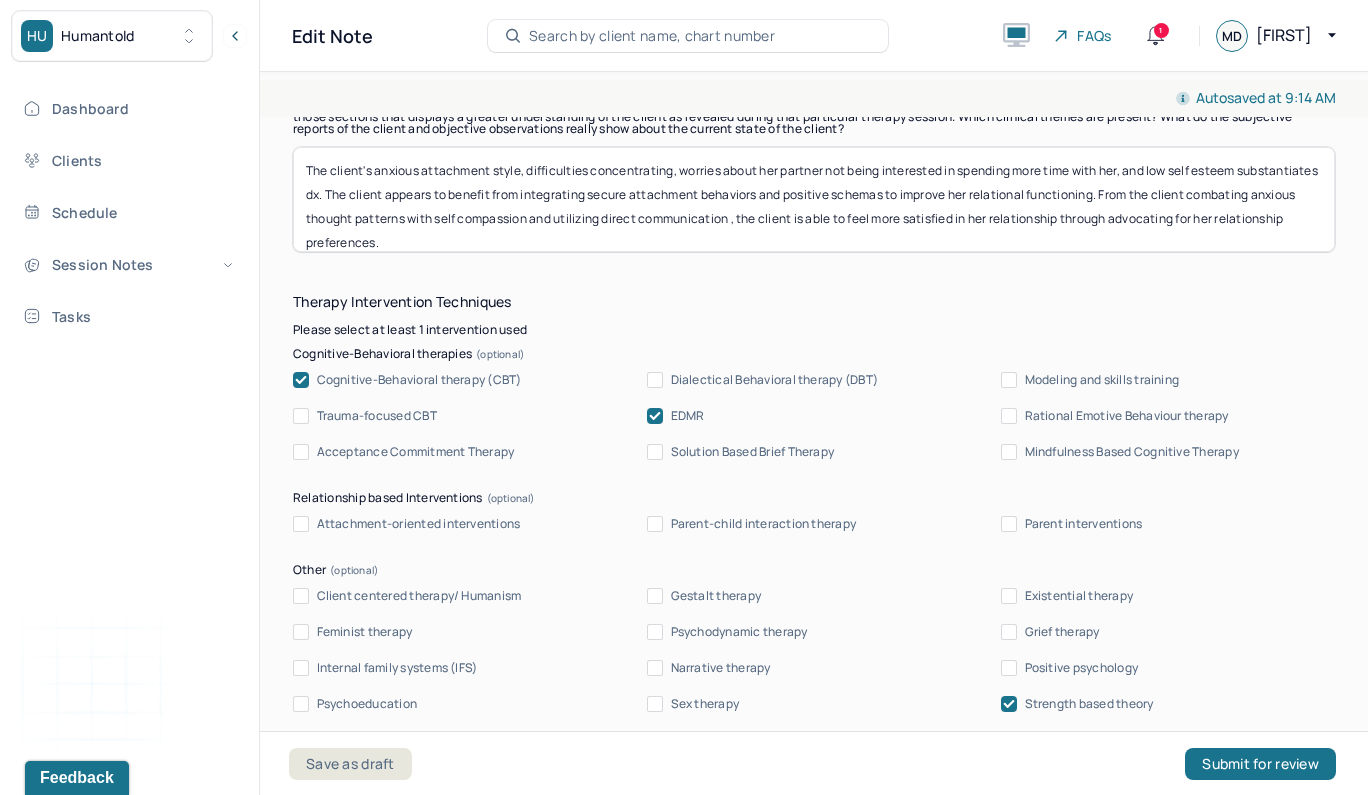 click 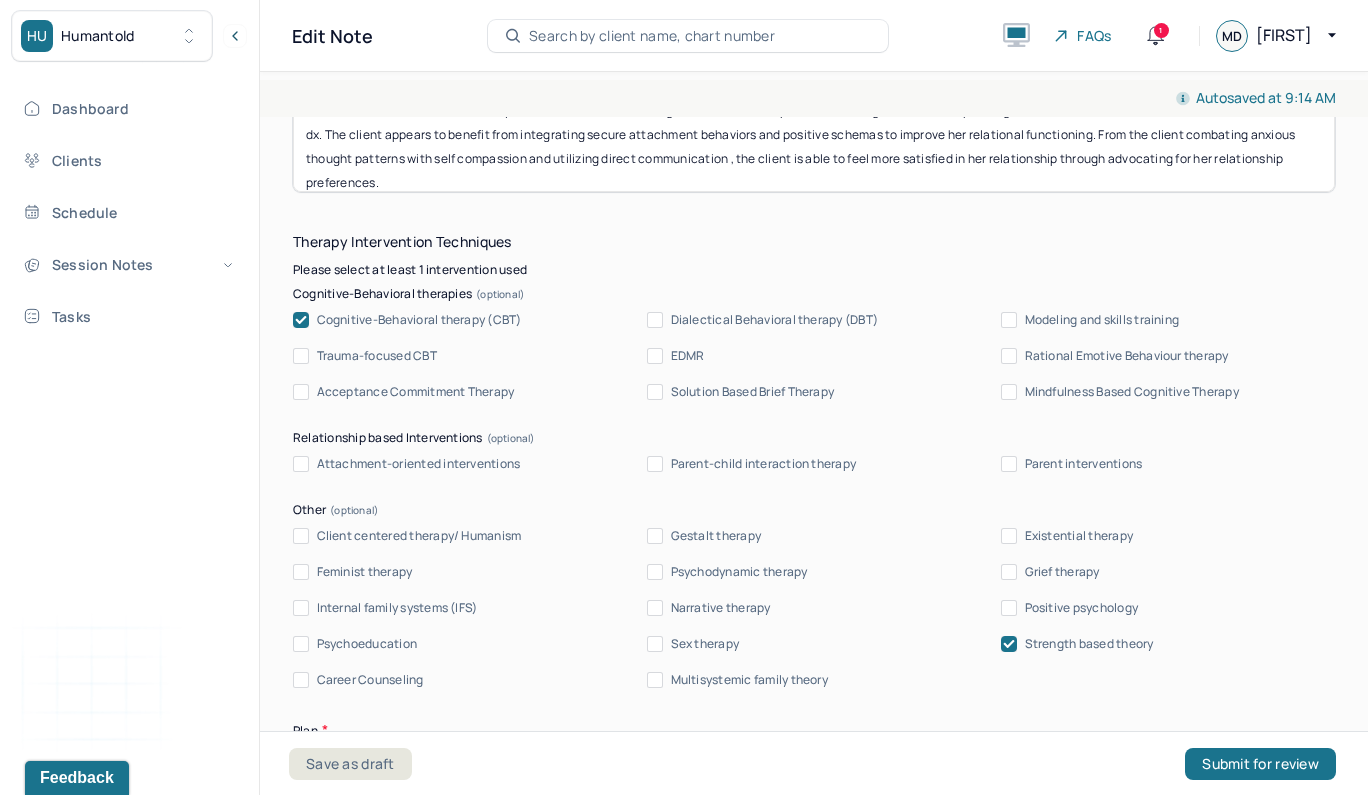 scroll, scrollTop: 1993, scrollLeft: 0, axis: vertical 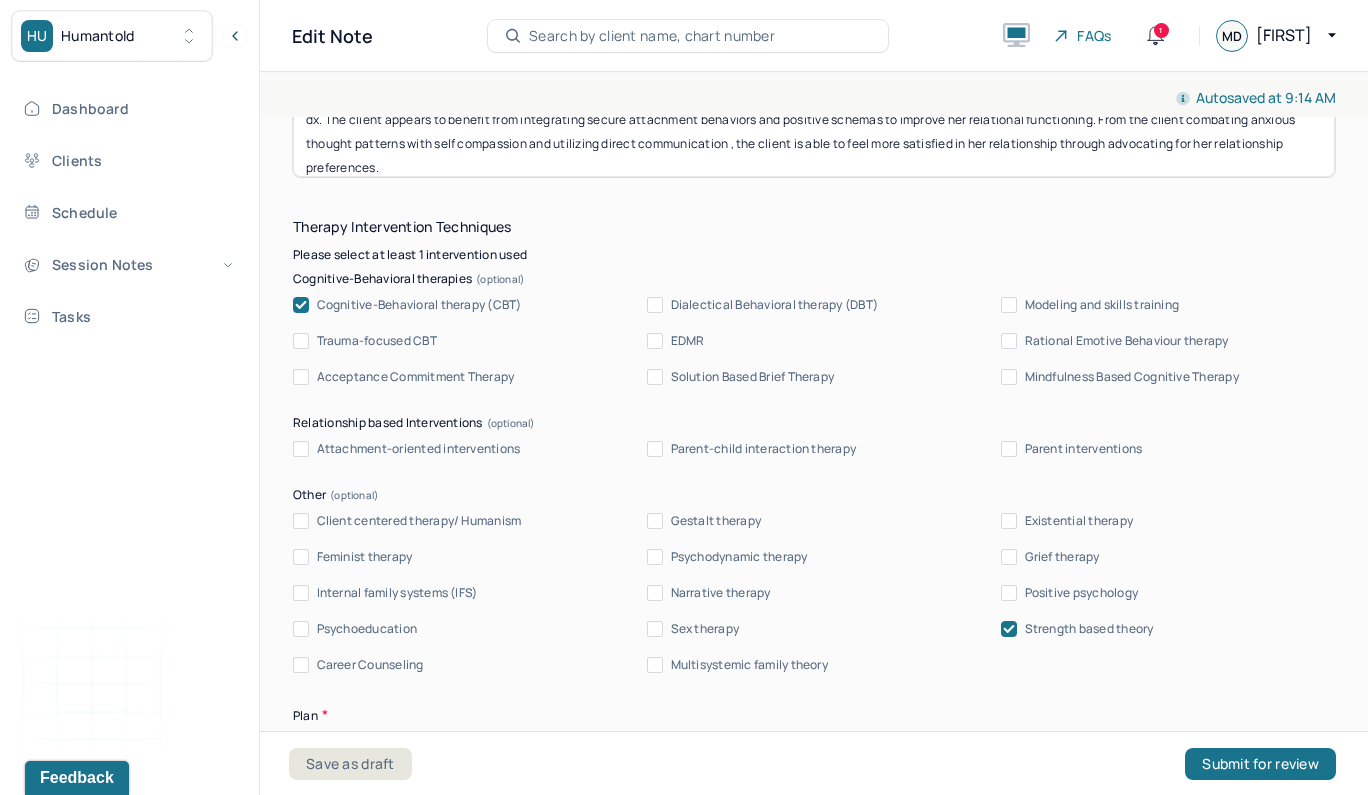 click on "Attachment-oriented interventions" at bounding box center (301, 449) 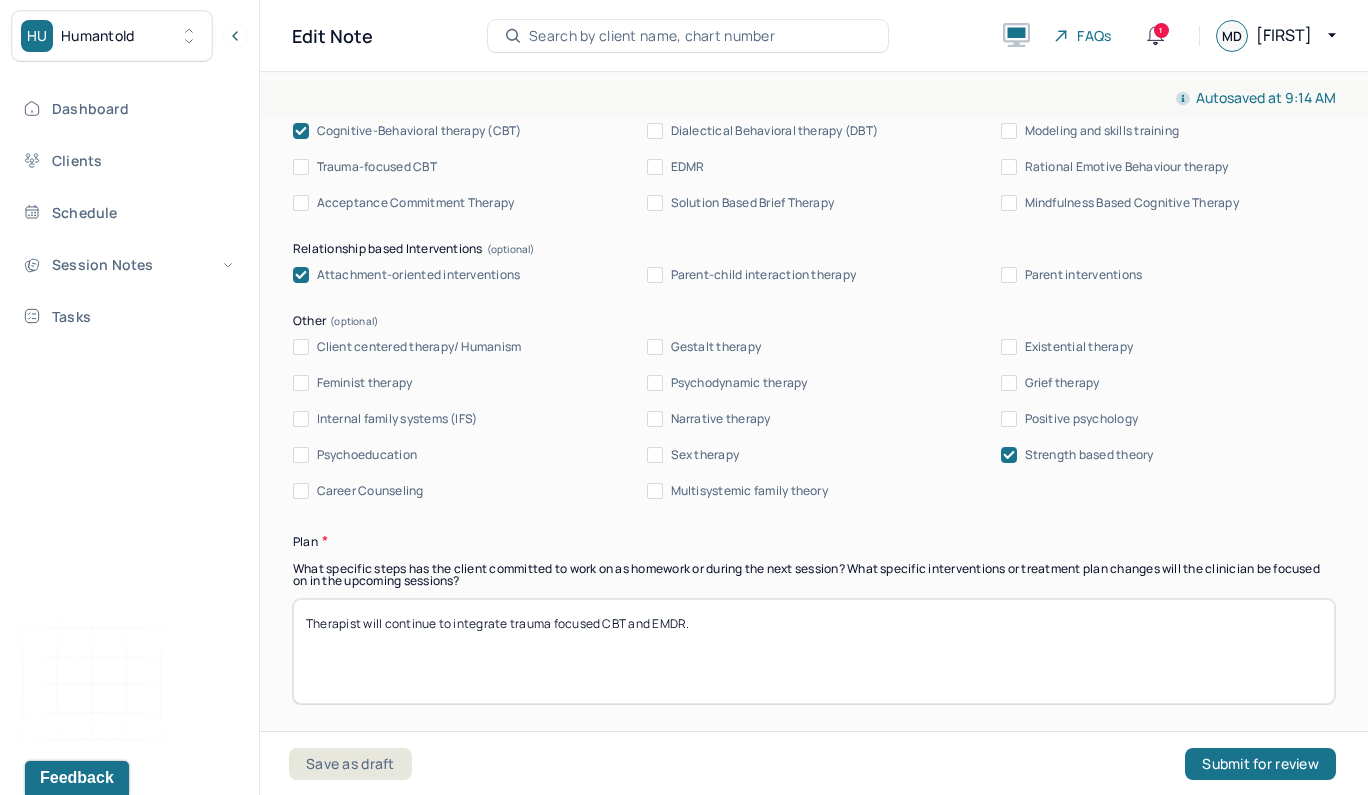 scroll, scrollTop: 2170, scrollLeft: 0, axis: vertical 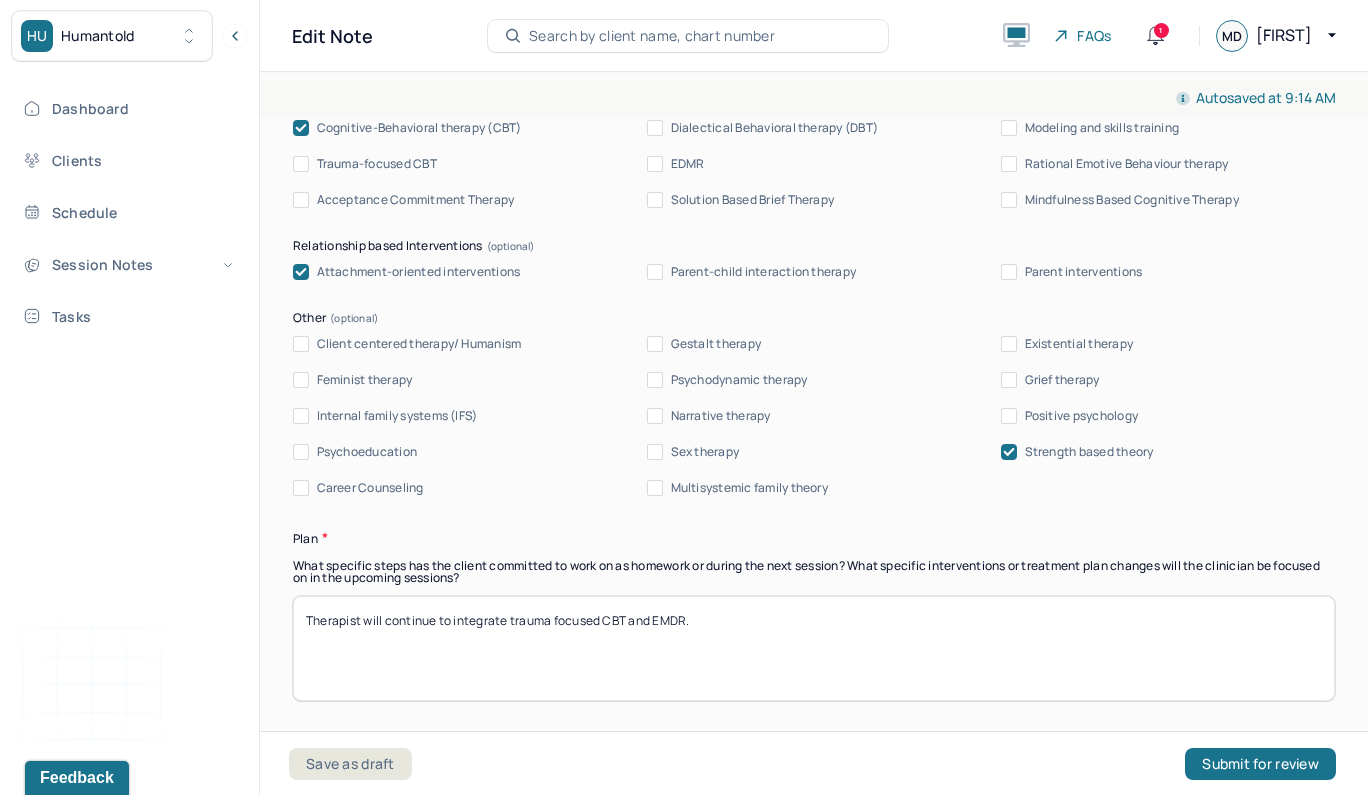 click on "Sex therapy" at bounding box center (655, 452) 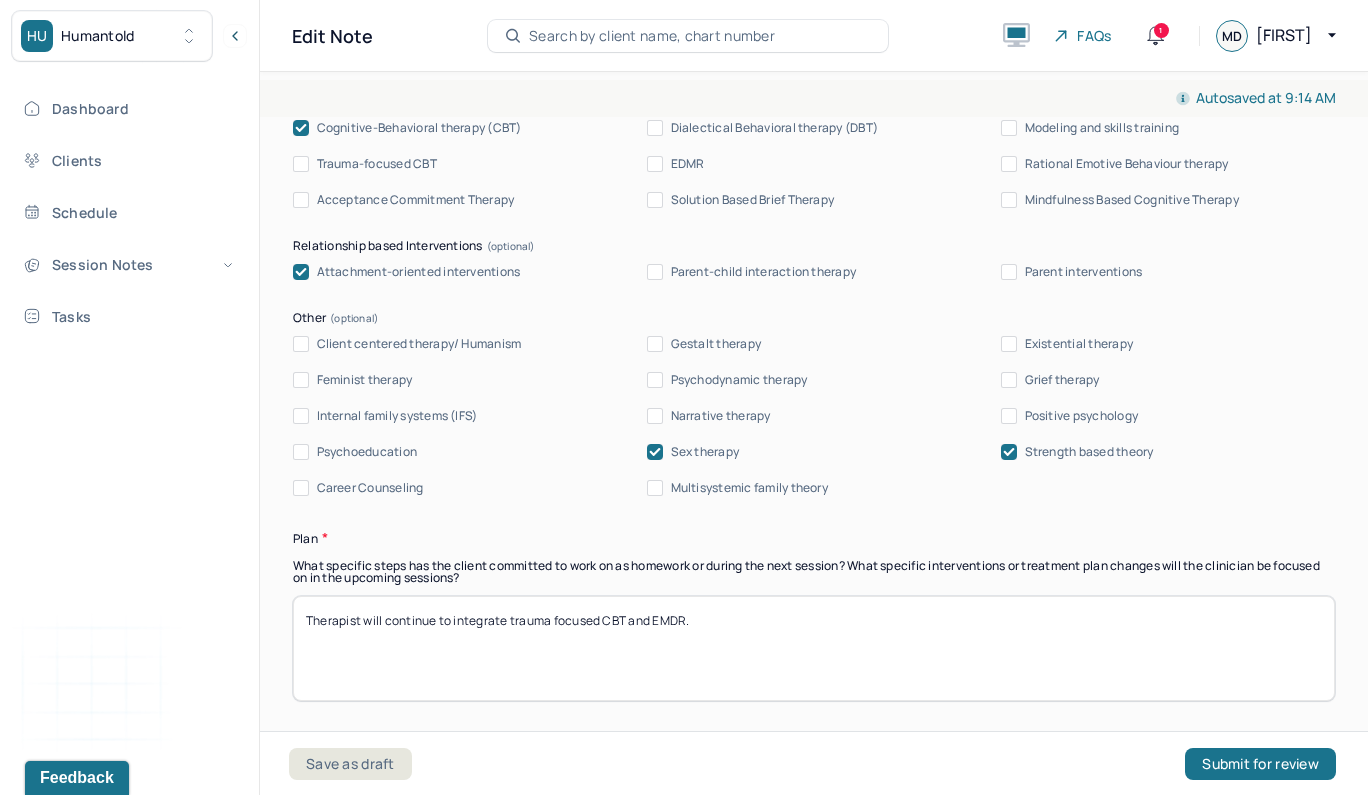 drag, startPoint x: 702, startPoint y: 618, endPoint x: 523, endPoint y: 614, distance: 179.0447 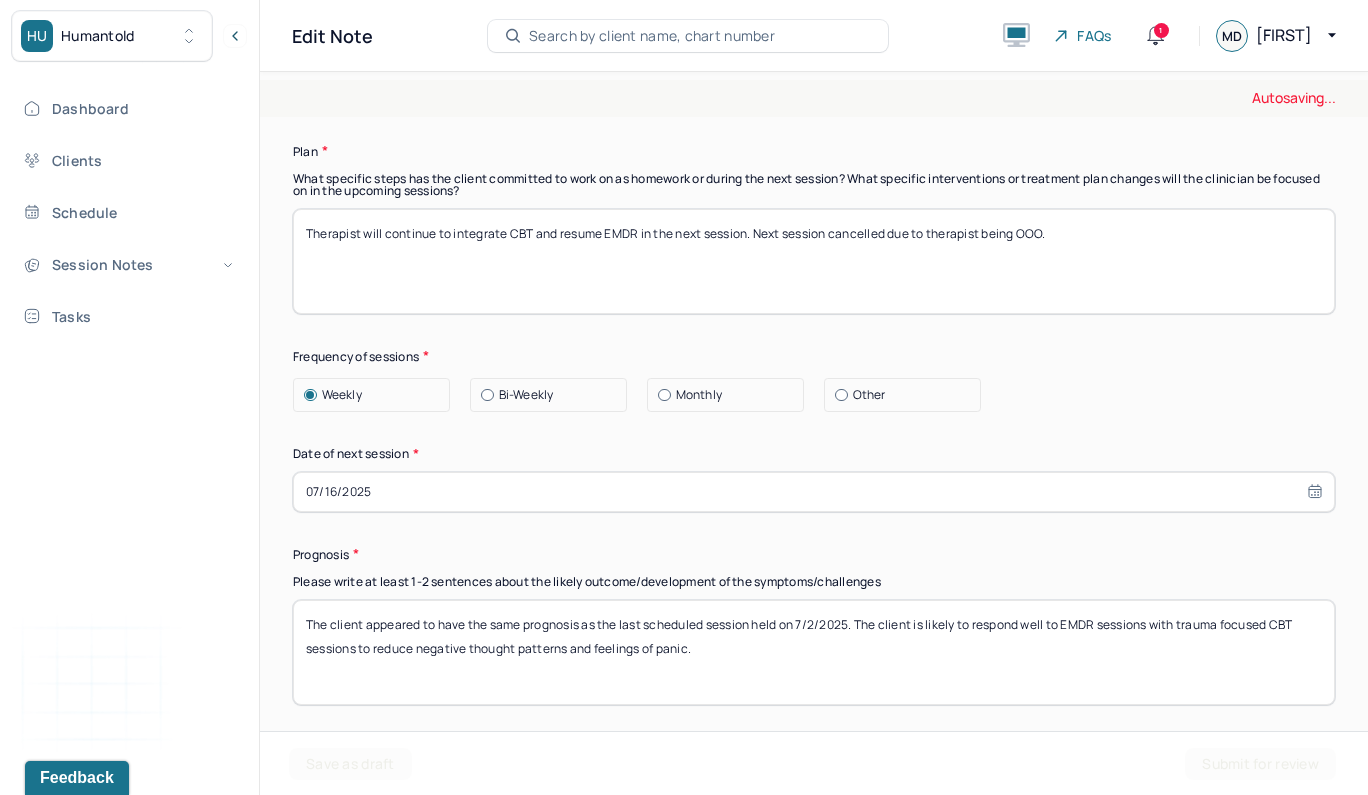 scroll, scrollTop: 2632, scrollLeft: 0, axis: vertical 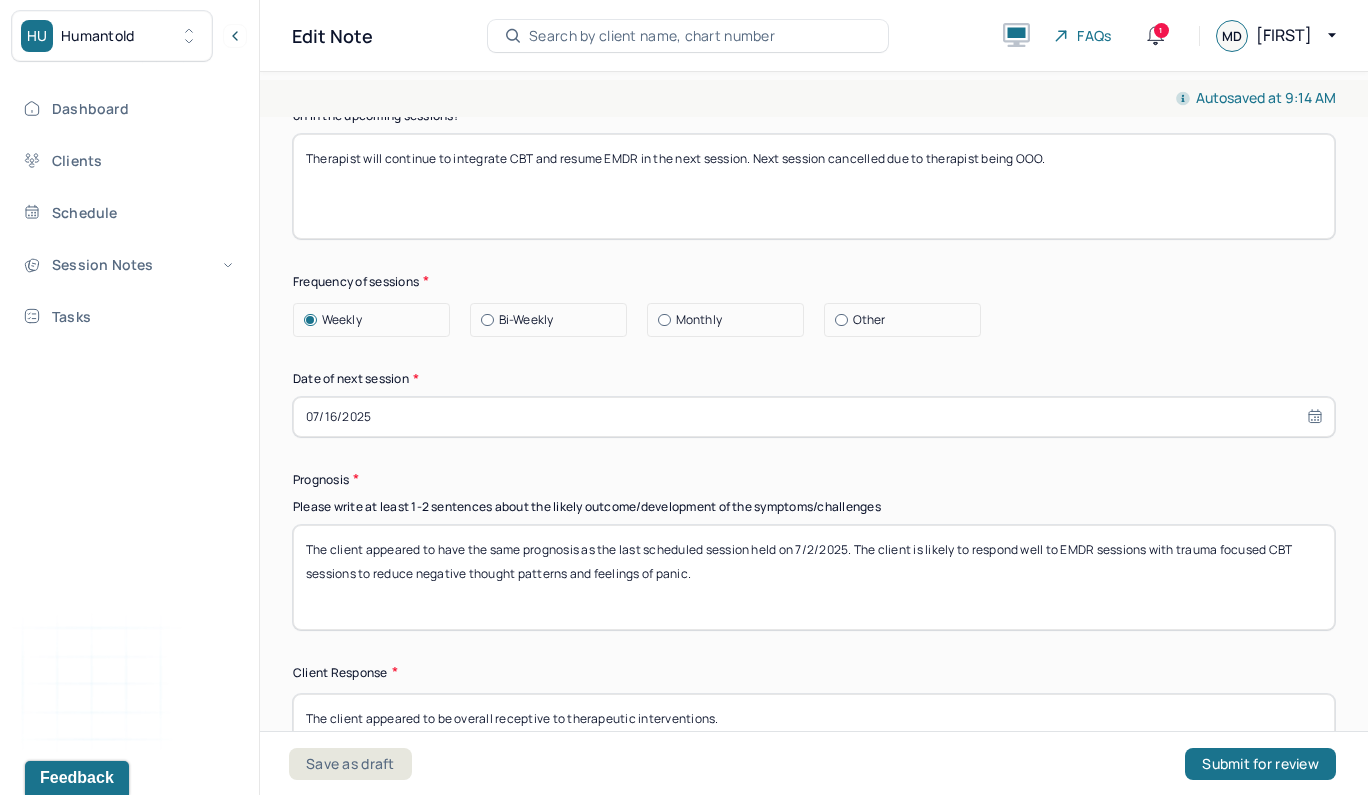 type on "Therapist will continue to integrate CBT and resume EMDR in the next session. Next session cancelled due to therapist being OOO." 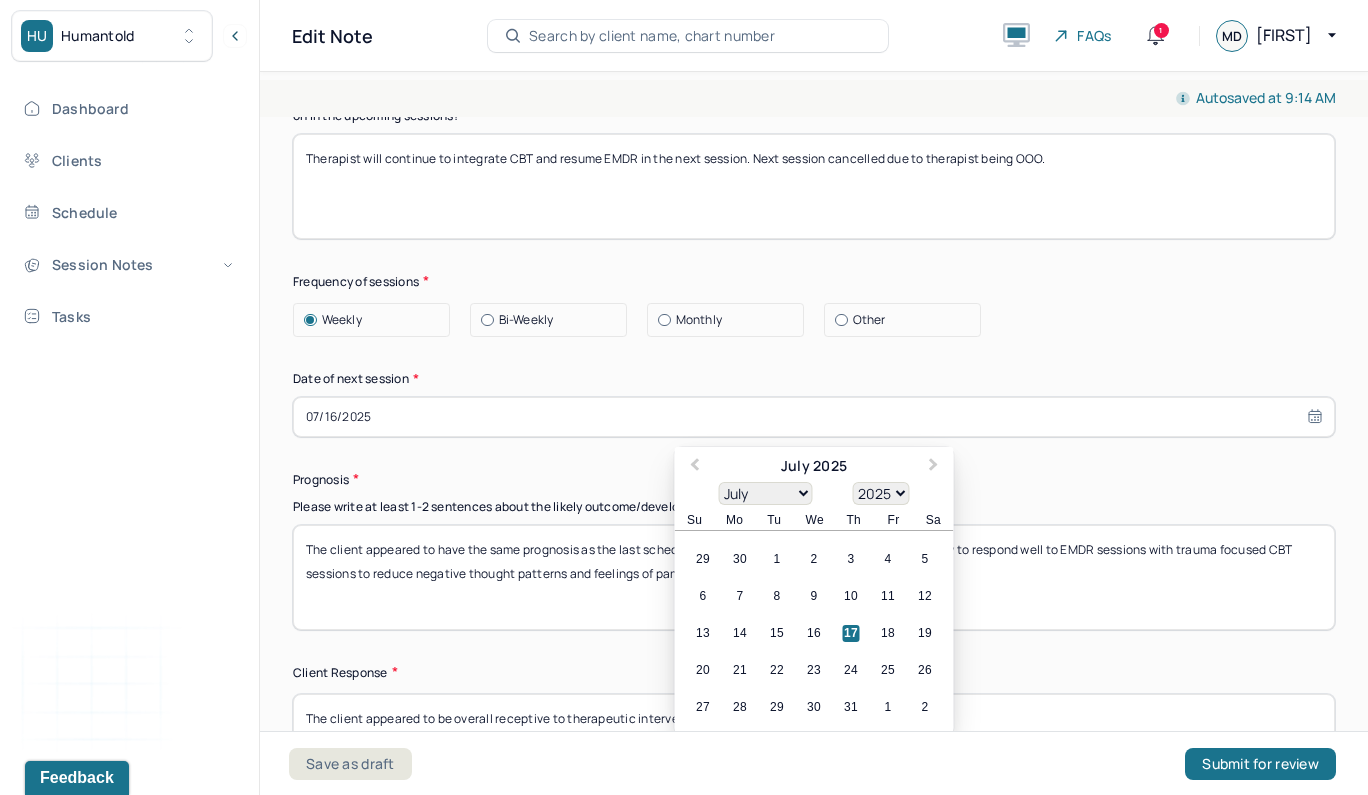 scroll, scrollTop: 2641, scrollLeft: 0, axis: vertical 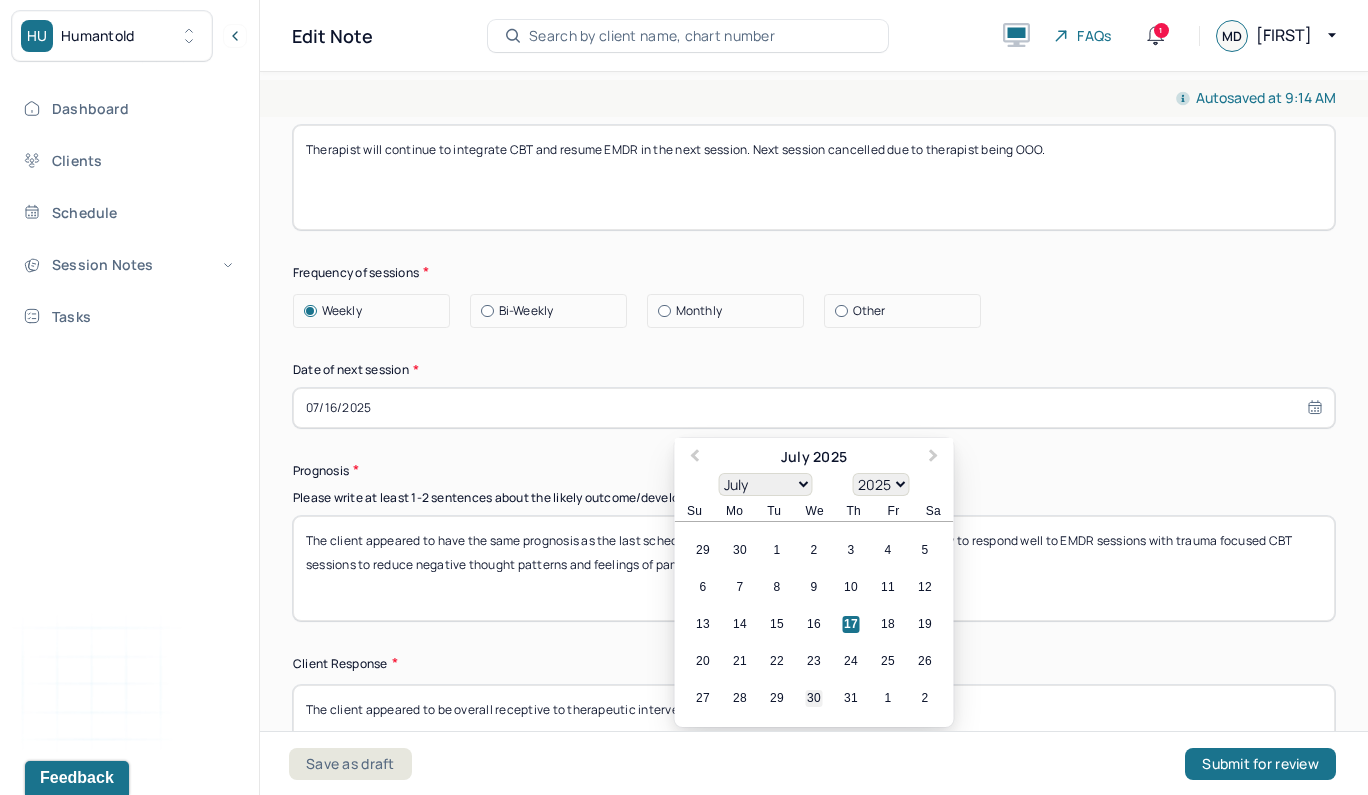 click on "30" at bounding box center (814, 698) 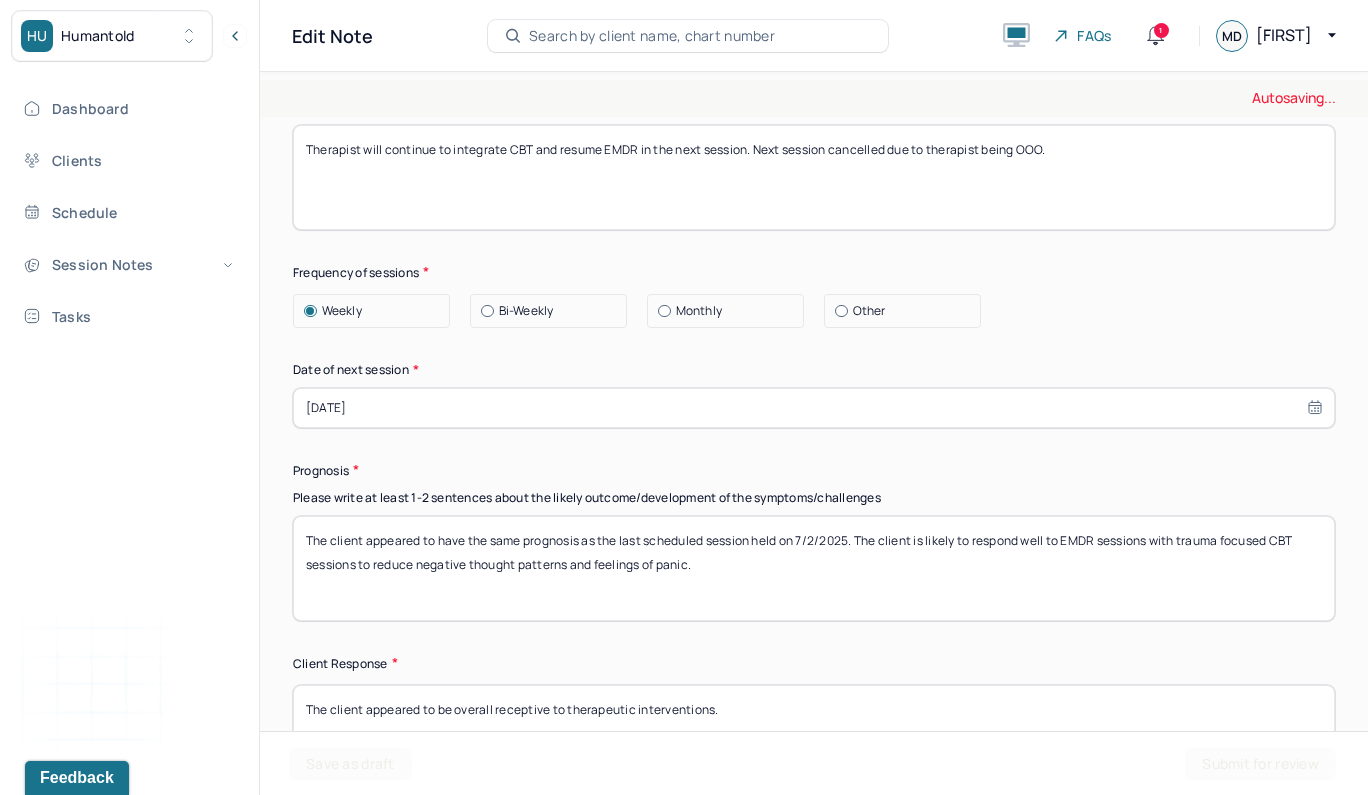 click on "The client appeared to have the same prognosis as the last scheduled session held on 7/2/2025. The client is likely to respond well to EMDR sessions with trauma focused CBT sessions to reduce negative thought patterns and feelings of panic." at bounding box center (814, 568) 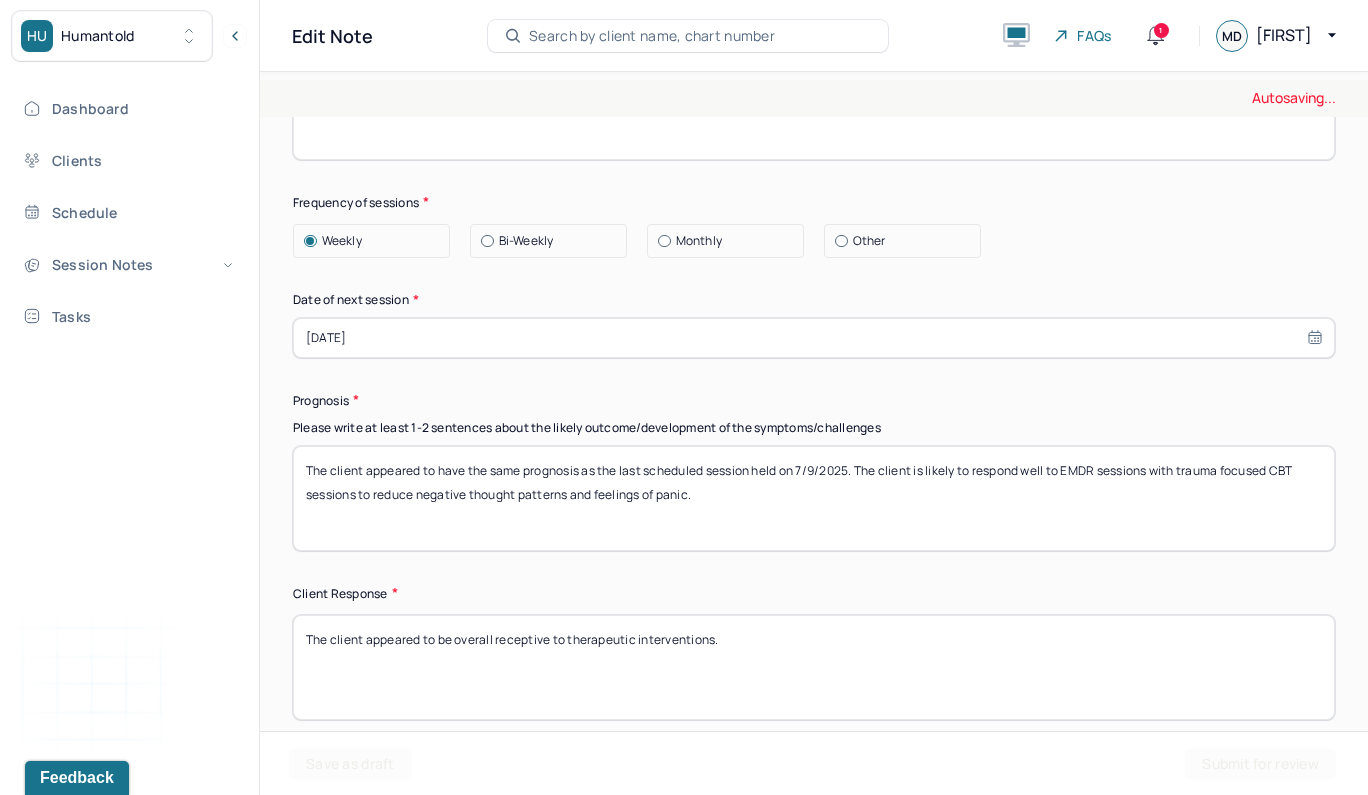 scroll, scrollTop: 2721, scrollLeft: 0, axis: vertical 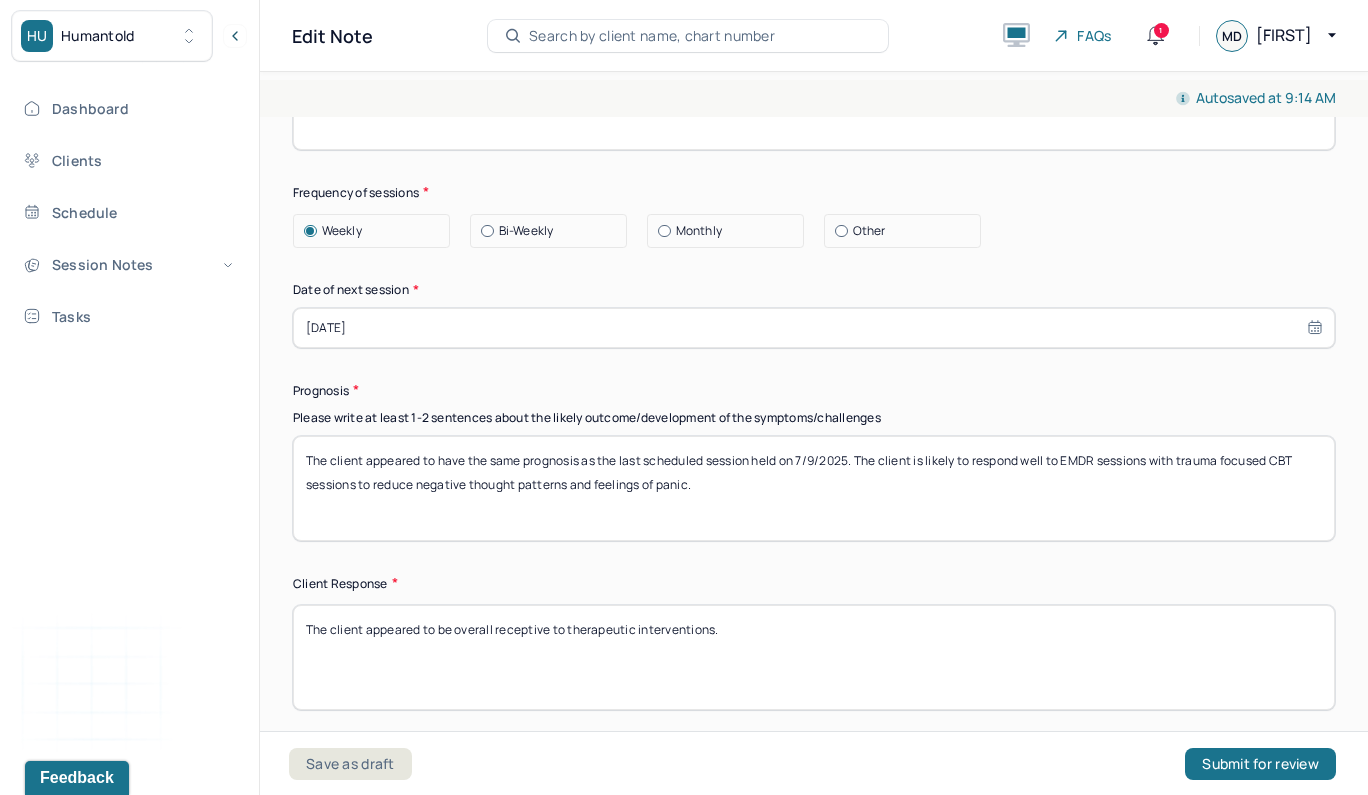 drag, startPoint x: 1069, startPoint y: 452, endPoint x: 1188, endPoint y: 538, distance: 146.82303 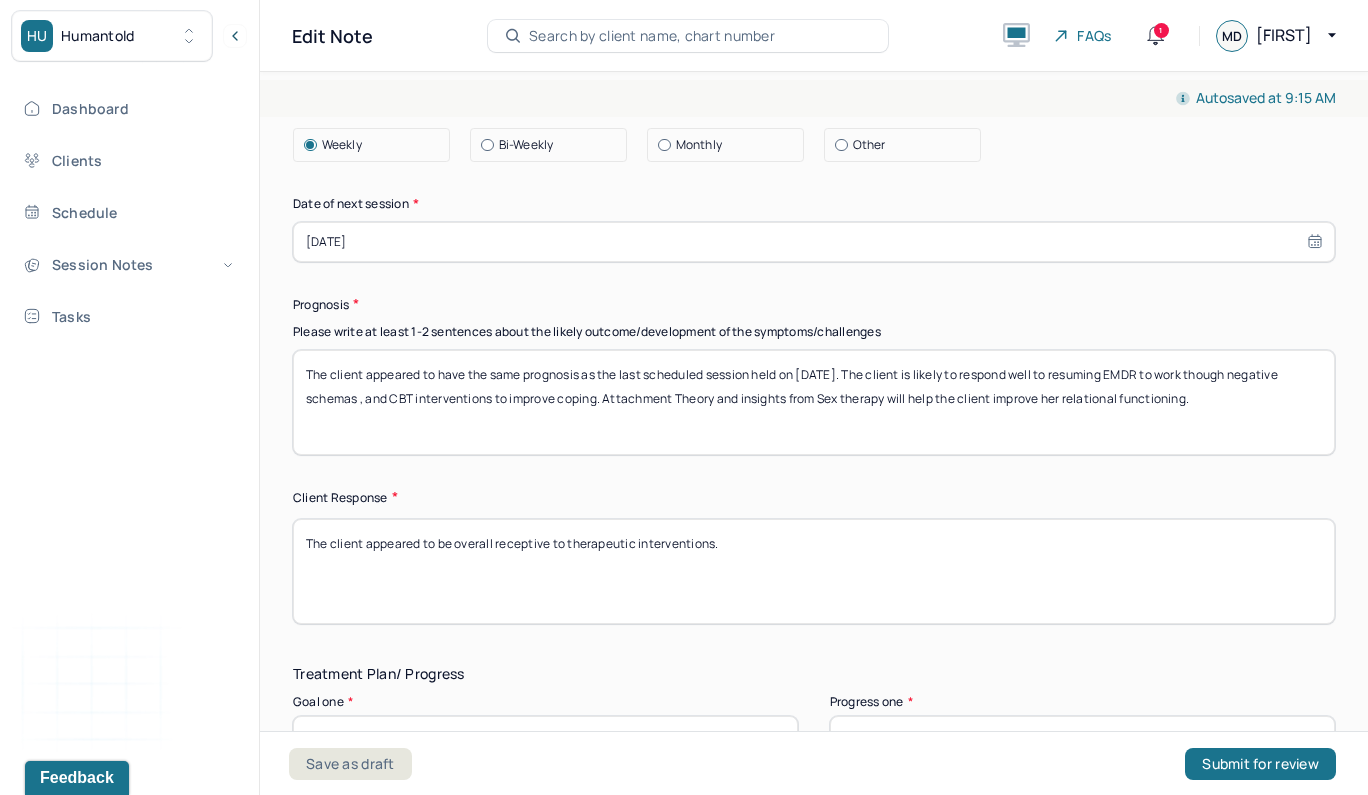 scroll, scrollTop: 2833, scrollLeft: 0, axis: vertical 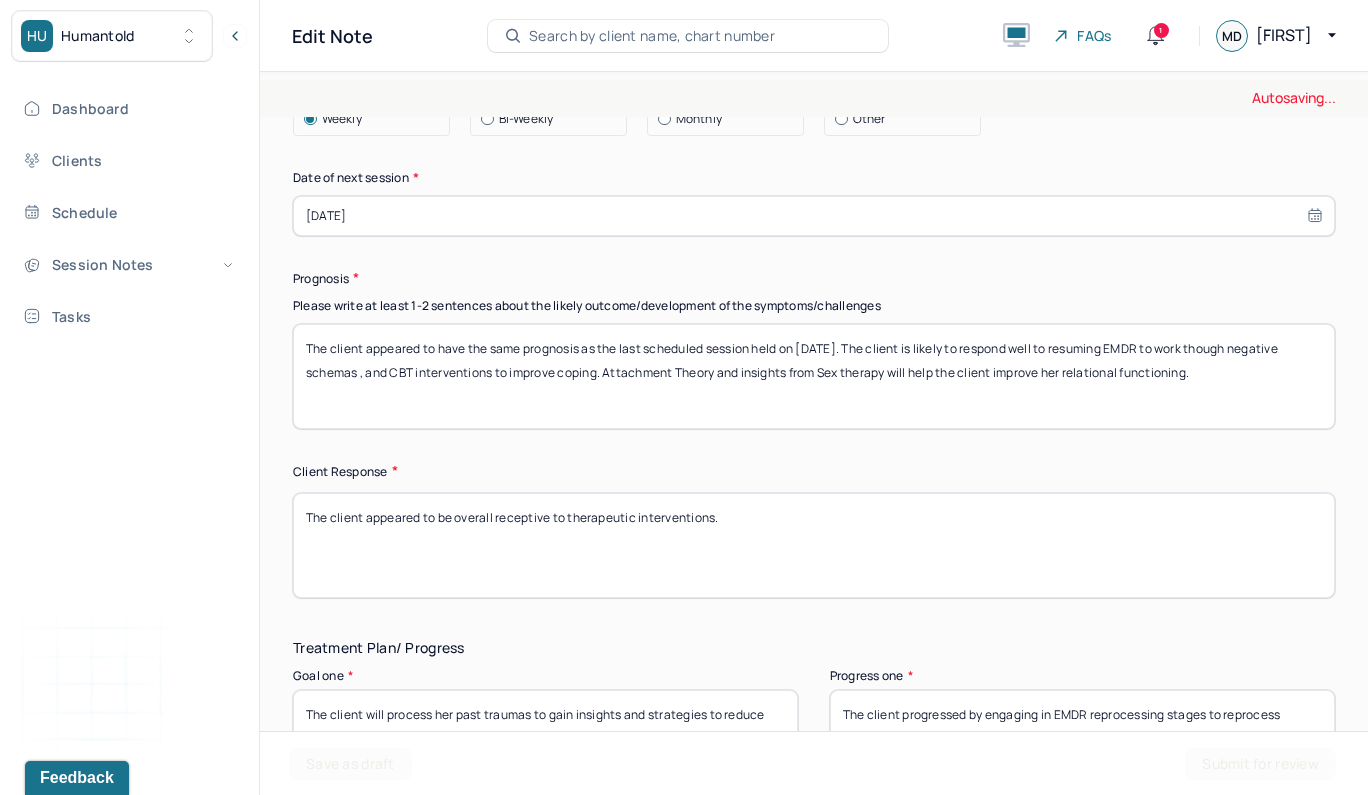 type on "The client appeared to have the same prognosis as the last scheduled session held on [DATE]. The client is likely to respond well to resuming EMDR to work though negative schemas , and CBT interventions to improve coping. Attachment Theory and insights from Sex therapy will help the client improve her relational functioning." 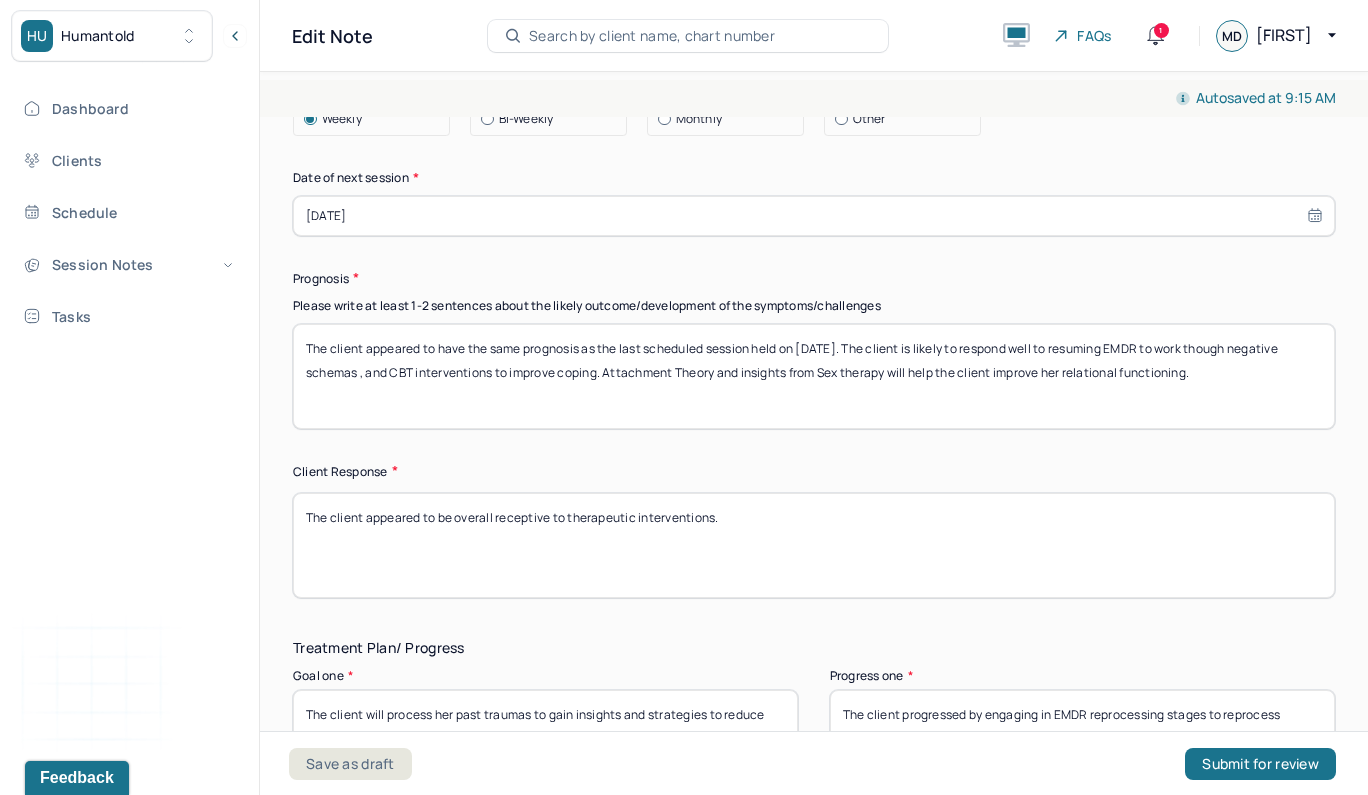 drag, startPoint x: 767, startPoint y: 525, endPoint x: 451, endPoint y: 511, distance: 316.30997 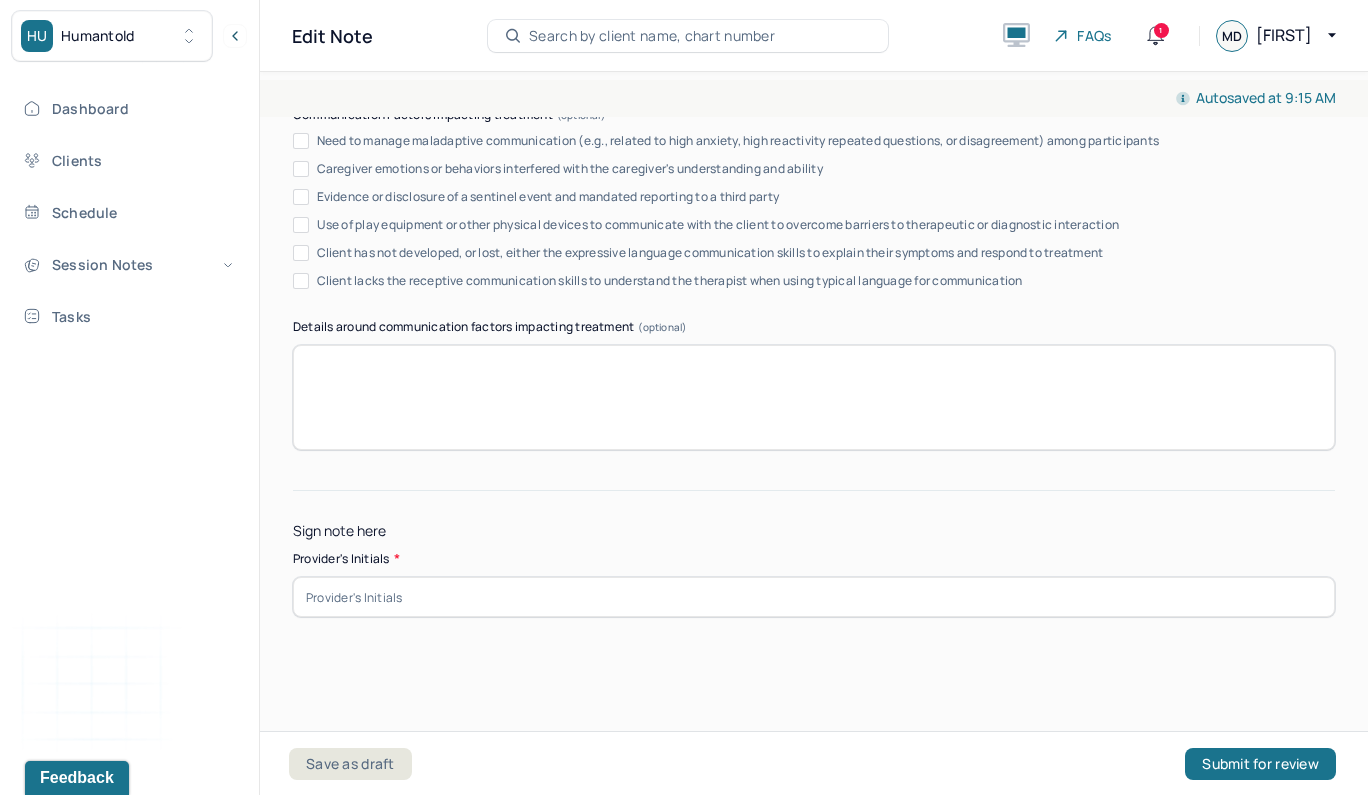 scroll, scrollTop: 3864, scrollLeft: 0, axis: vertical 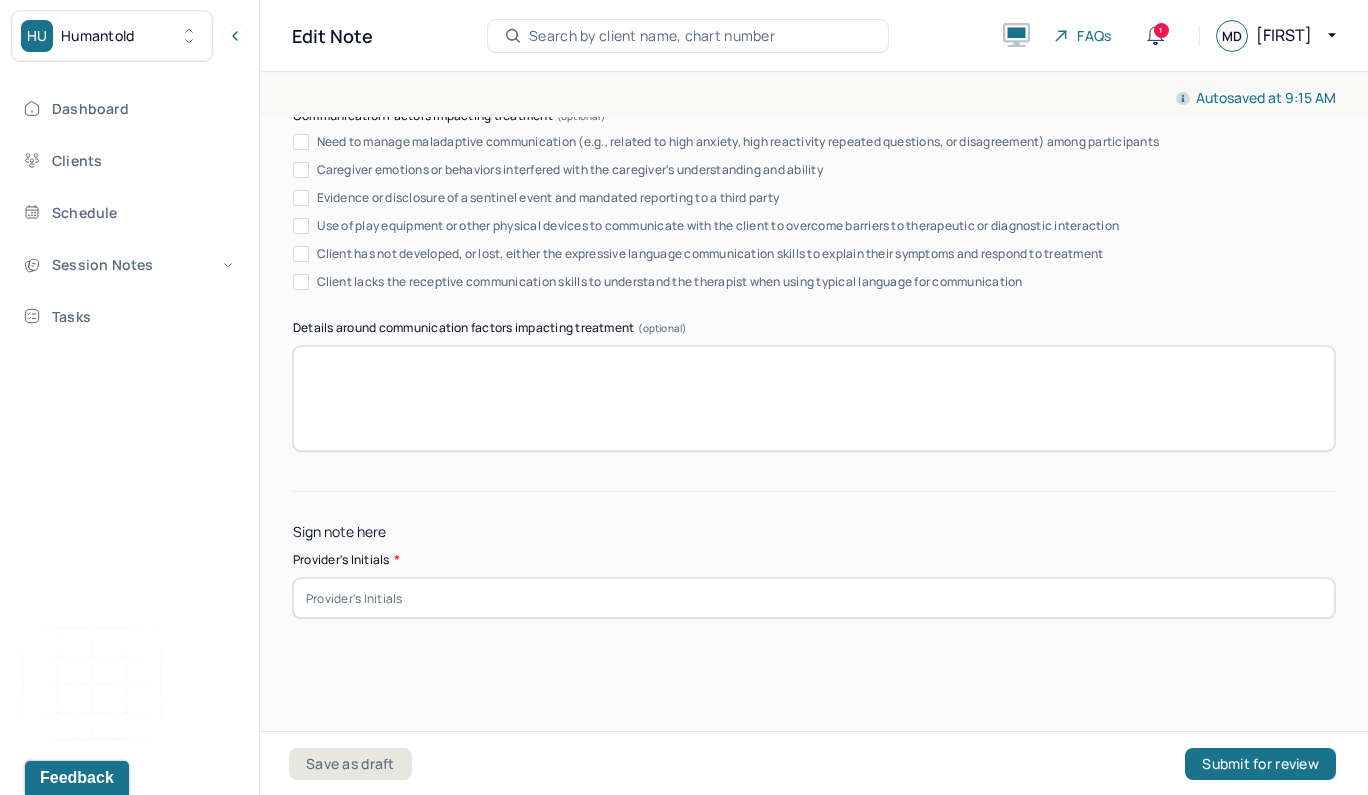 type on "The client appeared to be open to CBT, Sex Therapy and Attachment Theory frameworks, but reported not wanting to engage in EMDR for the session." 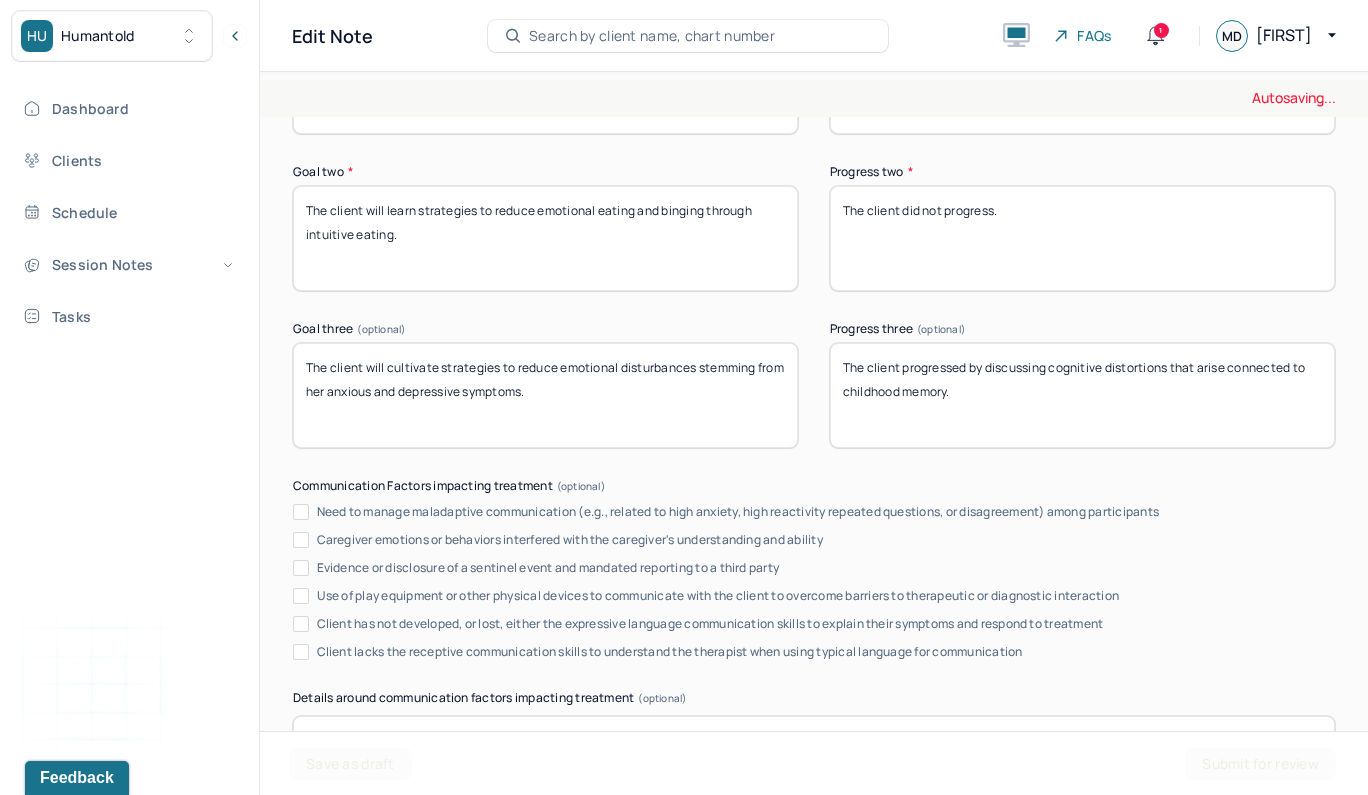 scroll, scrollTop: 3293, scrollLeft: 0, axis: vertical 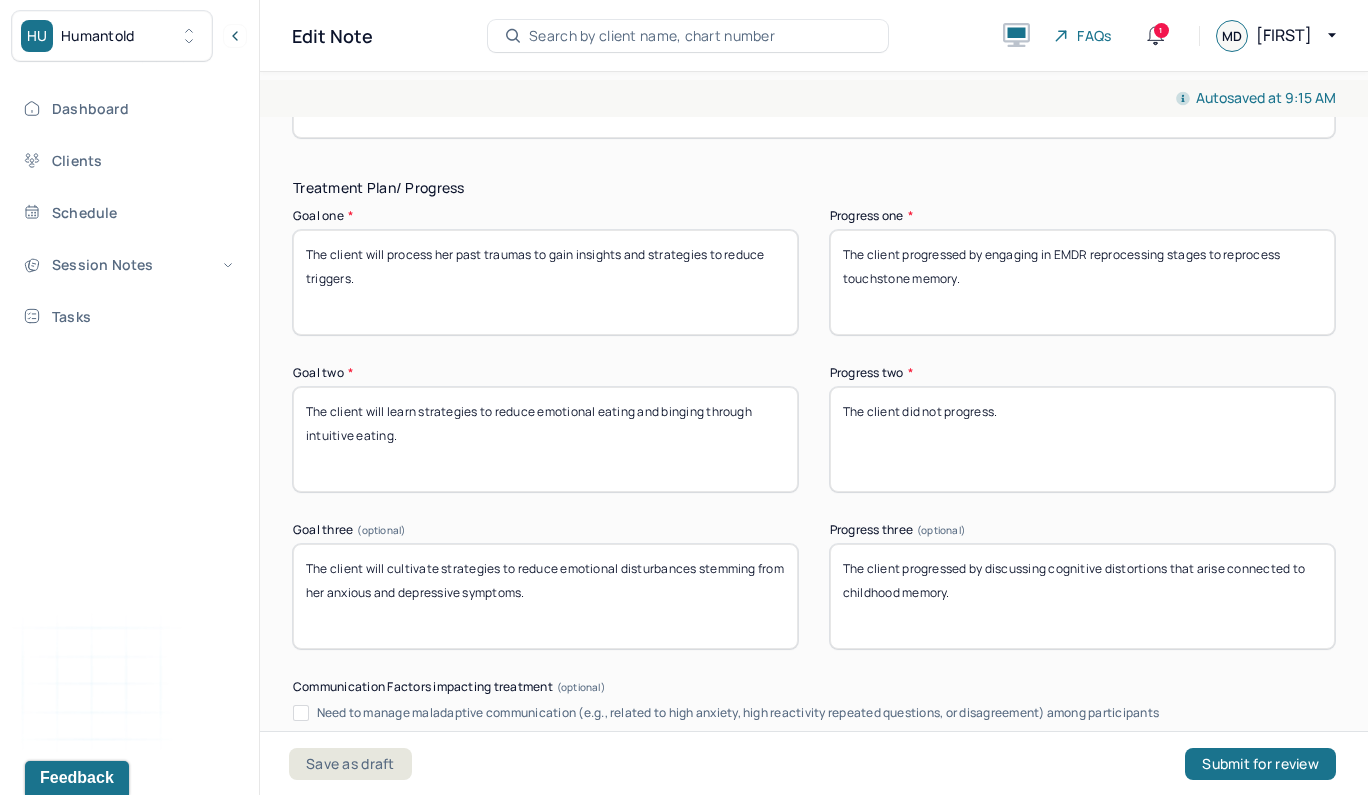 type on "MTD" 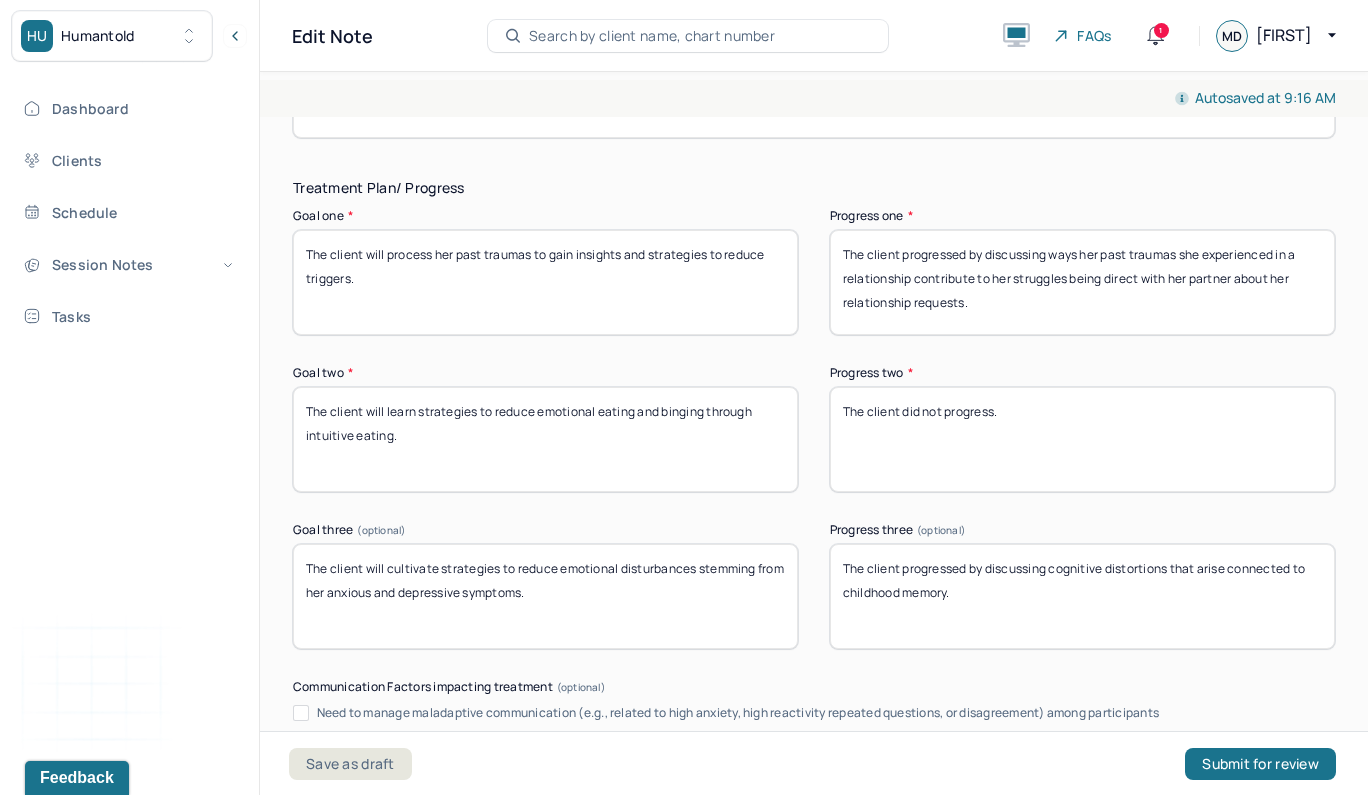 type on "The client progressed by discussing ways her past traumas she experienced in a relationship contribute to her struggles being direct with her partner about her relationship requests." 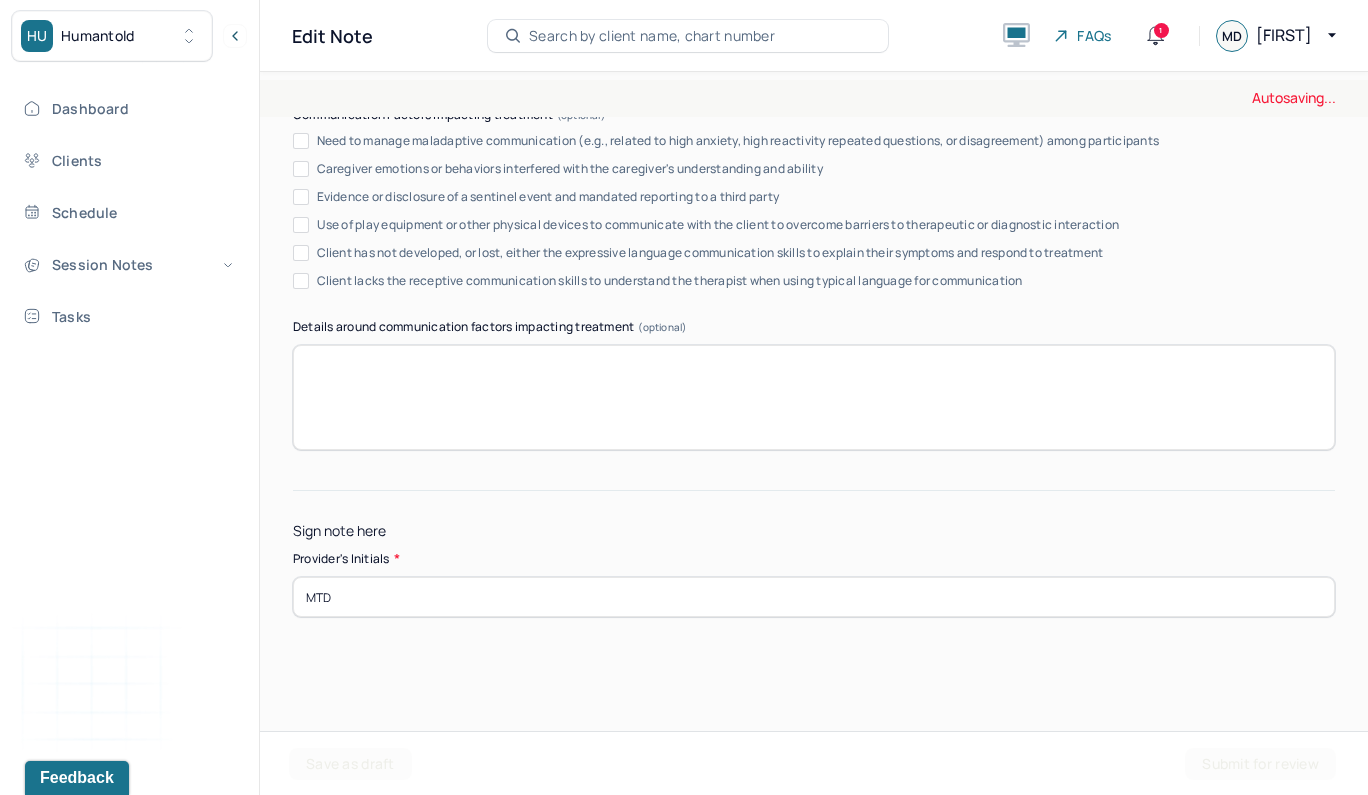 scroll, scrollTop: 3864, scrollLeft: 0, axis: vertical 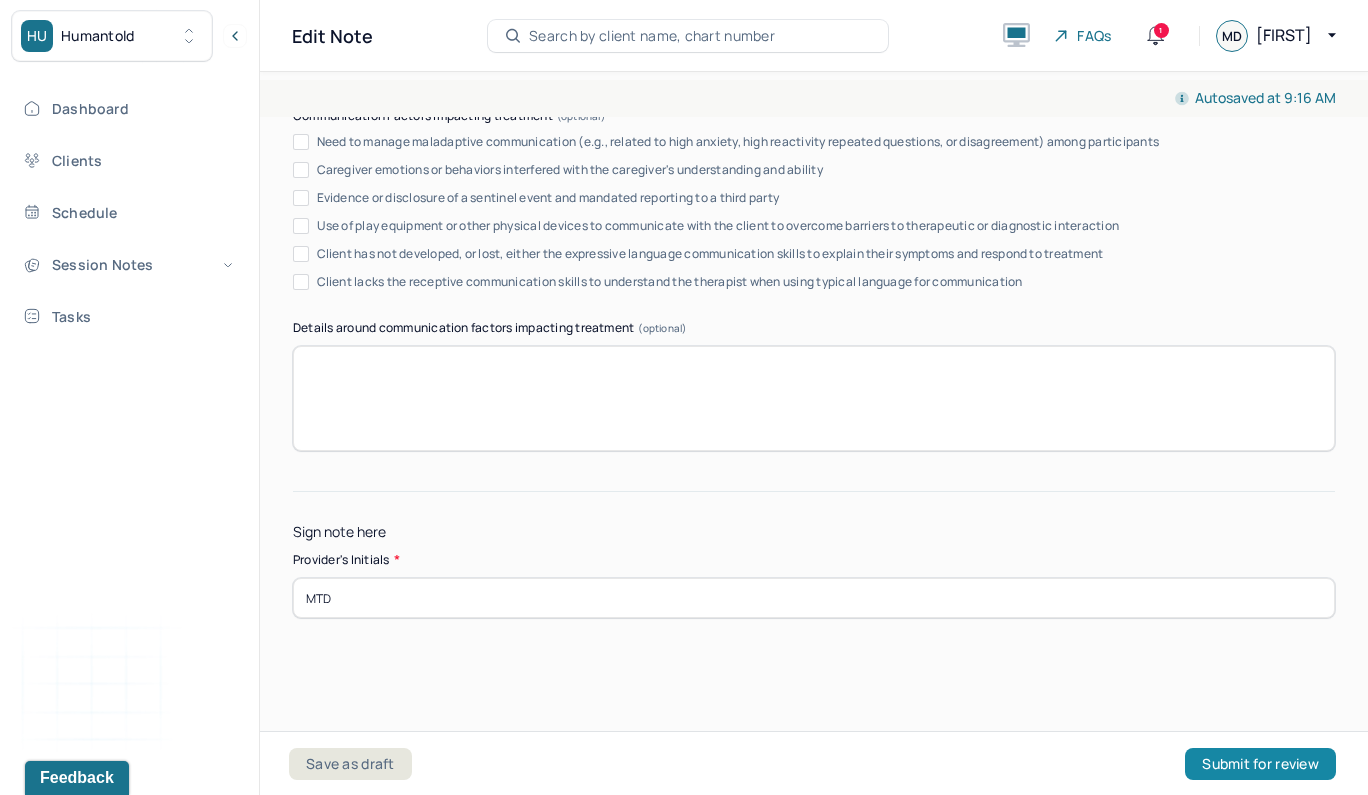 type on "The client progressed by discussing ways to utilize cognitive techniques to reduce anxious thought spiral and how to be more securely attached." 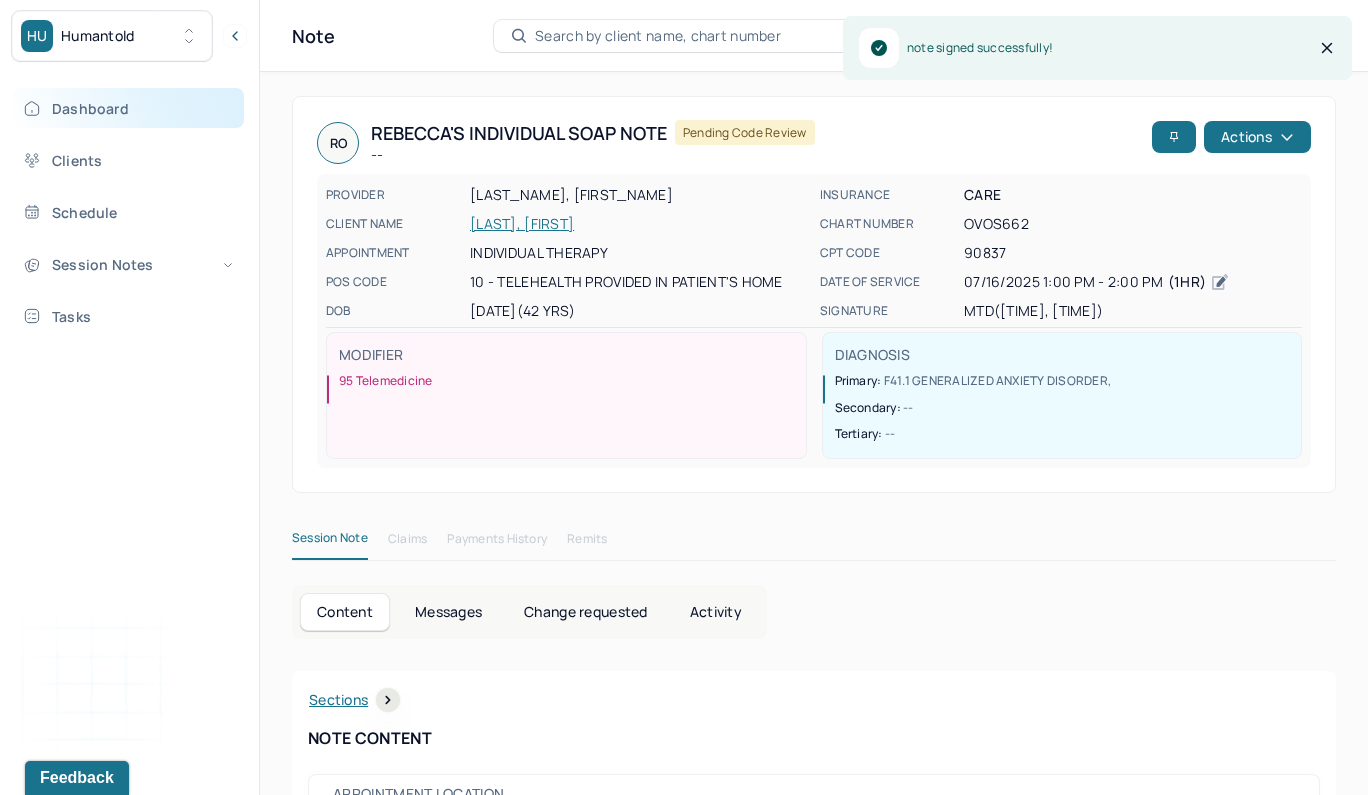 click on "Dashboard" at bounding box center (128, 108) 